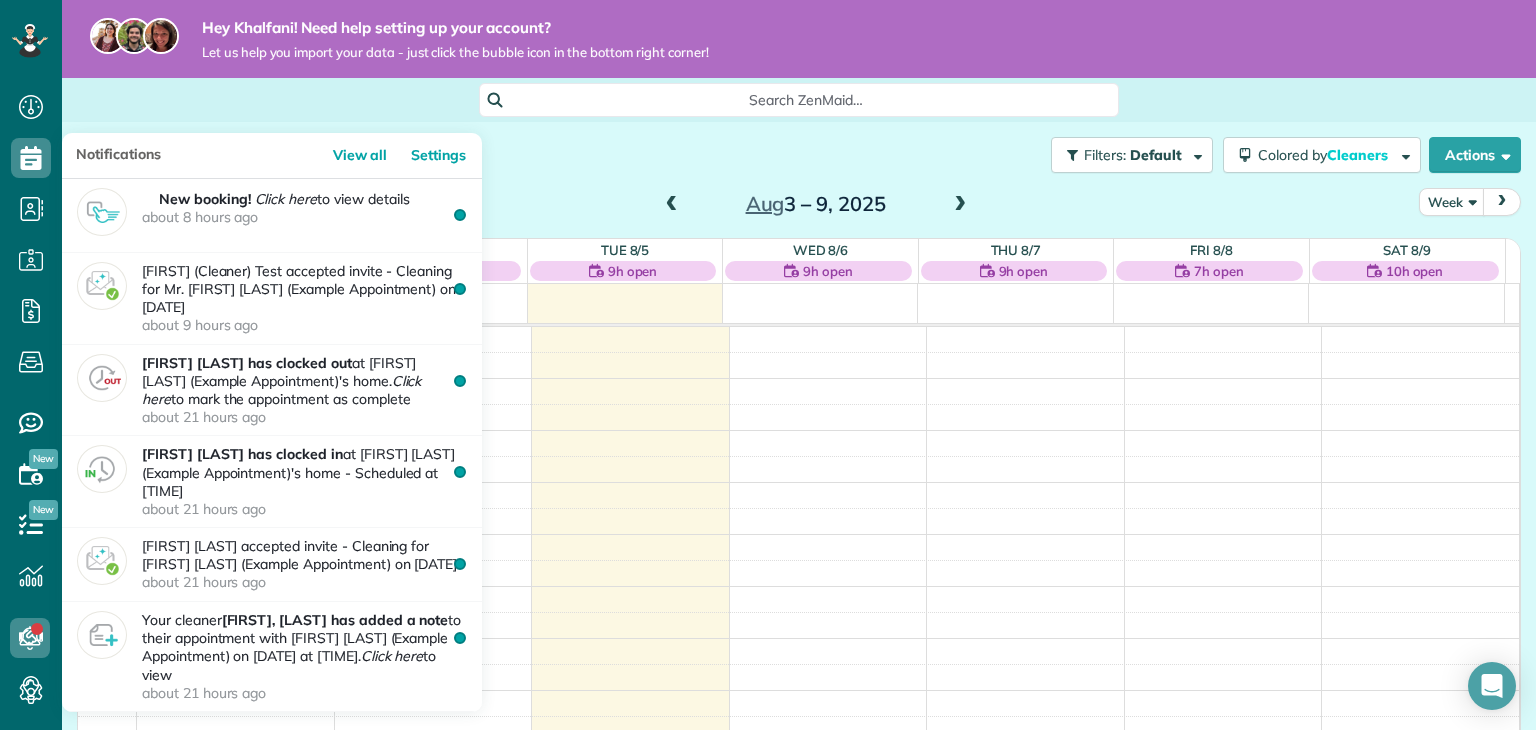 scroll, scrollTop: 0, scrollLeft: 0, axis: both 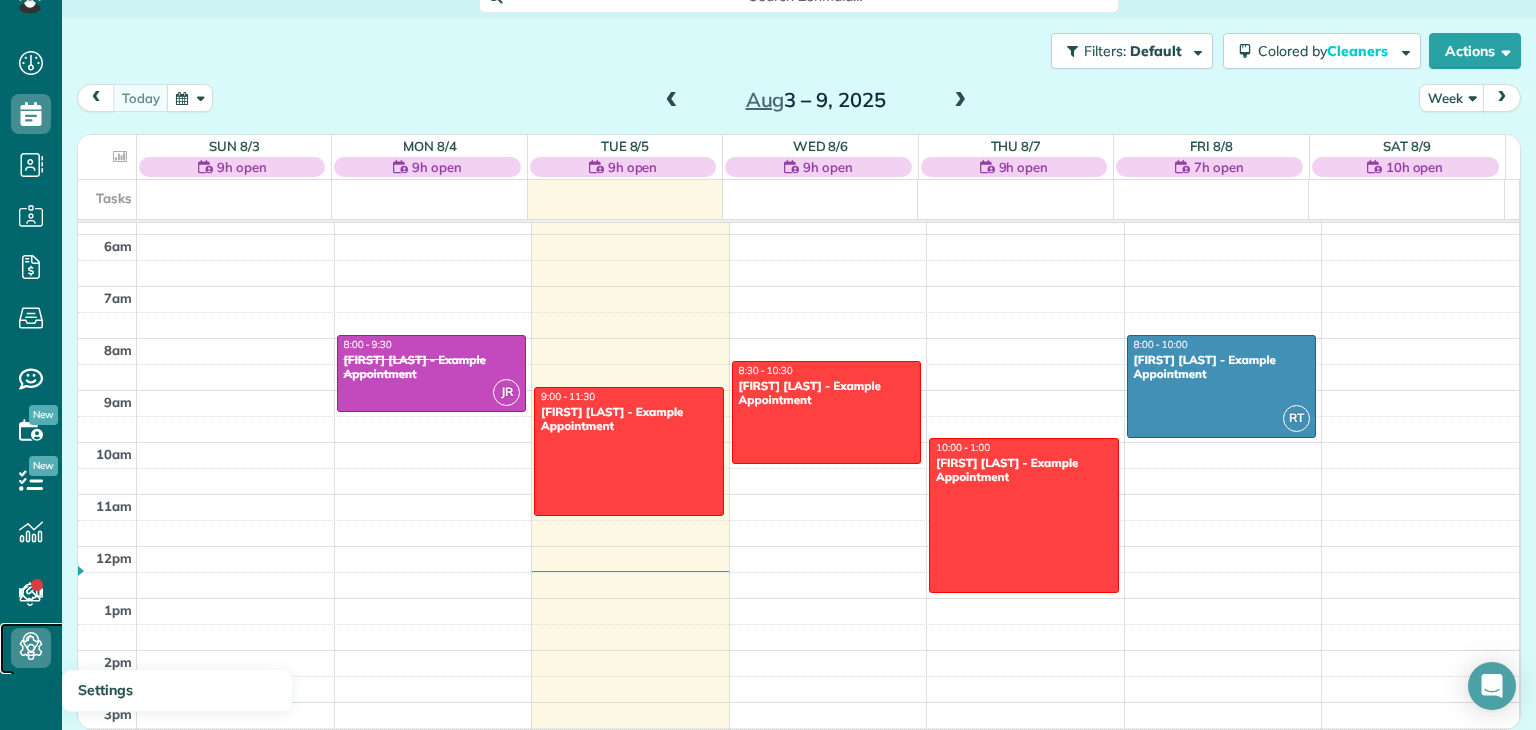 click 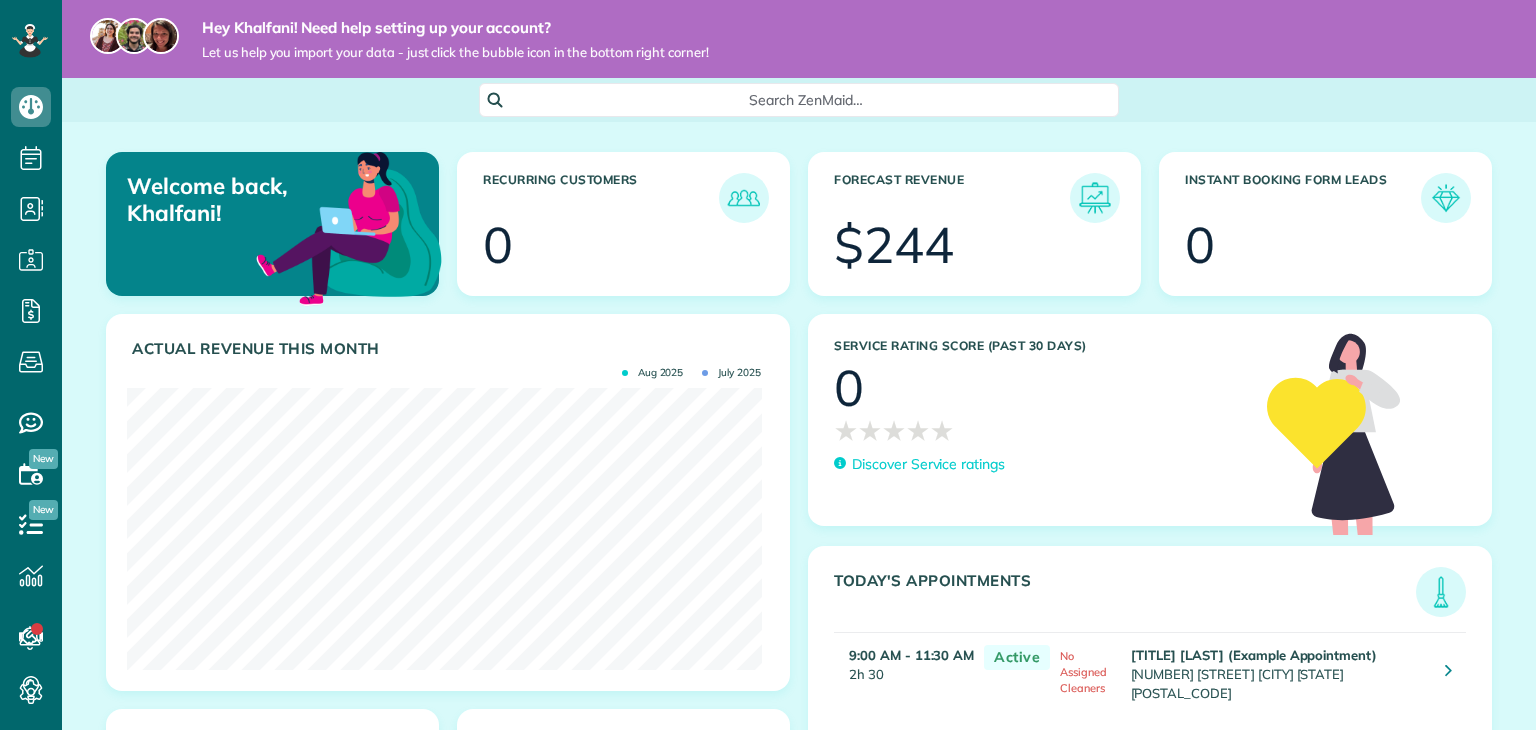 scroll, scrollTop: 0, scrollLeft: 0, axis: both 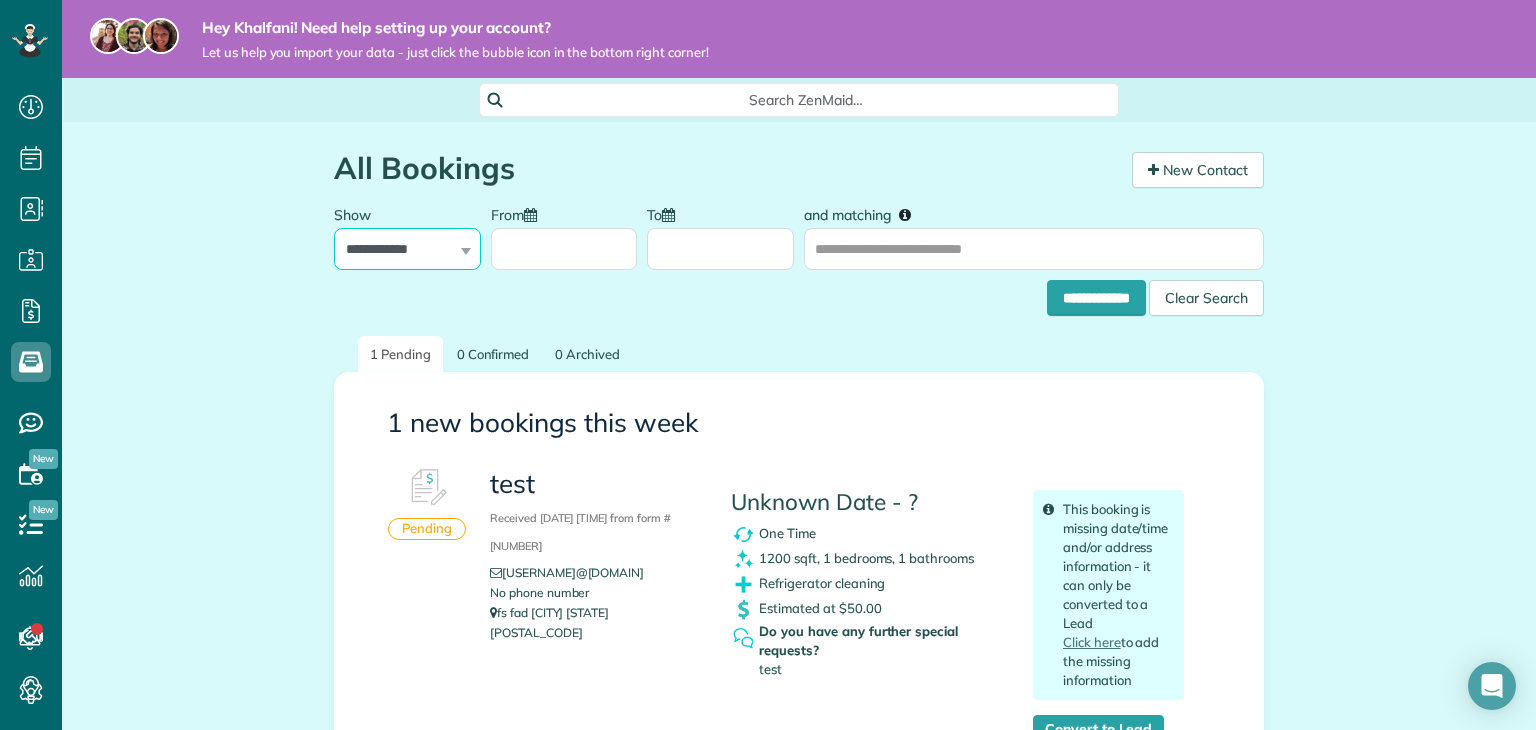 click on "**********" at bounding box center [407, 249] 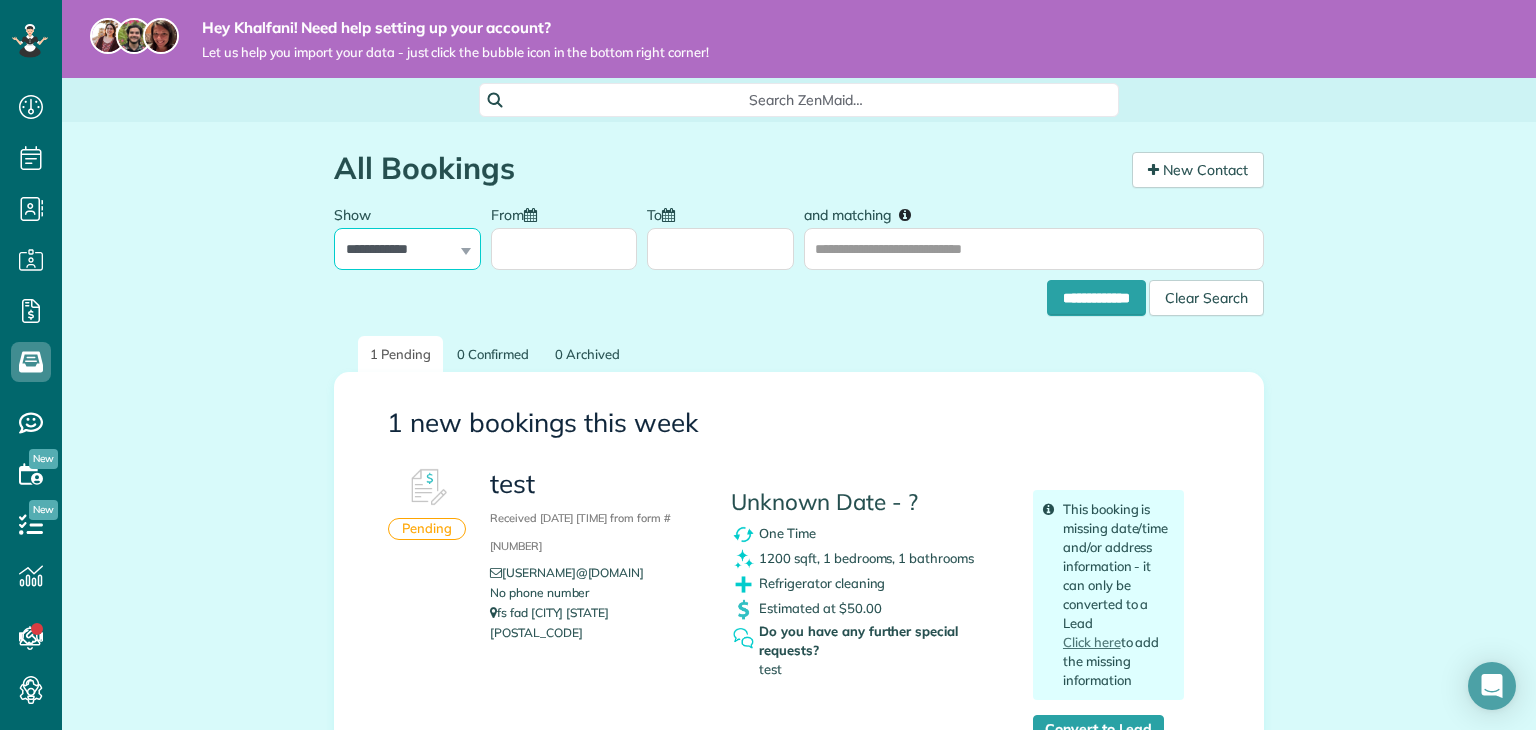 click on "**********" at bounding box center [407, 249] 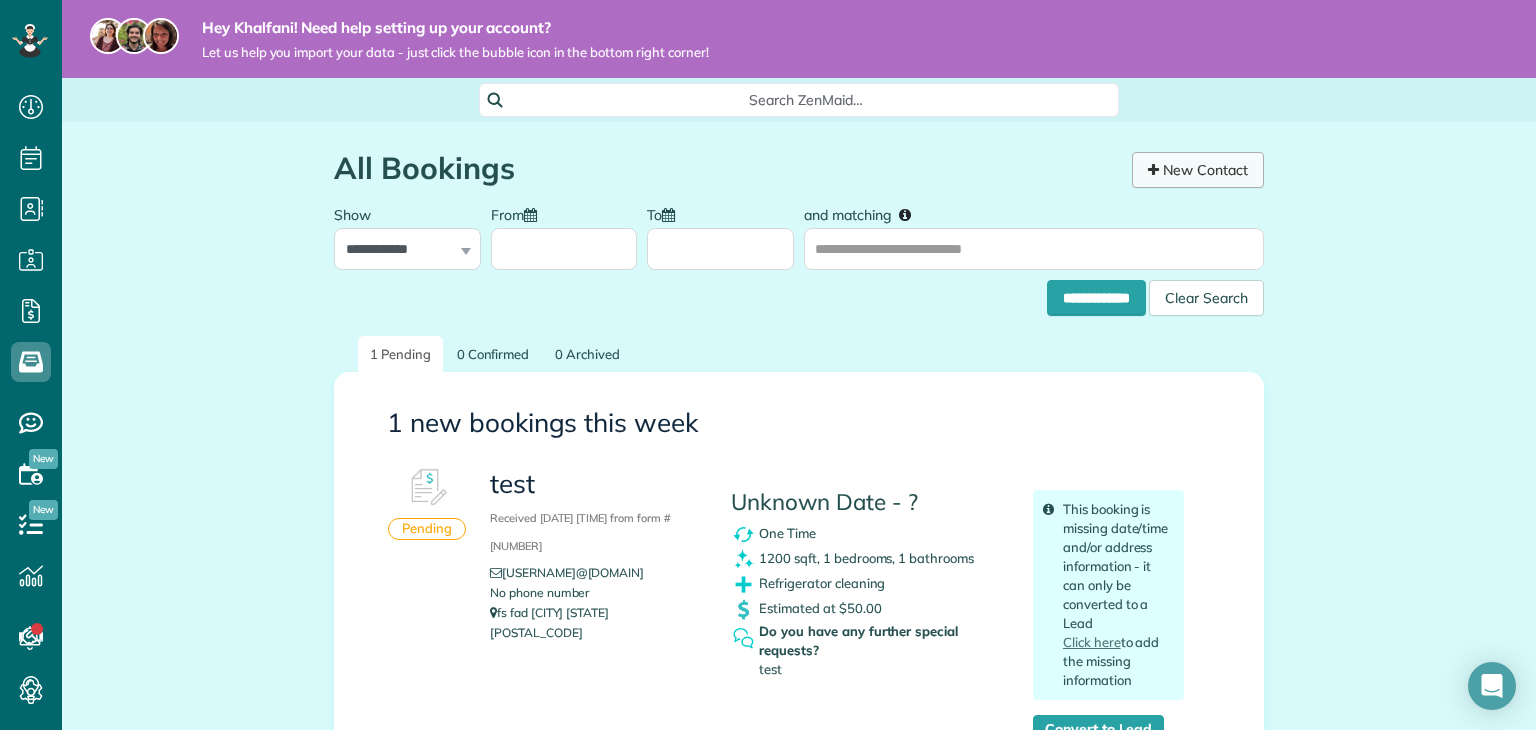 click on "New Contact" at bounding box center [1198, 170] 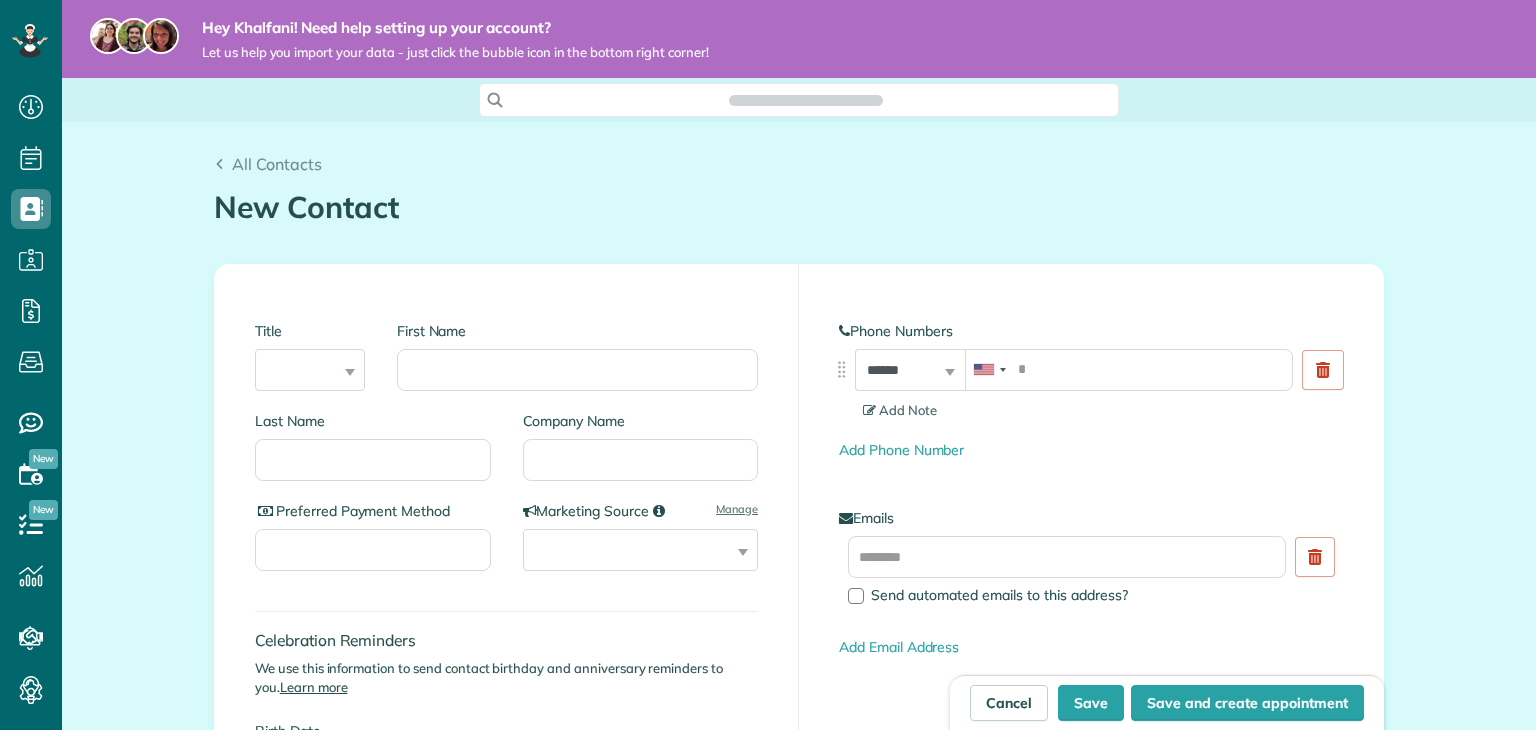 scroll, scrollTop: 0, scrollLeft: 0, axis: both 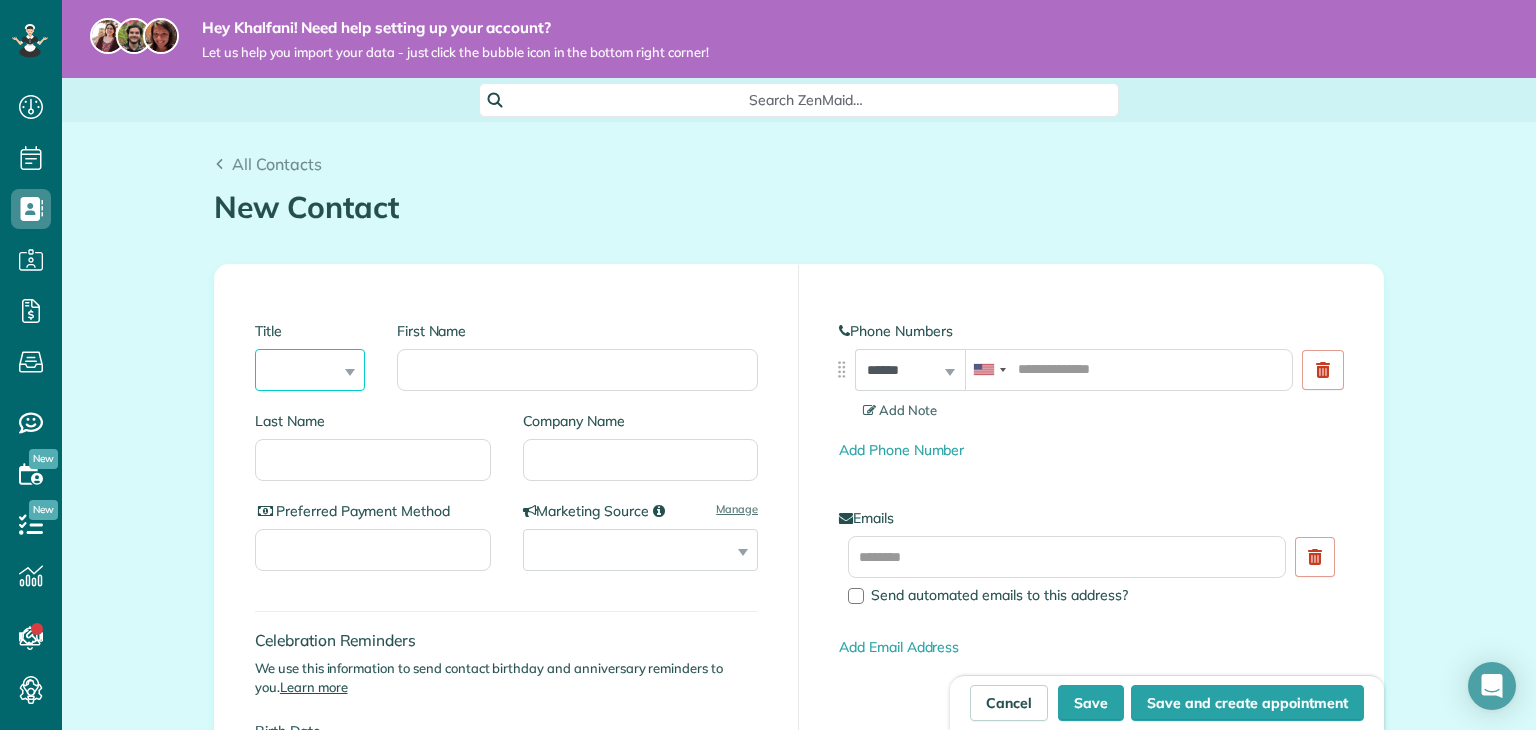 click on "***
****
***
***" at bounding box center [310, 370] 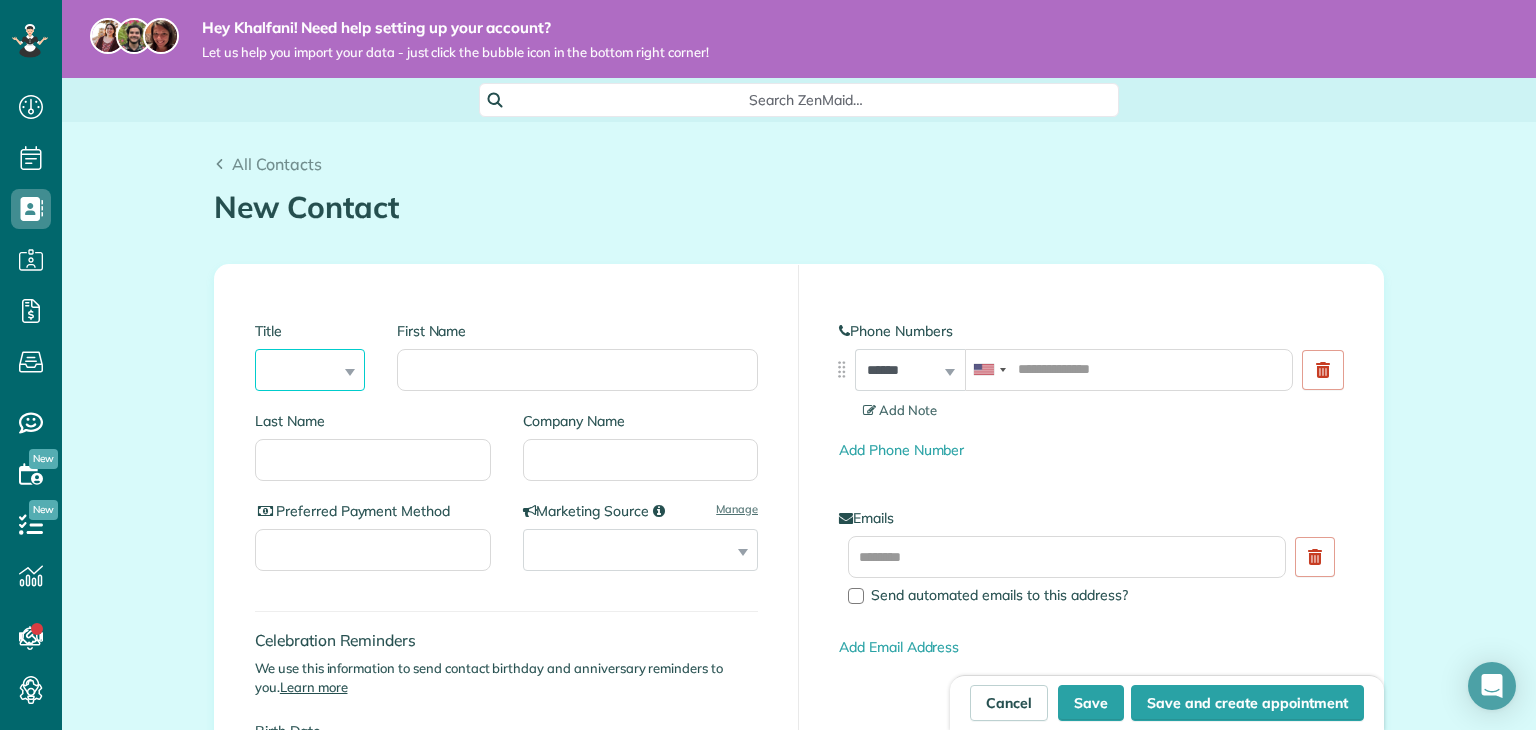 select on "***" 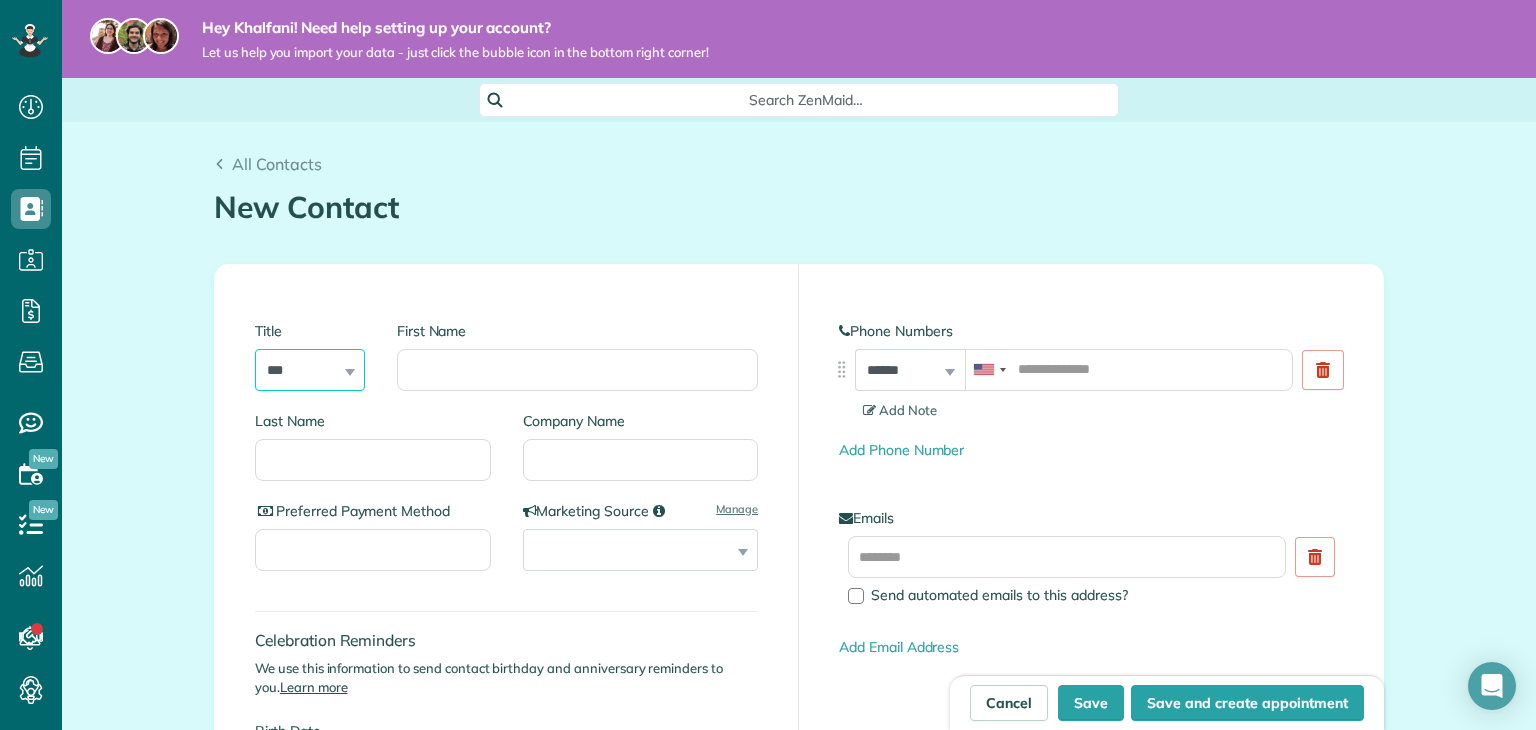 click on "***
****
***
***" at bounding box center [310, 370] 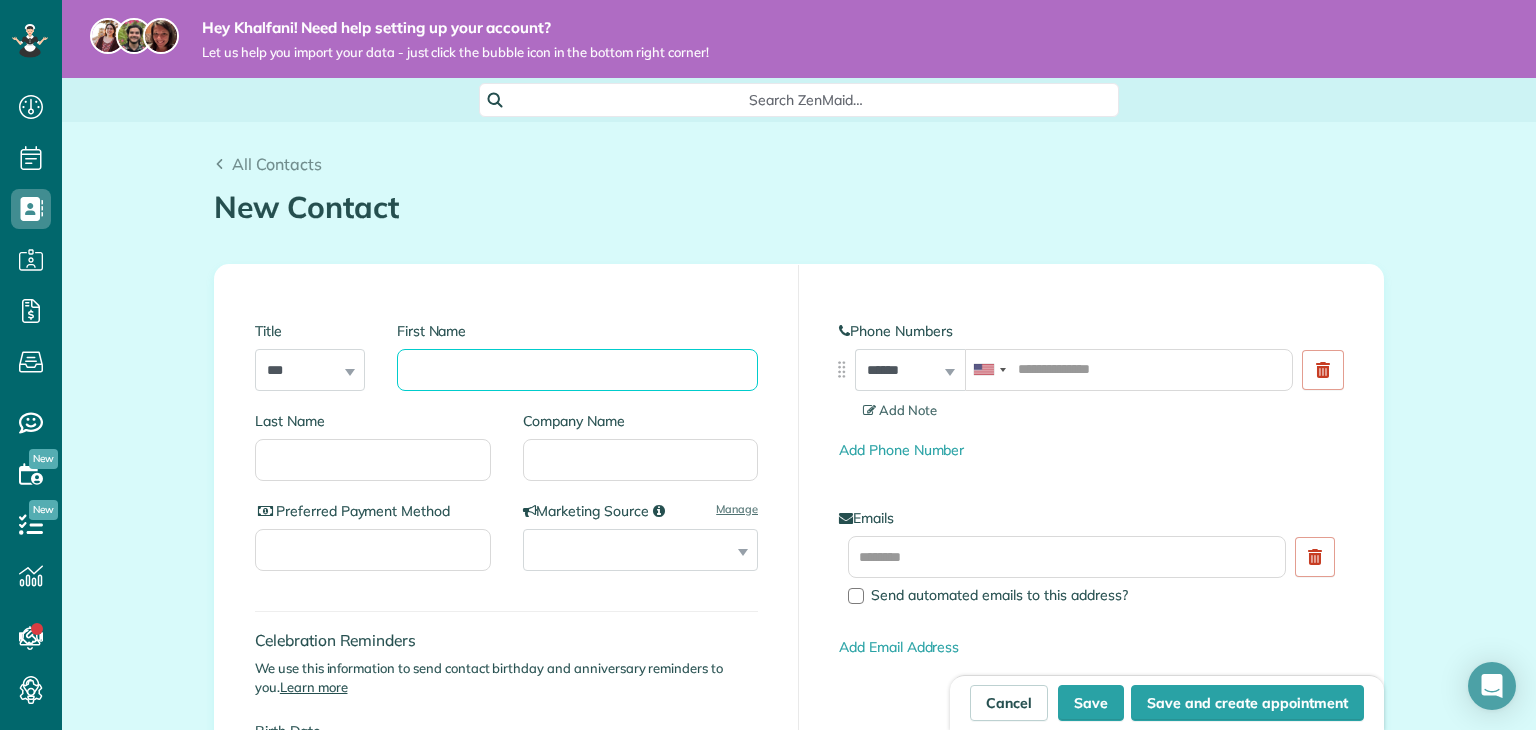 click on "First Name" at bounding box center (577, 370) 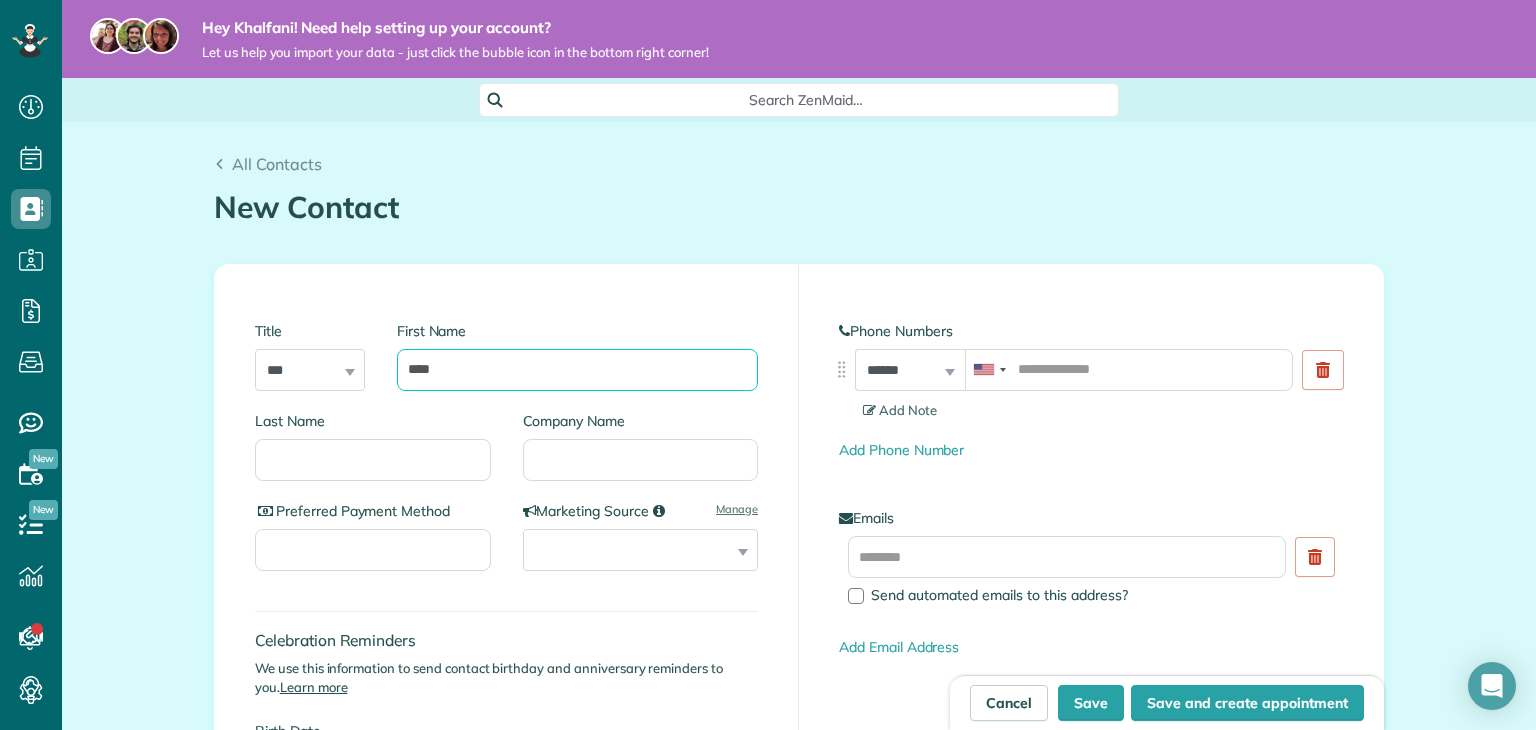 type on "****" 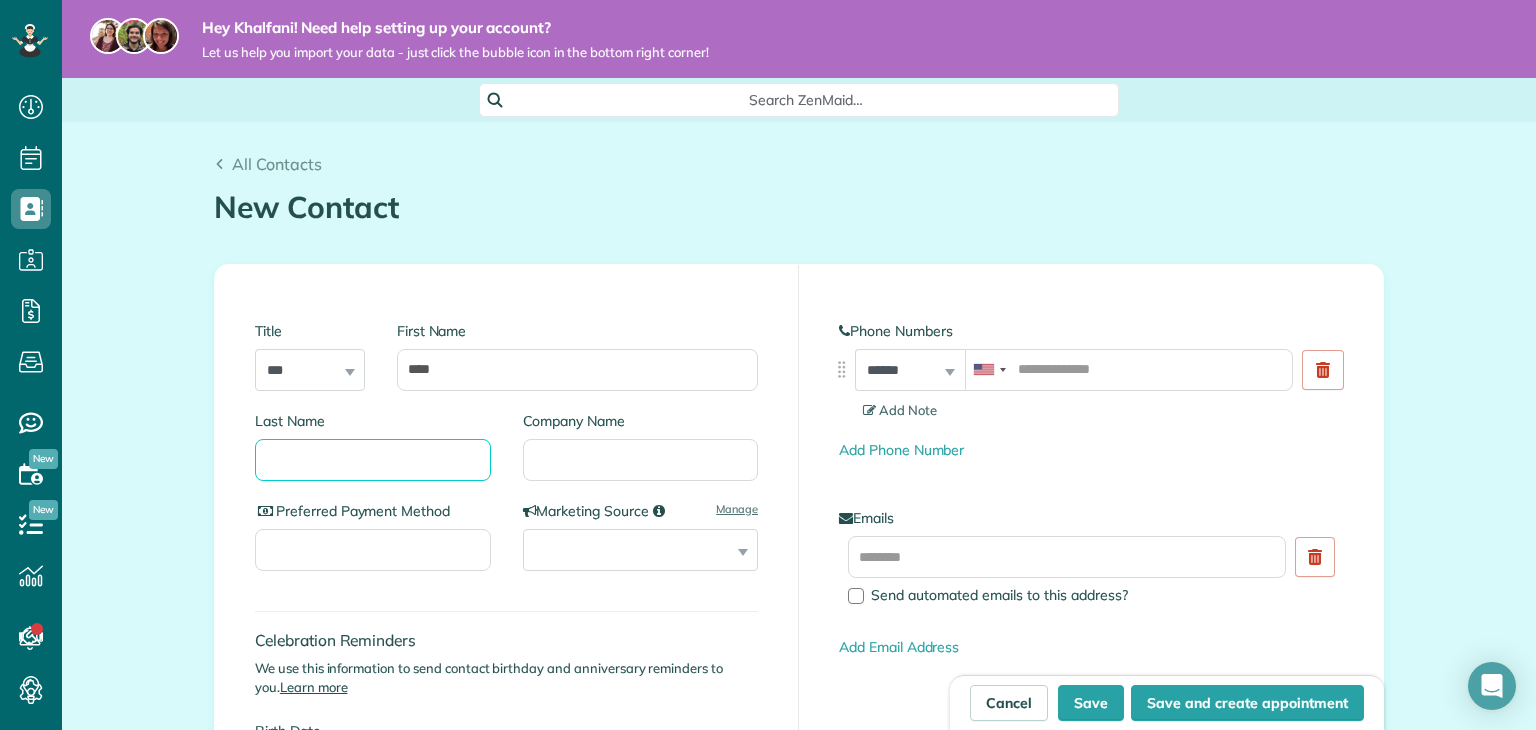 click on "Last Name" at bounding box center [373, 460] 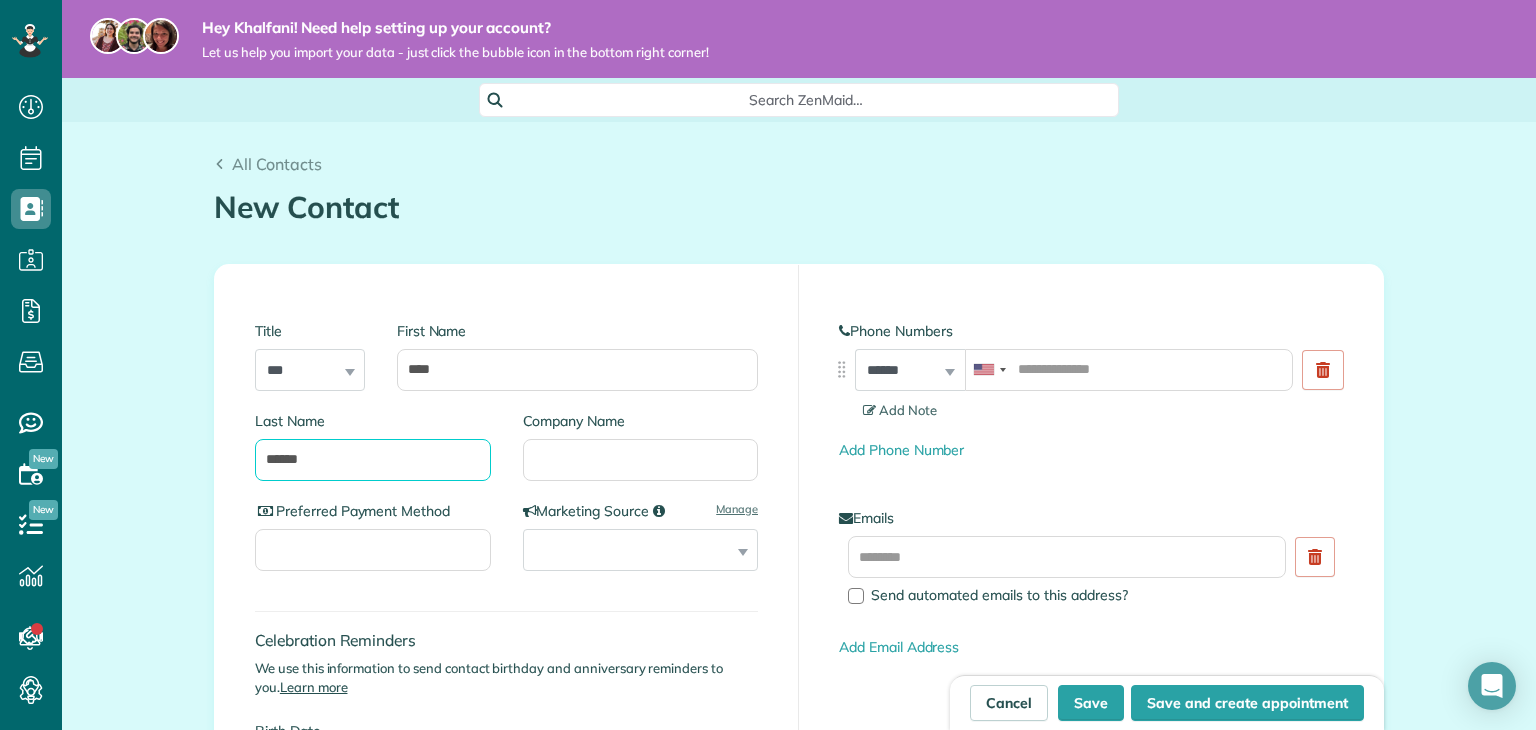 type on "******" 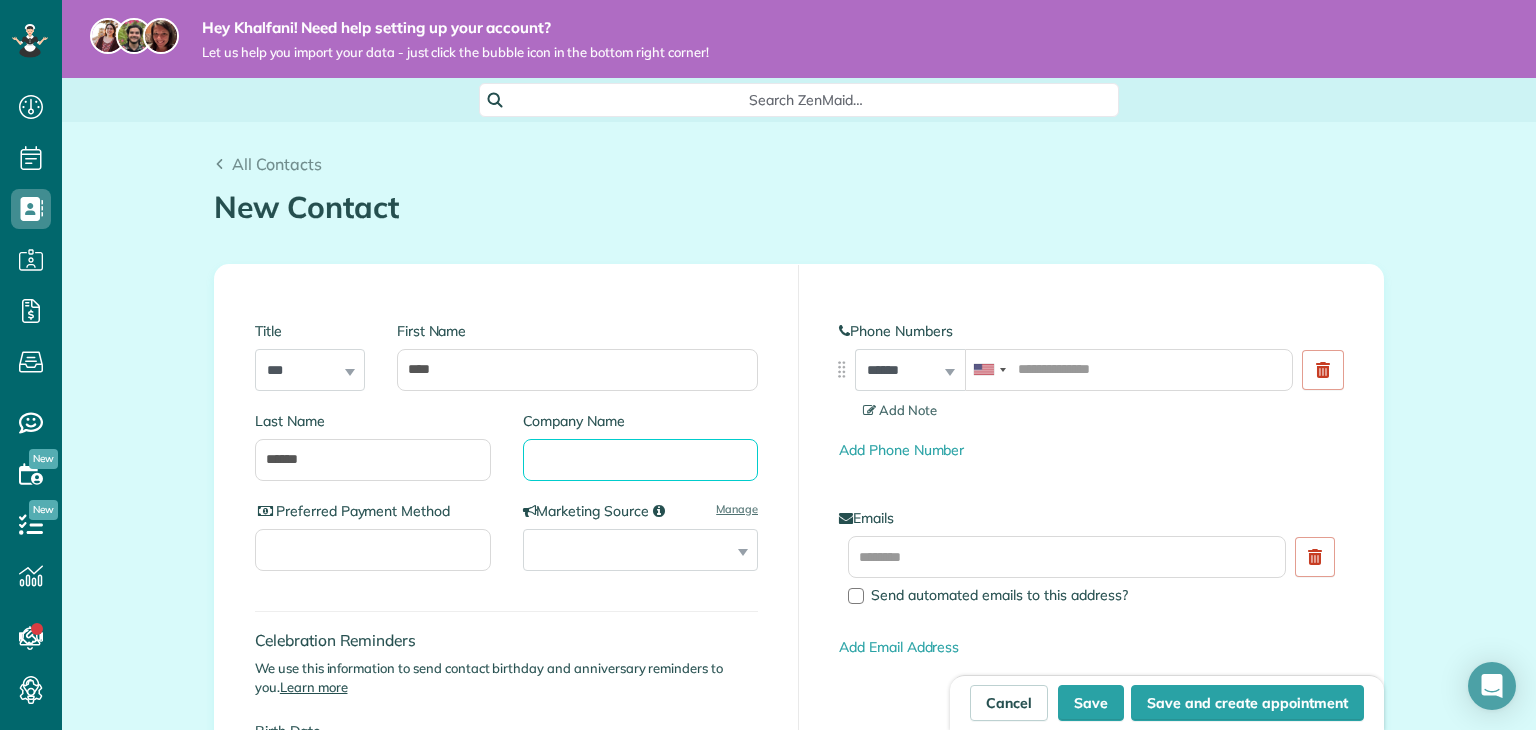 click on "Company Name" at bounding box center (641, 460) 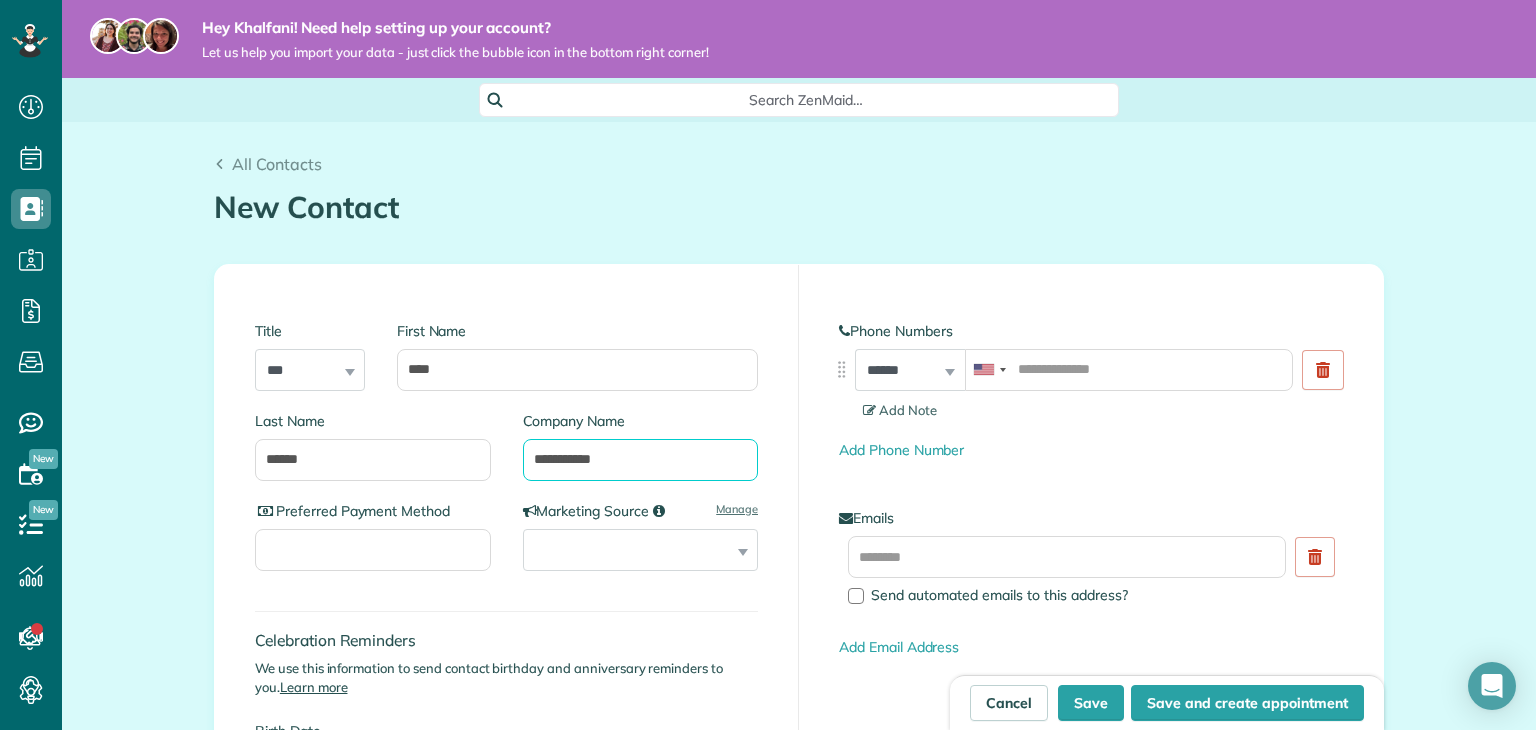 type on "**********" 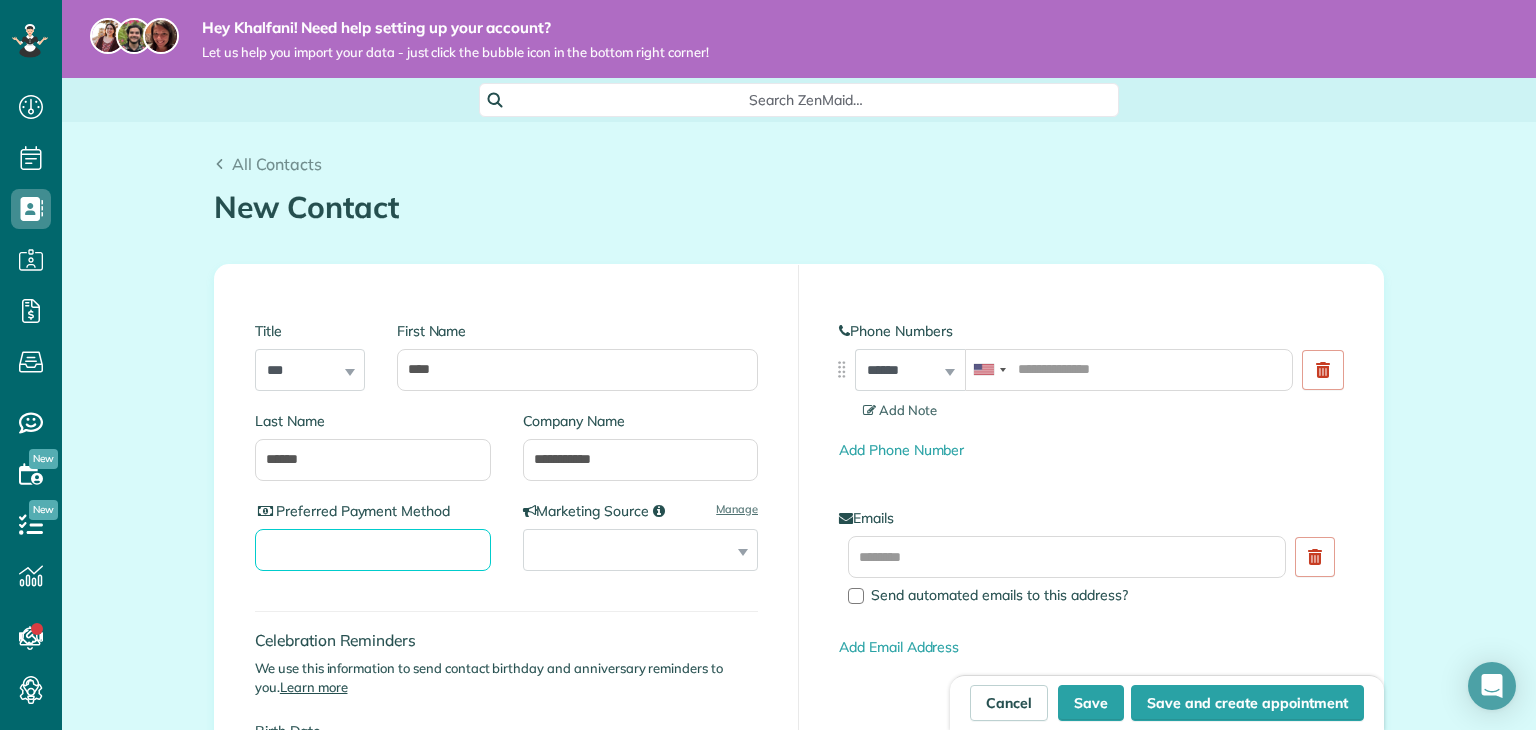click on "Preferred Payment Method" at bounding box center [373, 550] 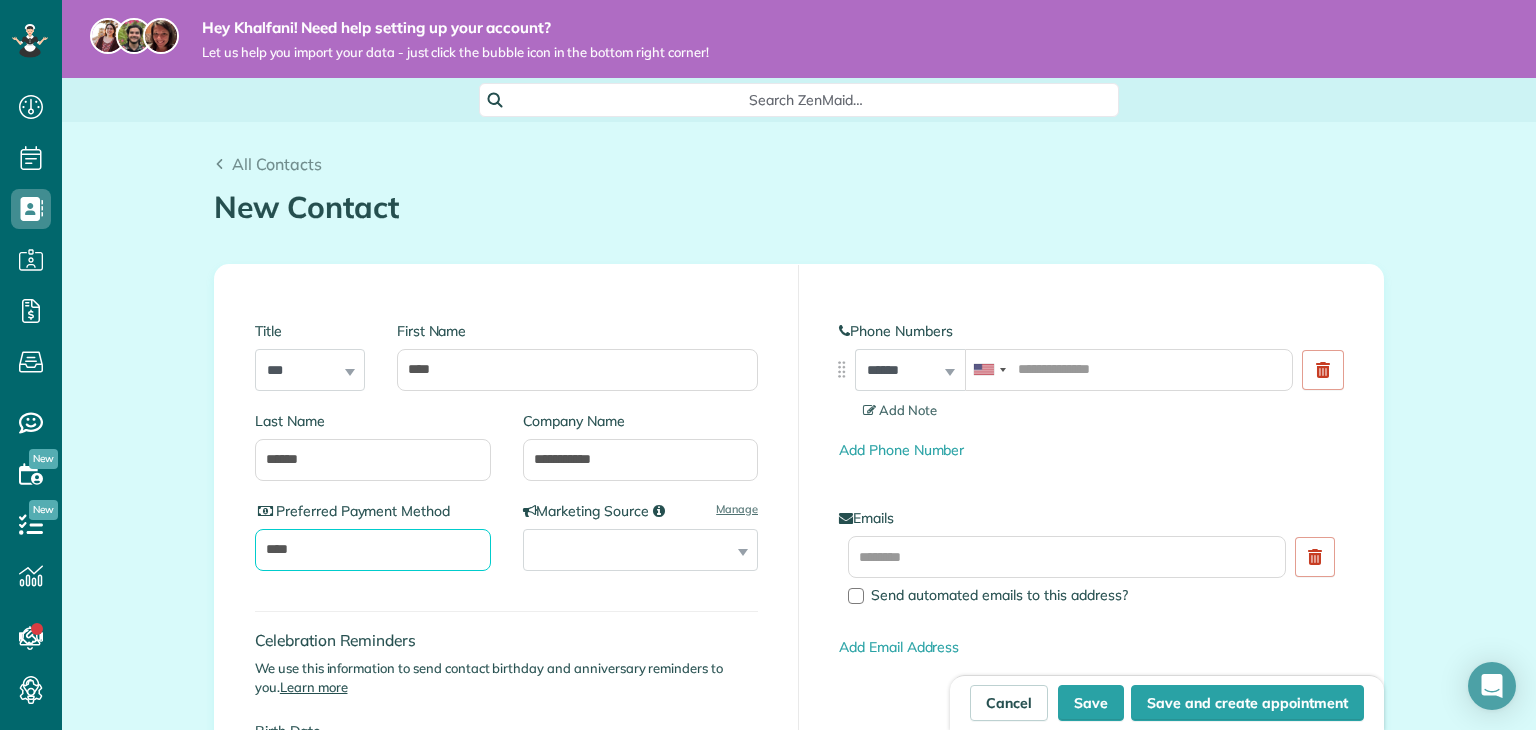 type on "****" 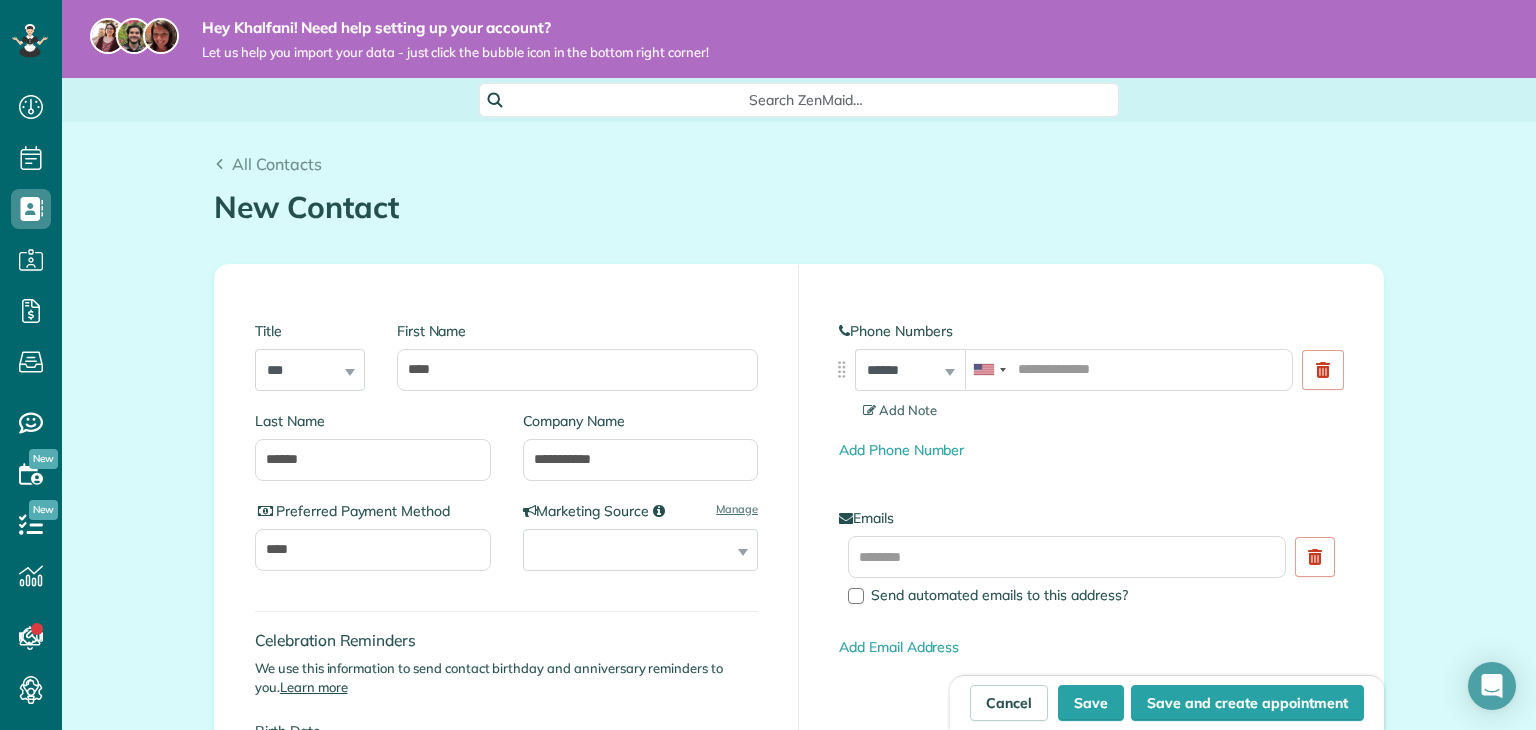 click on "**********" at bounding box center (633, 546) 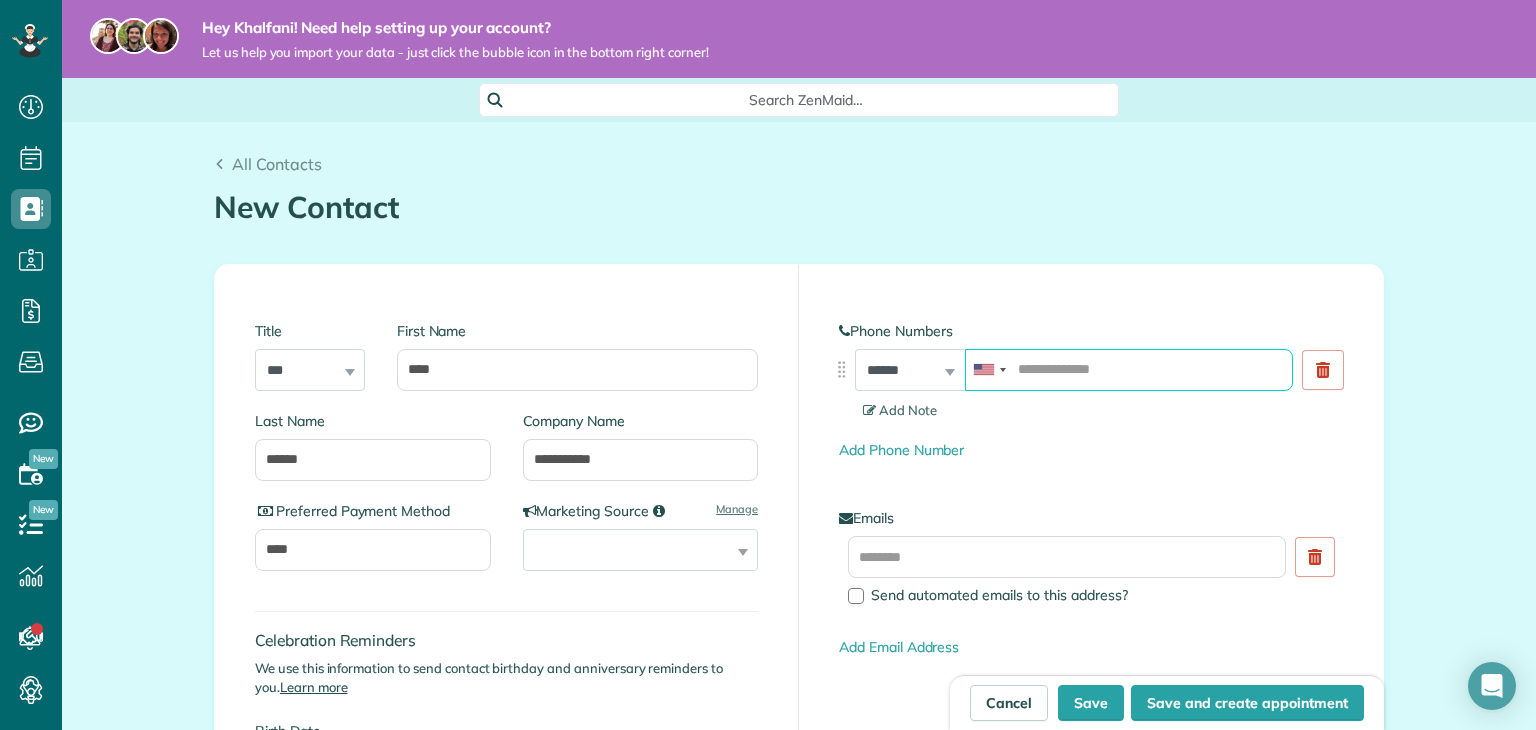 click at bounding box center [1129, 370] 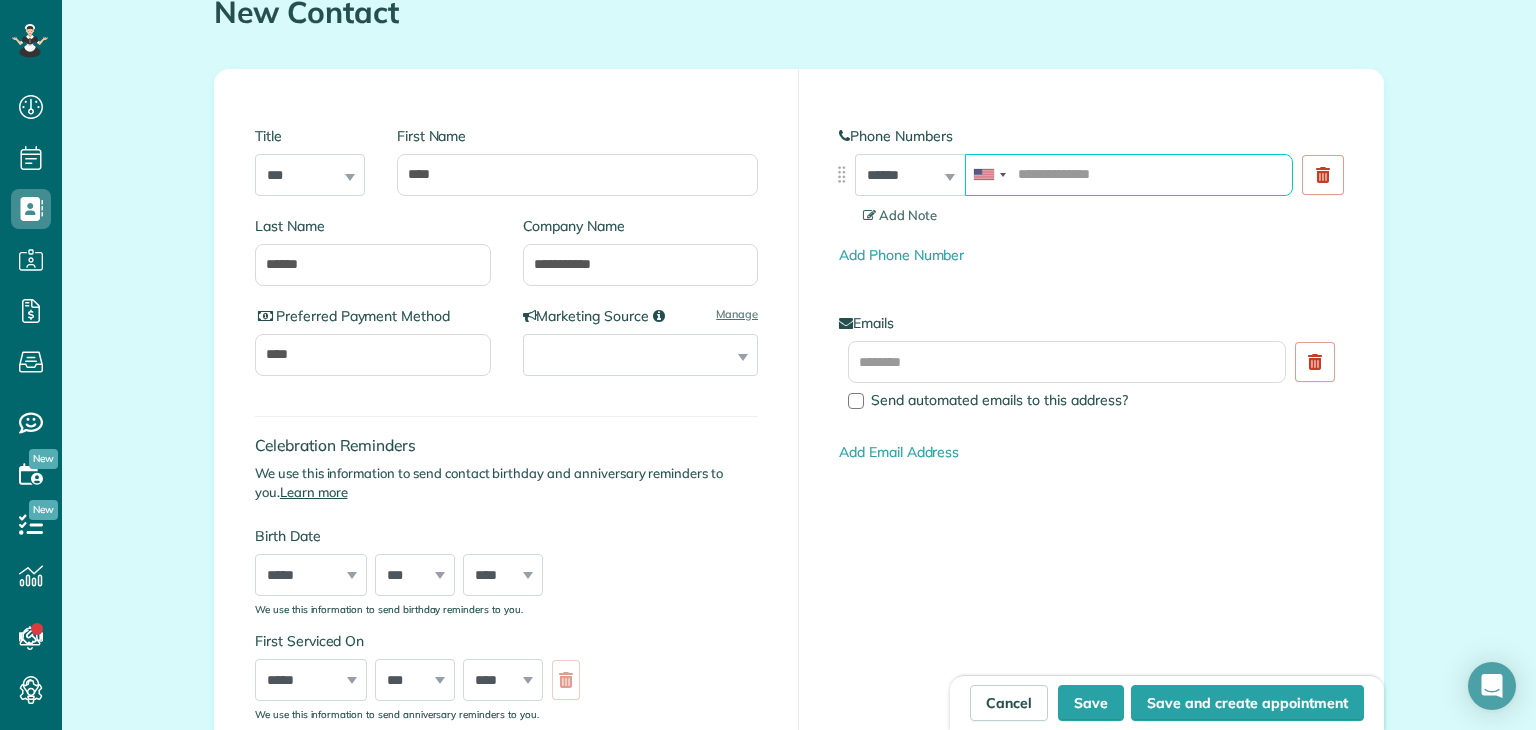 scroll, scrollTop: 200, scrollLeft: 0, axis: vertical 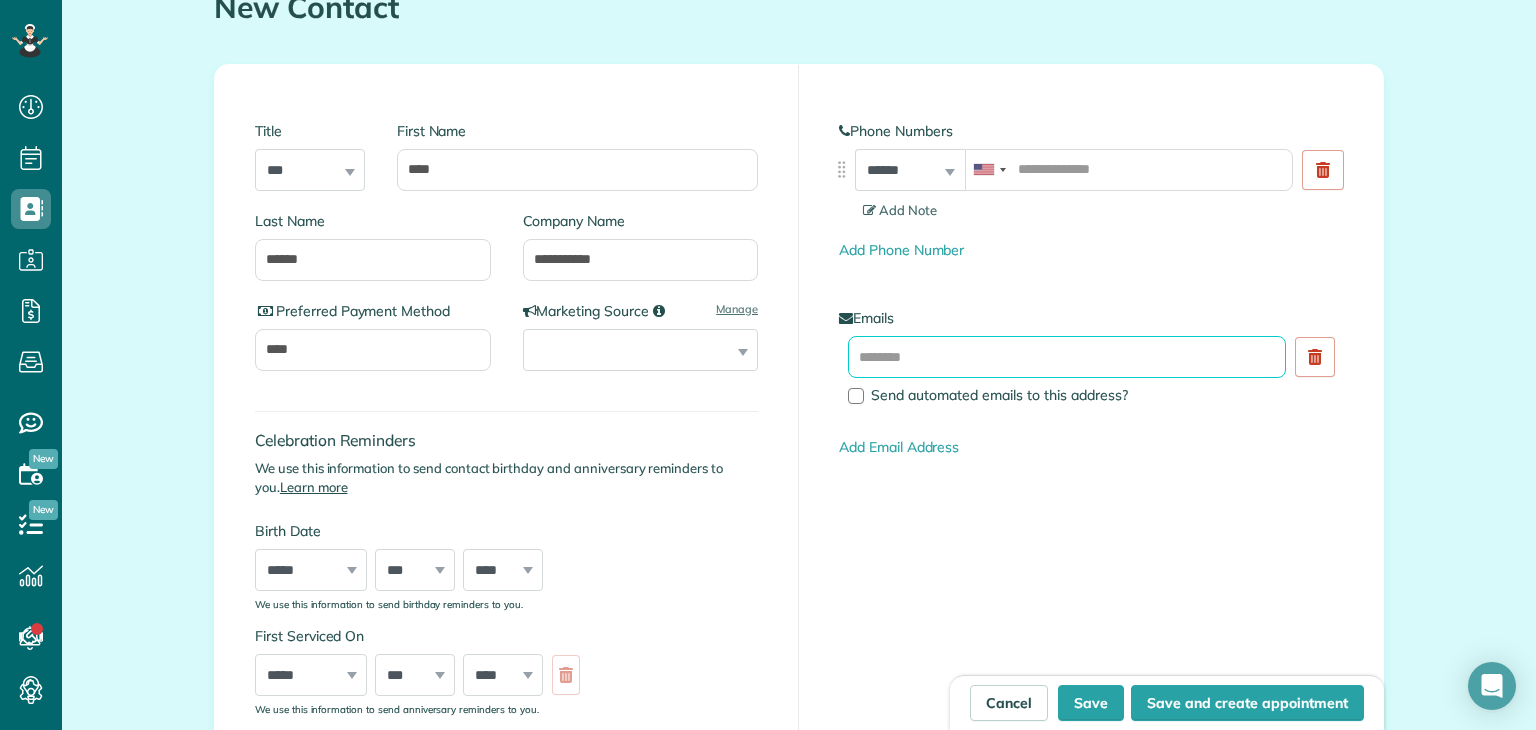 click at bounding box center (1067, 357) 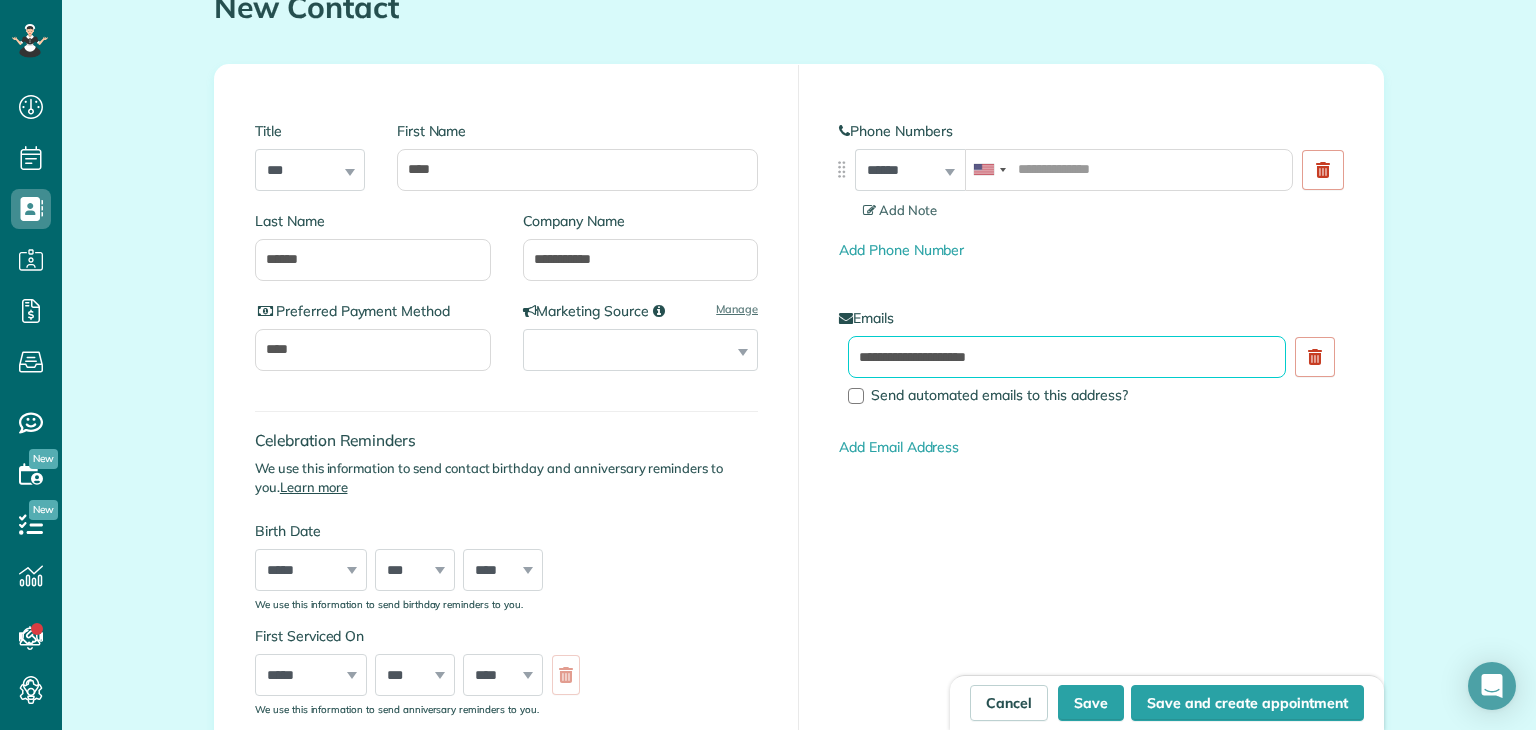 scroll, scrollTop: 400, scrollLeft: 0, axis: vertical 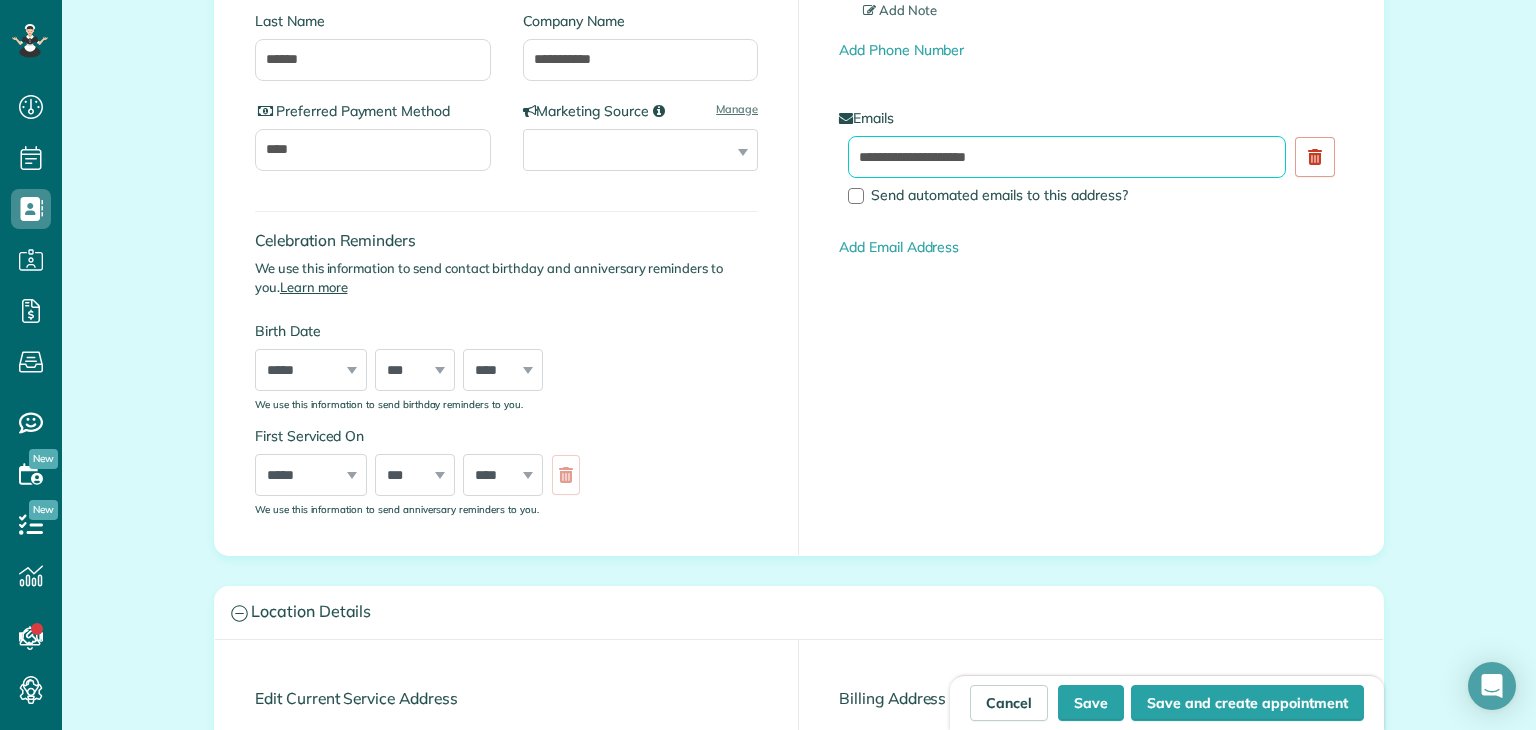 type on "**********" 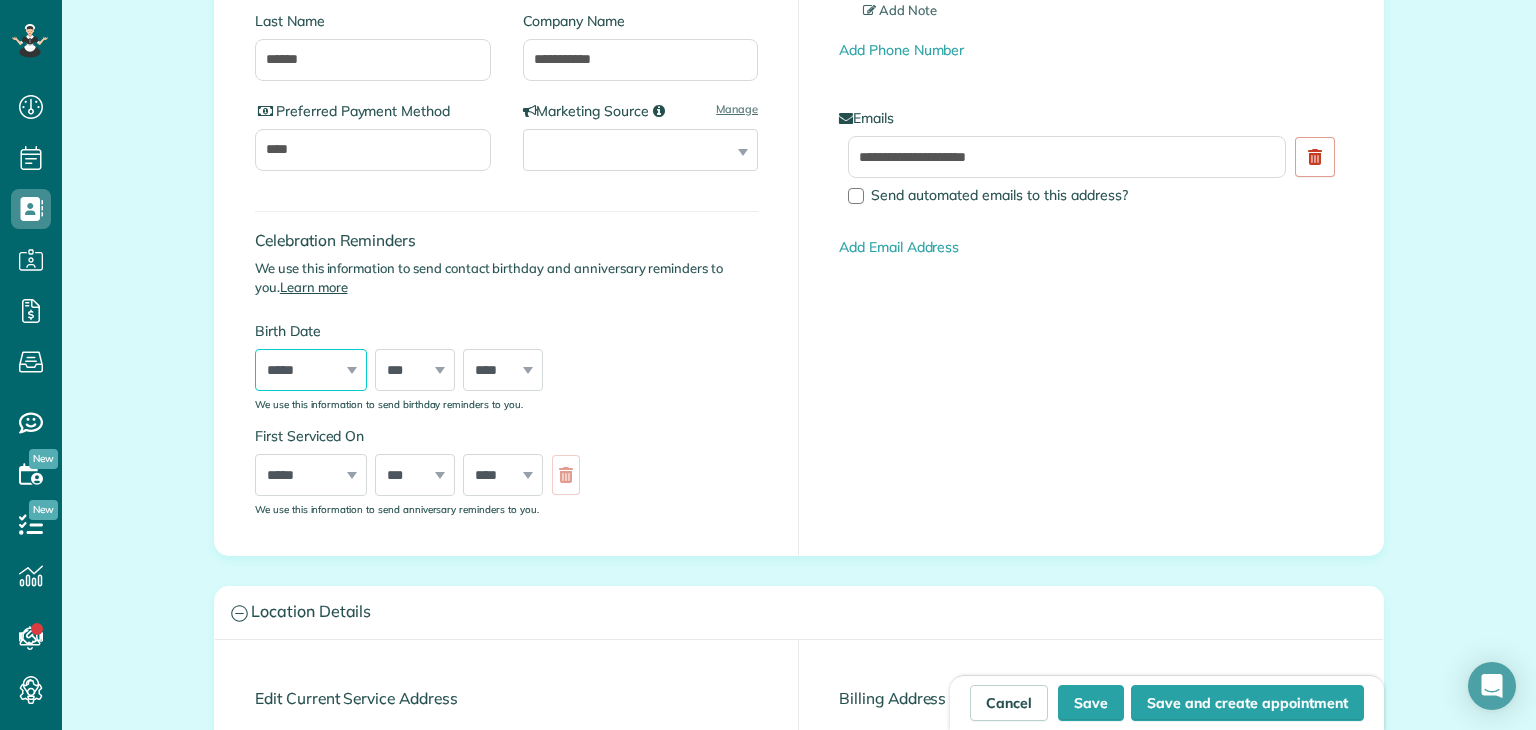 click on "*****
*******
********
*****
*****
***
****
****
******
*********
*******
********
********" at bounding box center (311, 370) 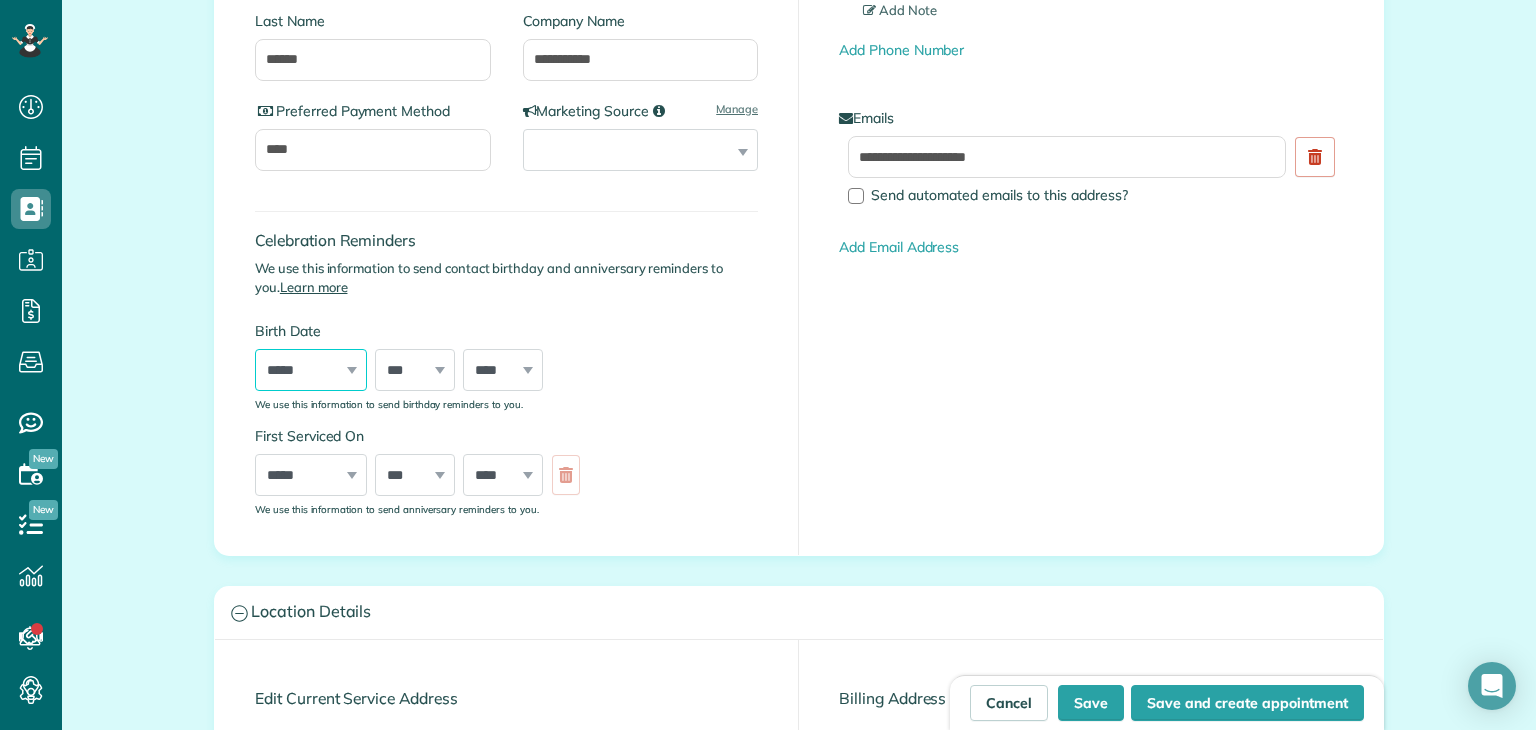 select on "*" 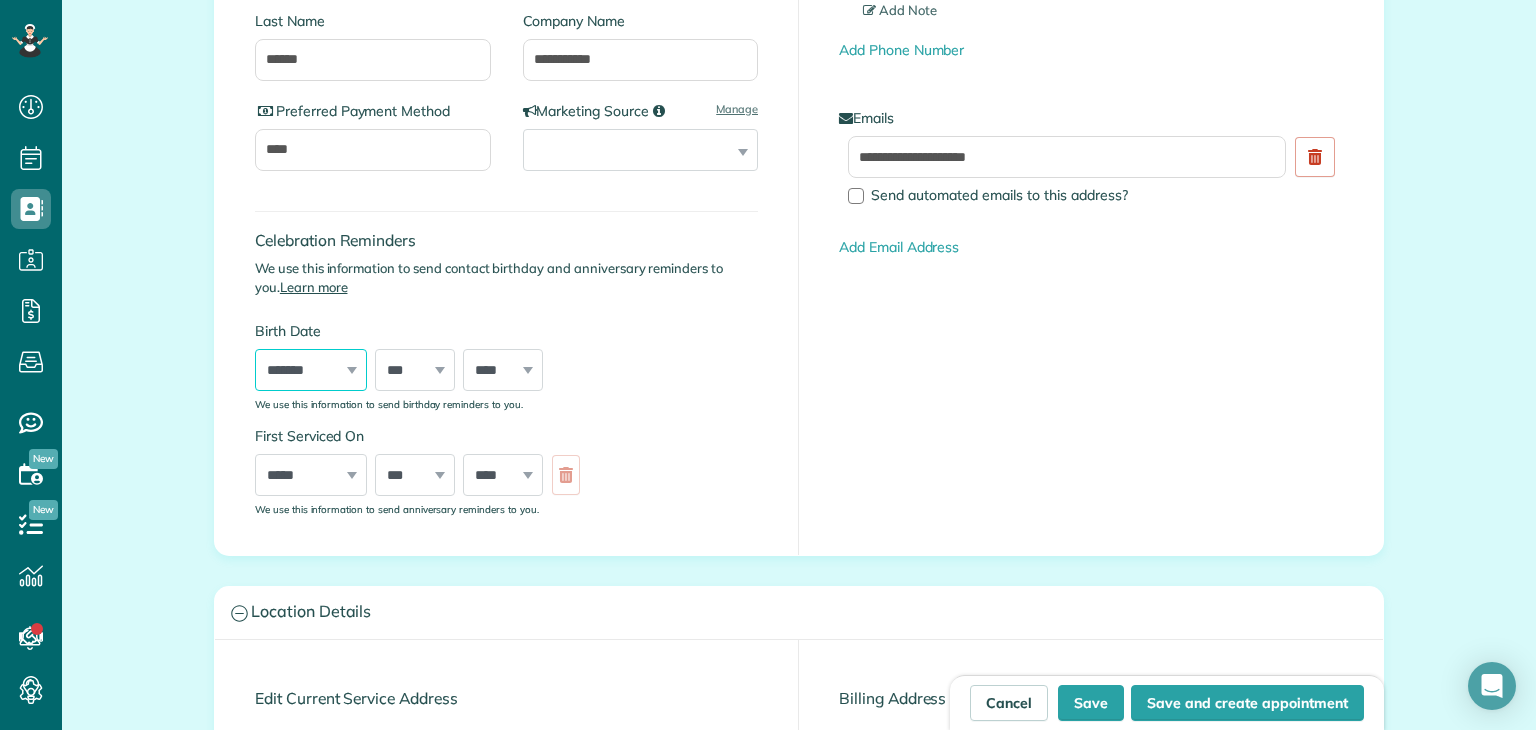 click on "*****
*******
********
*****
*****
***
****
****
******
*********
*******
********
********" at bounding box center (311, 370) 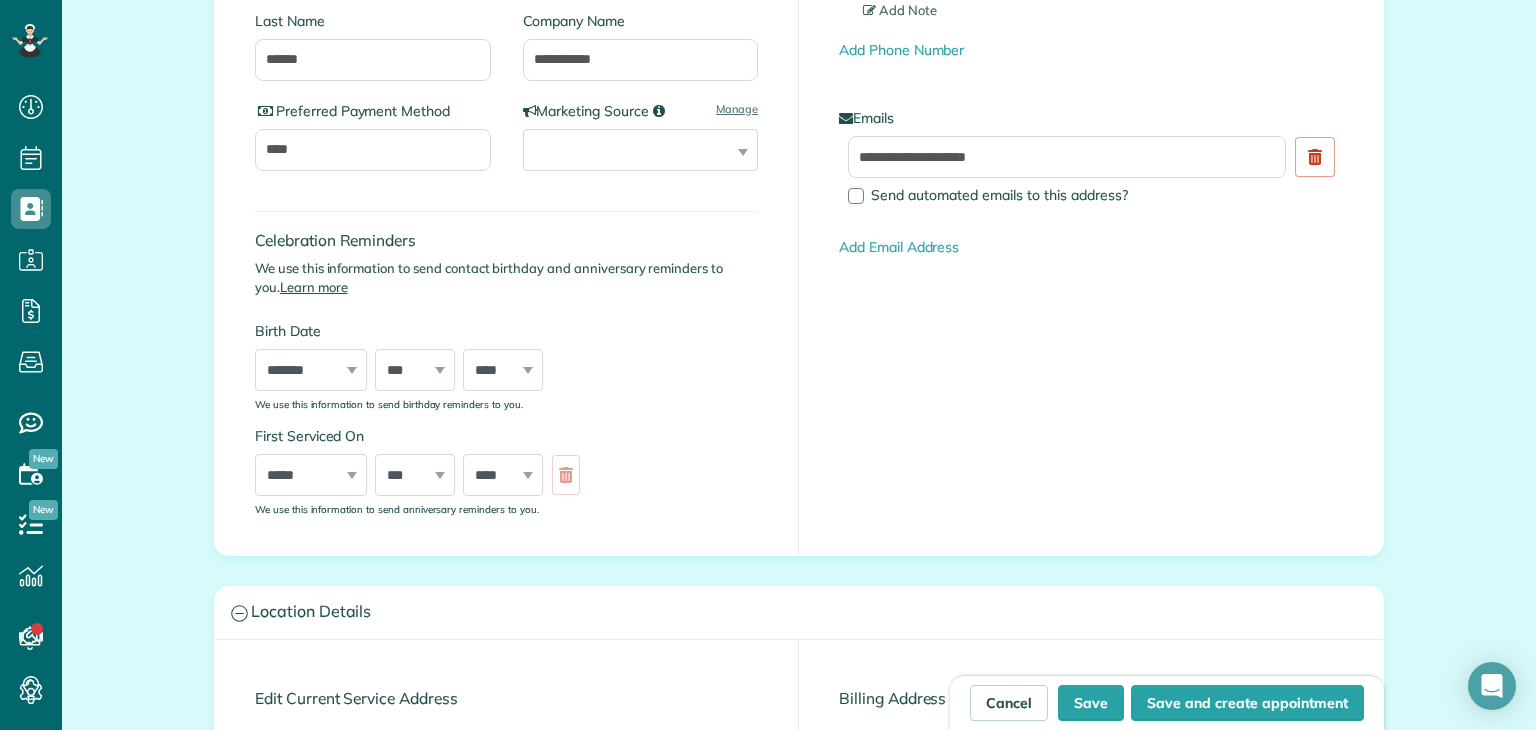 click on "***
*
*
*
*
*
*
*
*
*
**
**
**
**
**
**
**
**
**
**
**
**
**
**
**
**
**
**
**
**
**
**" at bounding box center (415, 370) 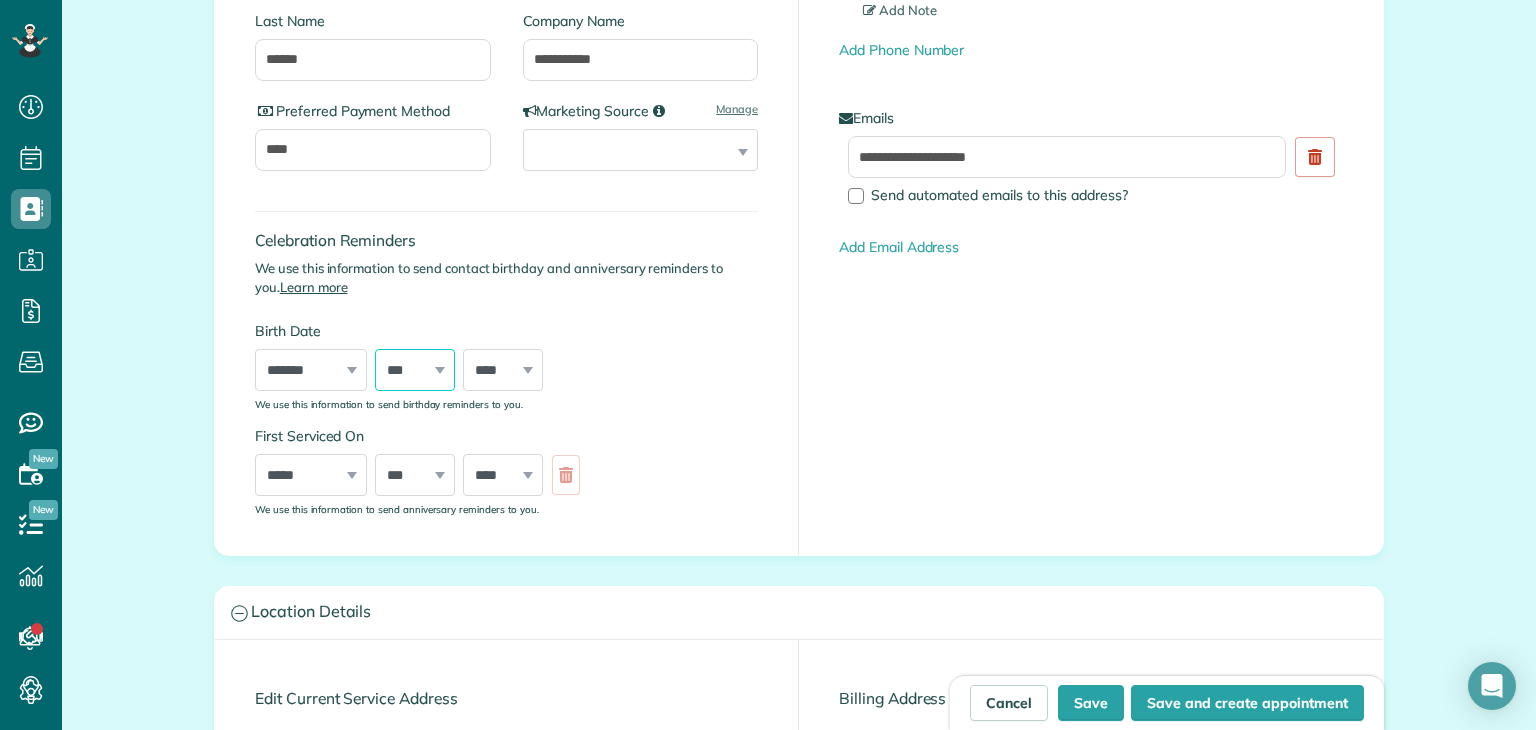 click on "***
*
*
*
*
*
*
*
*
*
**
**
**
**
**
**
**
**
**
**
**
**
**
**
**
**
**
**
**
**
**
**" at bounding box center (415, 370) 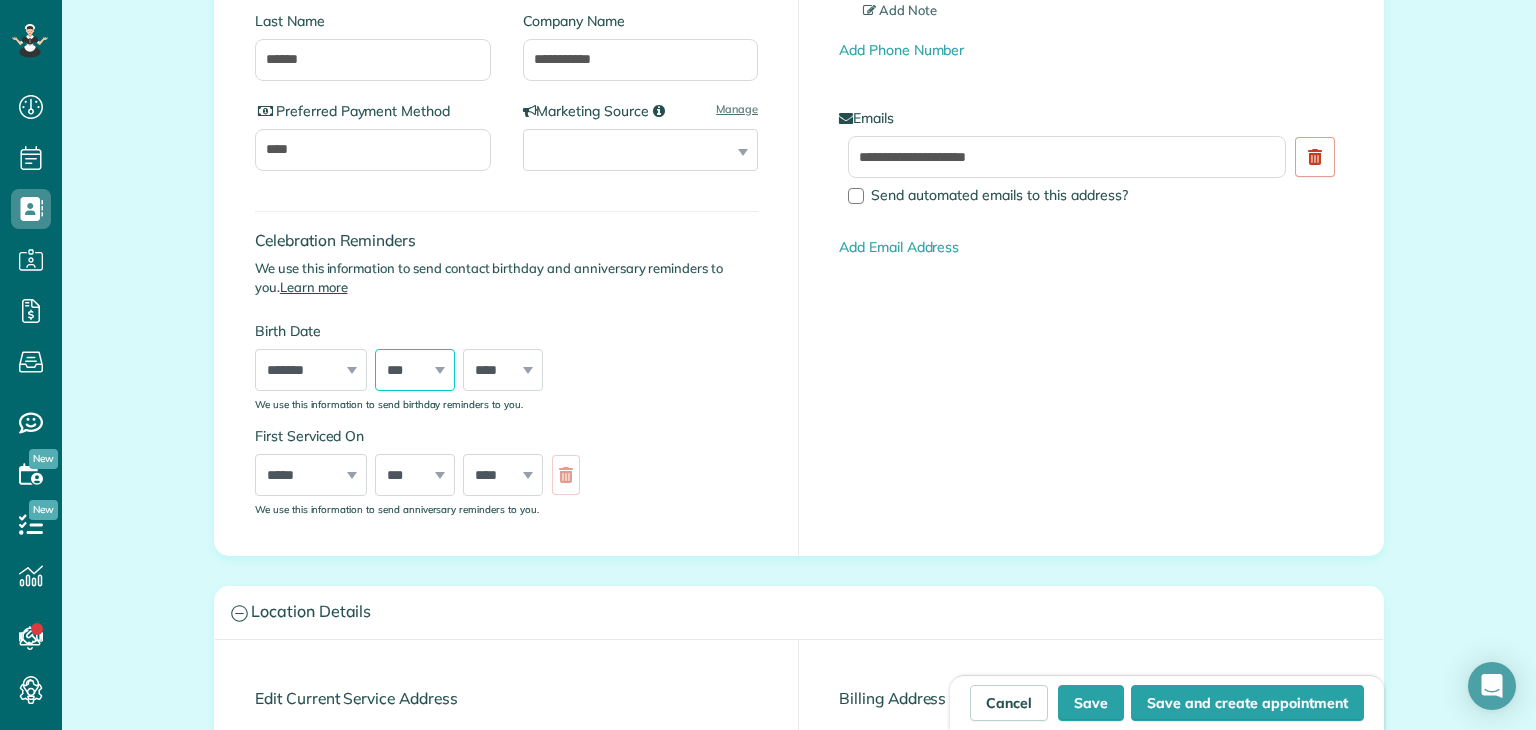 select on "*" 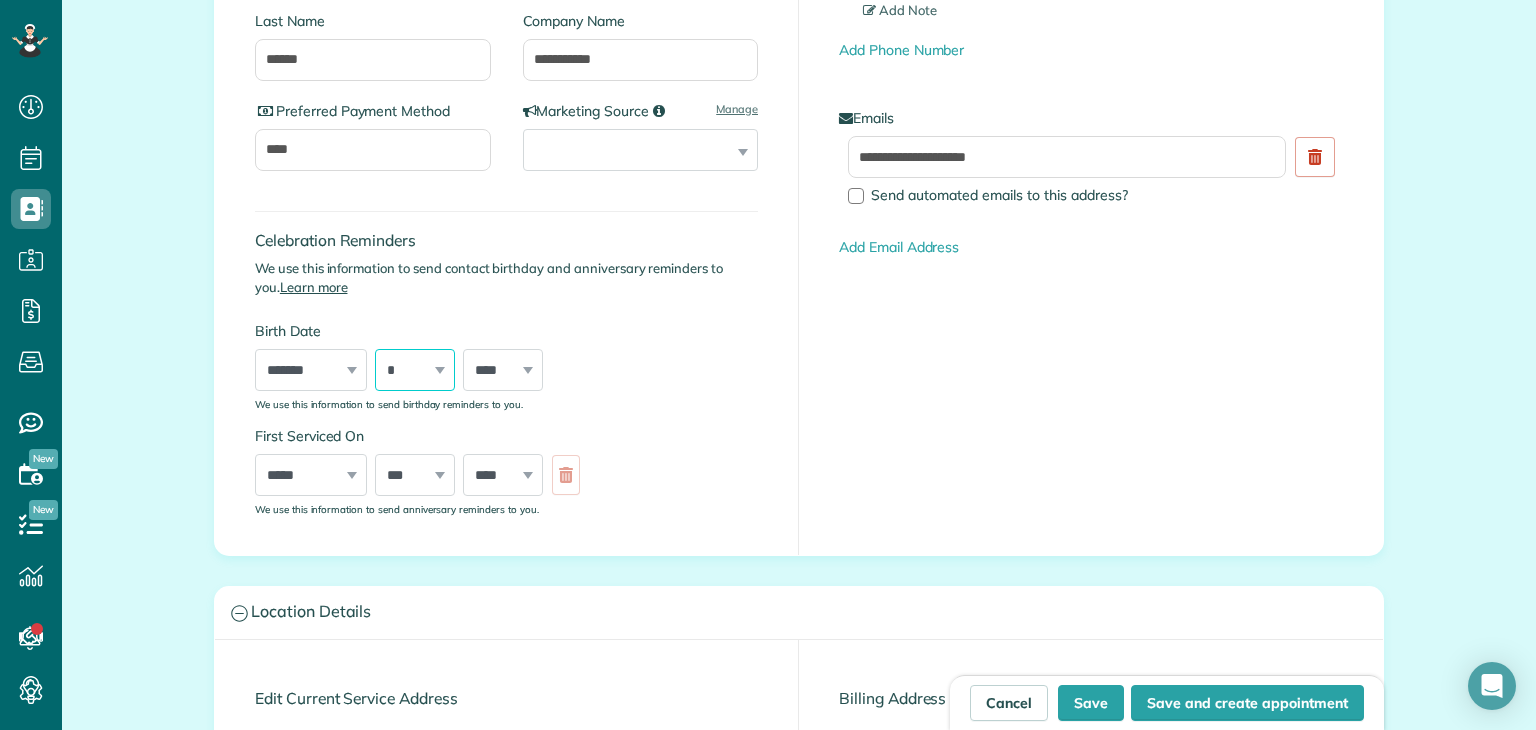 click on "***
*
*
*
*
*
*
*
*
*
**
**
**
**
**
**
**
**
**
**
**
**
**
**
**
**
**
**
**
**
**
**" at bounding box center (415, 370) 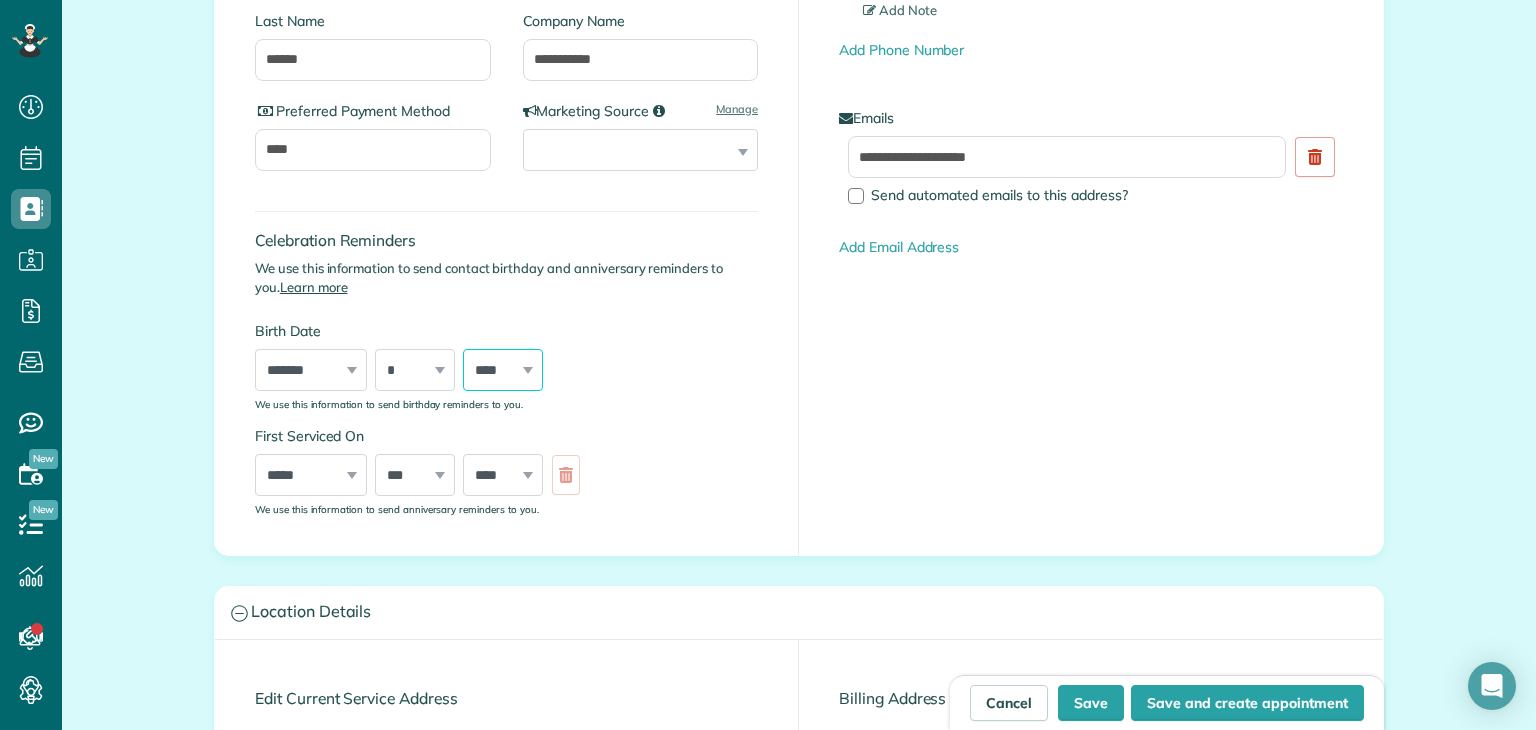 click on "****
****
****
****
****
****
****
****
****
****
****
****
****
****
****
****
****
****
****
****
****
****
****
****
****
****
****
****
****
****
****
****
****
****
****
****
****
****
****
****
****
****
****
****
****
****
****
****
****
****
****
****
****
****
****
****
****
****
****
****
****
****
****
****
****
****
****
****
****
****
****
****
****
****
****
****
****
****
****
****" at bounding box center [503, 370] 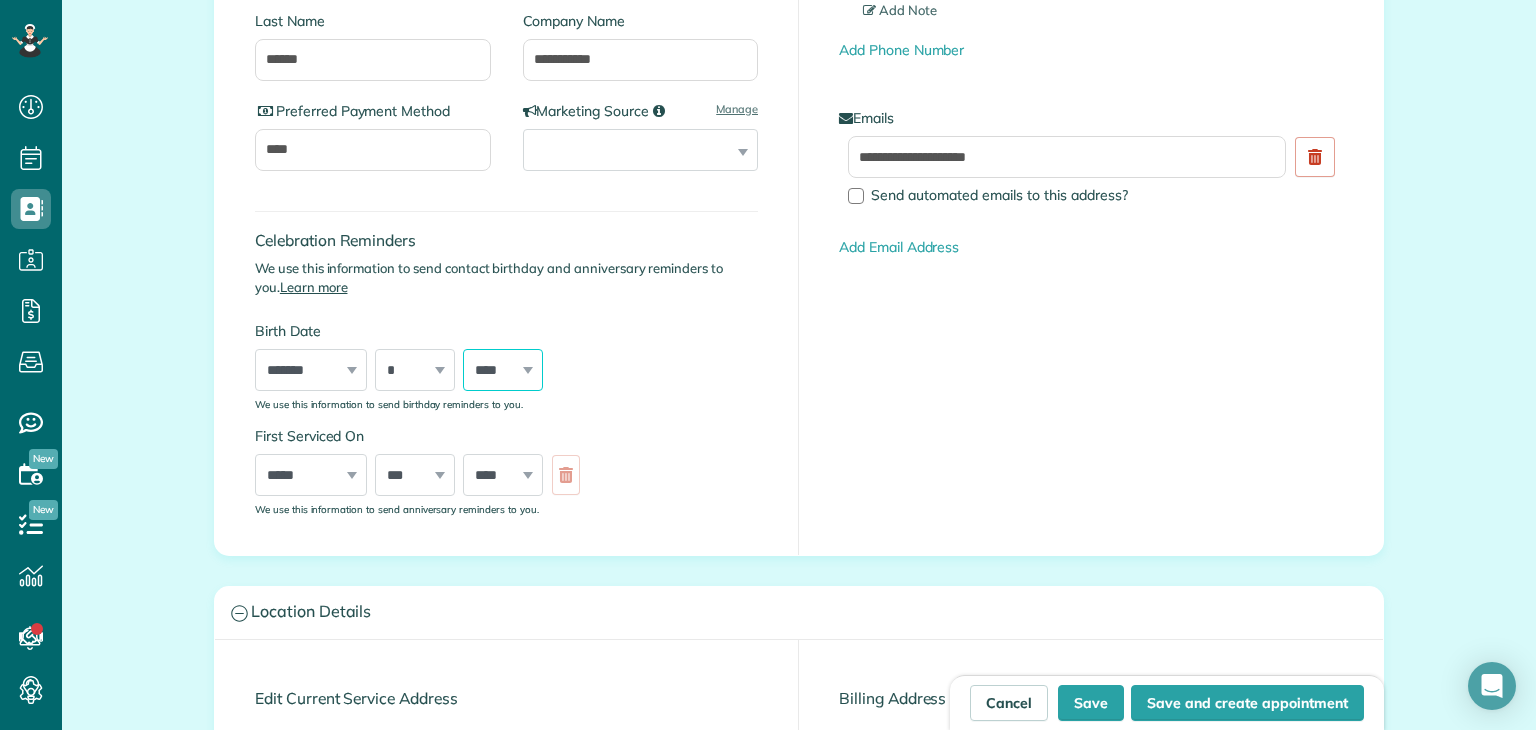 select on "****" 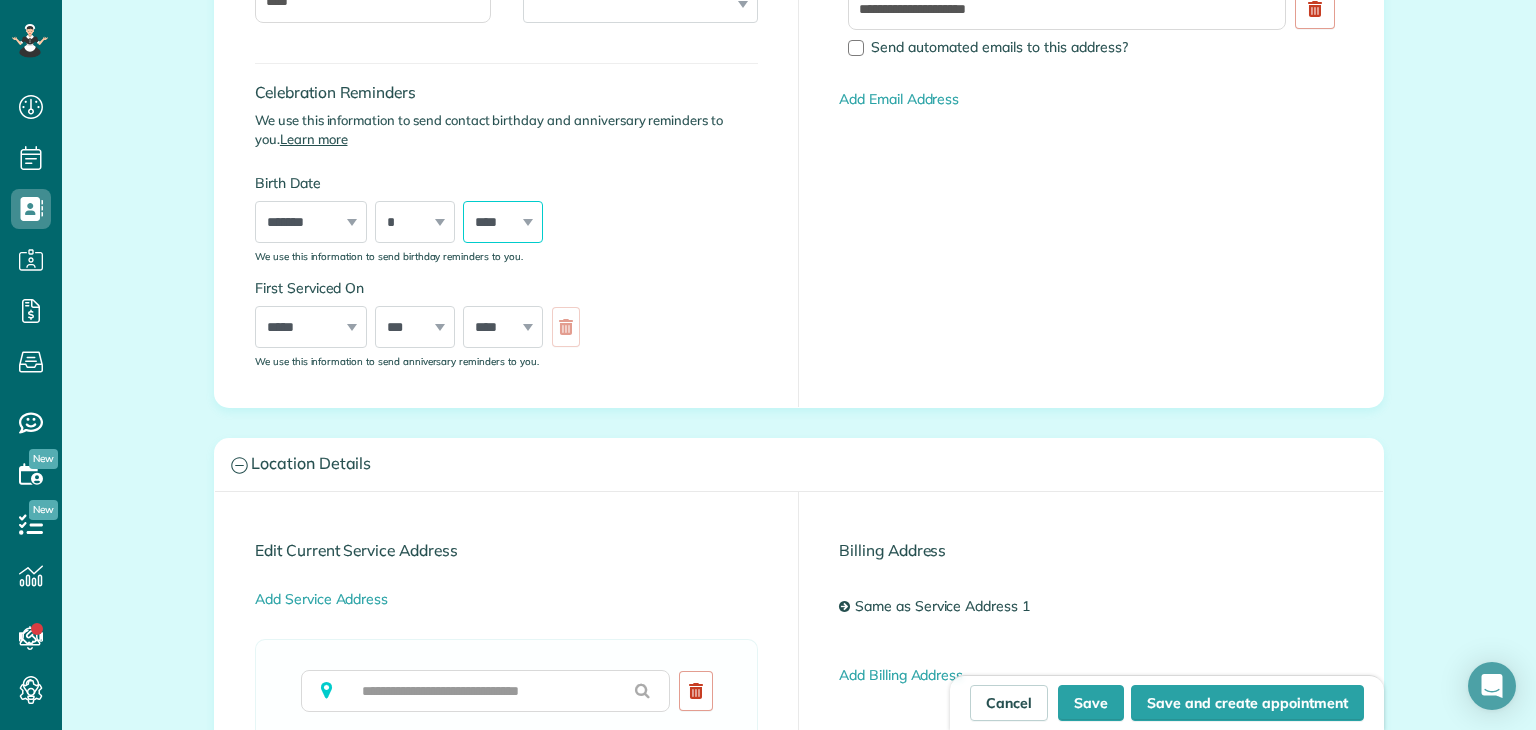 scroll, scrollTop: 800, scrollLeft: 0, axis: vertical 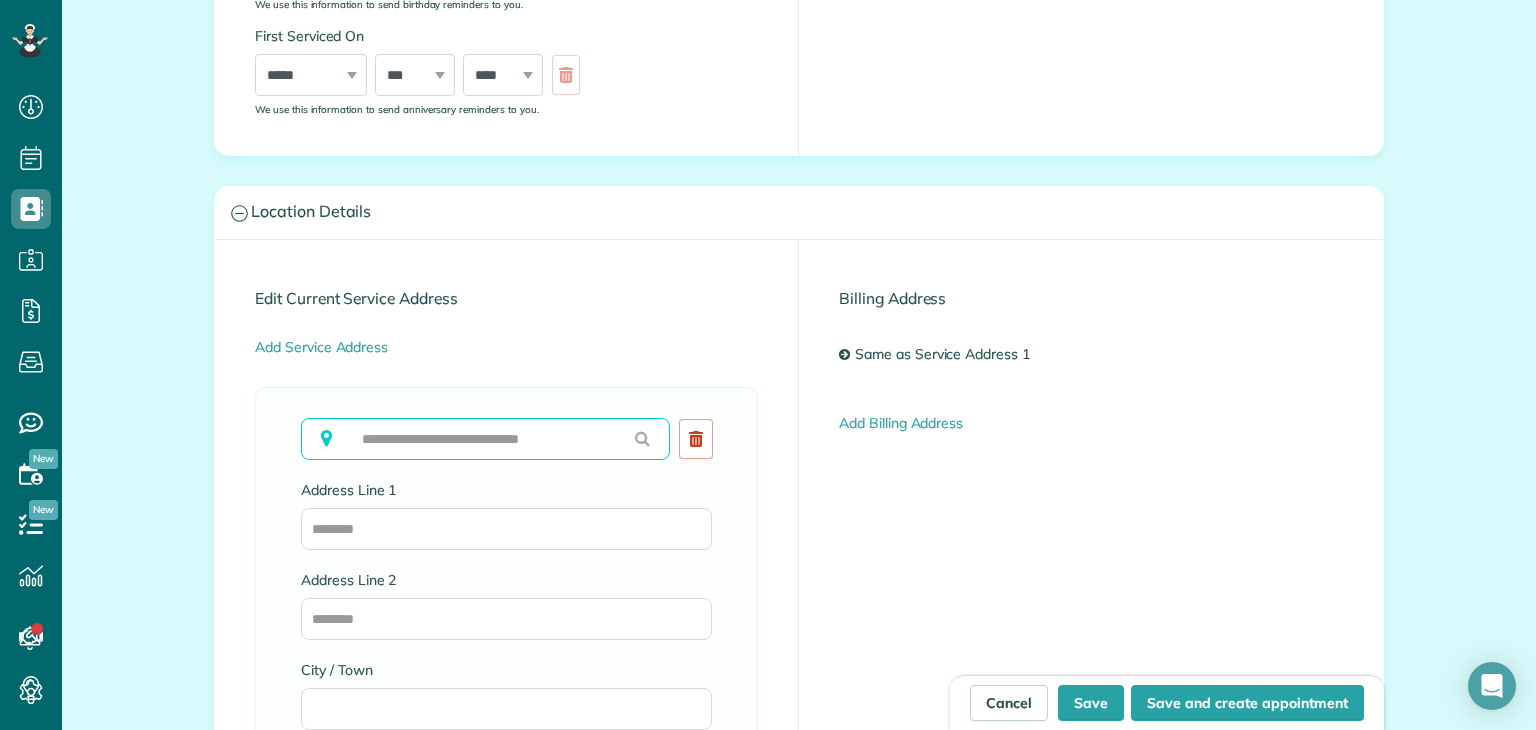 click at bounding box center [485, 439] 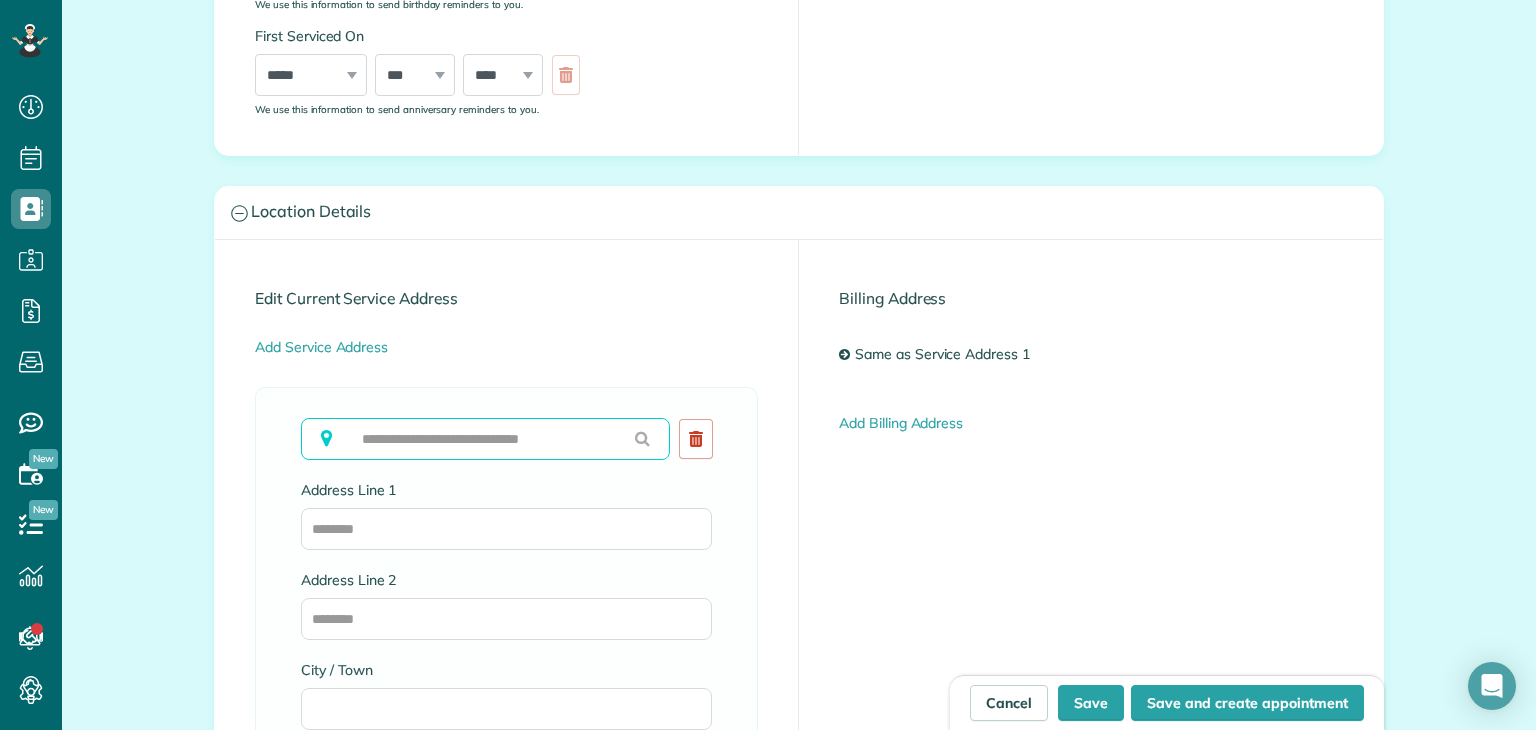 click at bounding box center (485, 439) 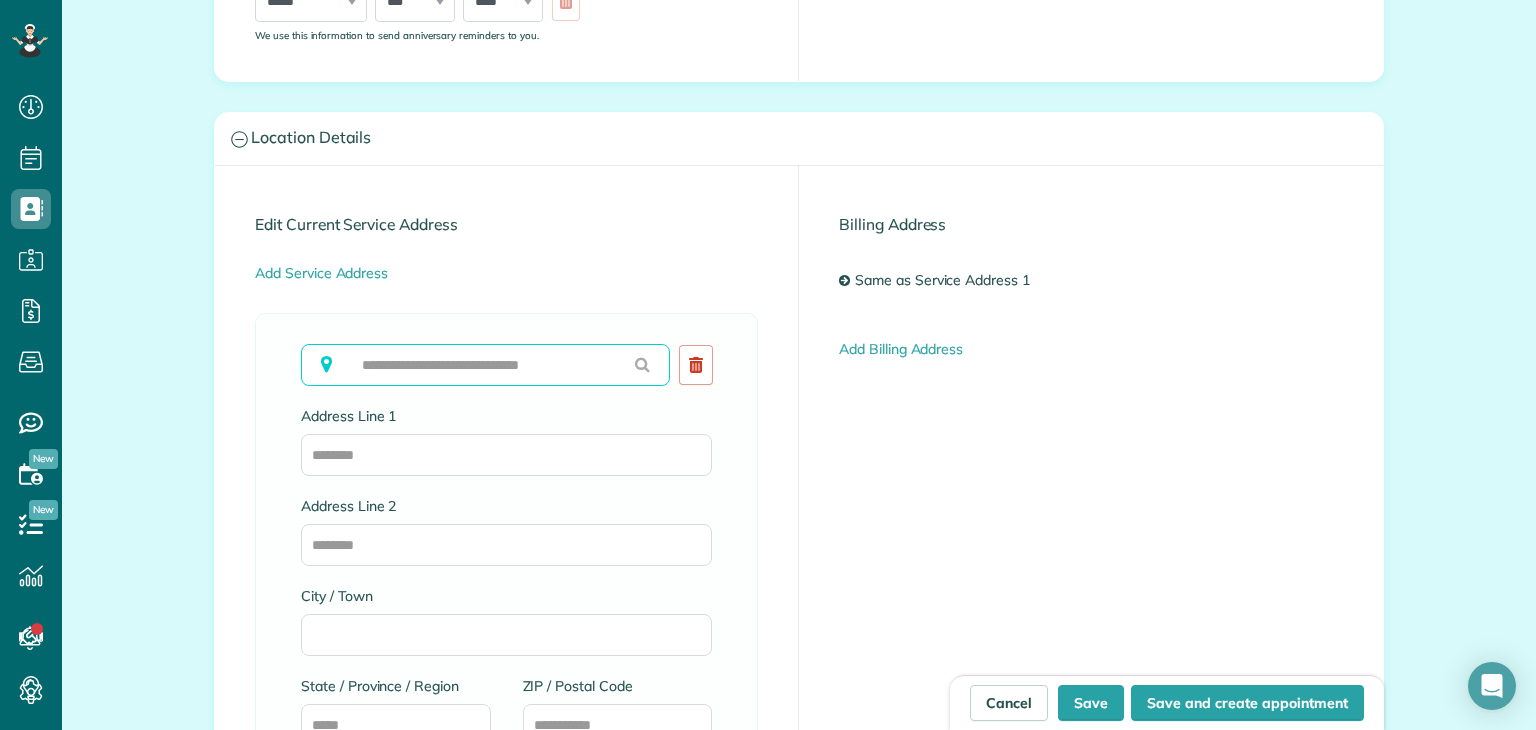 scroll, scrollTop: 1000, scrollLeft: 0, axis: vertical 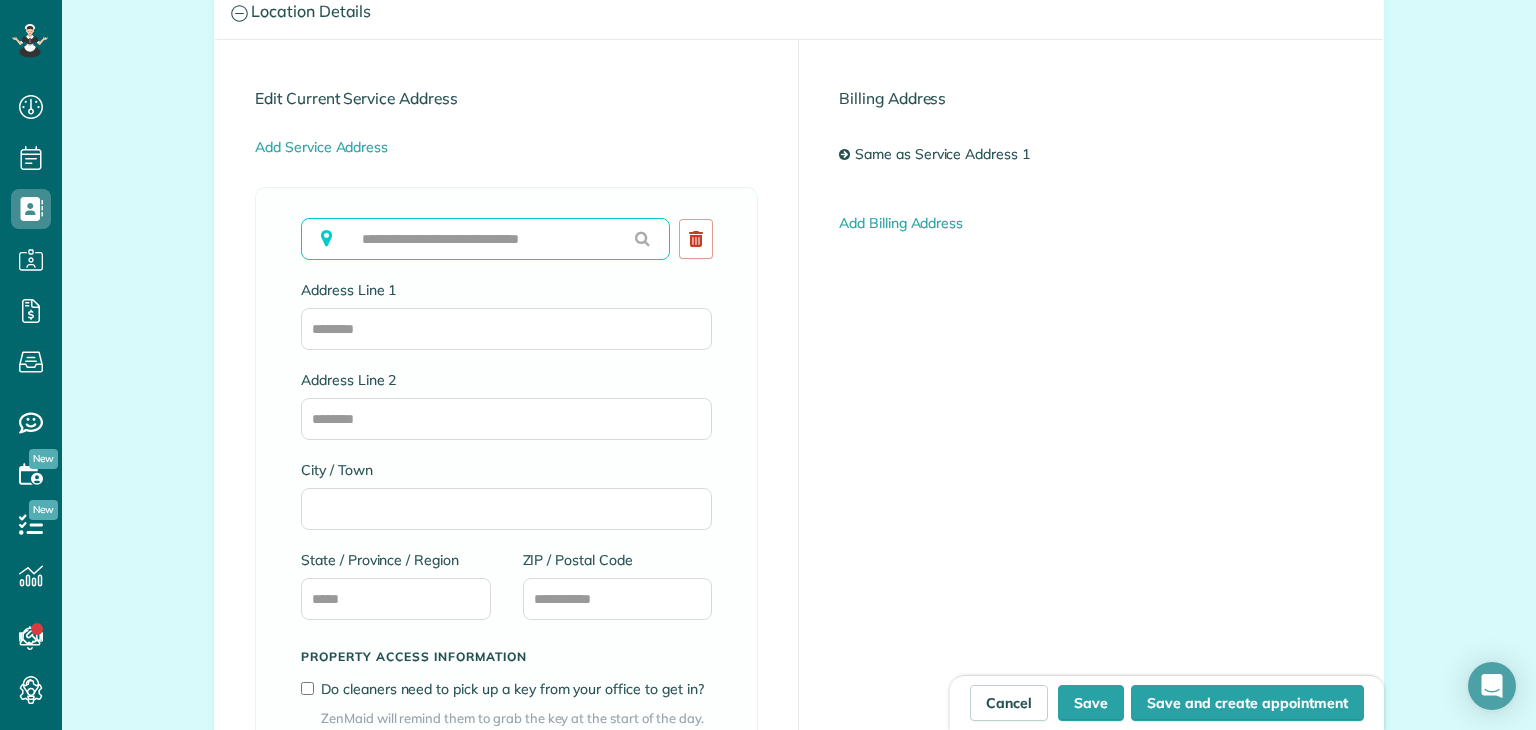 click at bounding box center [485, 239] 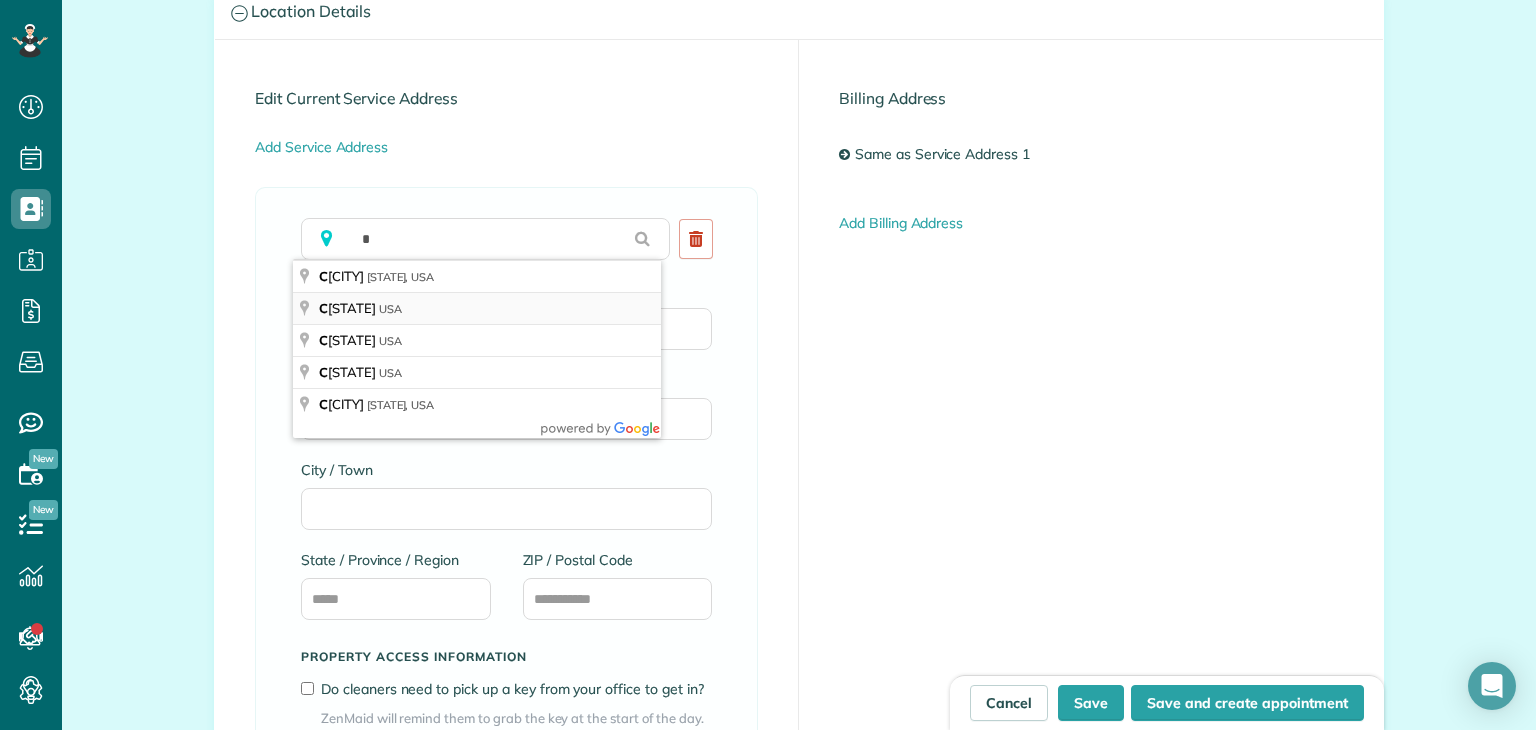 type on "**********" 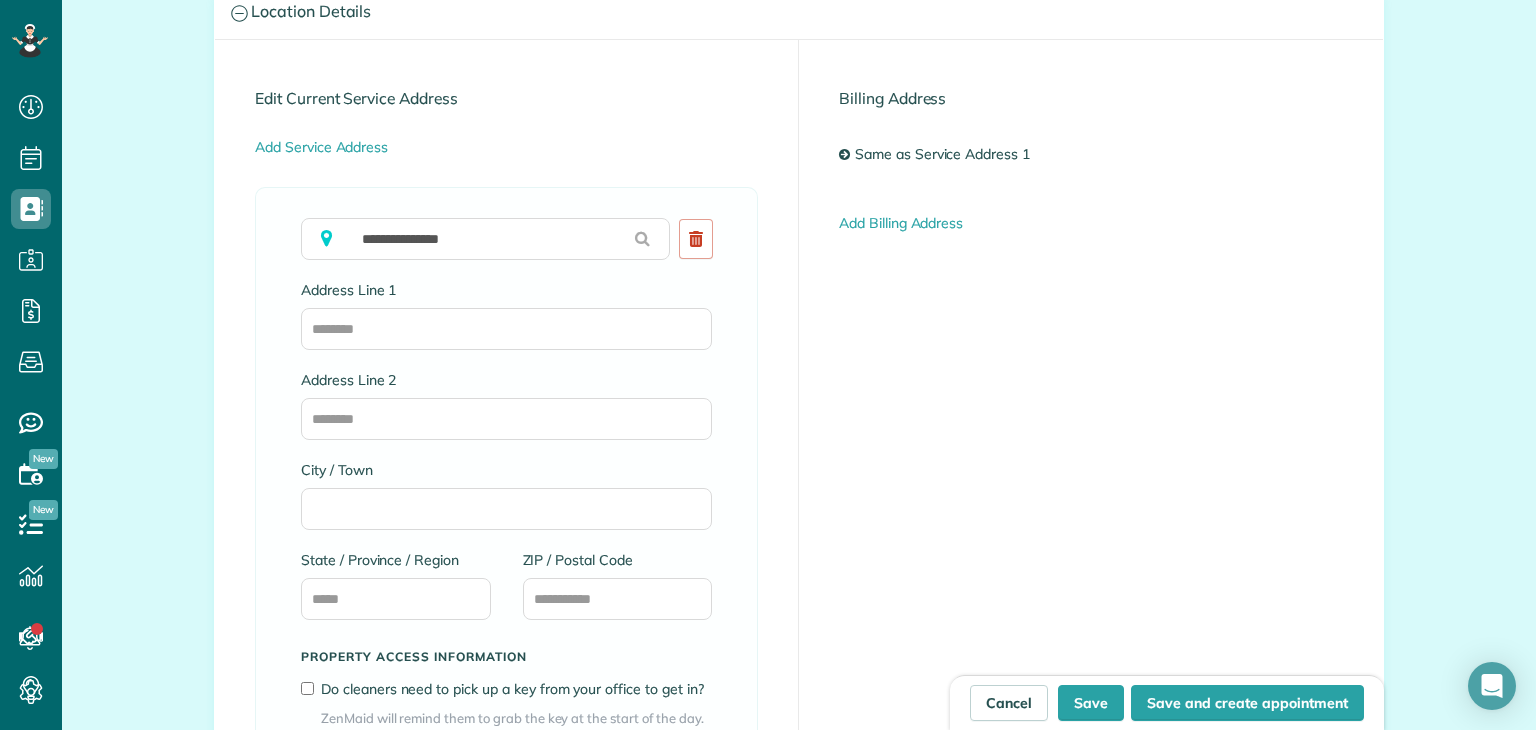 type on "**" 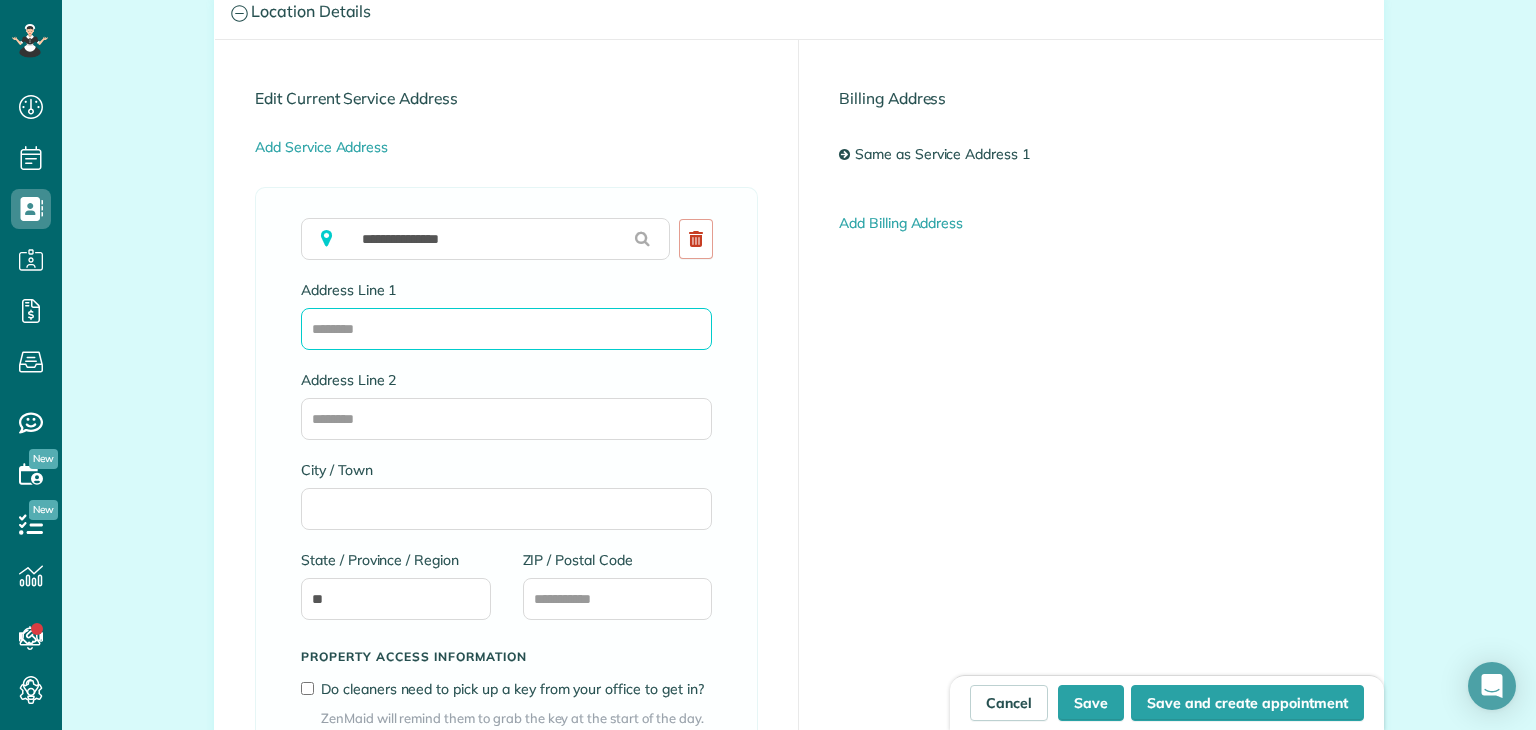 click on "Address Line 1" at bounding box center (506, 329) 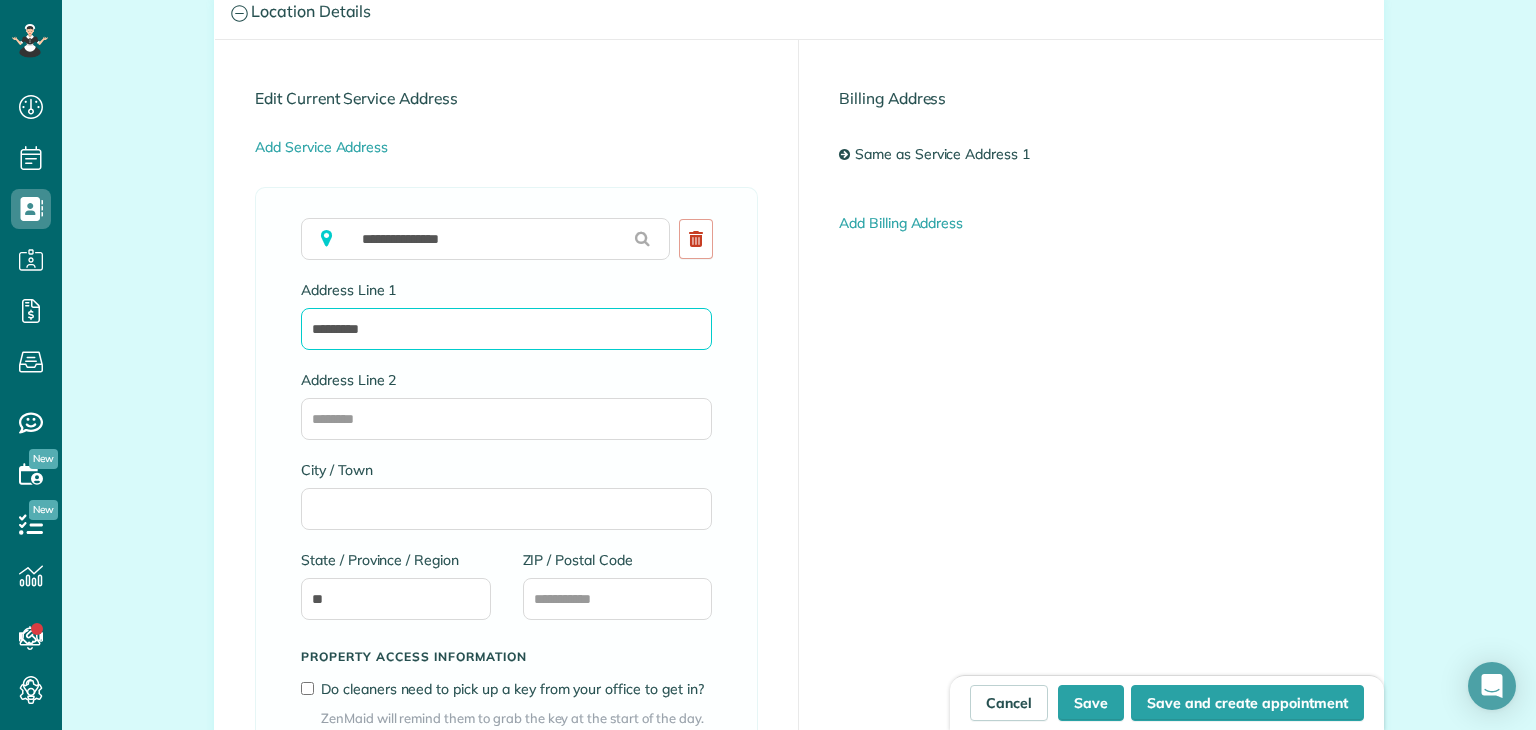 type on "*********" 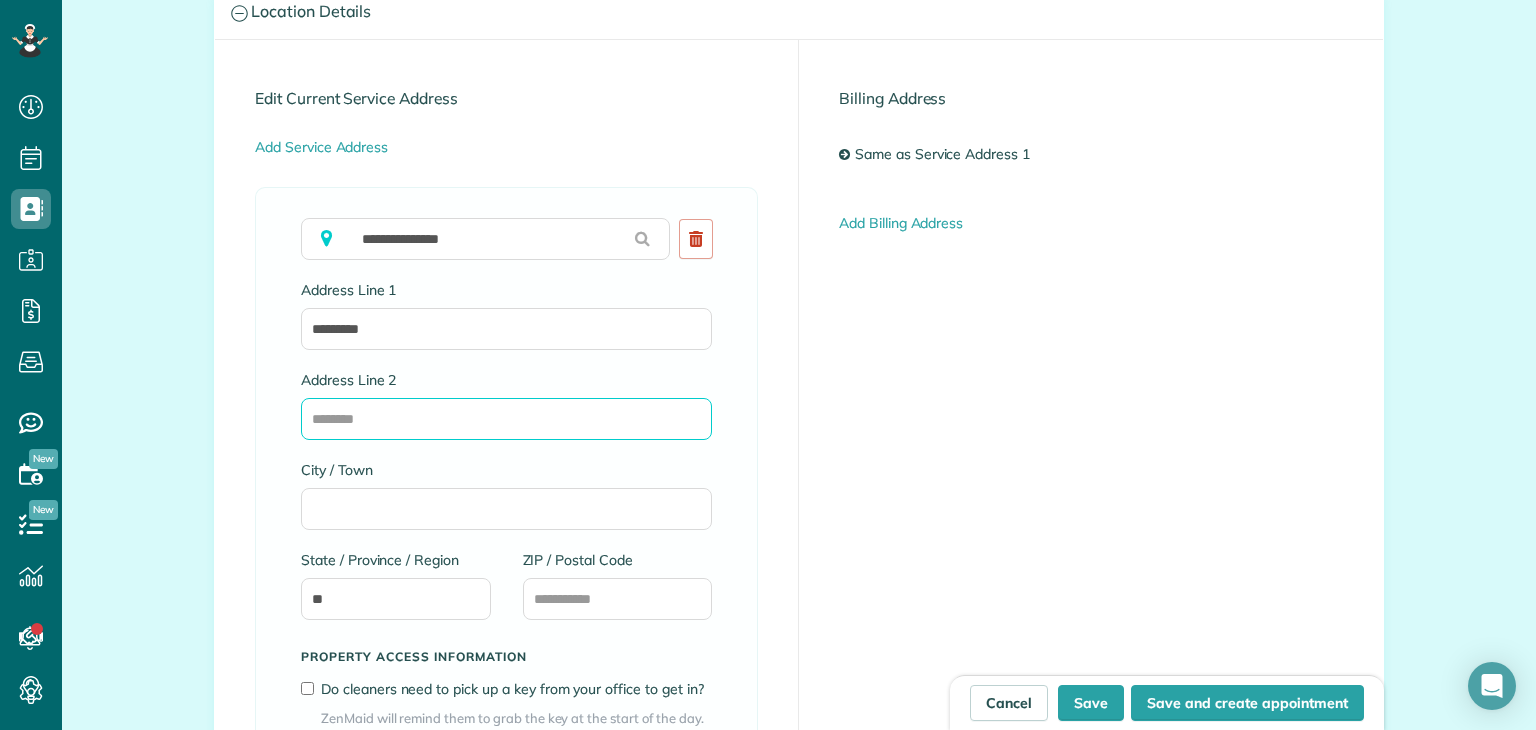 click on "Address Line 2" at bounding box center (506, 419) 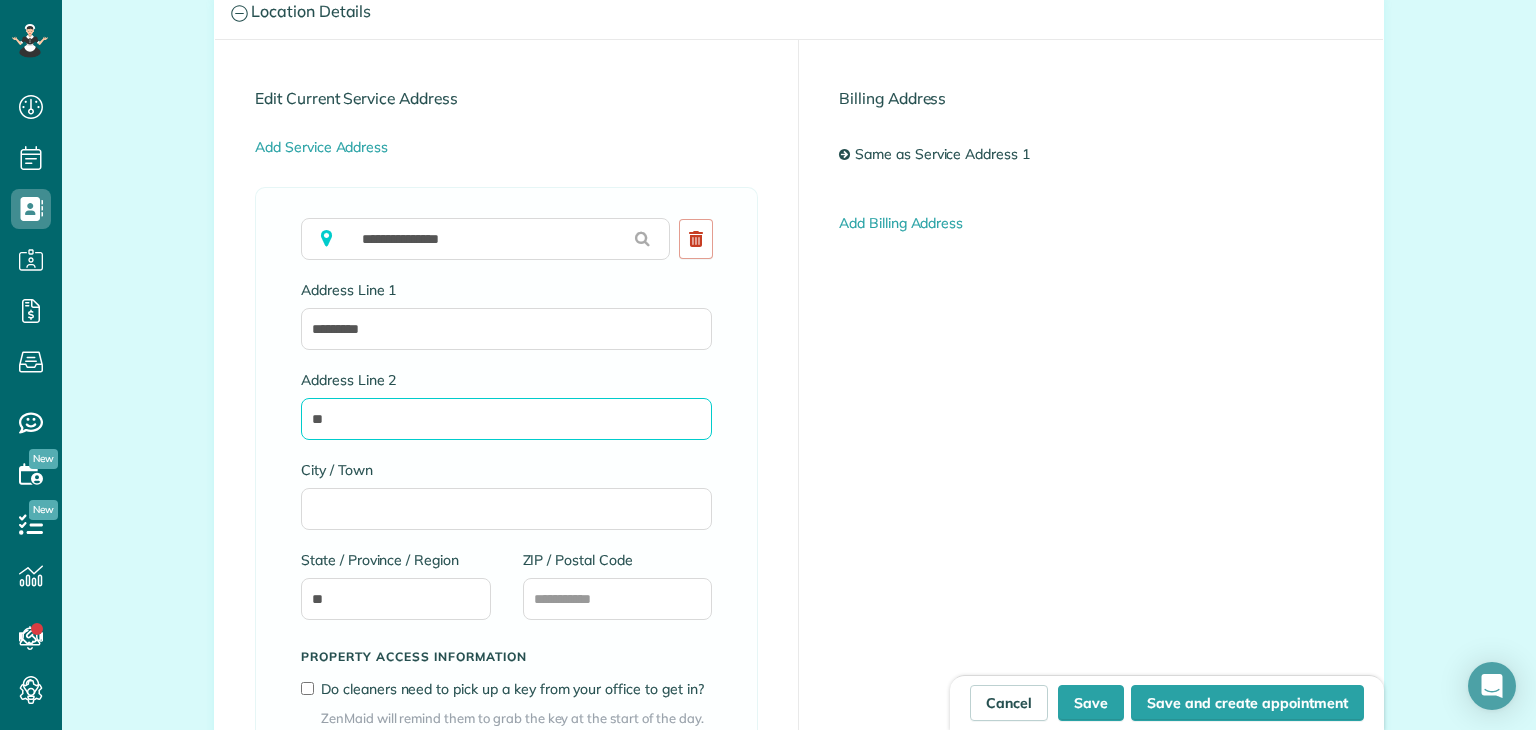 type on "*" 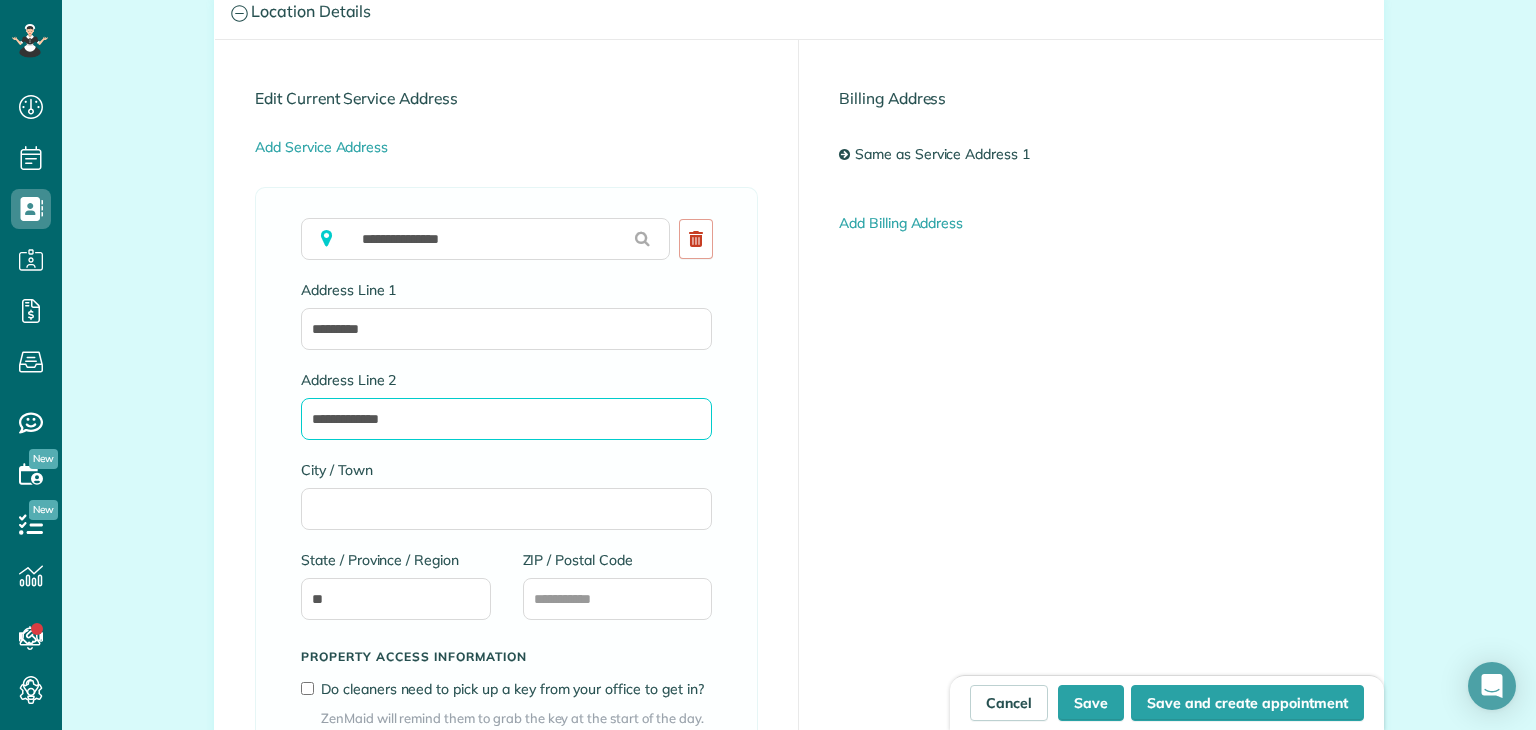 type on "**********" 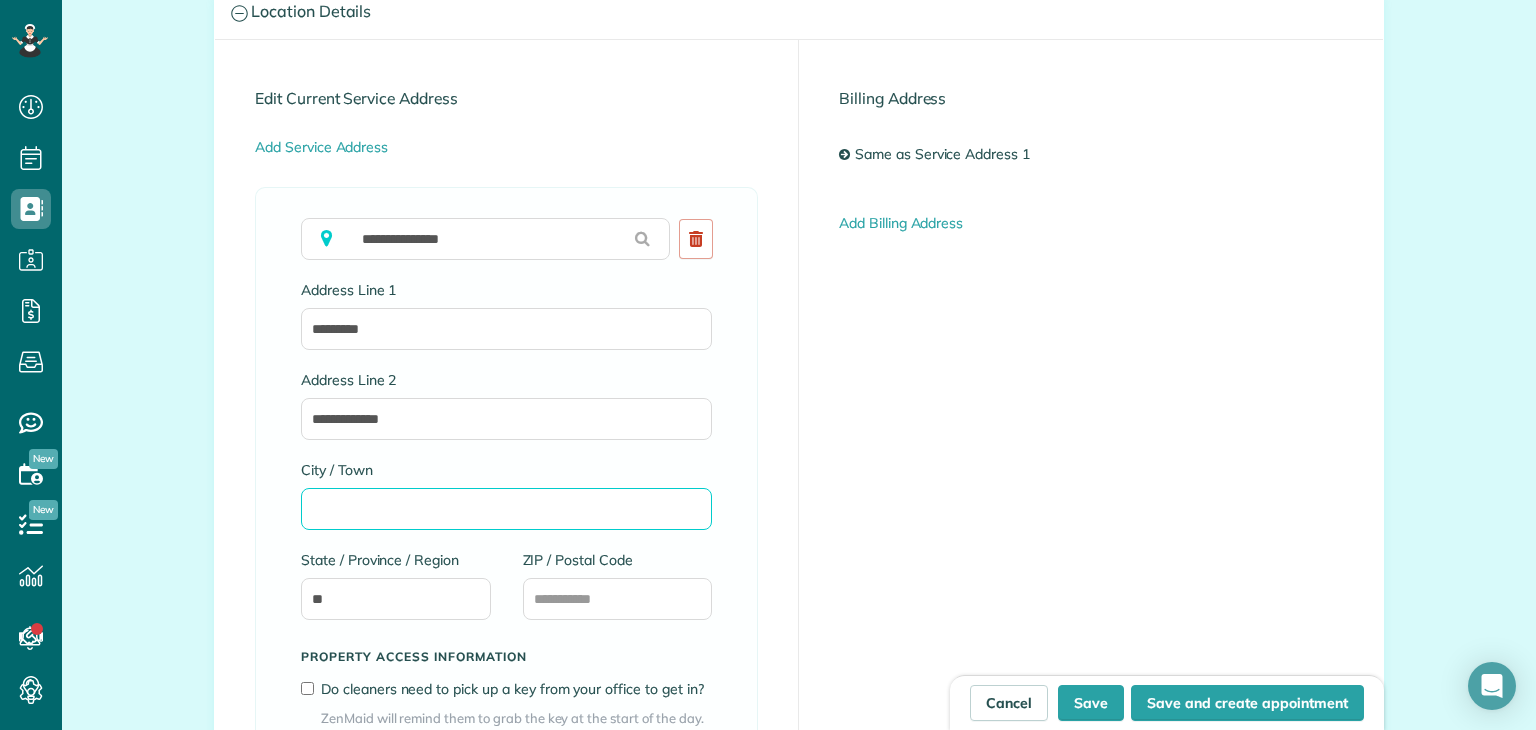 click on "City / Town" at bounding box center [506, 509] 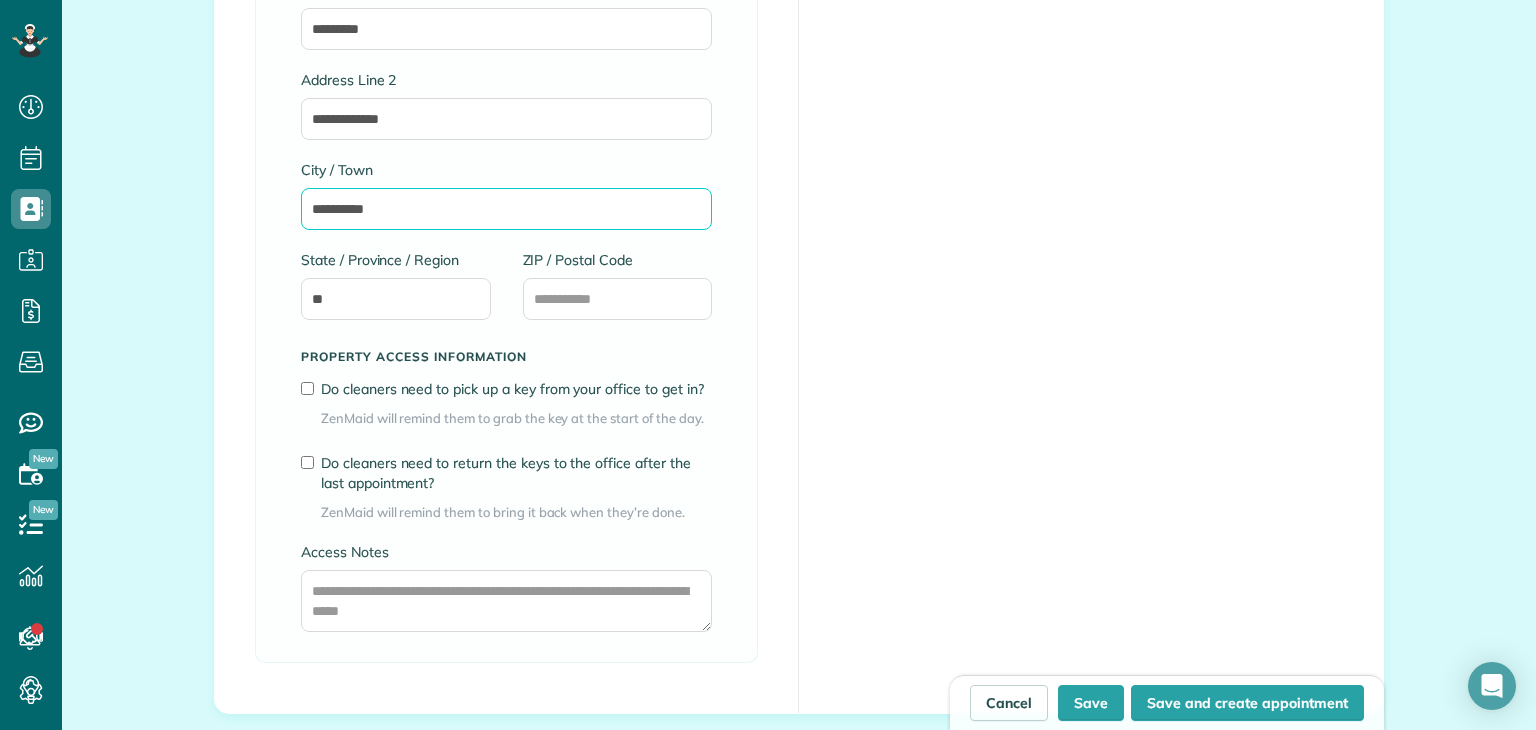 scroll, scrollTop: 1500, scrollLeft: 0, axis: vertical 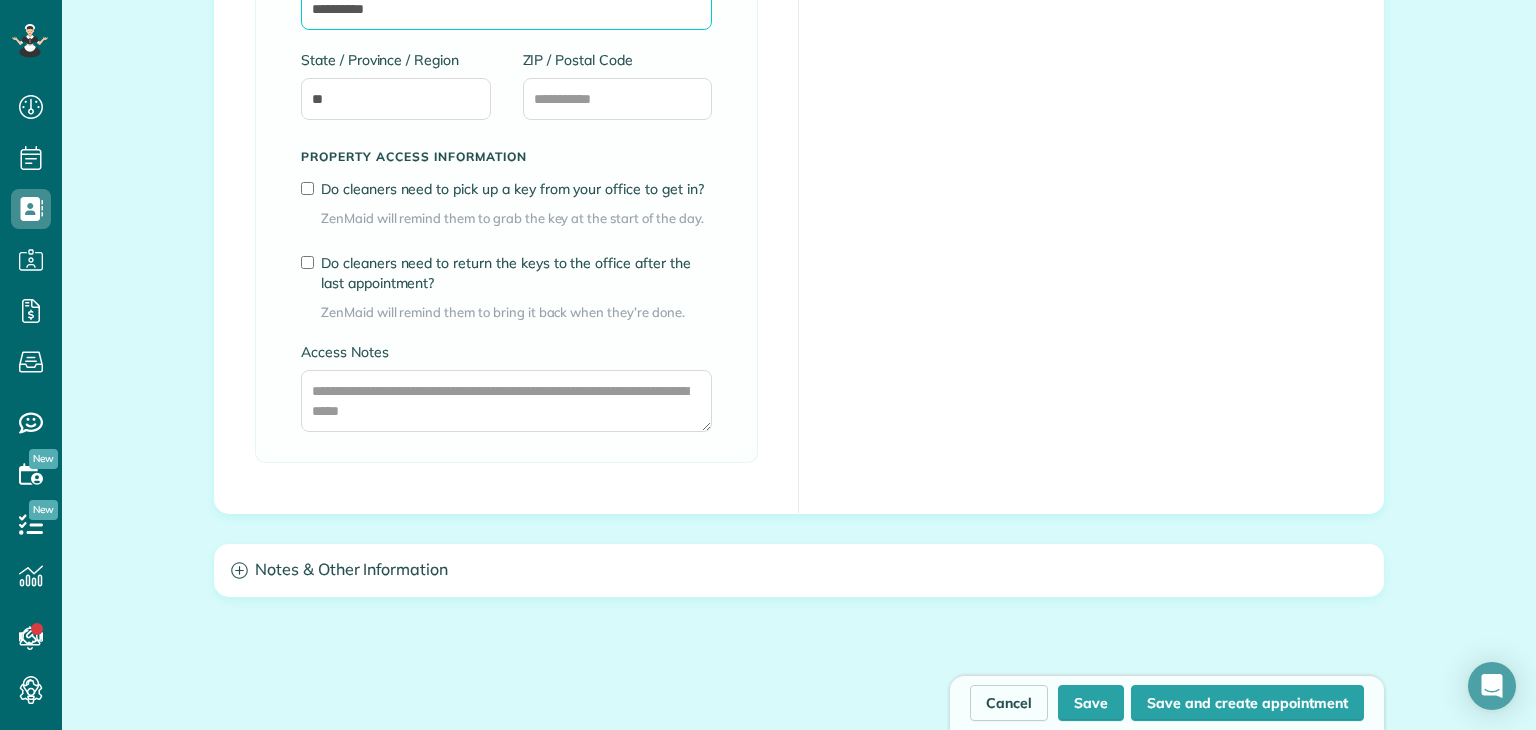 type on "**********" 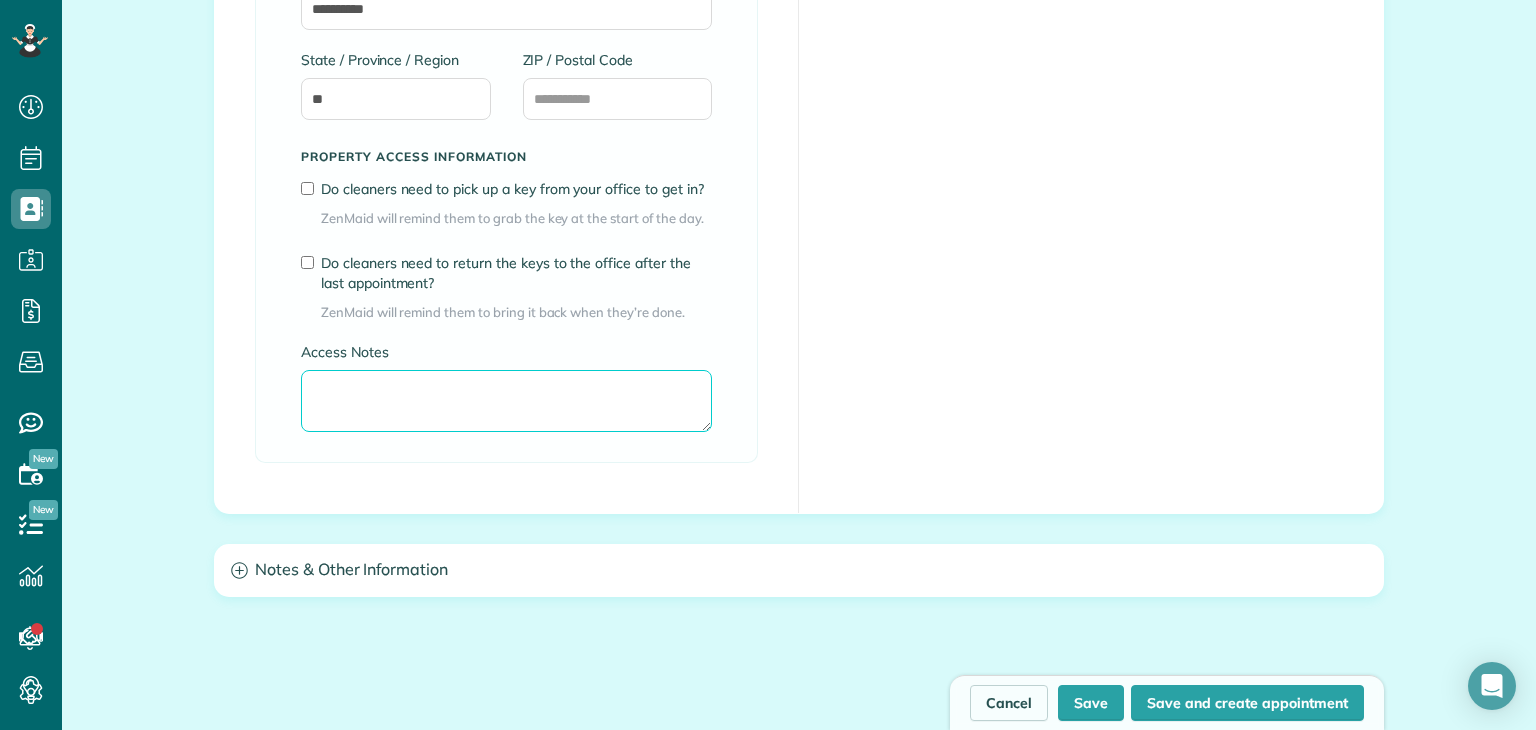 click on "Access Notes" at bounding box center (506, 401) 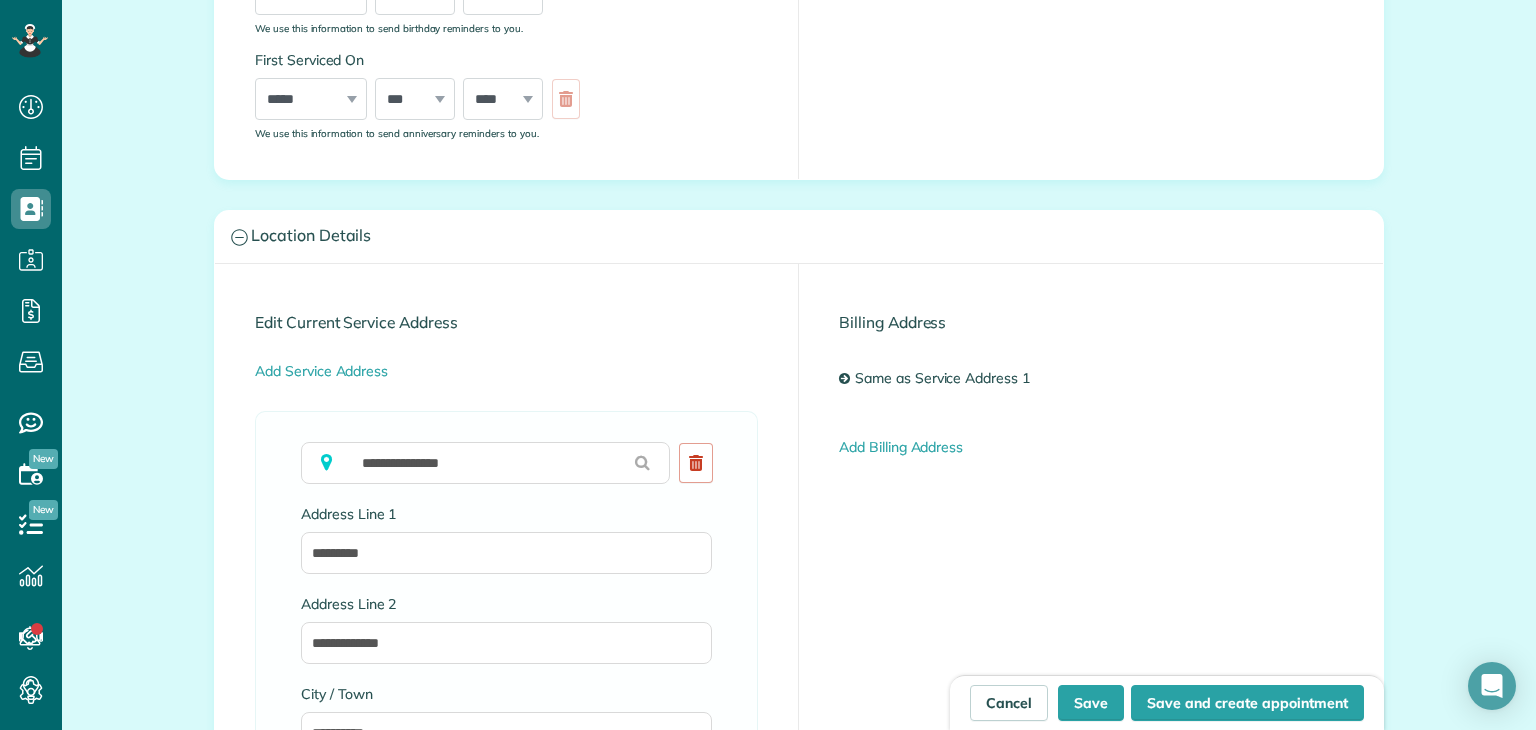 scroll, scrollTop: 1400, scrollLeft: 0, axis: vertical 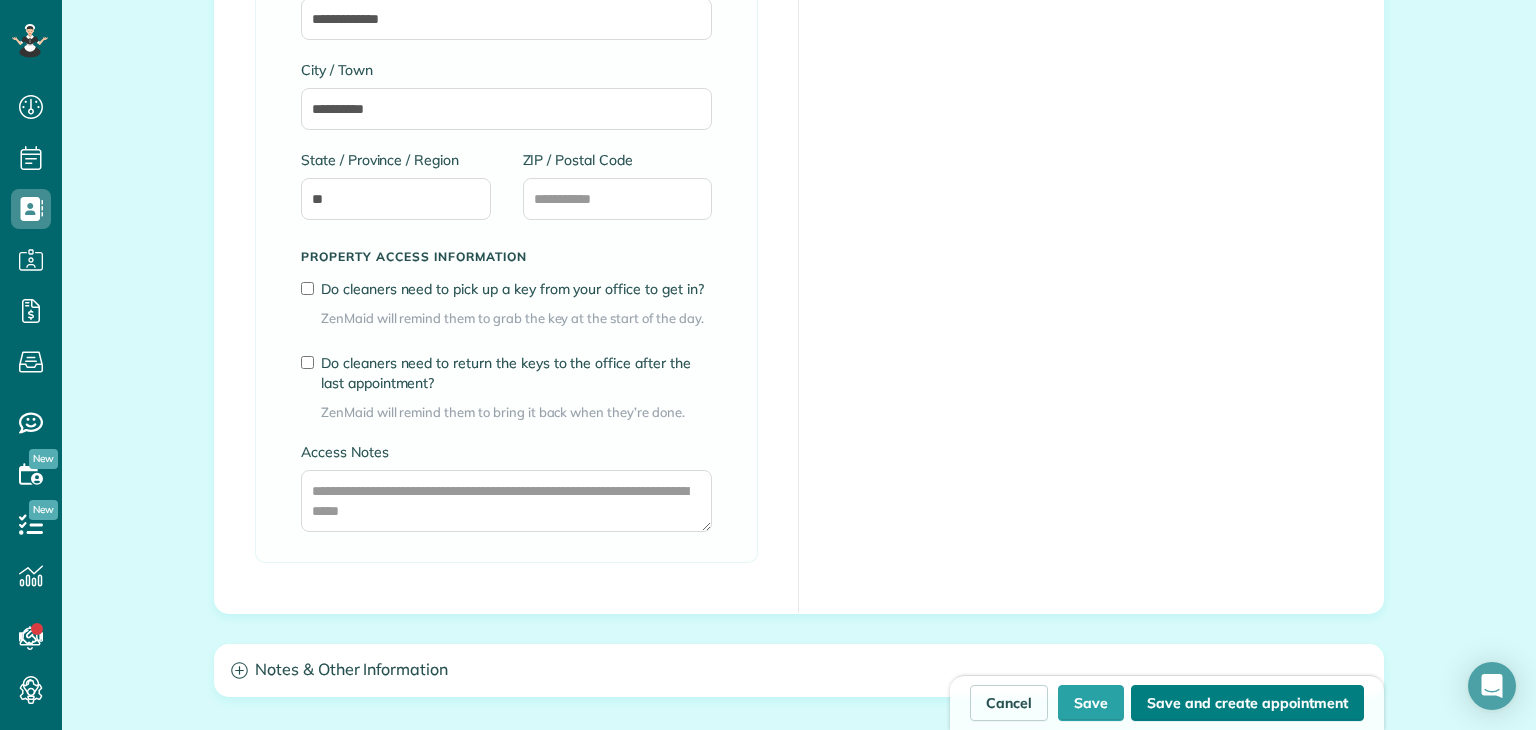click on "Save and create appointment" at bounding box center (1247, 703) 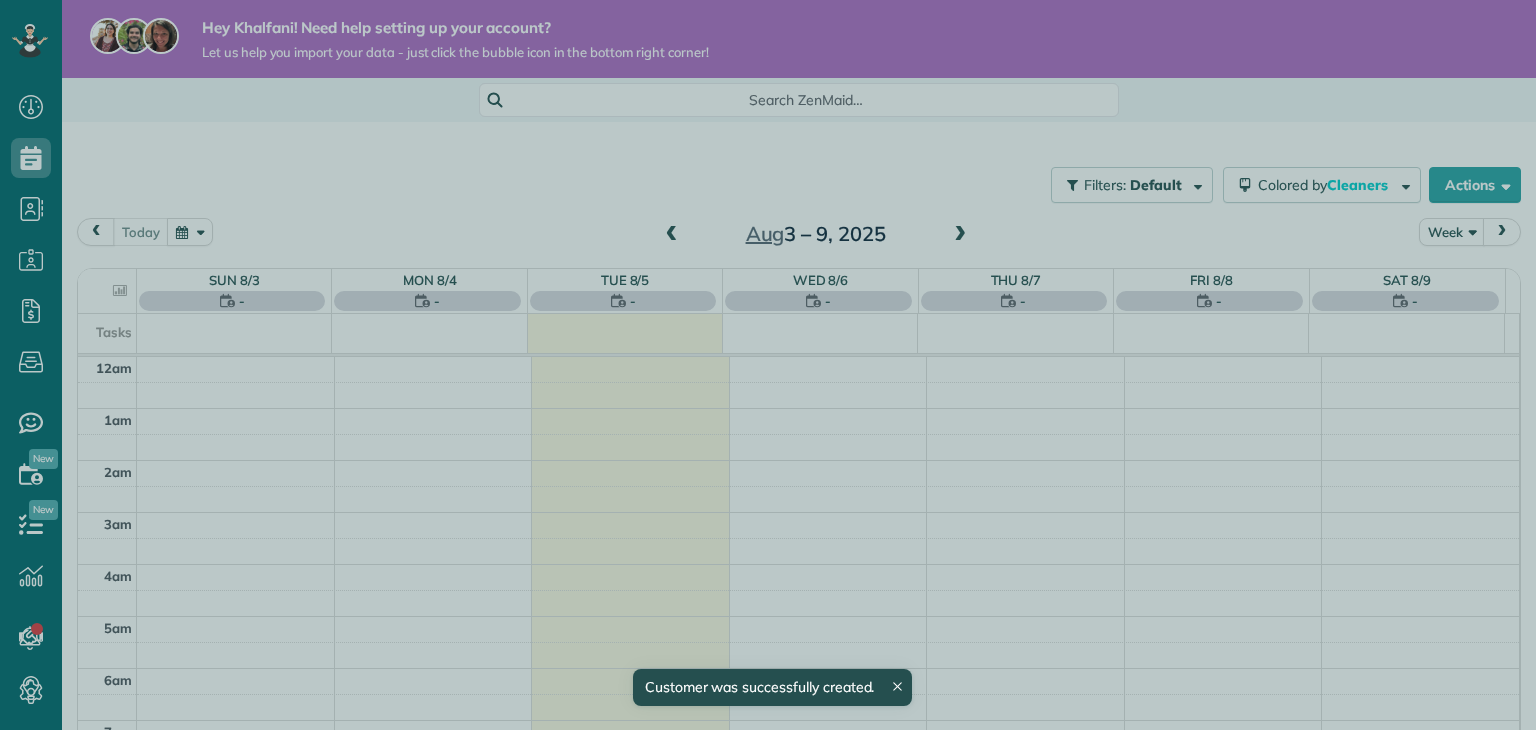 scroll, scrollTop: 0, scrollLeft: 0, axis: both 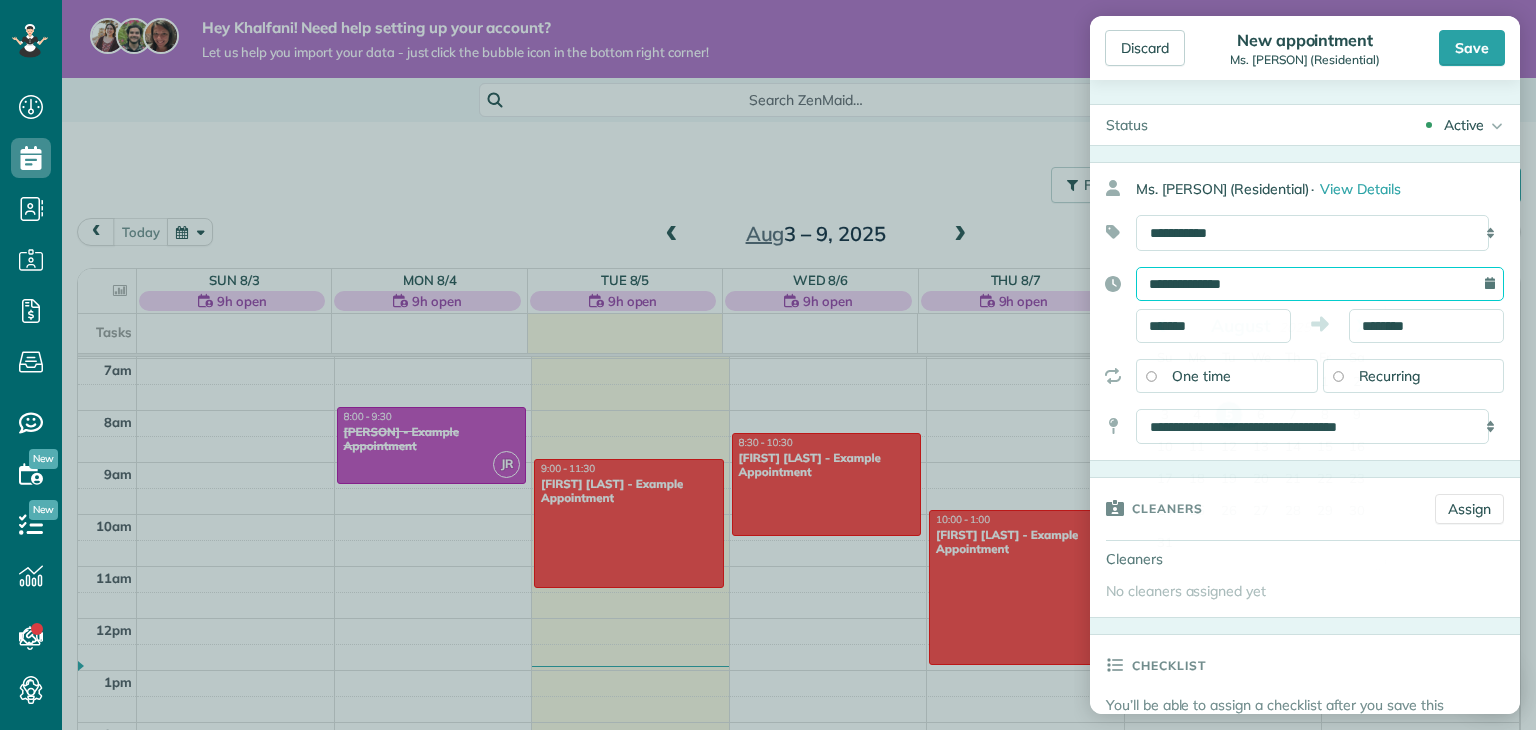 click on "**********" at bounding box center (1320, 284) 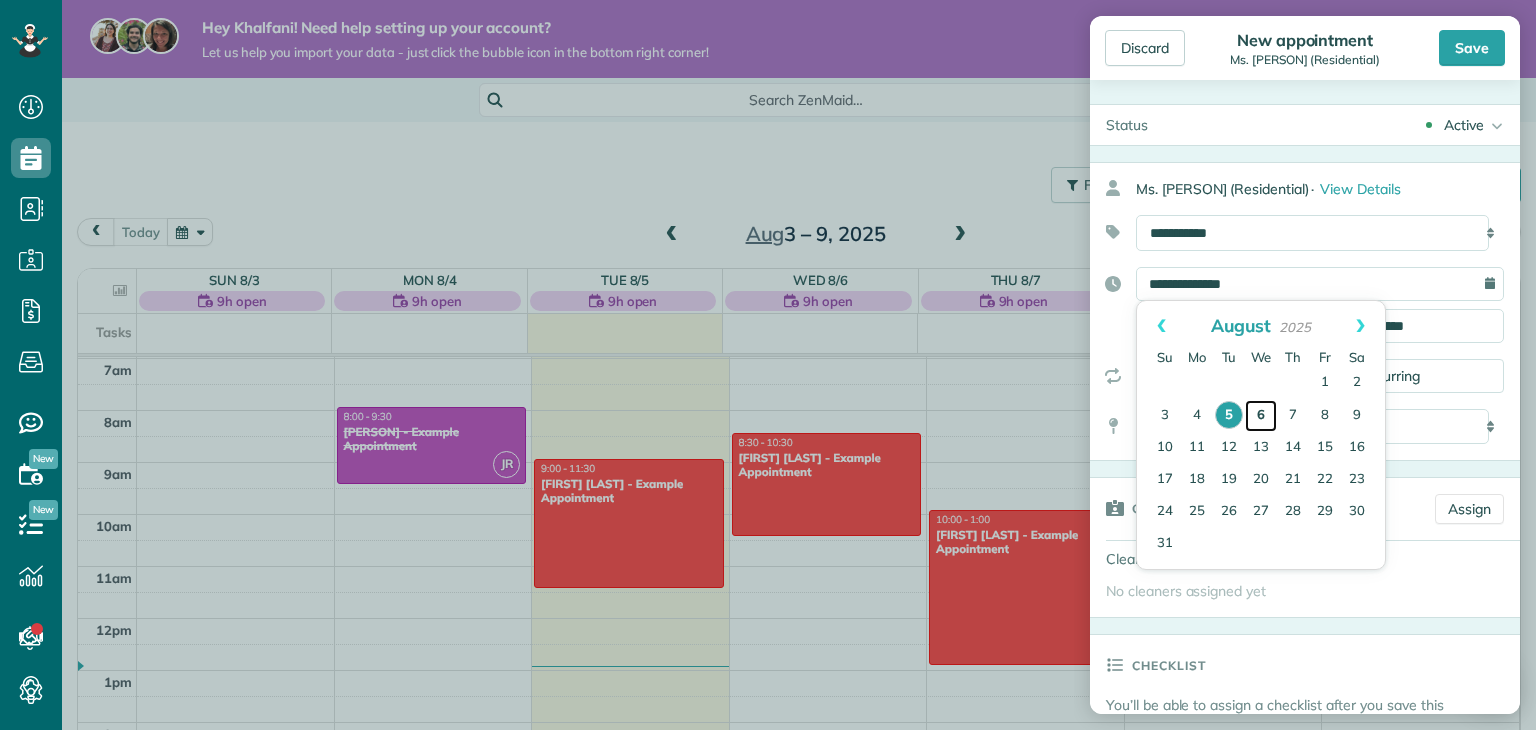 click on "6" at bounding box center [1261, 416] 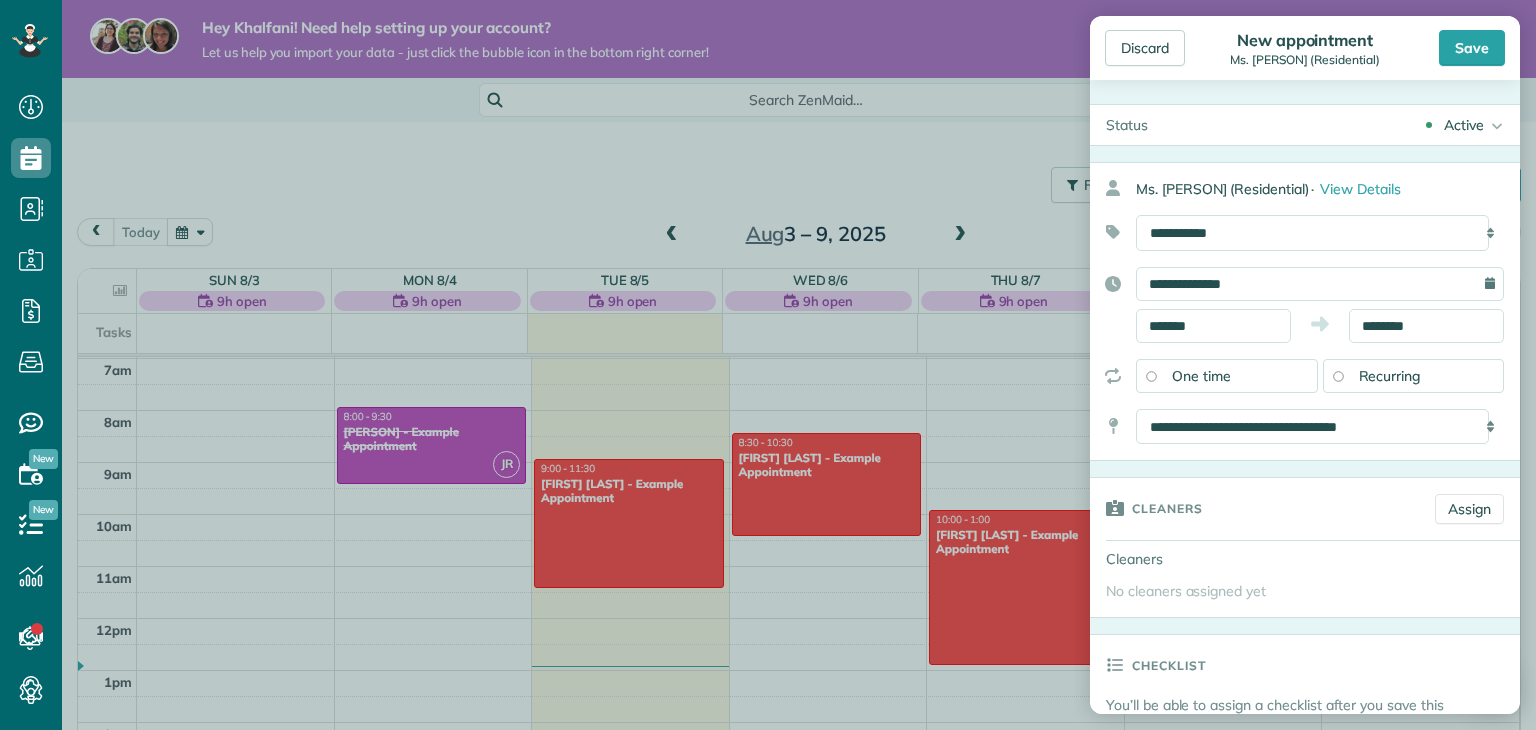 click on "One time" at bounding box center [1227, 376] 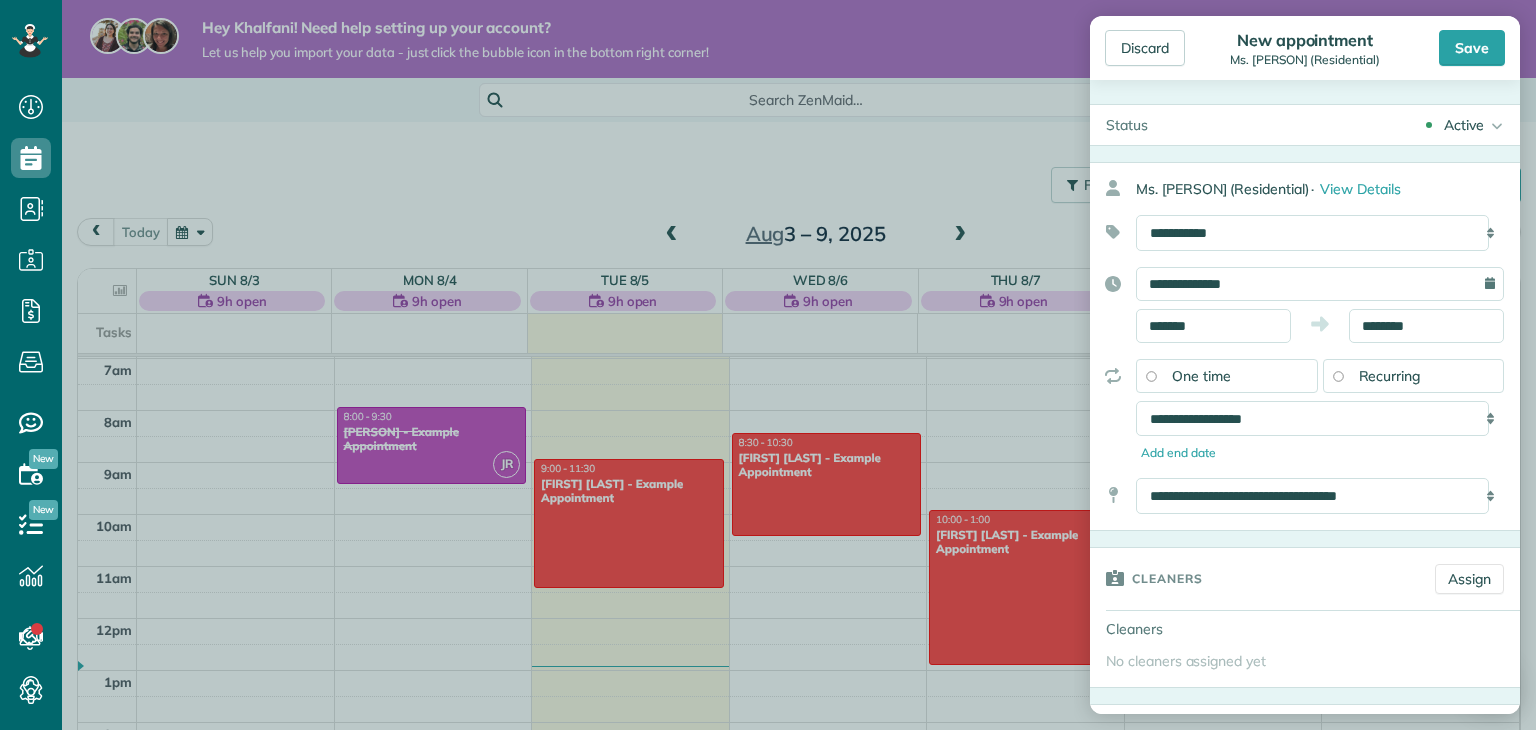 click on "One time" at bounding box center (1227, 376) 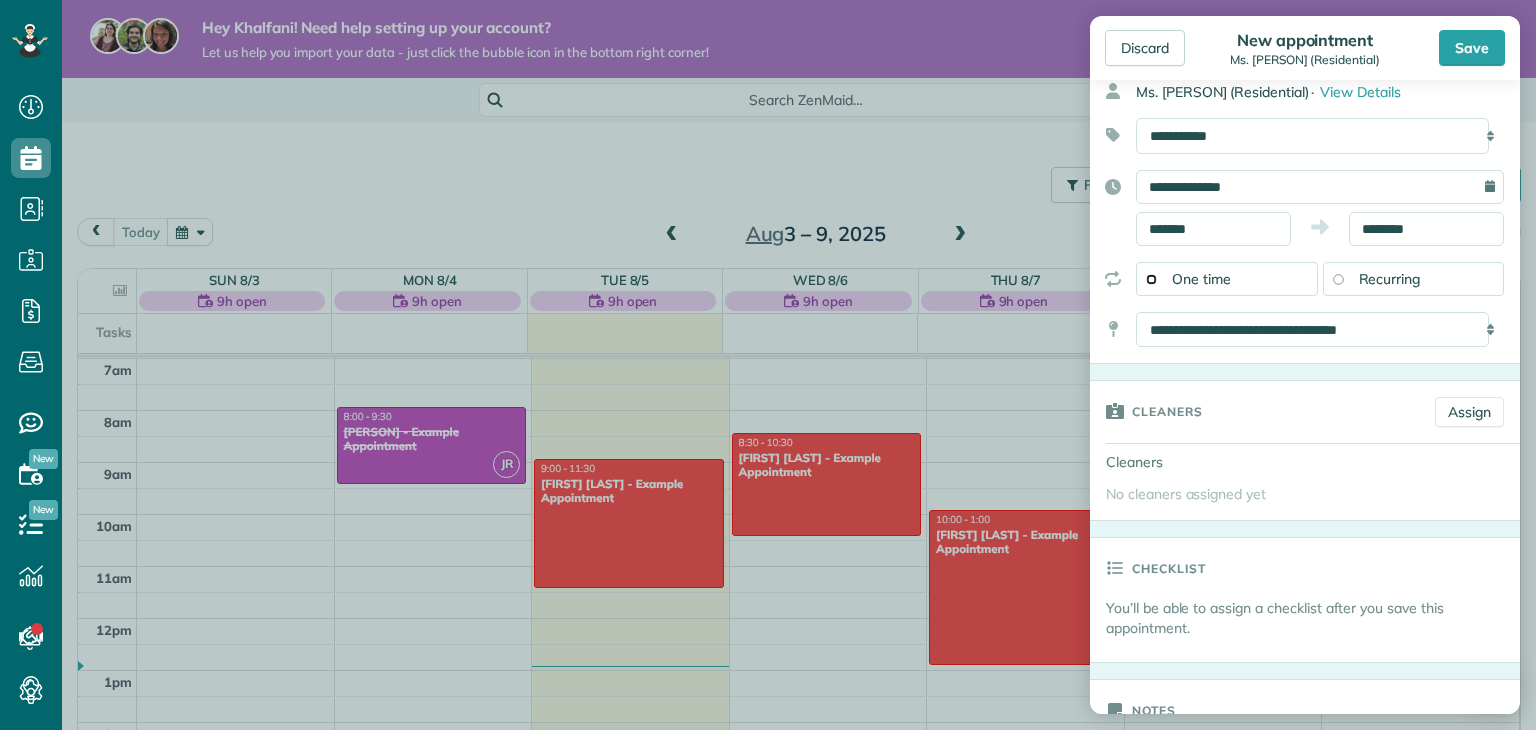 scroll, scrollTop: 200, scrollLeft: 0, axis: vertical 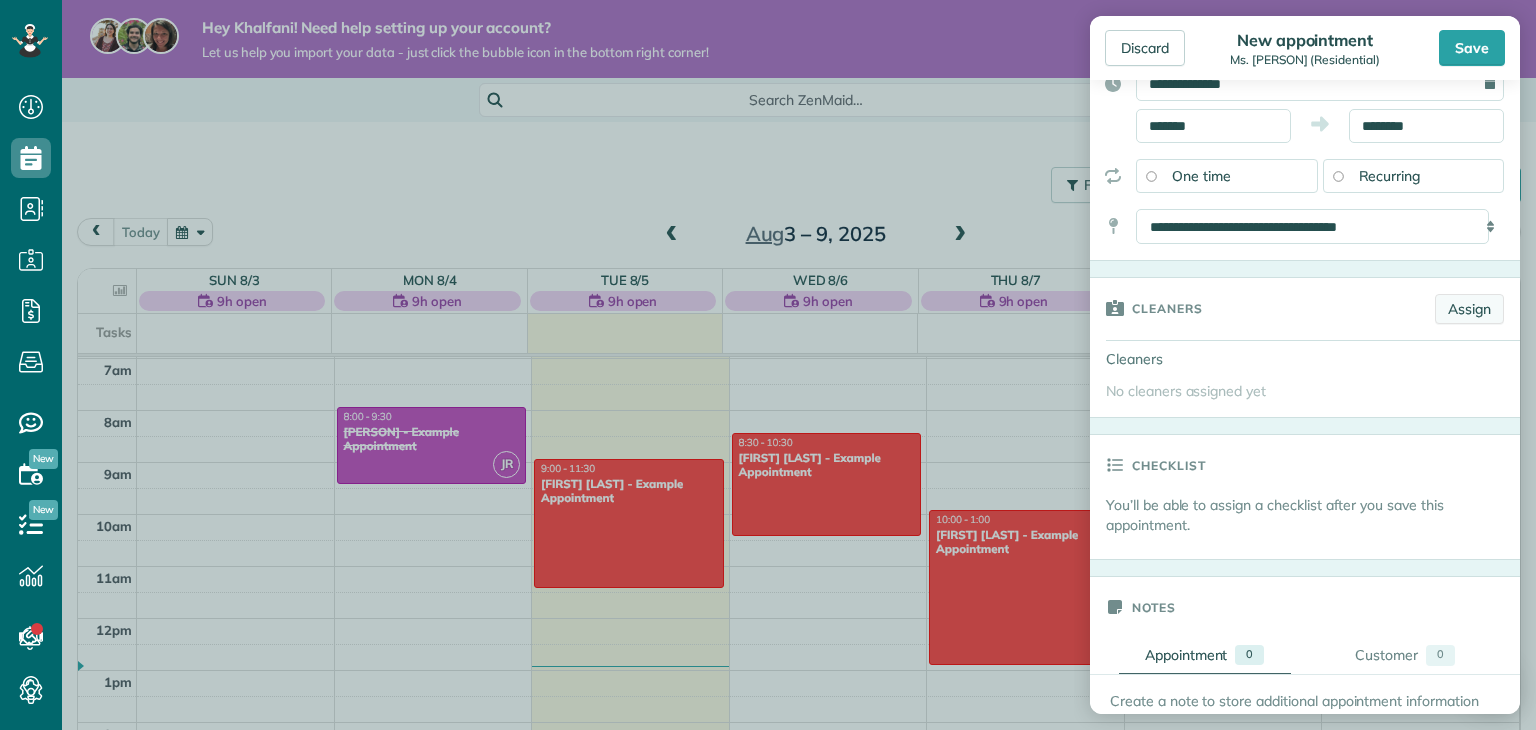 click on "Assign" at bounding box center (1469, 309) 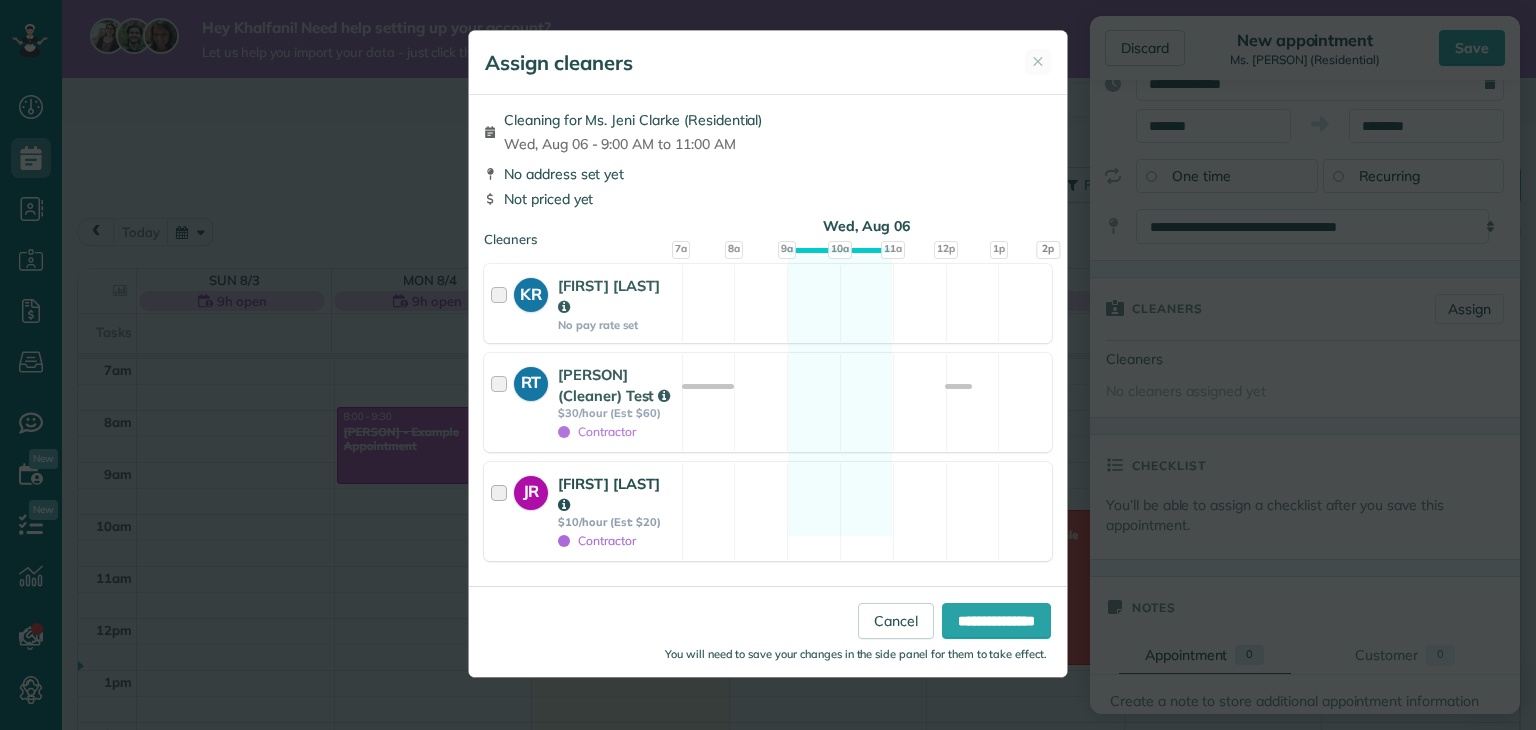 click at bounding box center [502, 511] 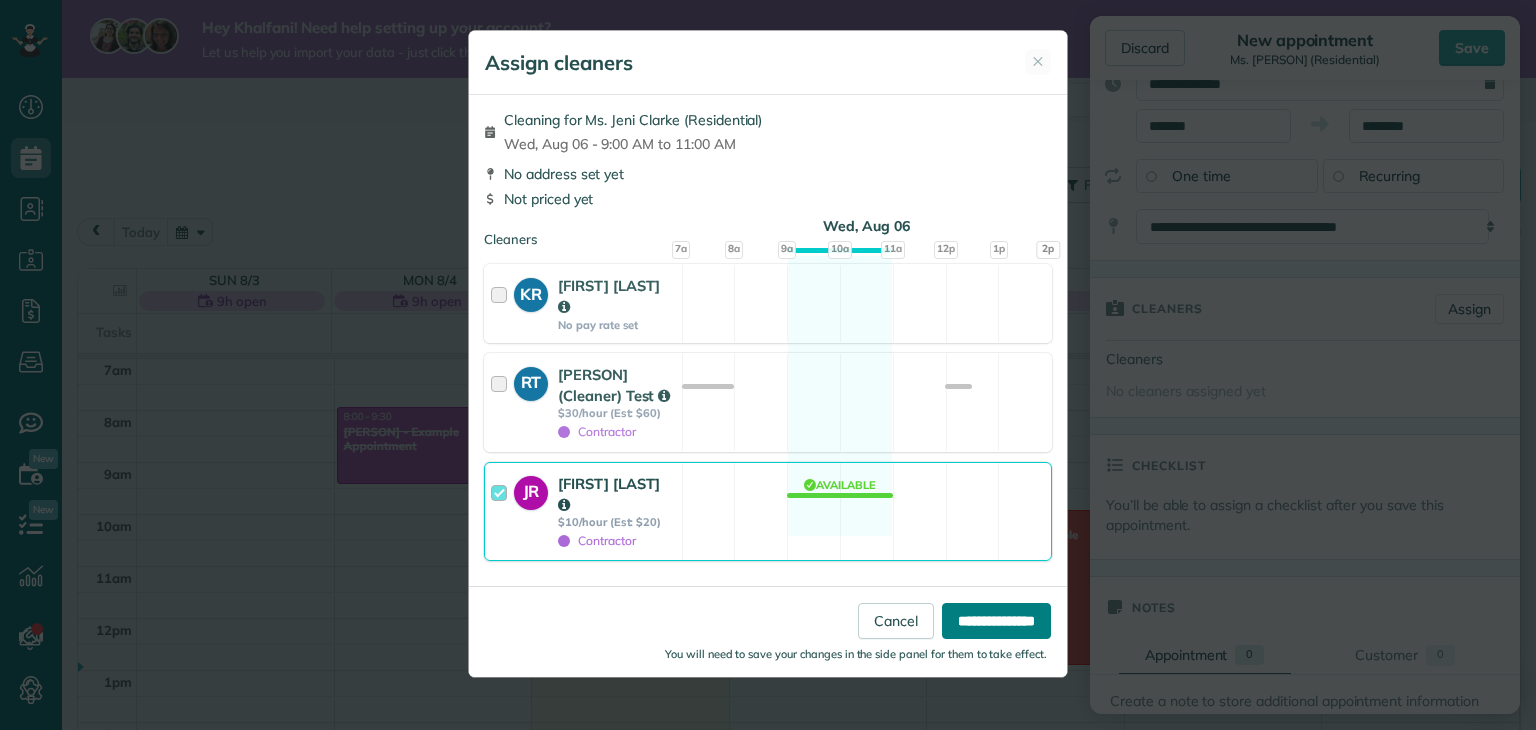 click on "**********" at bounding box center [996, 621] 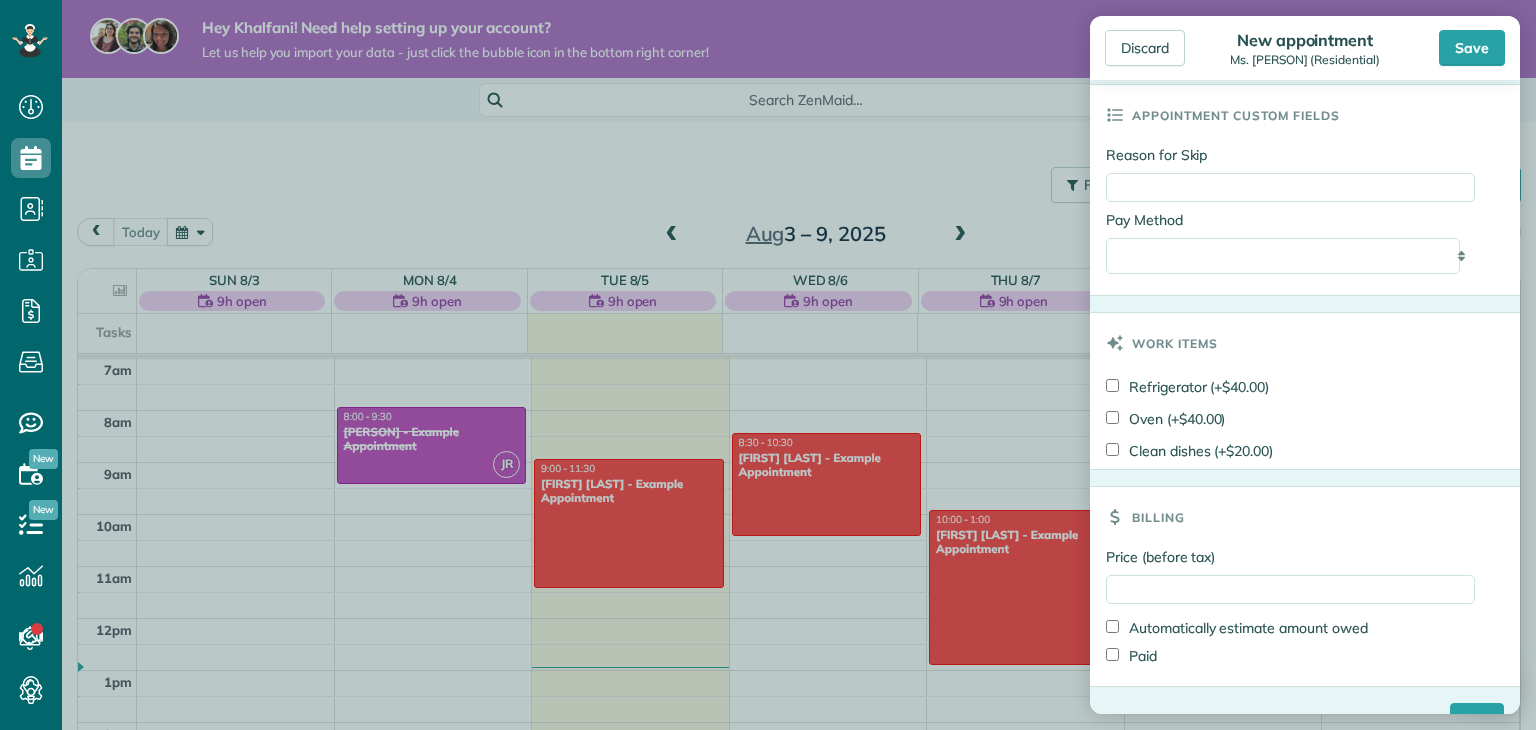 scroll, scrollTop: 1065, scrollLeft: 0, axis: vertical 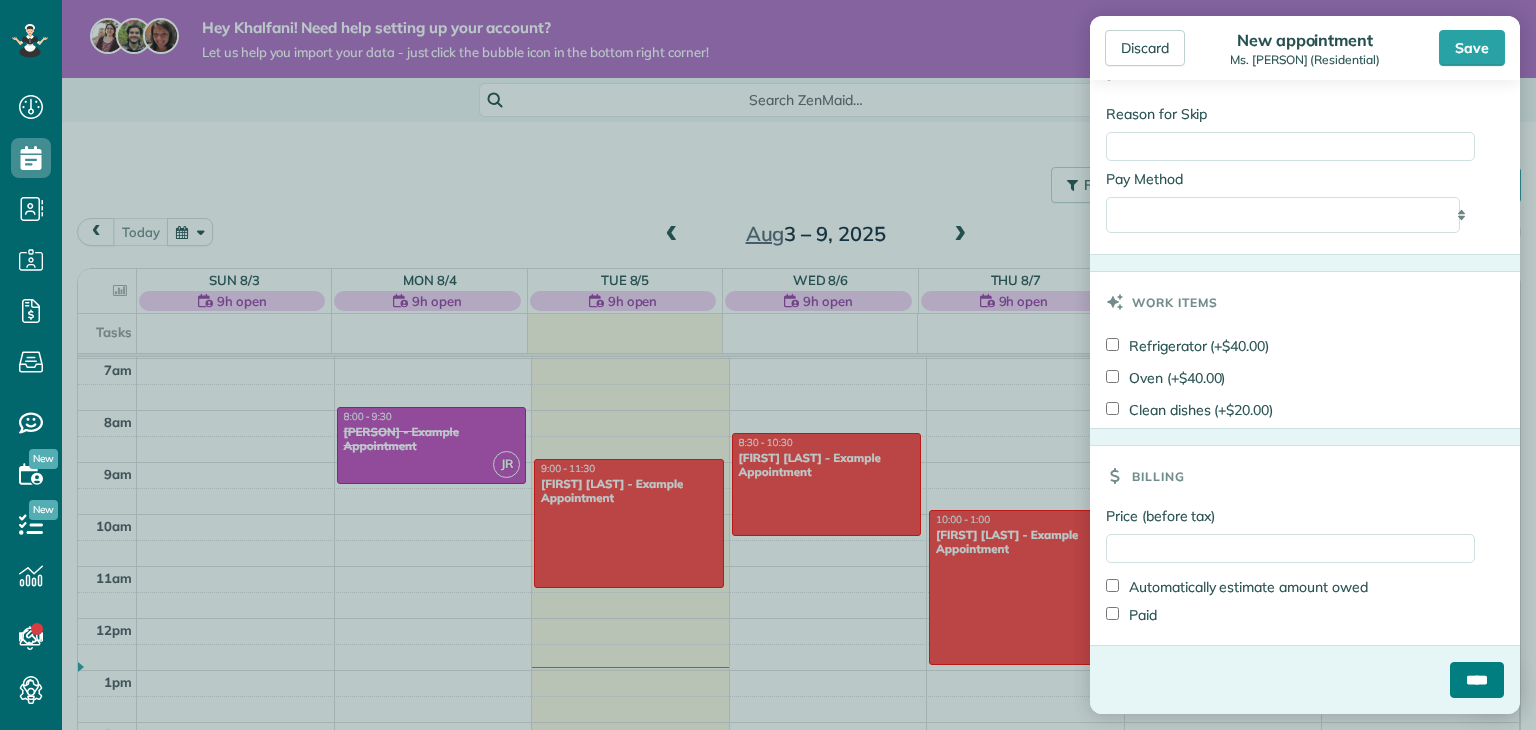 click on "****" at bounding box center [1477, 680] 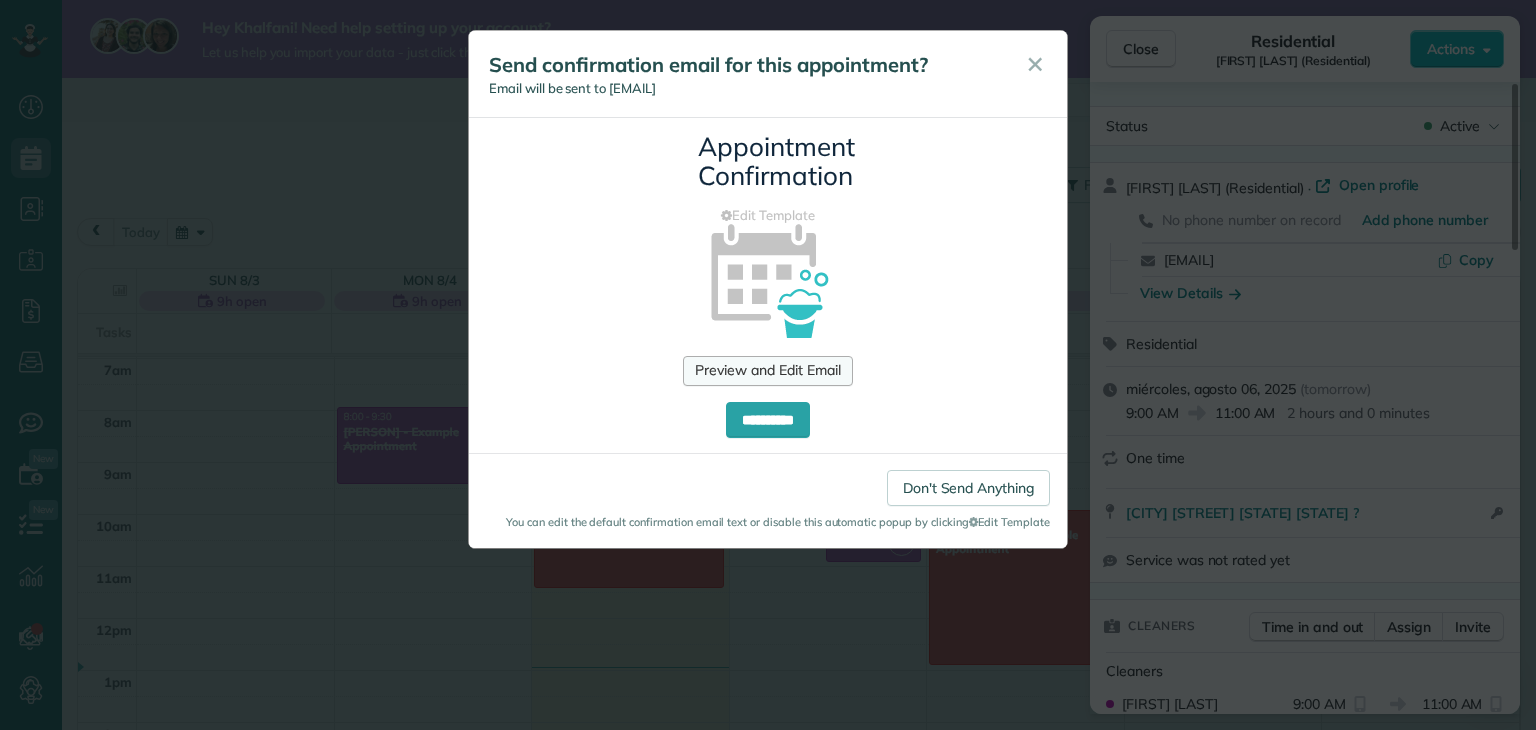 click on "Preview and Edit Email" at bounding box center (767, 371) 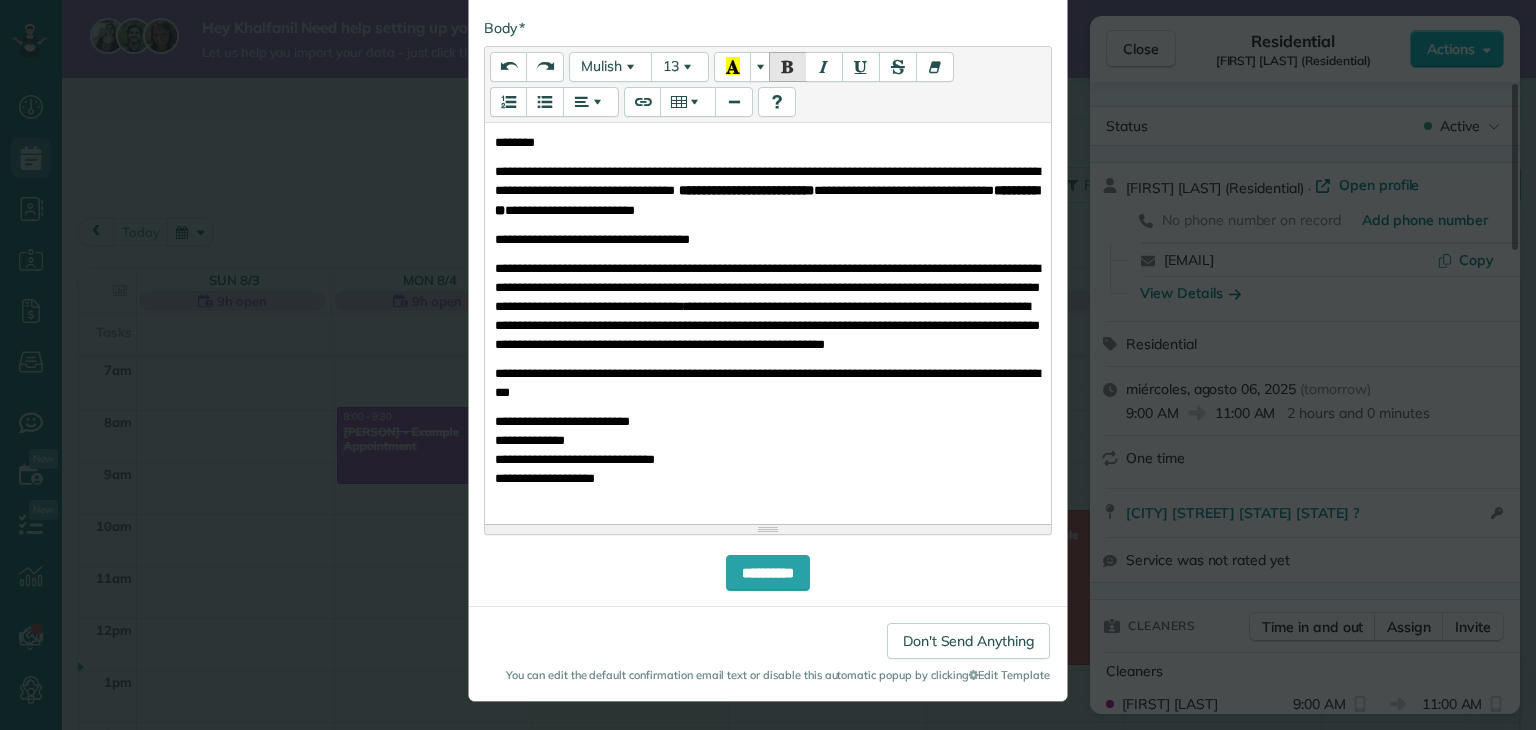 scroll, scrollTop: 444, scrollLeft: 0, axis: vertical 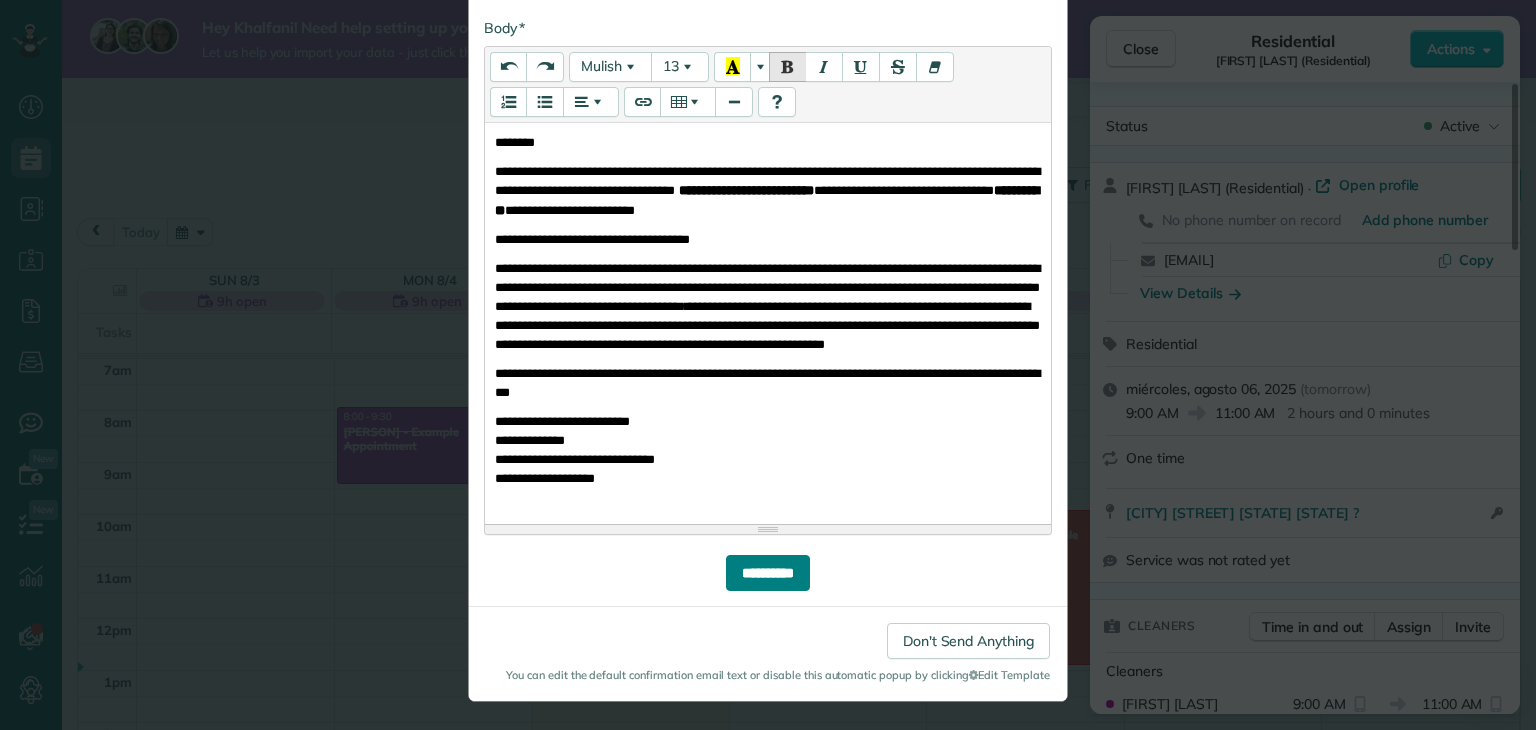 click on "**********" at bounding box center [768, 573] 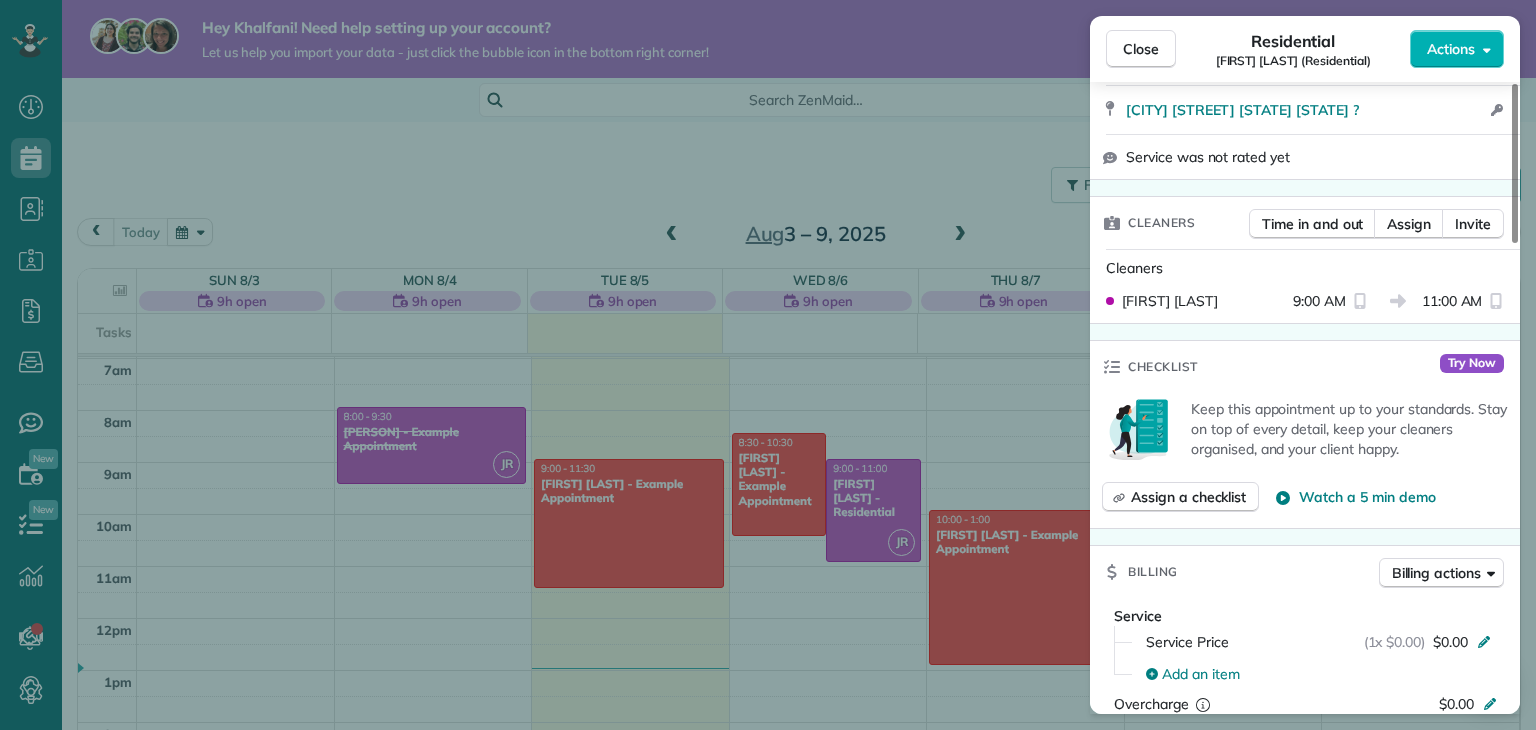 scroll, scrollTop: 704, scrollLeft: 0, axis: vertical 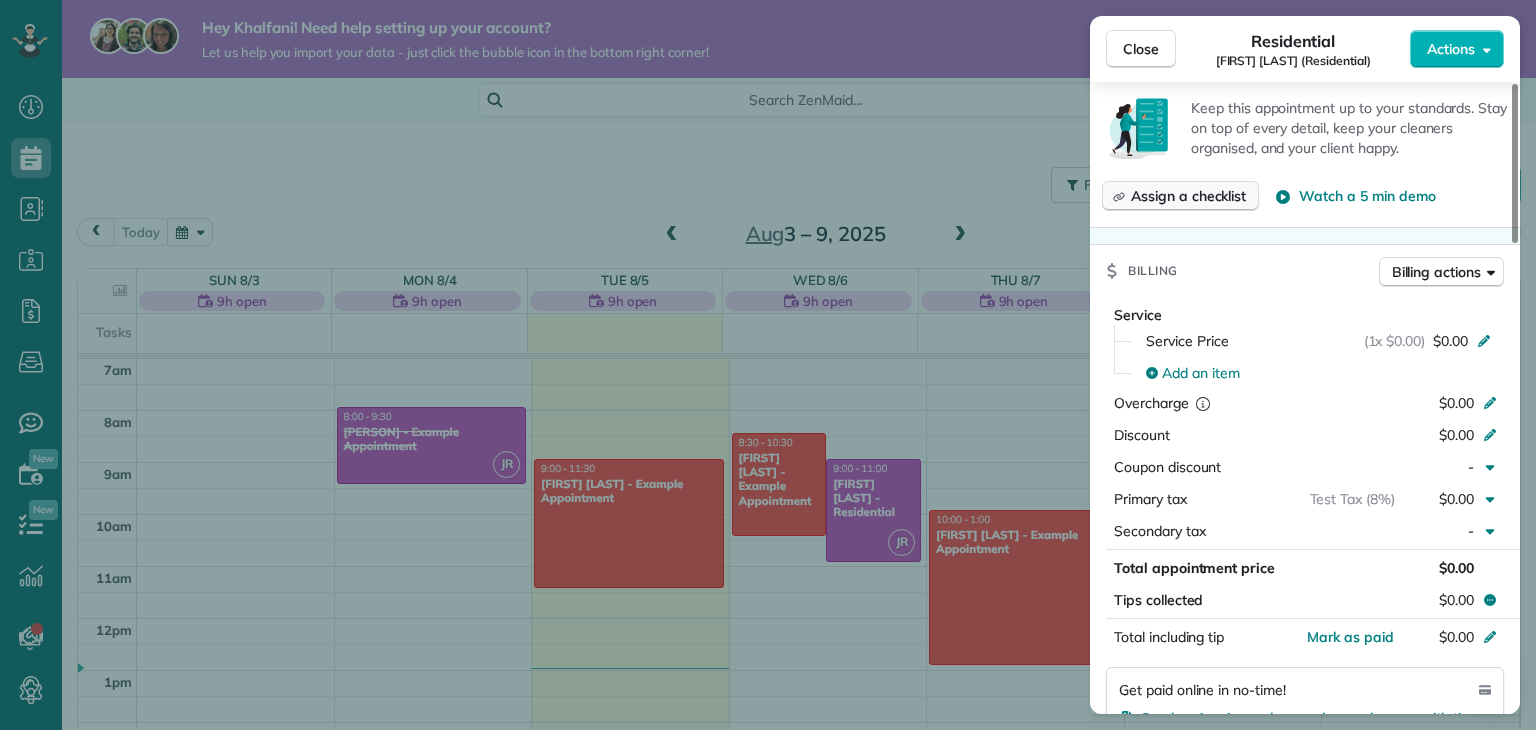 click on "Assign a checklist" at bounding box center (1188, 196) 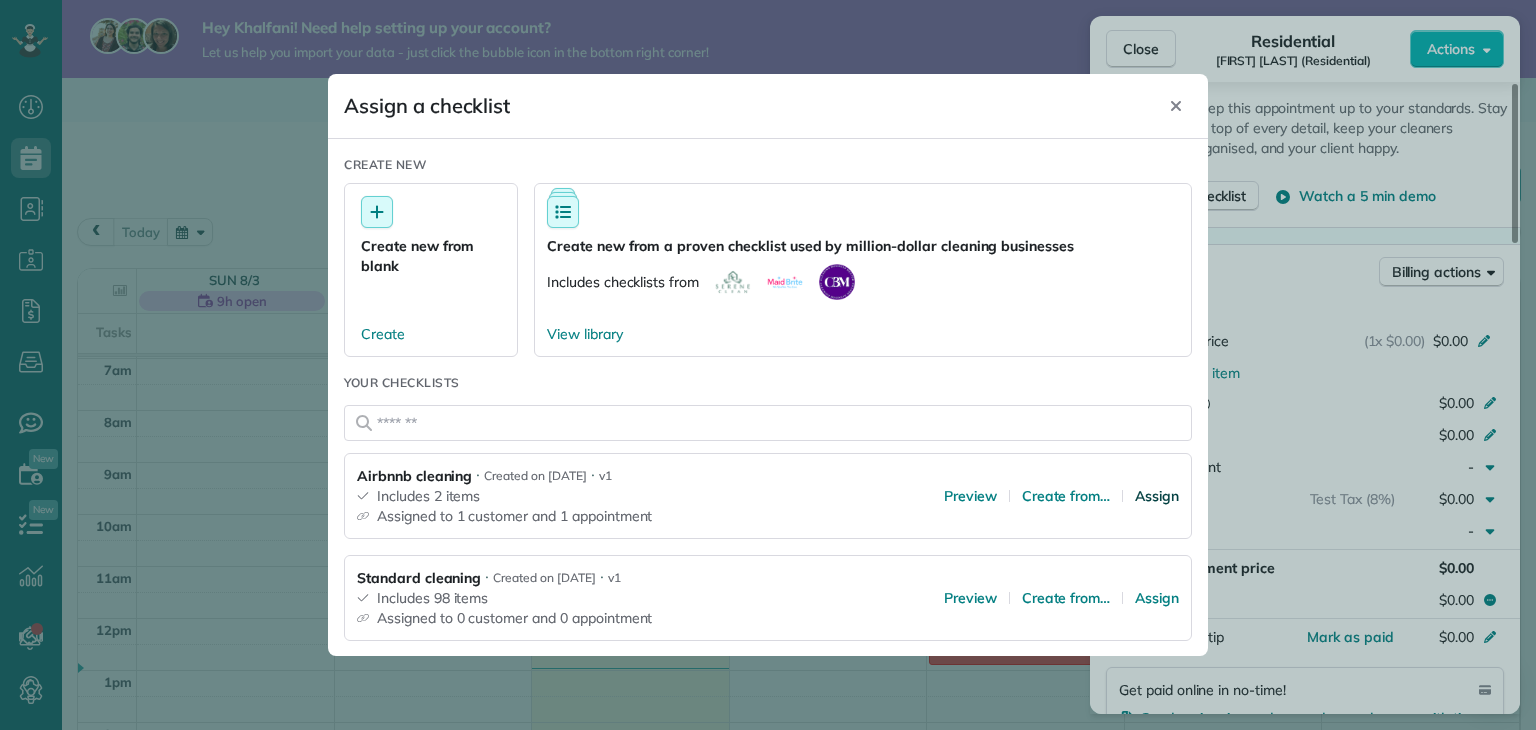 click on "Assign" at bounding box center [1157, 496] 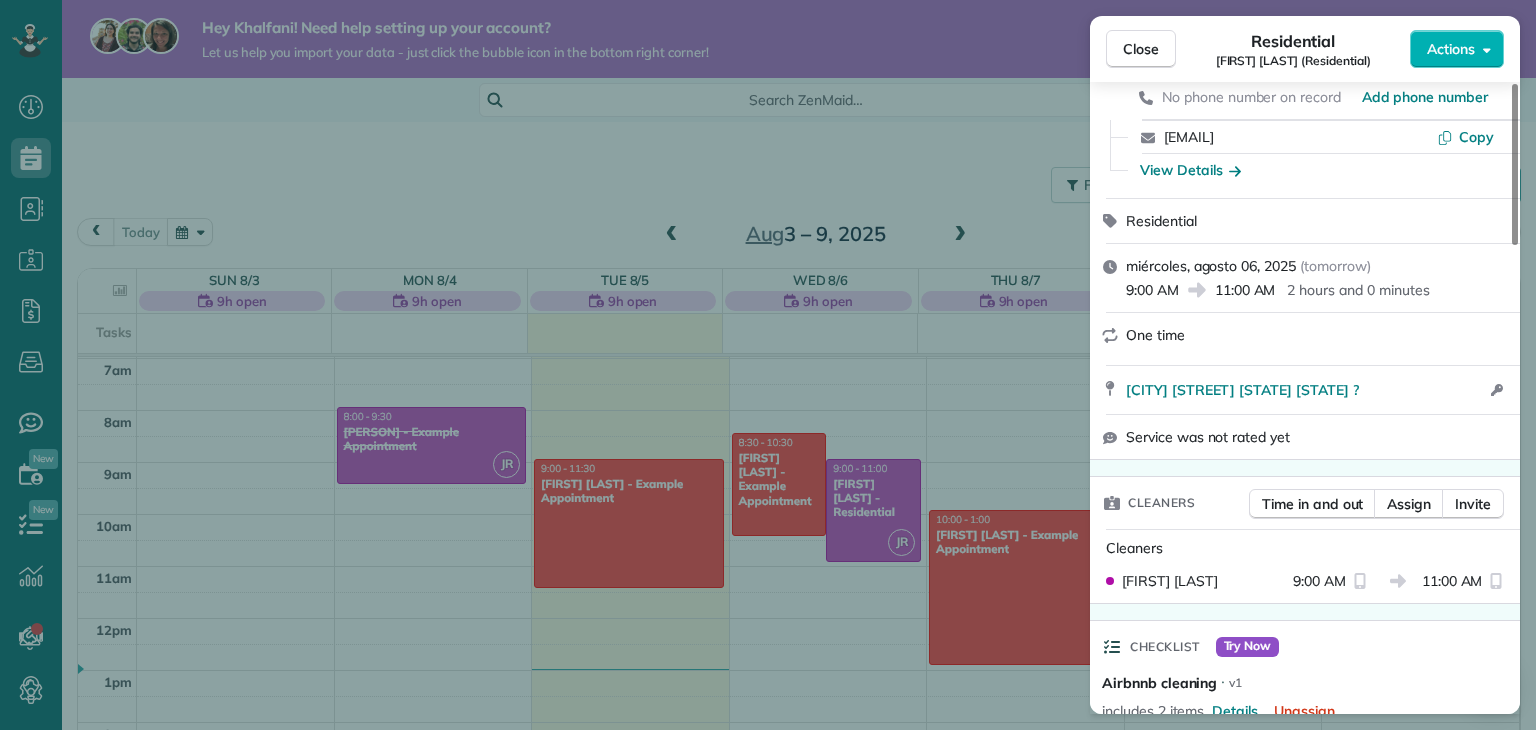 scroll, scrollTop: 0, scrollLeft: 0, axis: both 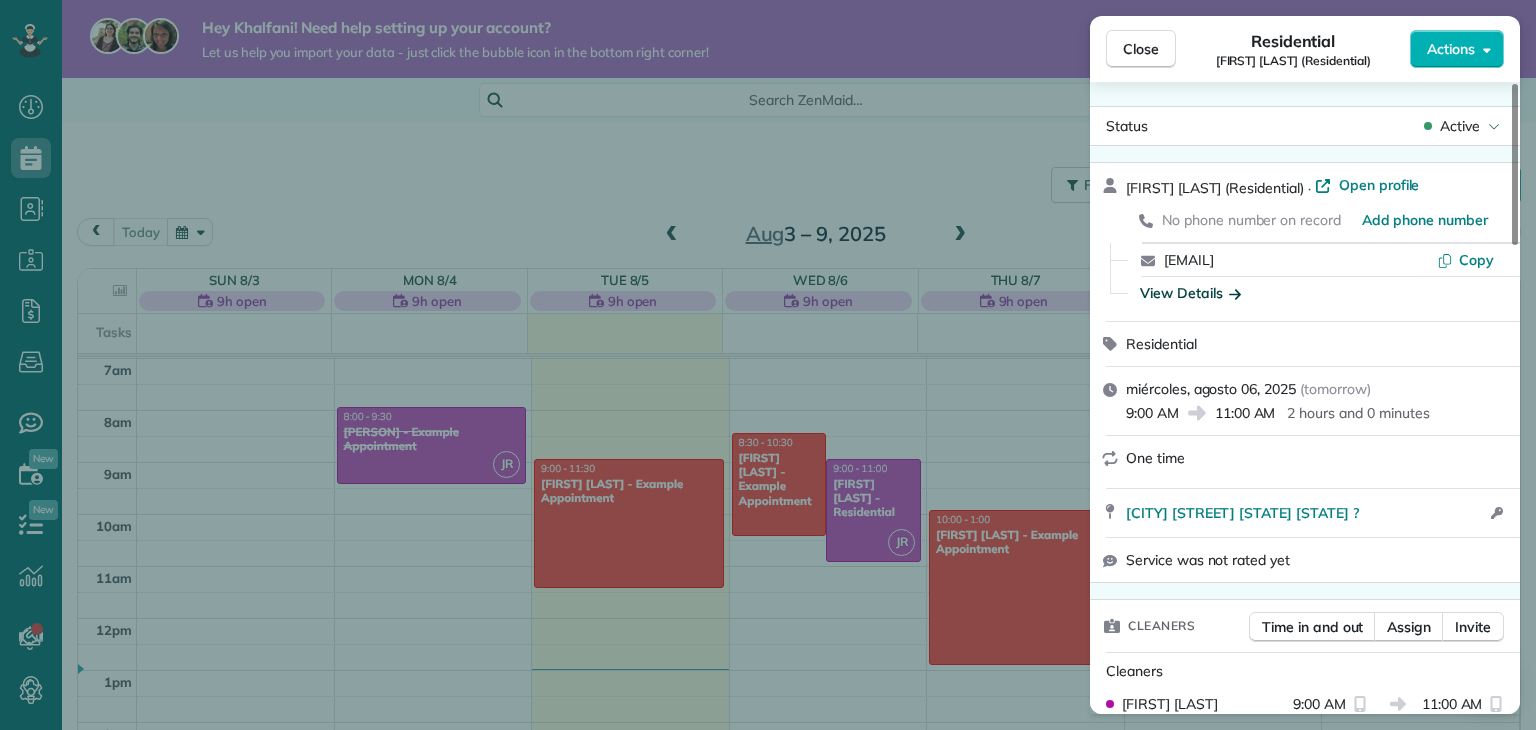 click on "View Details" at bounding box center (1190, 293) 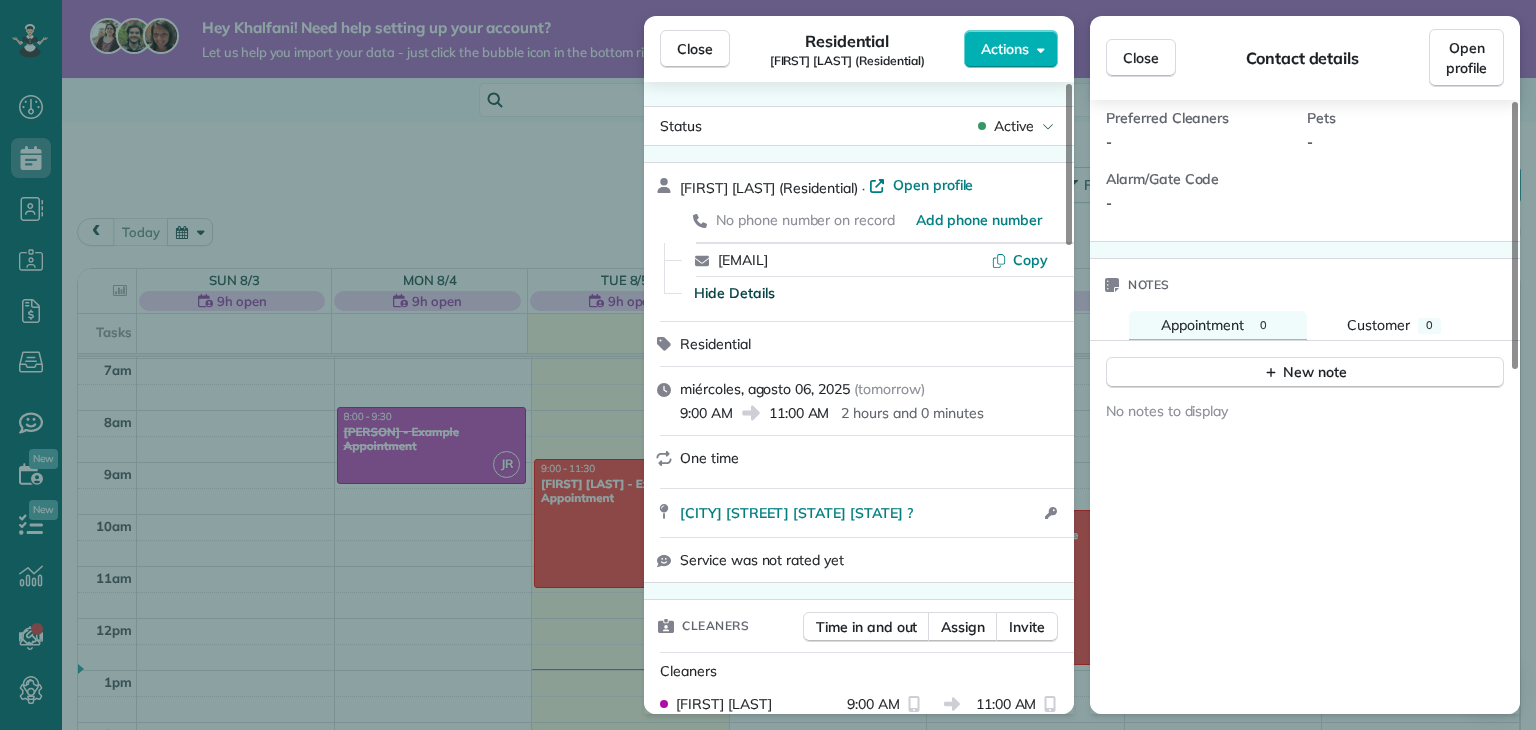 scroll, scrollTop: 200, scrollLeft: 0, axis: vertical 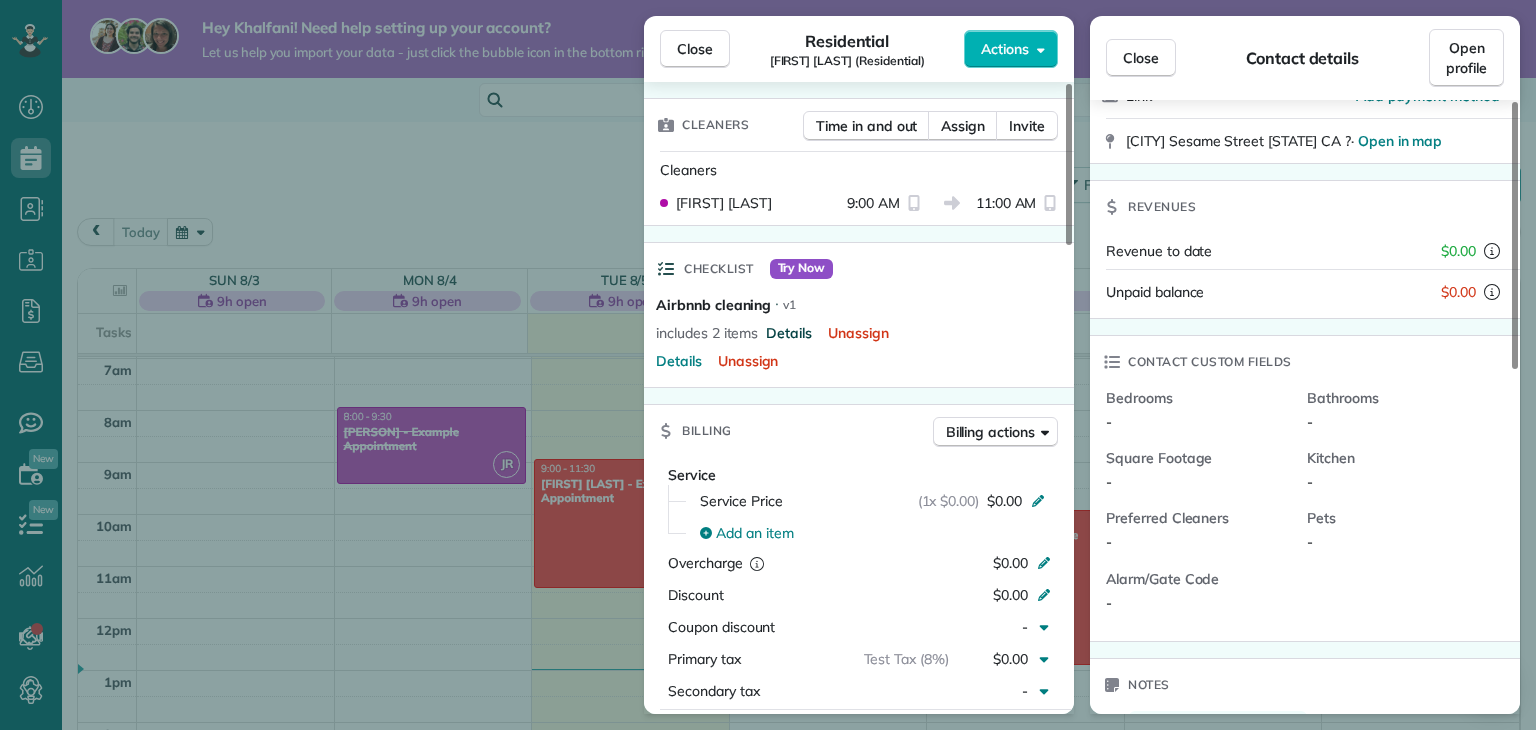 click on "Details" at bounding box center (789, 333) 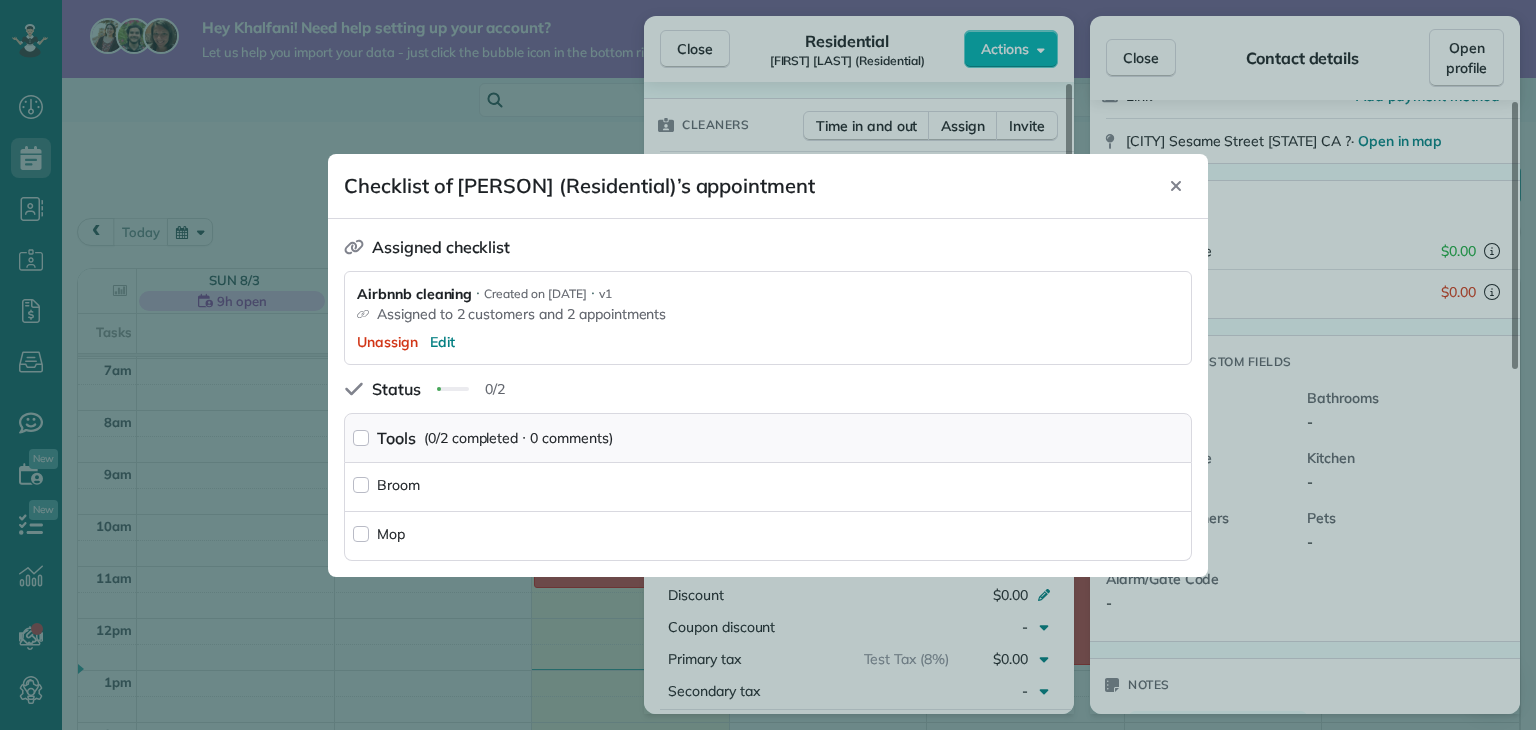 click on "Tools (0/2 completed ⋅ 0 comments)" at bounding box center (768, 438) 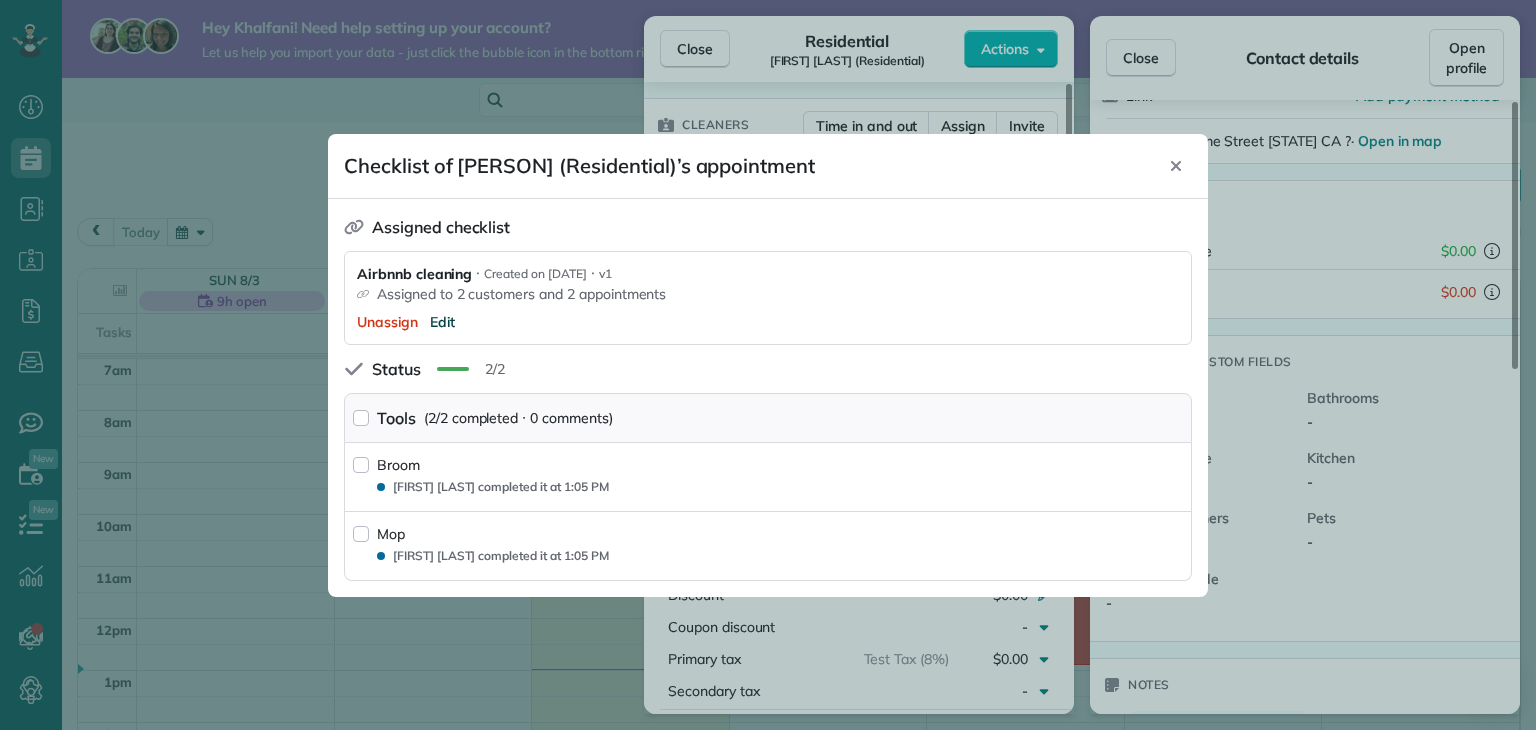 click on "Edit" at bounding box center (442, 322) 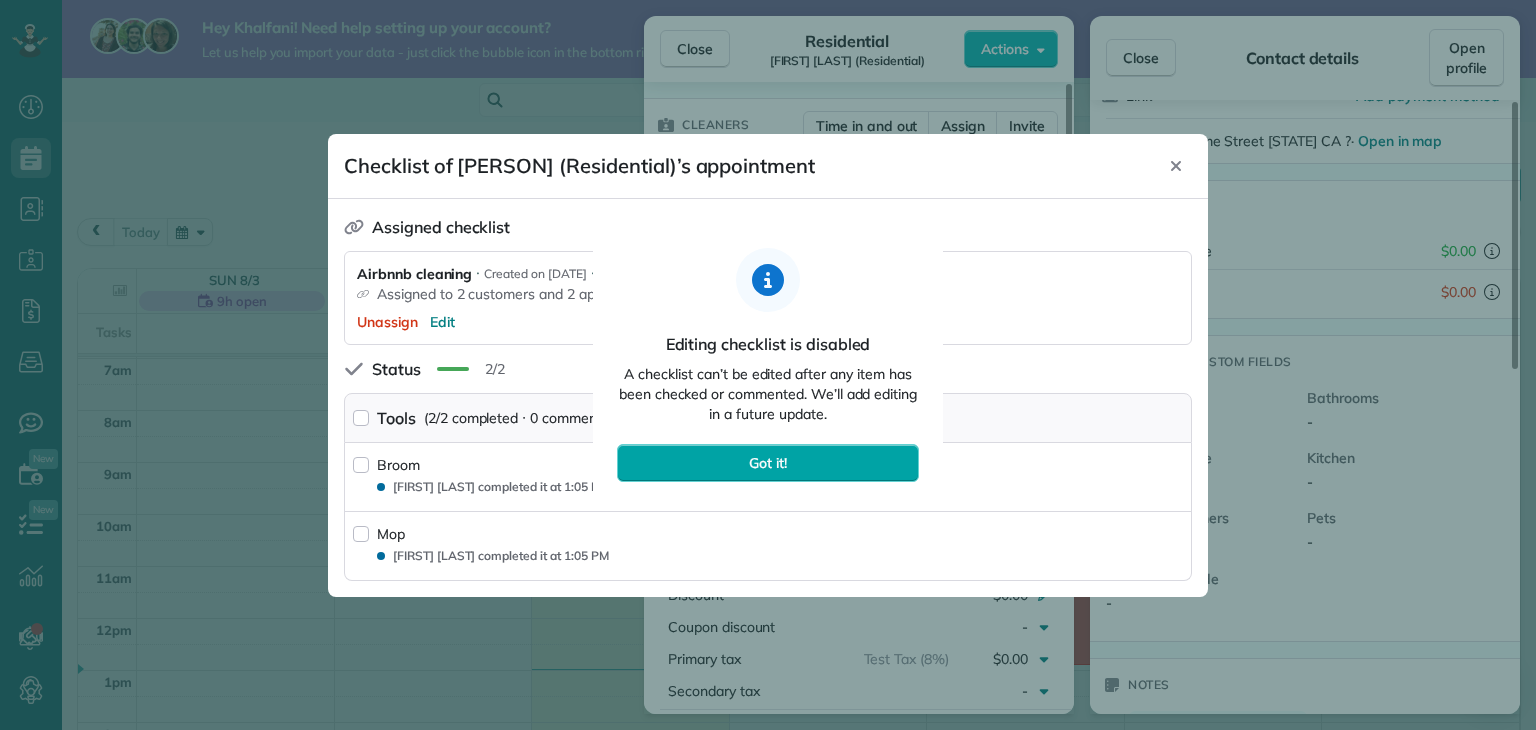 click on "Got it!" at bounding box center [768, 463] 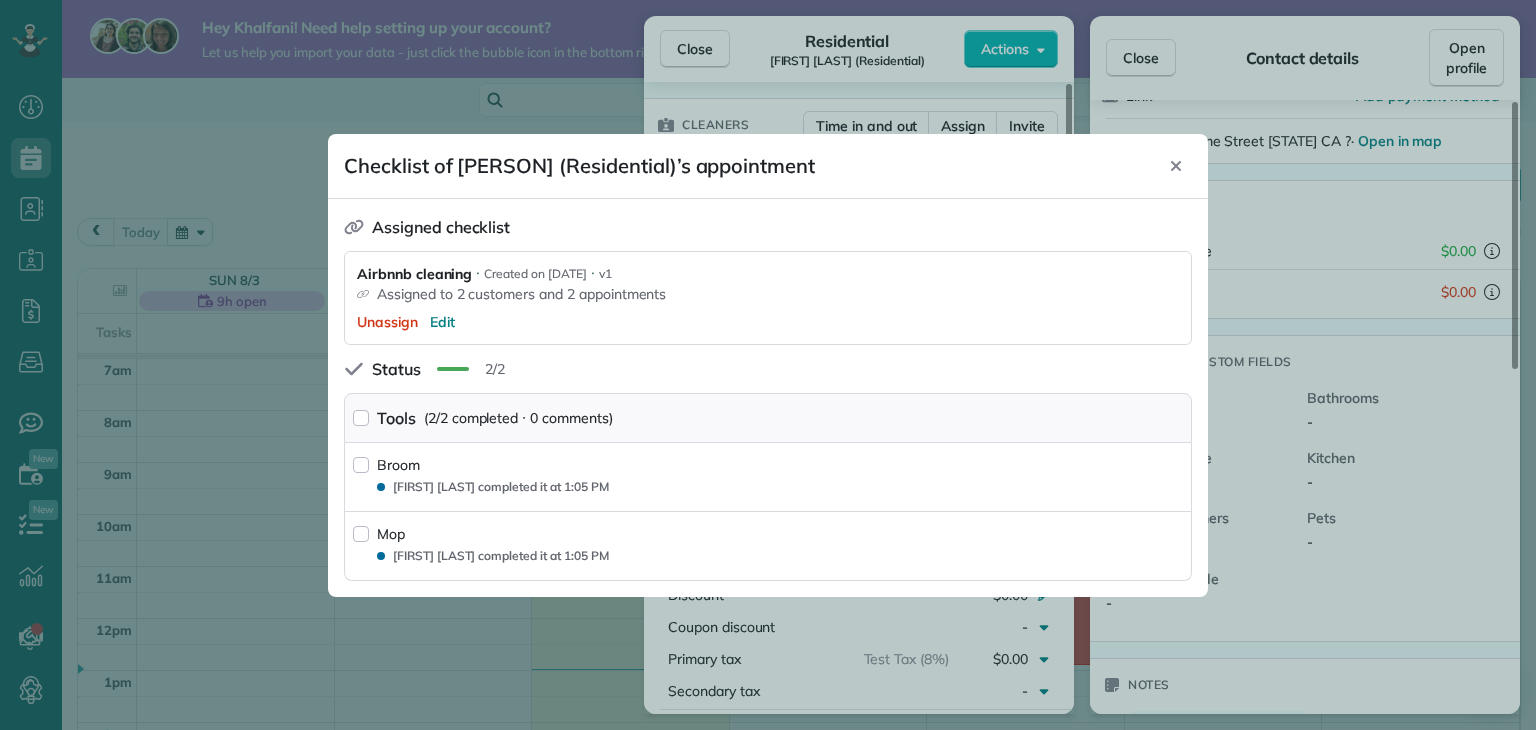 drag, startPoint x: 1181, startPoint y: 169, endPoint x: 1137, endPoint y: 201, distance: 54.405884 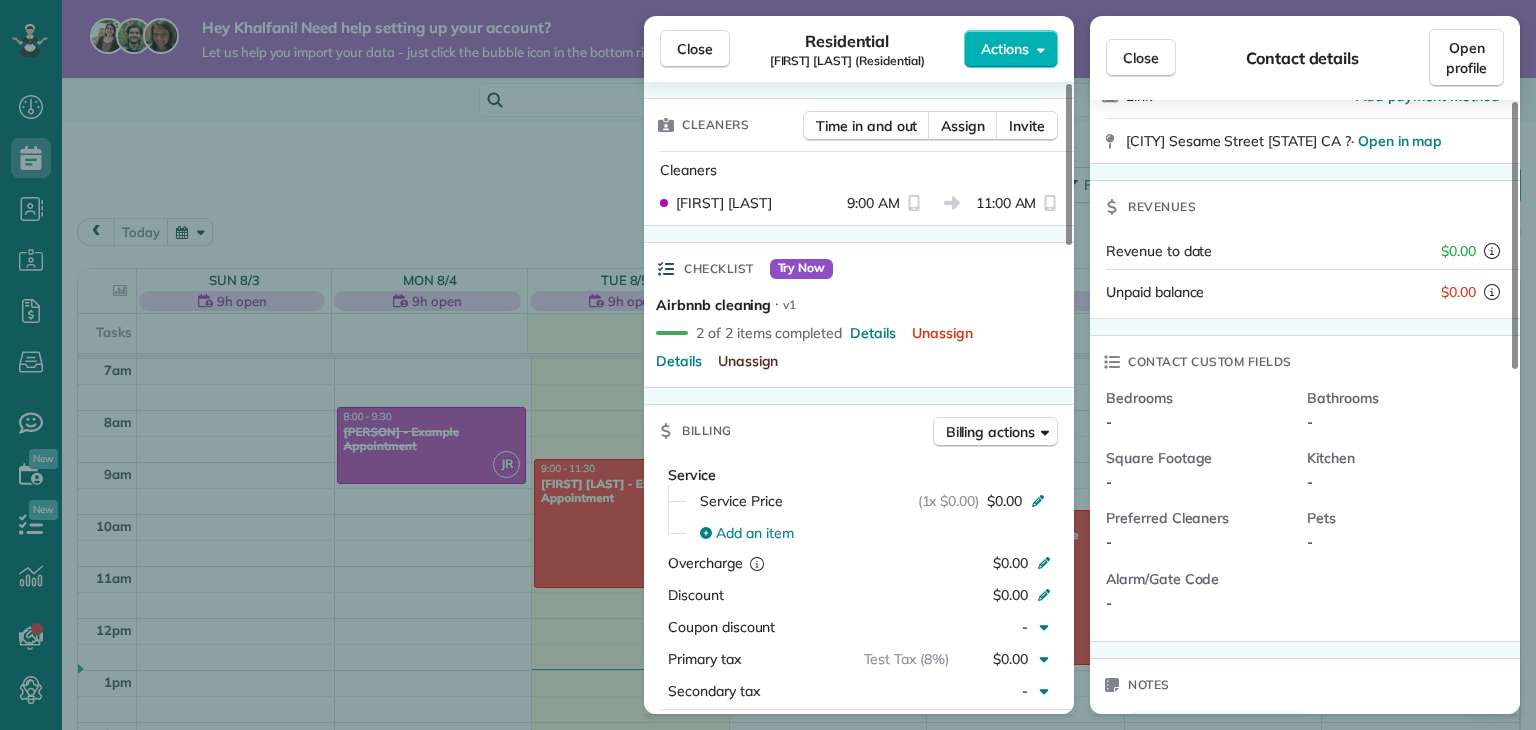 click on "Unassign" at bounding box center (748, 361) 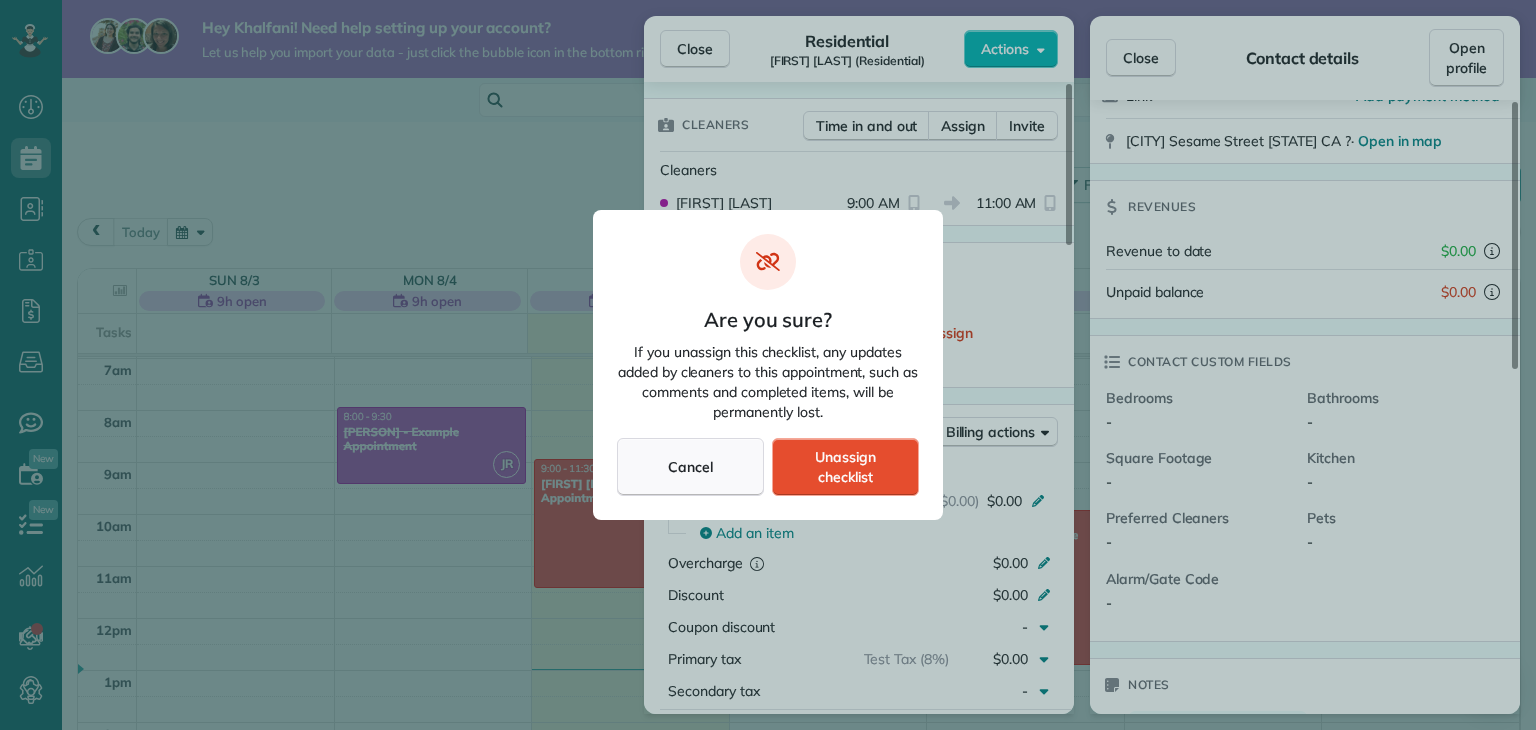 click on "Cancel" at bounding box center (690, 467) 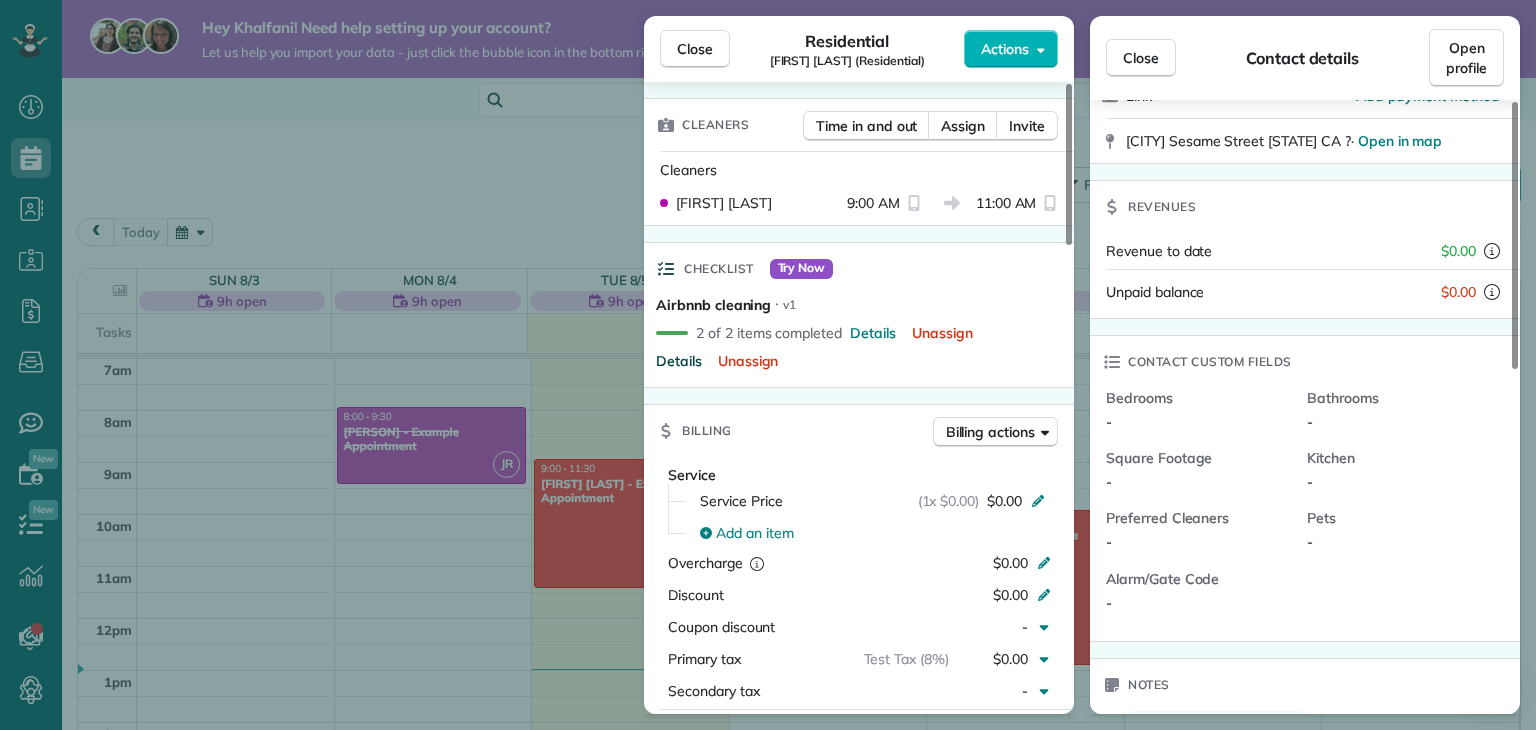 click on "Details" at bounding box center [679, 361] 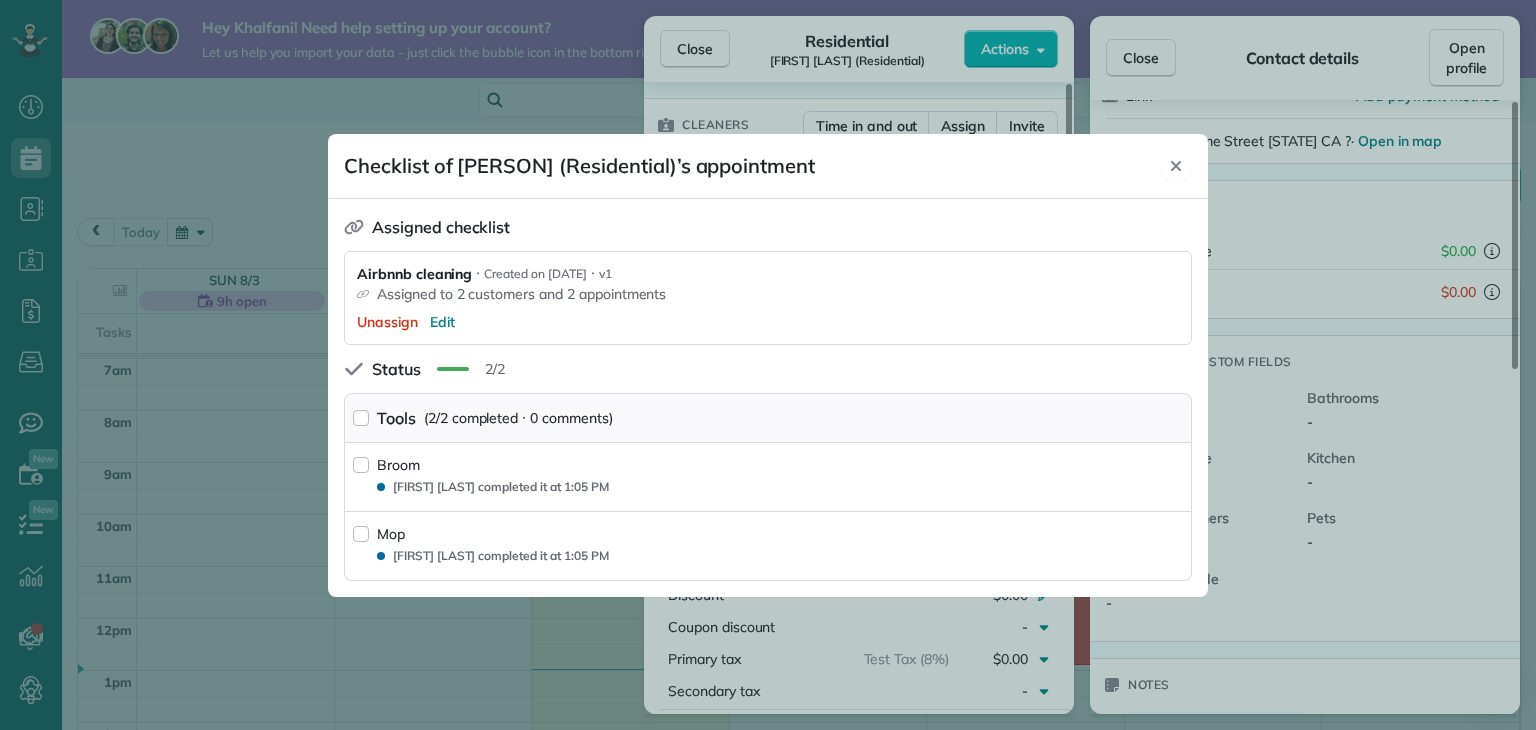click 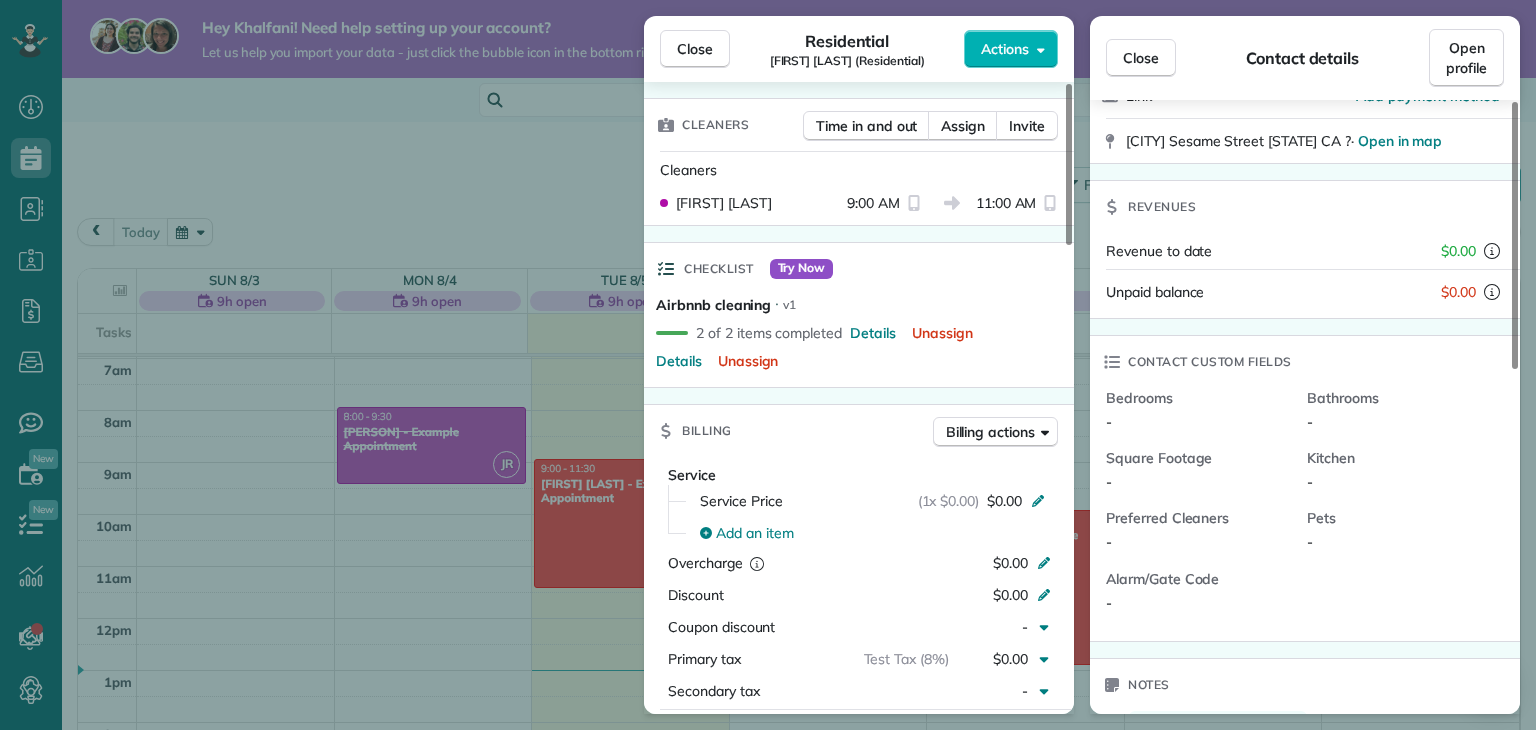 scroll, scrollTop: 0, scrollLeft: 0, axis: both 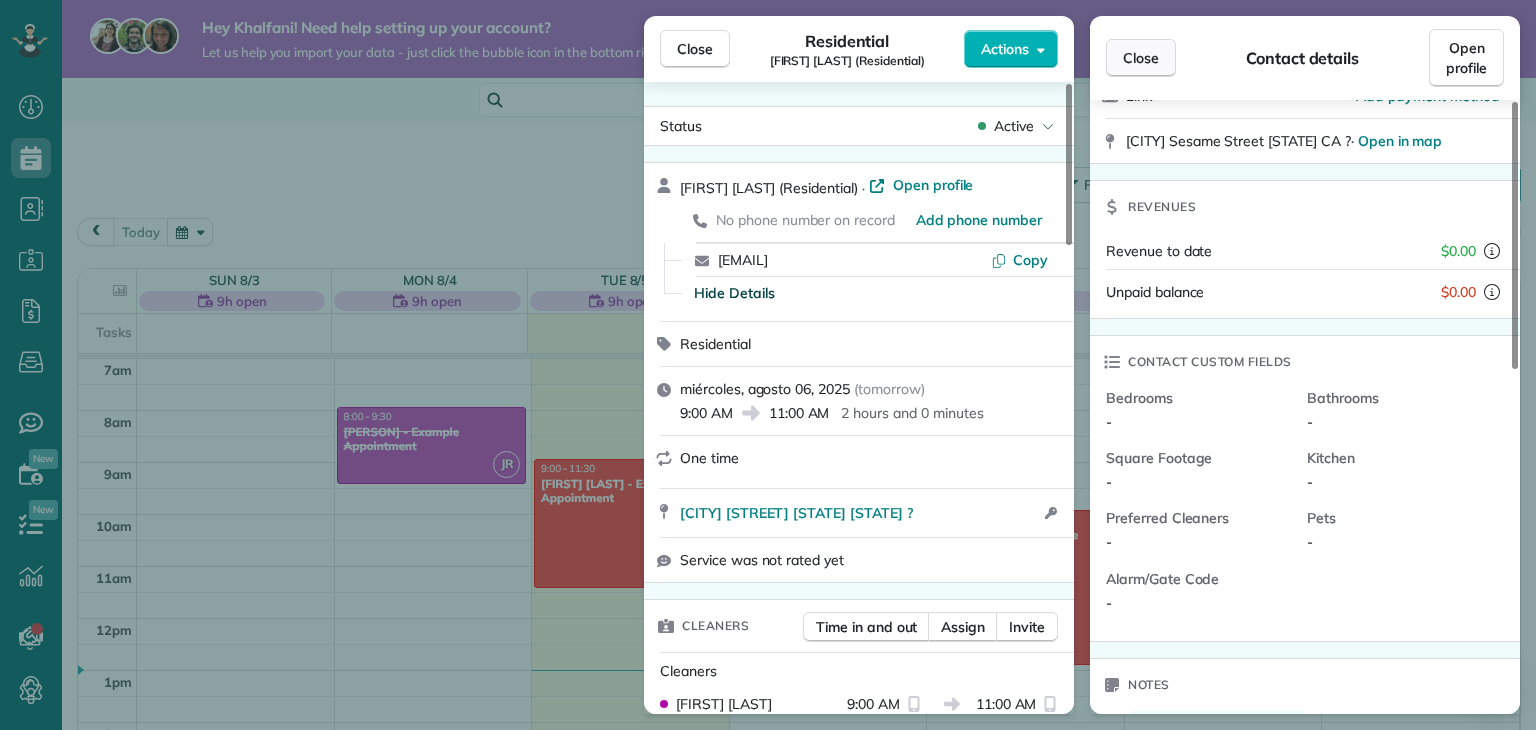 click on "Close" at bounding box center [1141, 58] 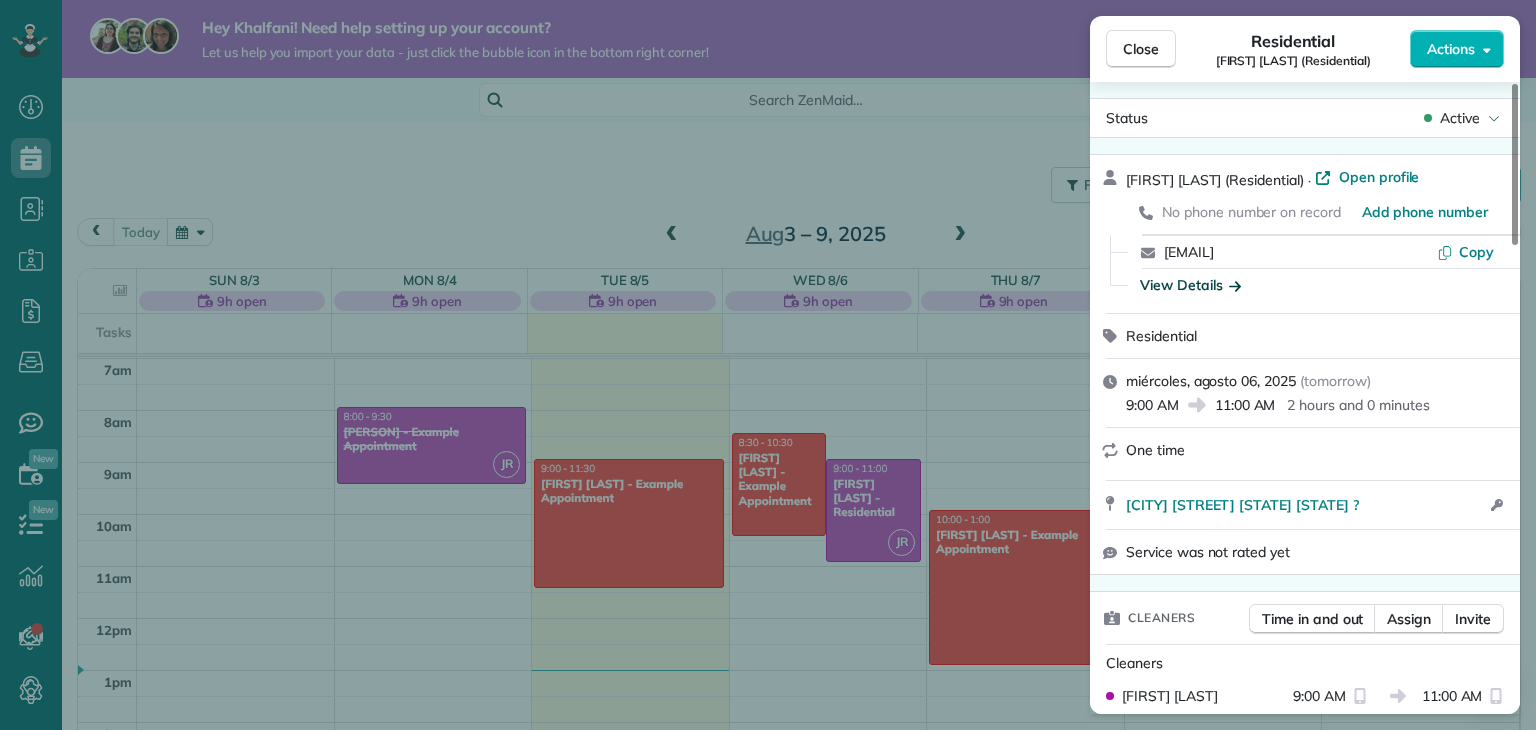 scroll, scrollTop: 0, scrollLeft: 0, axis: both 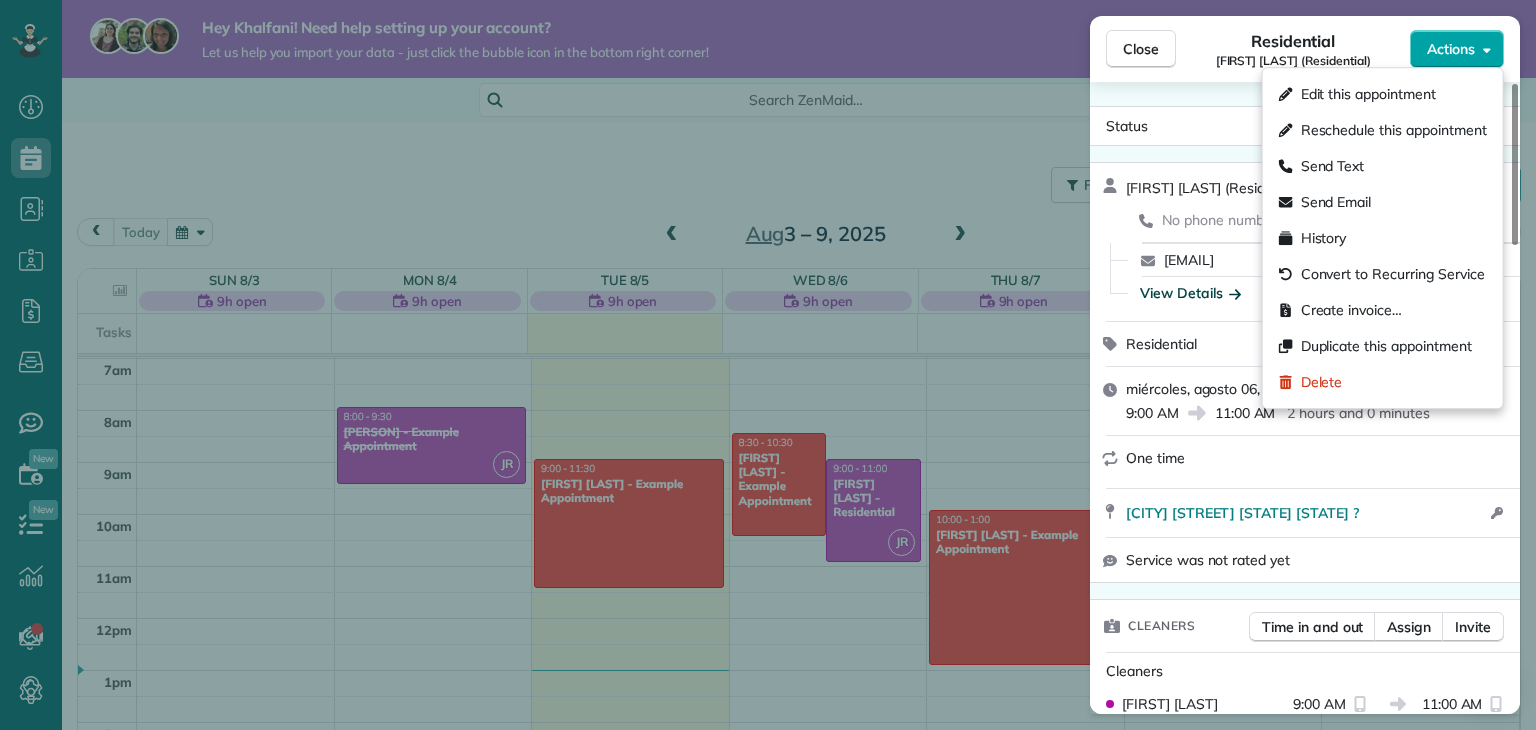 click on "Actions" at bounding box center (1457, 49) 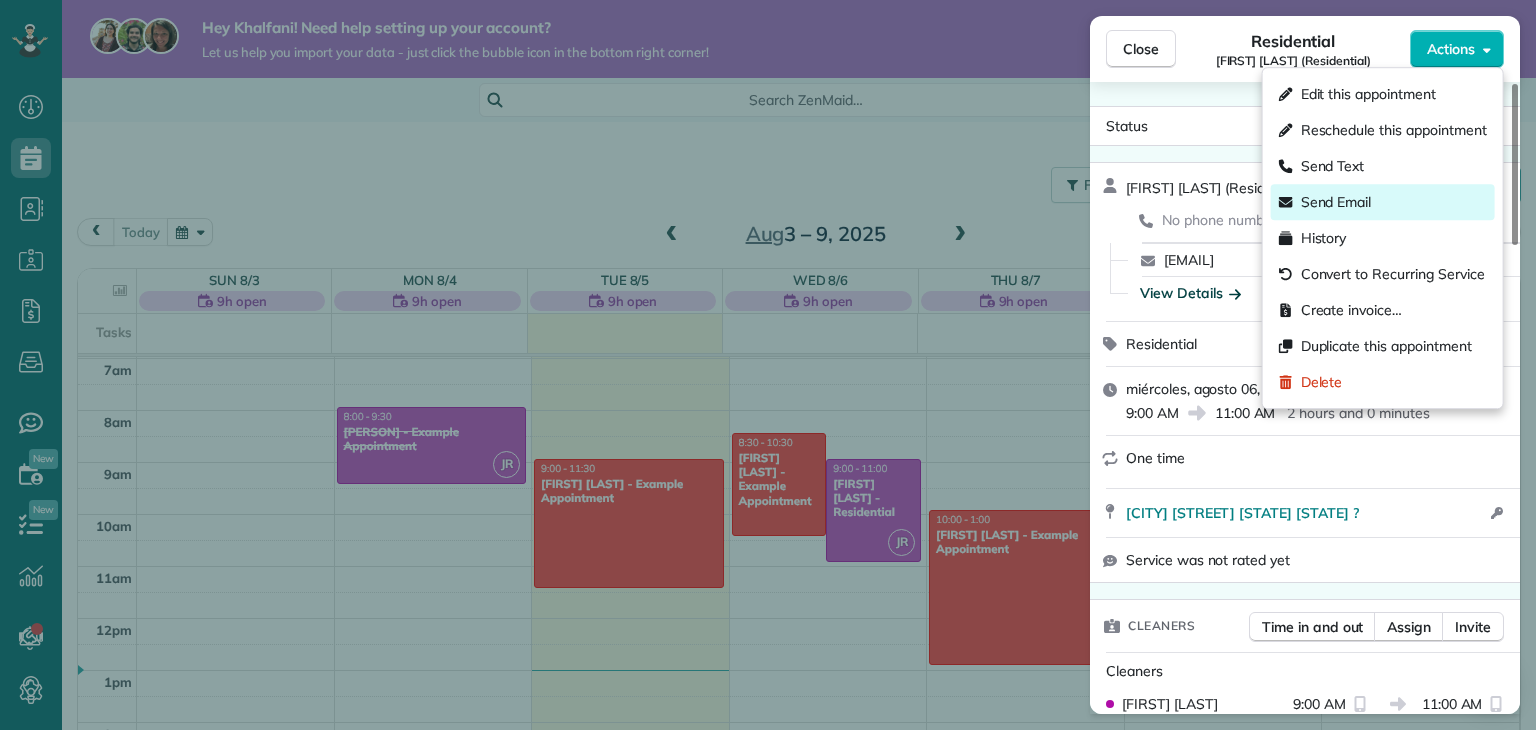 click on "Send Email" at bounding box center (1336, 202) 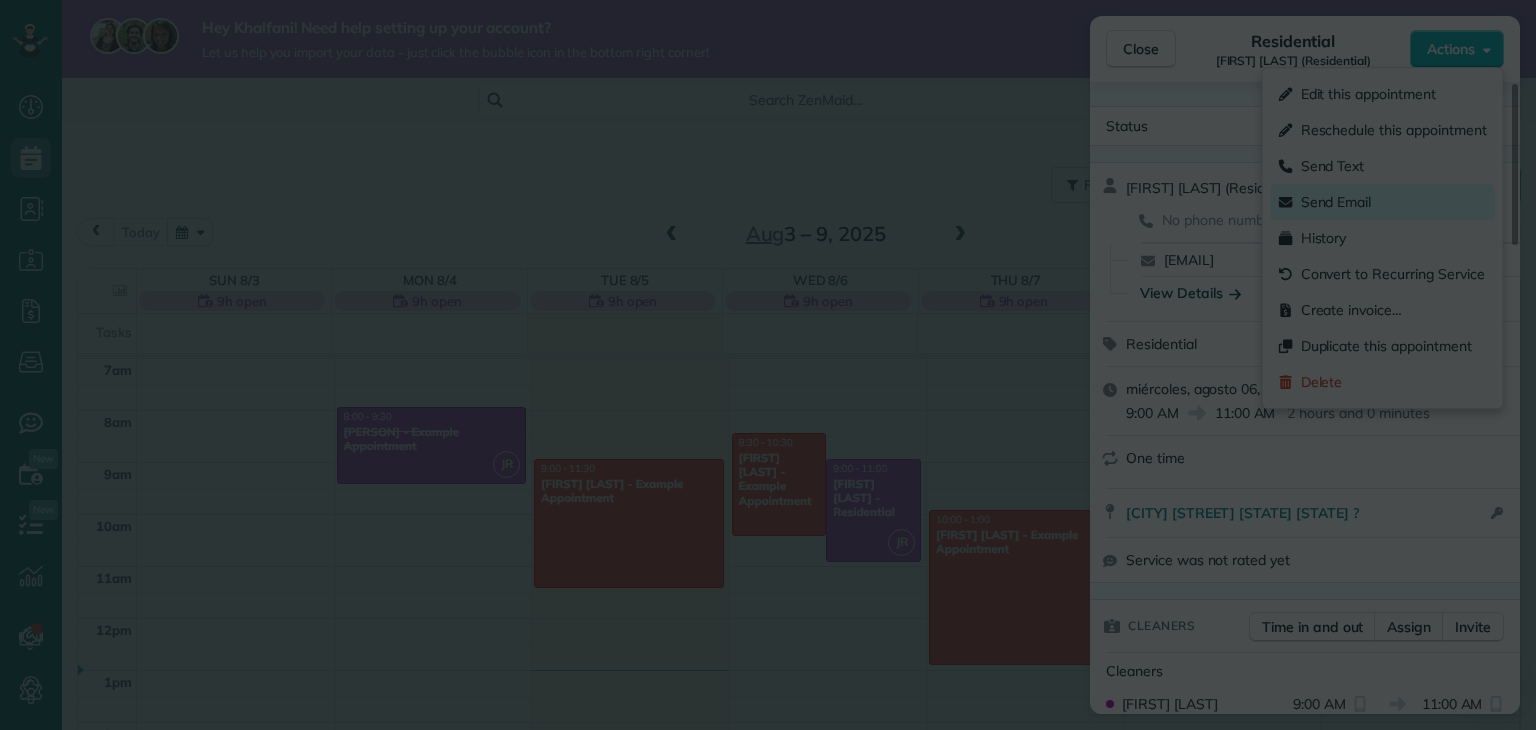 scroll, scrollTop: 0, scrollLeft: 0, axis: both 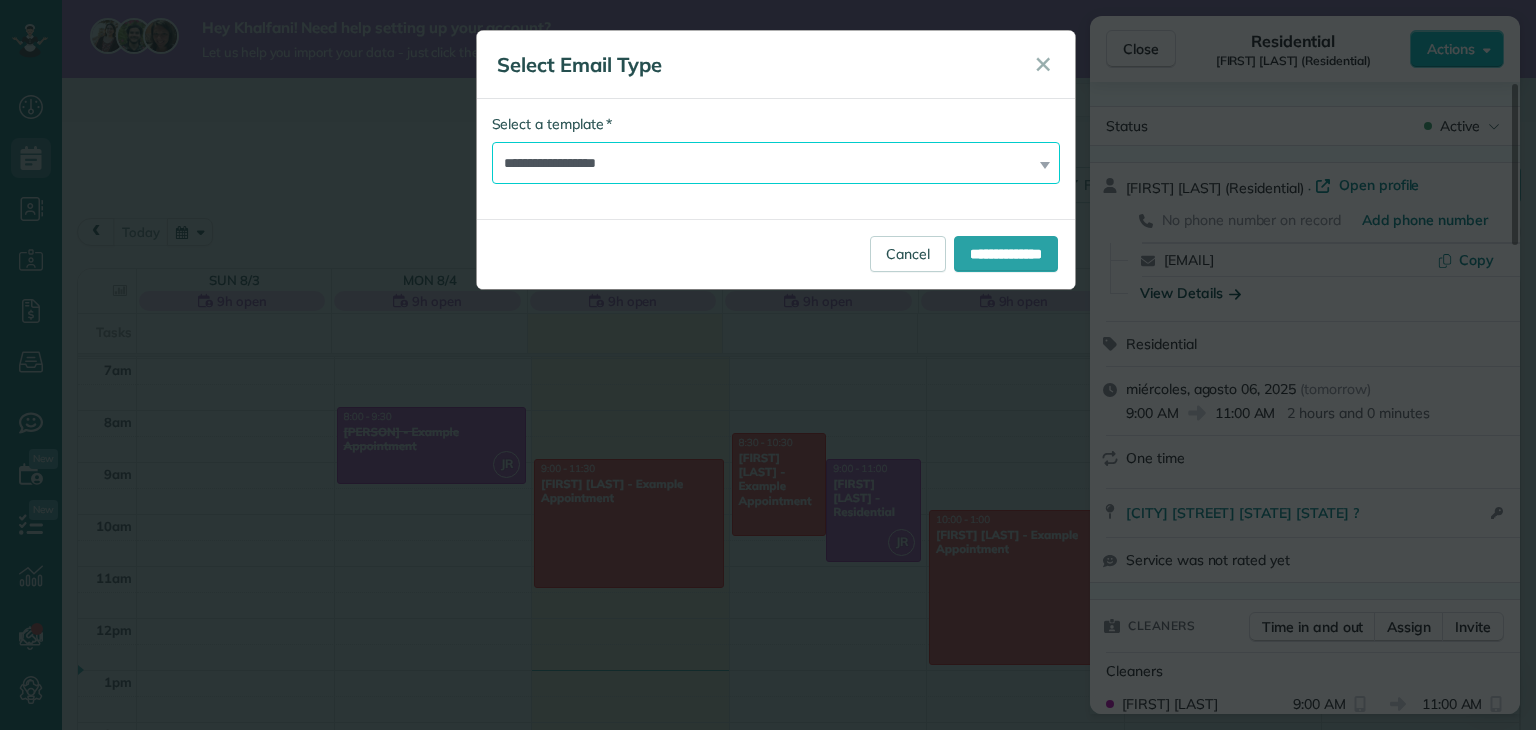 click on "**********" at bounding box center [776, 163] 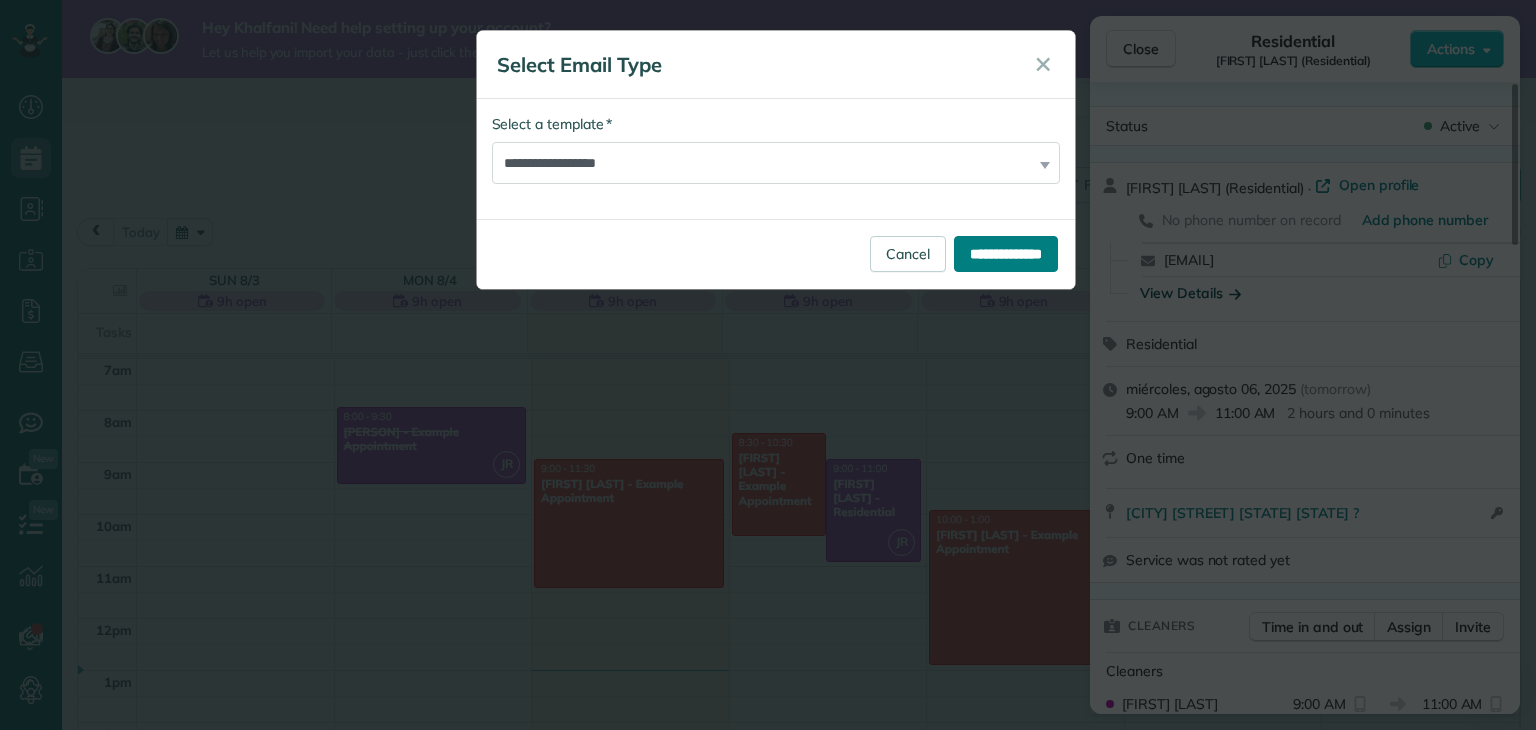 click on "**********" at bounding box center [1006, 254] 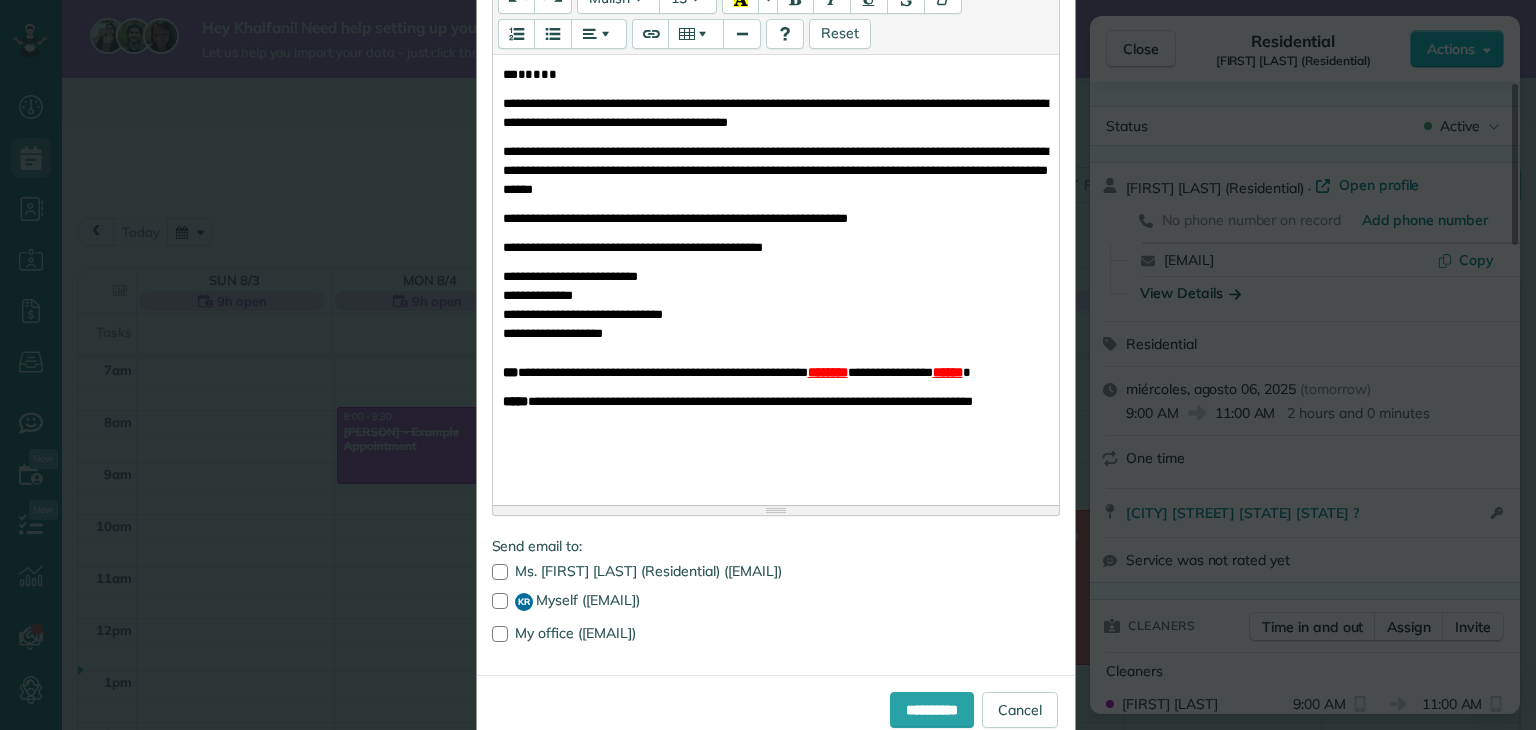 scroll, scrollTop: 392, scrollLeft: 0, axis: vertical 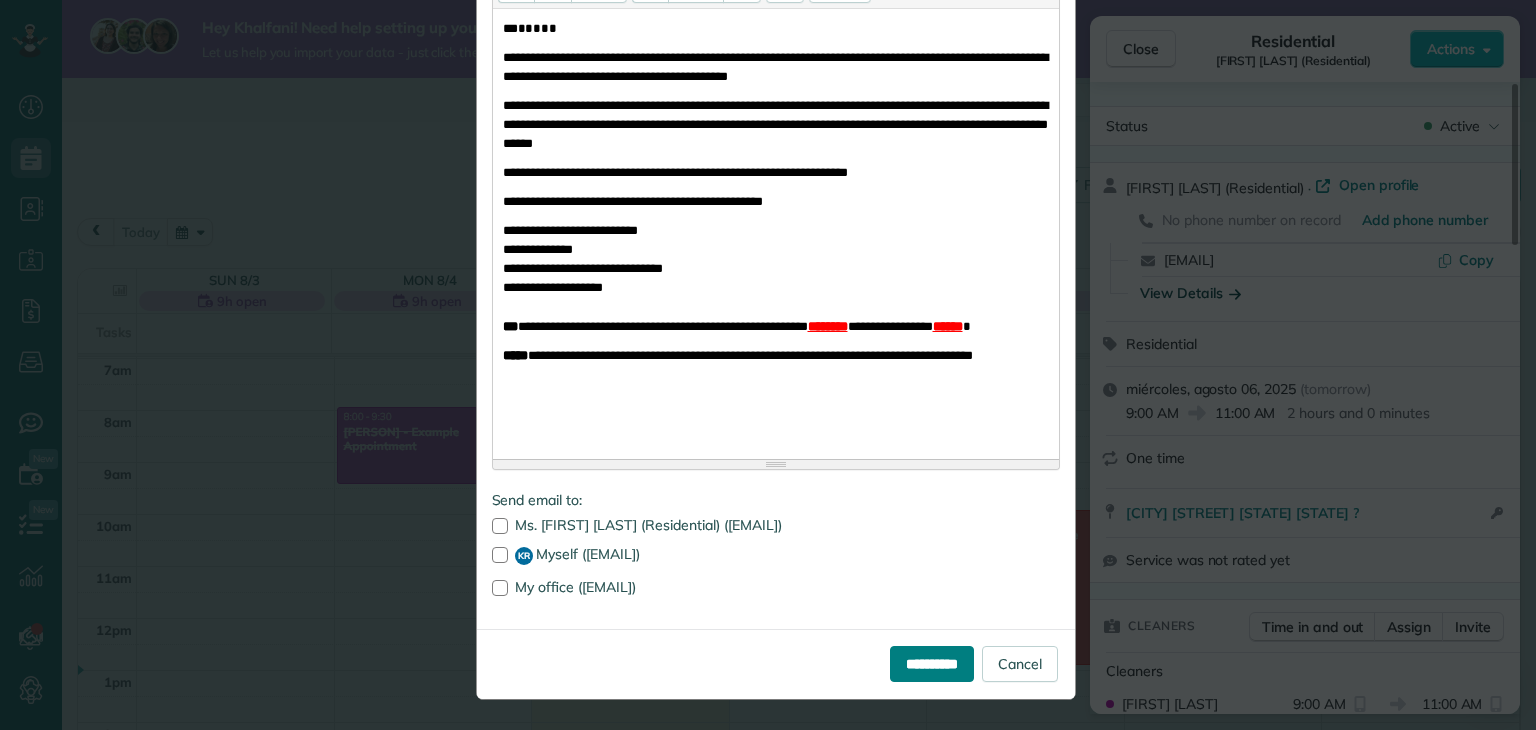 click on "**********" at bounding box center [932, 664] 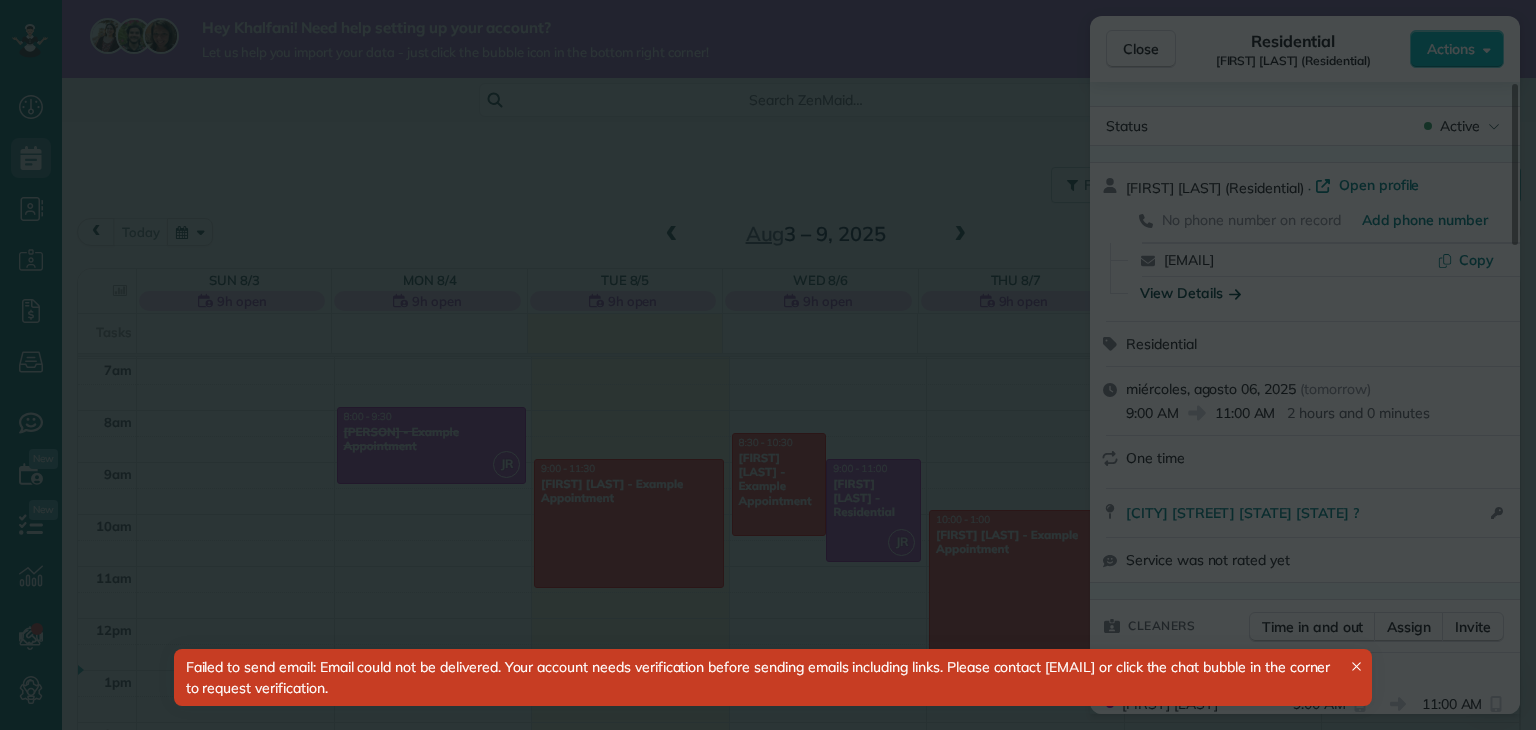 scroll, scrollTop: 0, scrollLeft: 0, axis: both 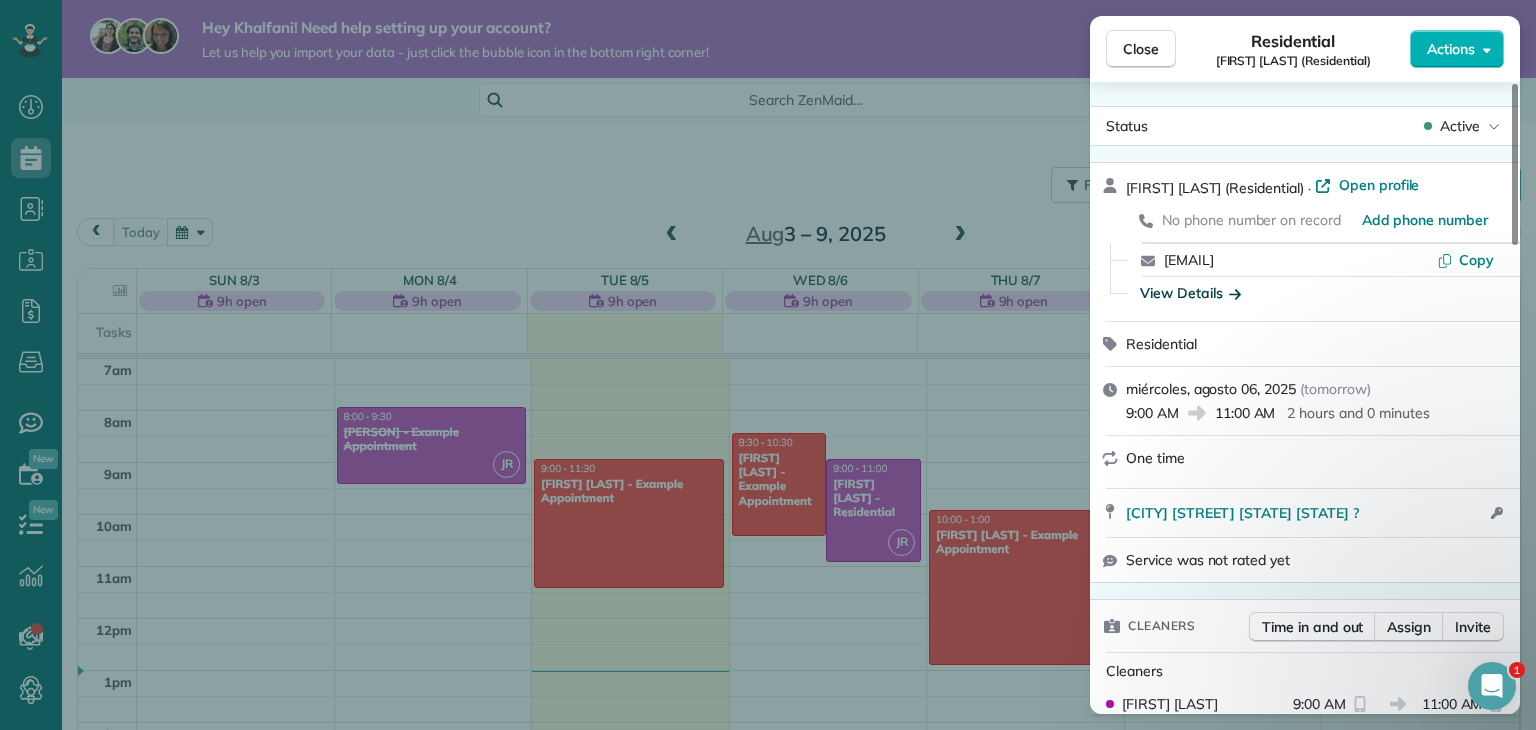 click at bounding box center [1492, 686] 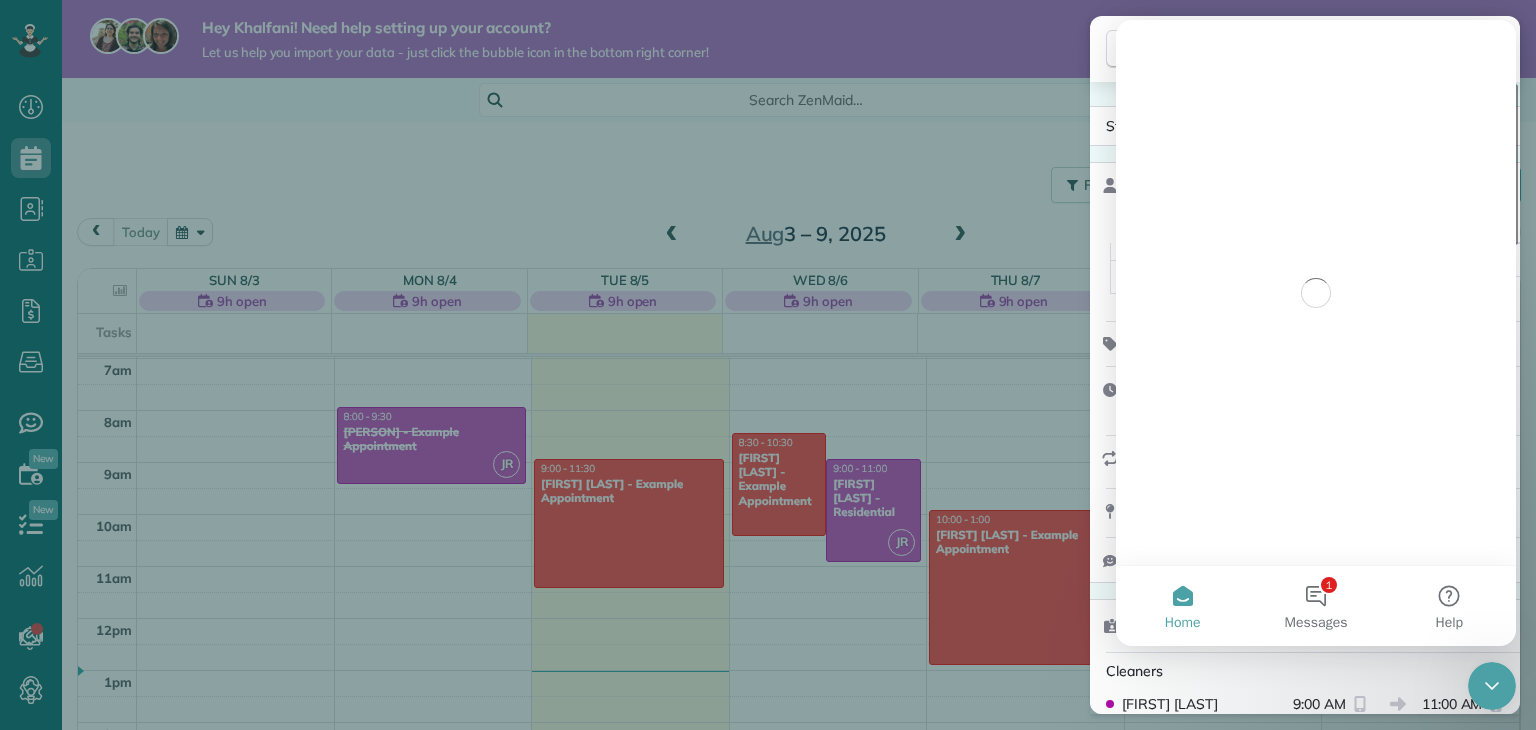 scroll, scrollTop: 0, scrollLeft: 0, axis: both 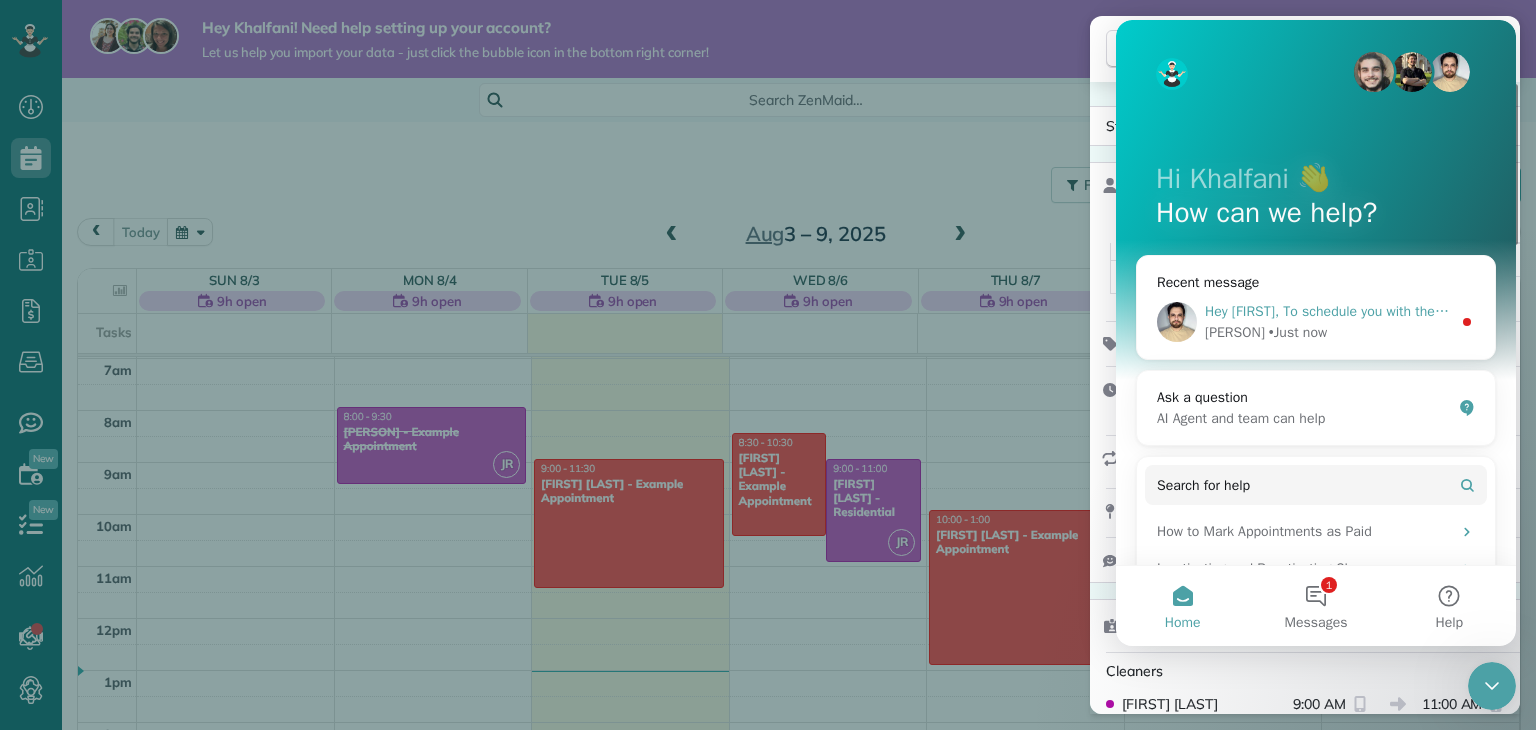 click on "Edgar •  Just now" at bounding box center [1328, 332] 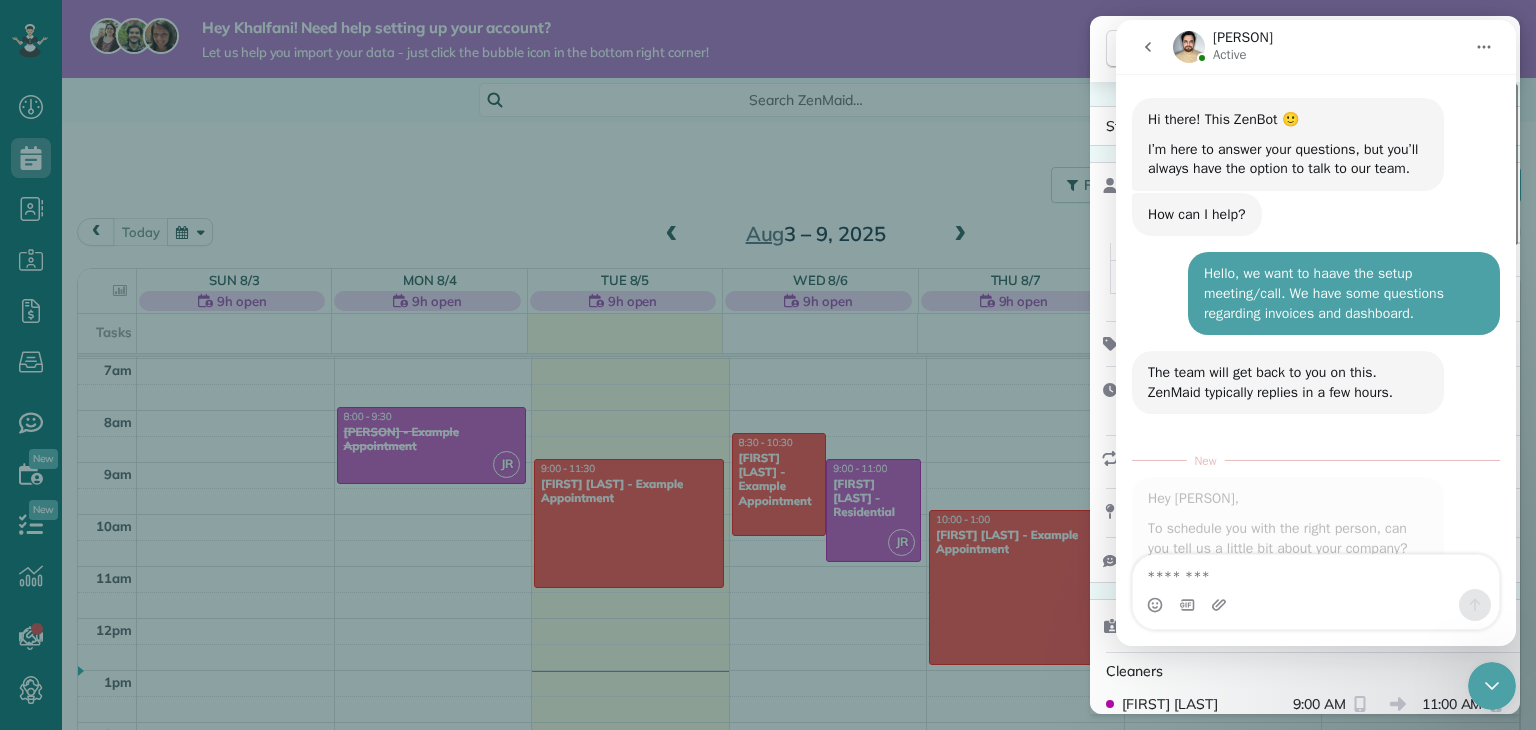 scroll, scrollTop: 3, scrollLeft: 0, axis: vertical 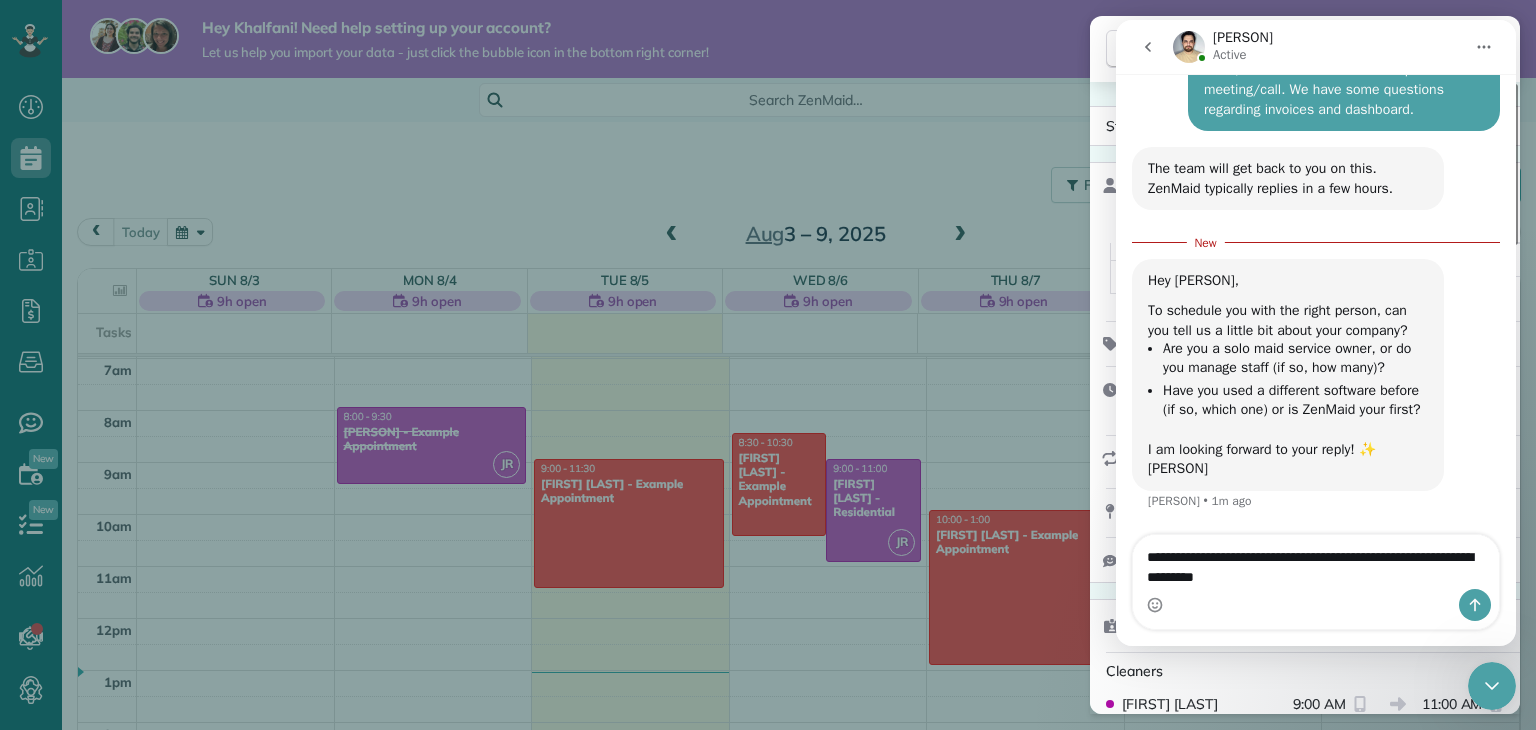 drag, startPoint x: 1255, startPoint y: 562, endPoint x: 1335, endPoint y: 561, distance: 80.00625 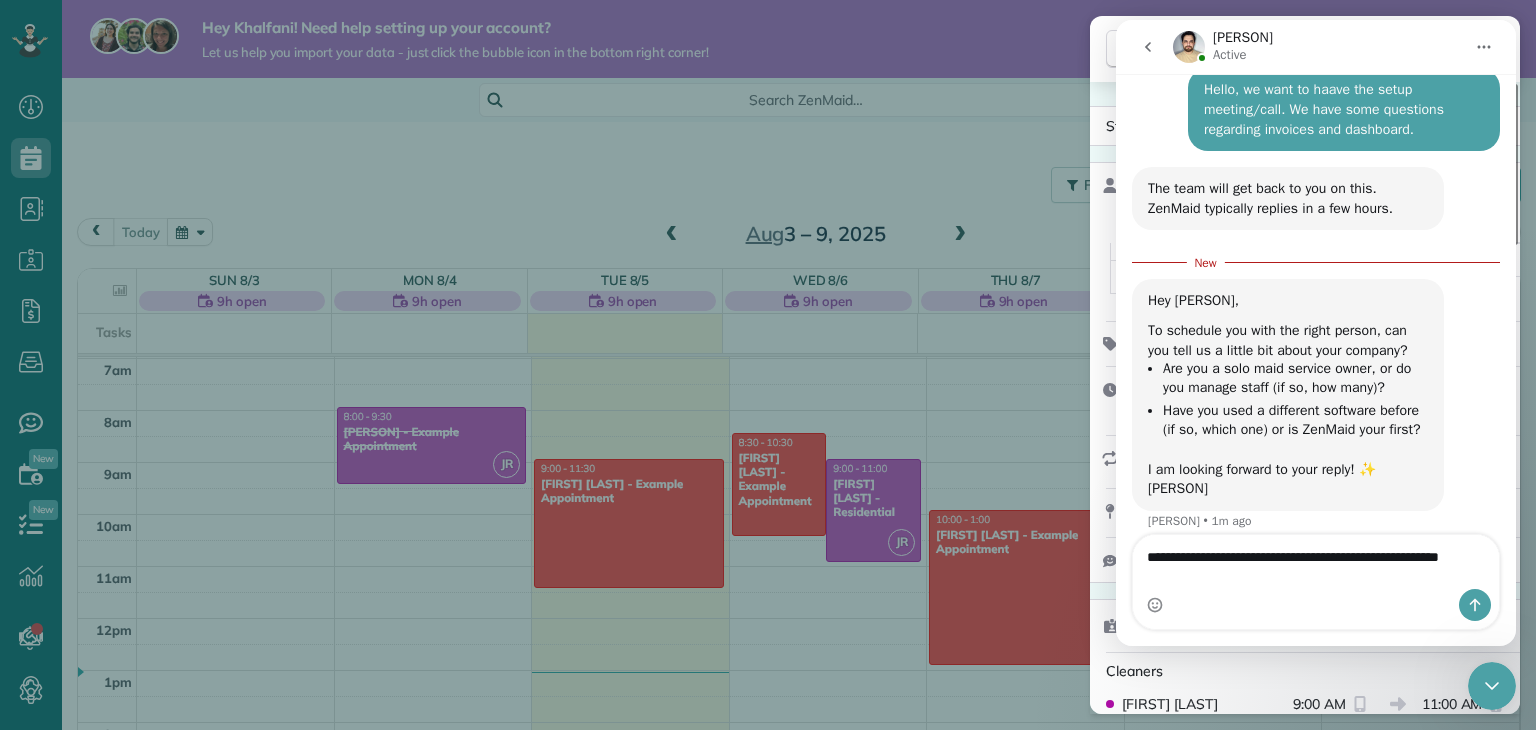 scroll, scrollTop: 201, scrollLeft: 0, axis: vertical 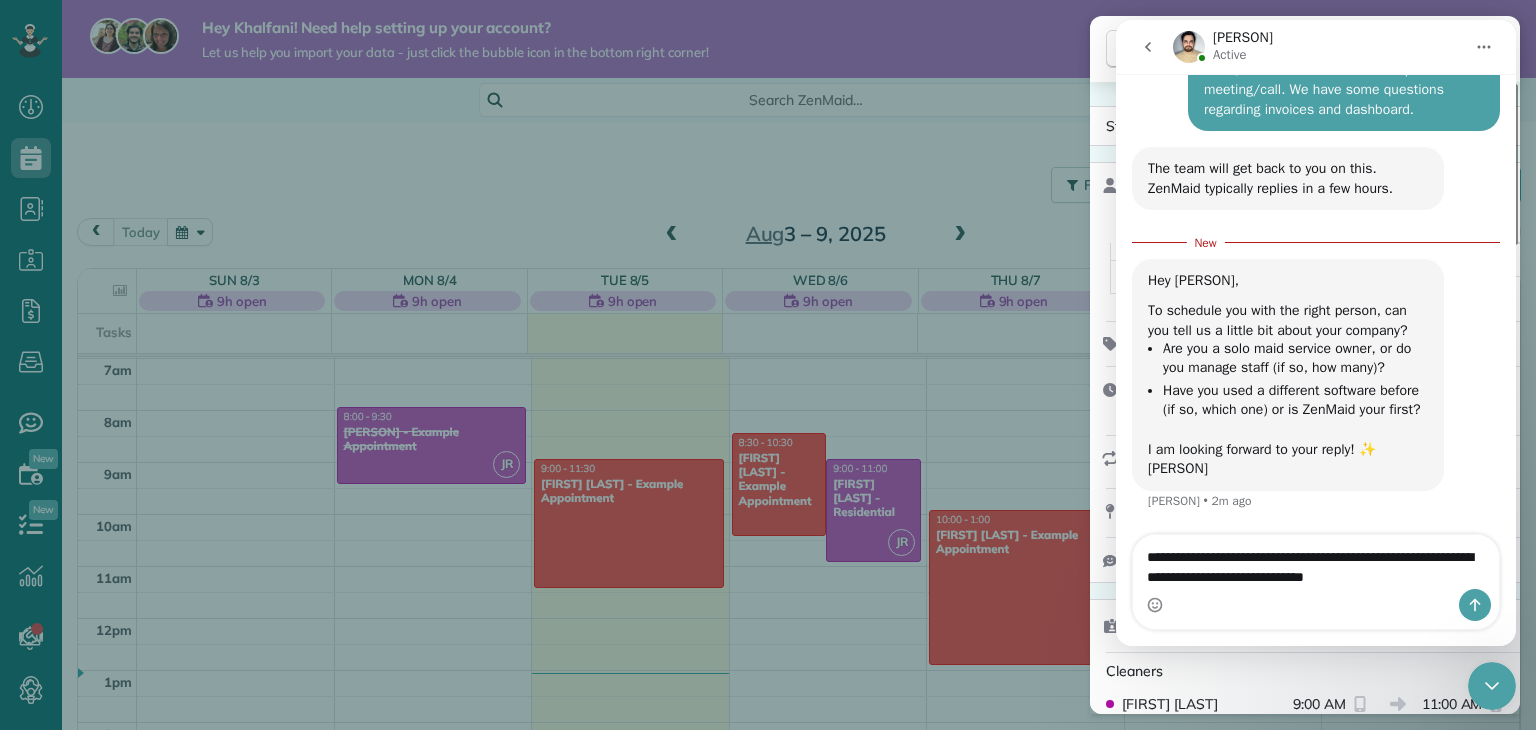 click on "**********" at bounding box center (1316, 562) 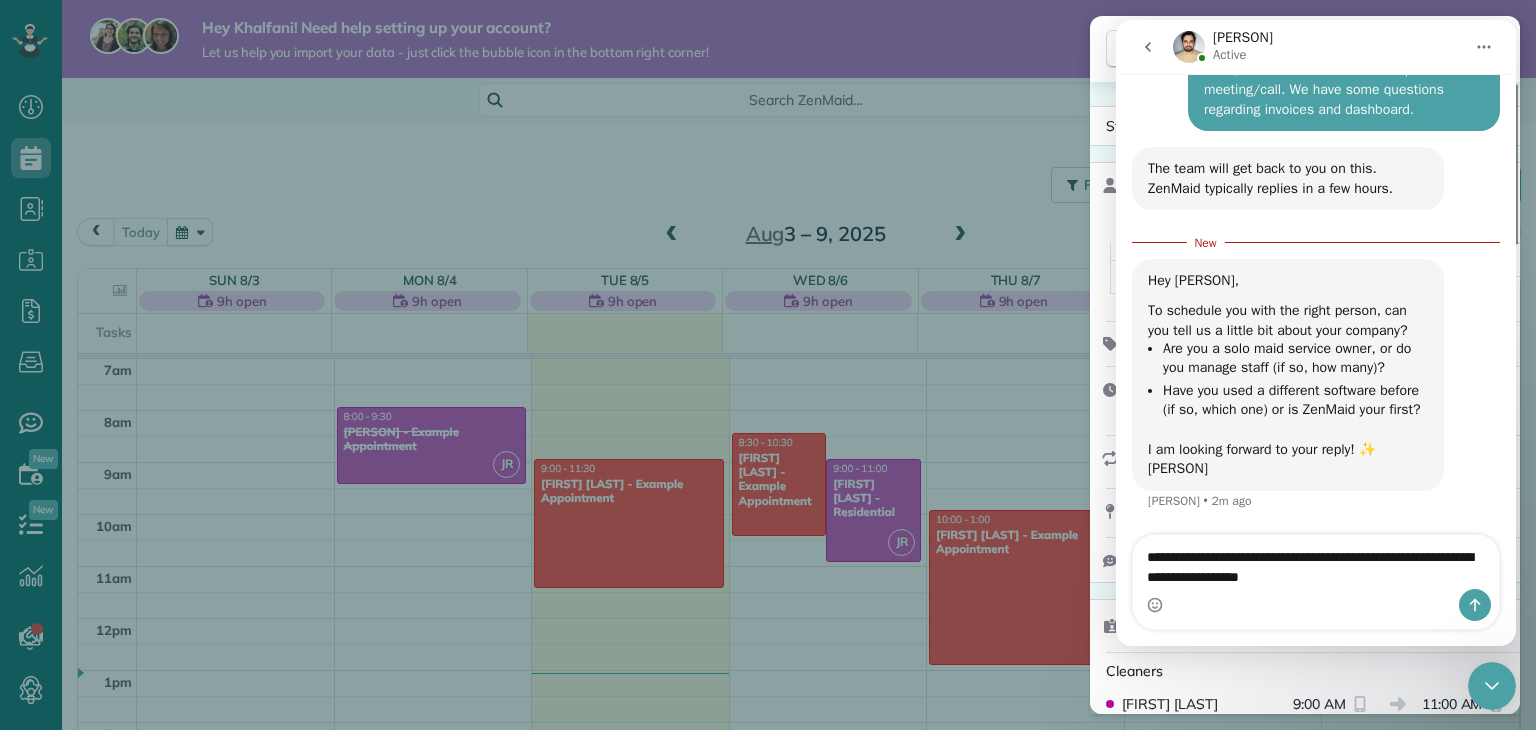 click on "**********" at bounding box center (1316, 562) 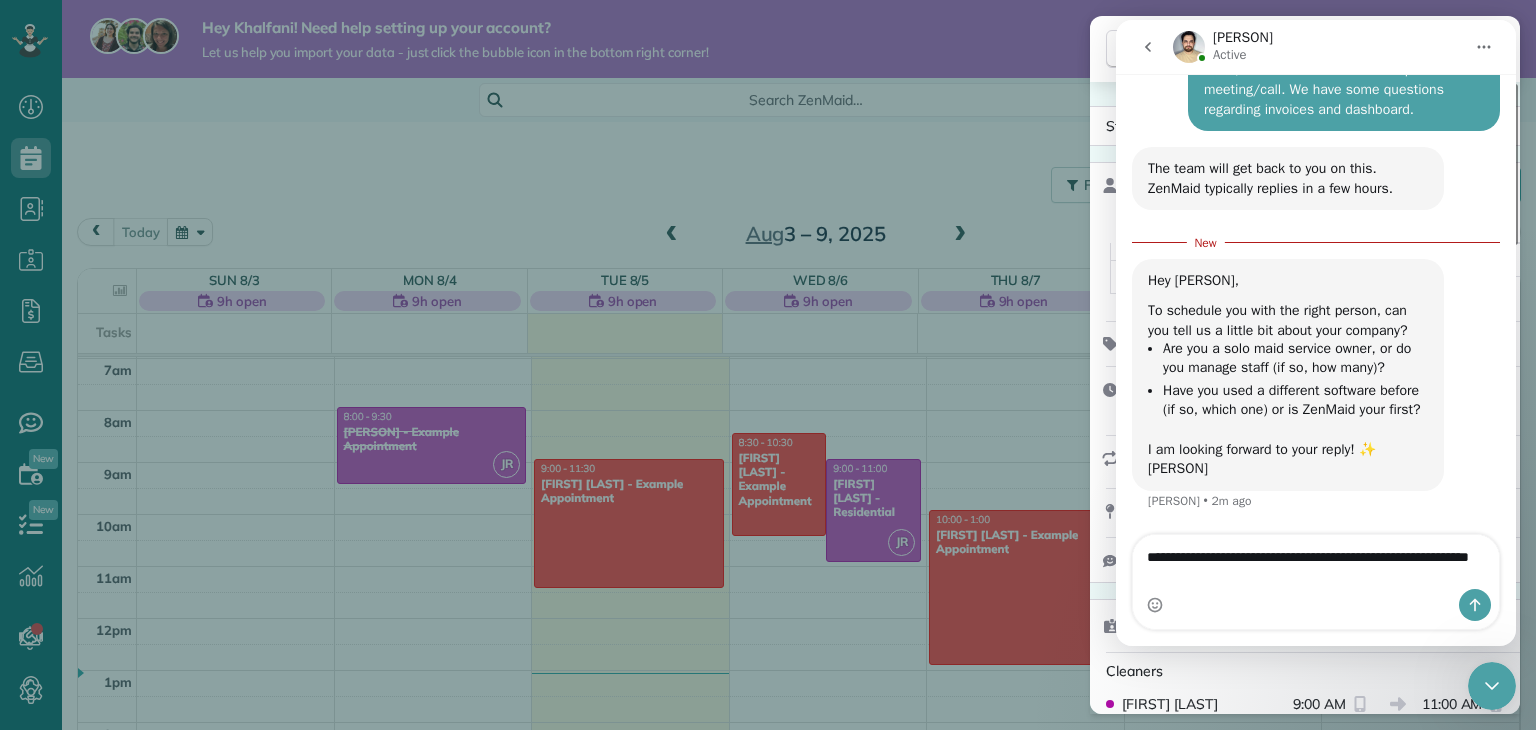 click on "**********" at bounding box center (1316, 562) 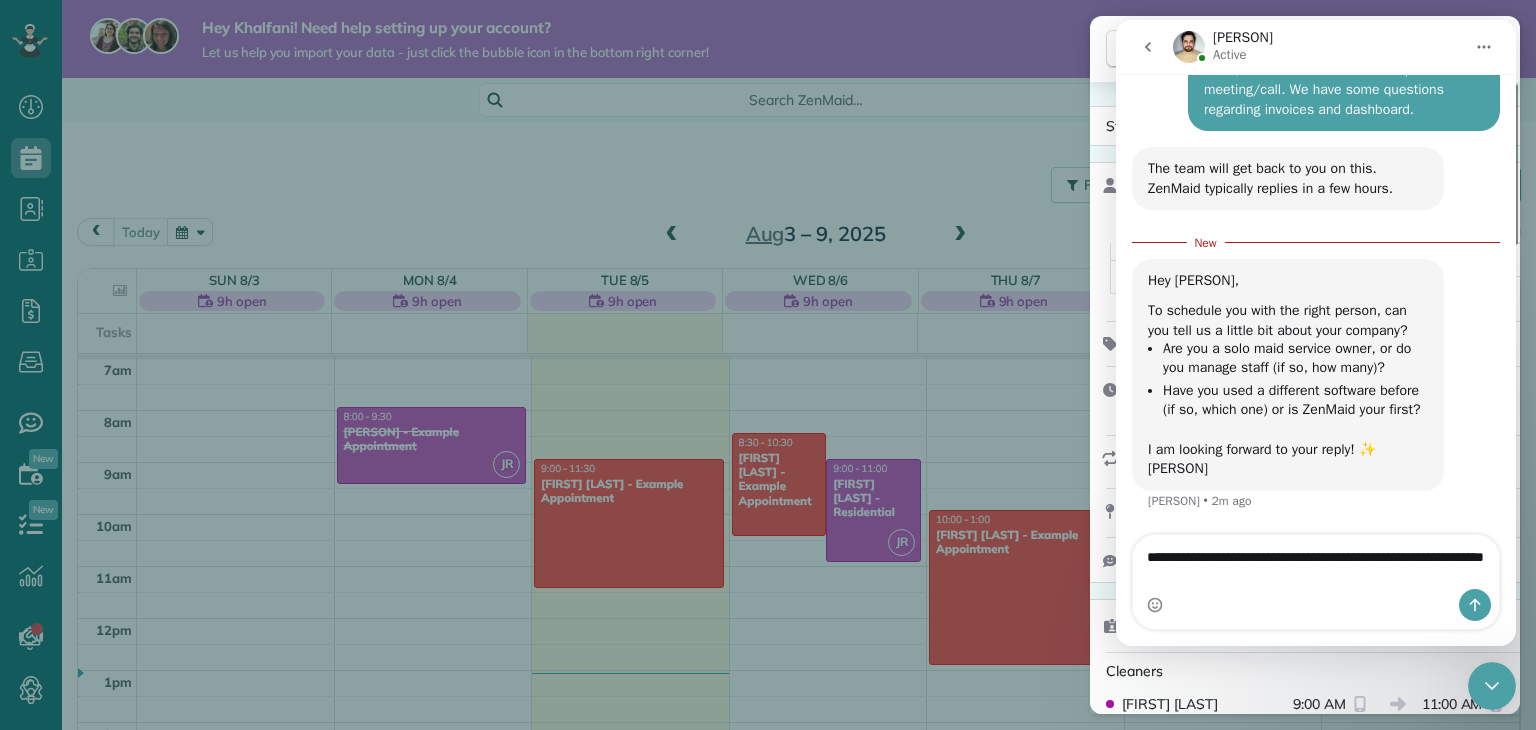 click on "**********" at bounding box center (1316, 562) 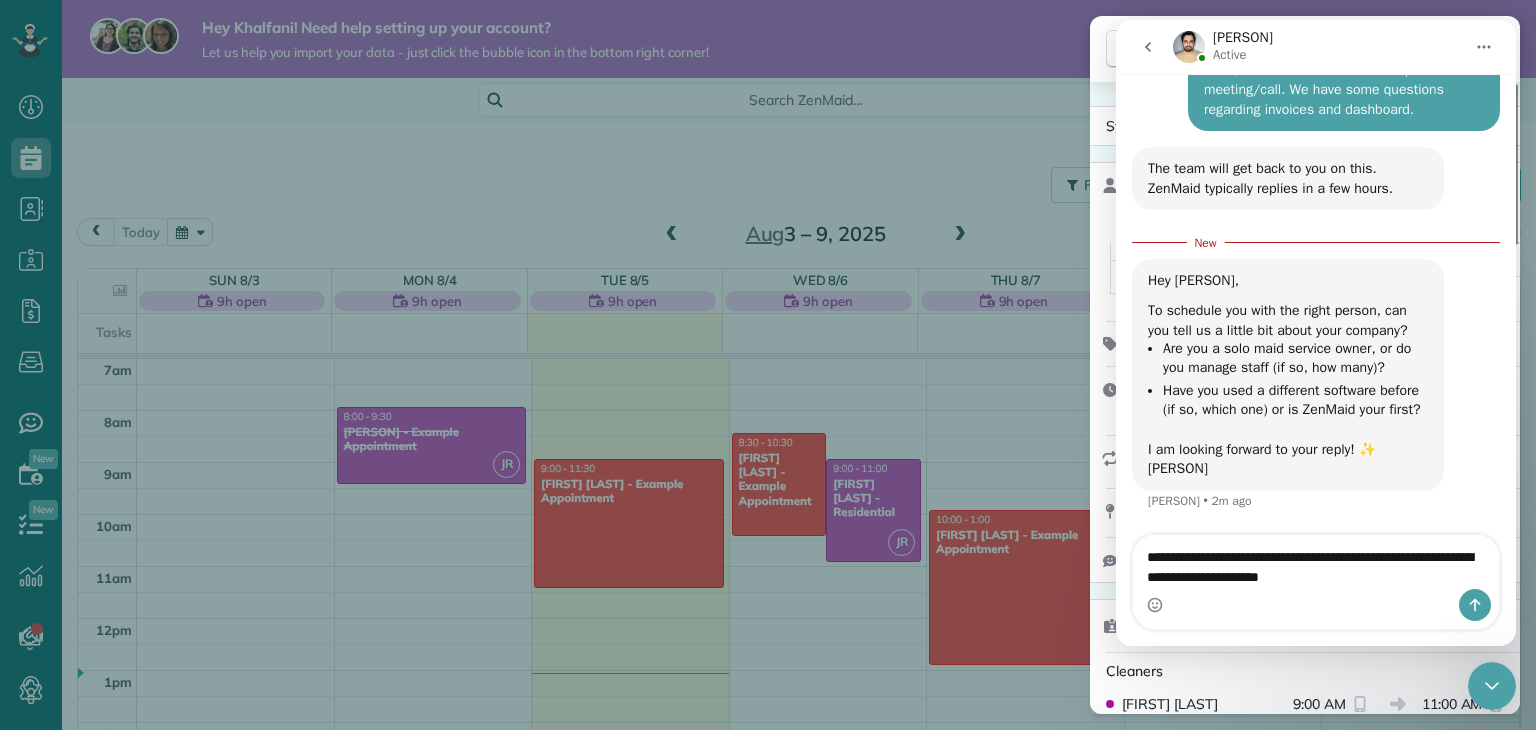 click on "**********" at bounding box center [1316, 562] 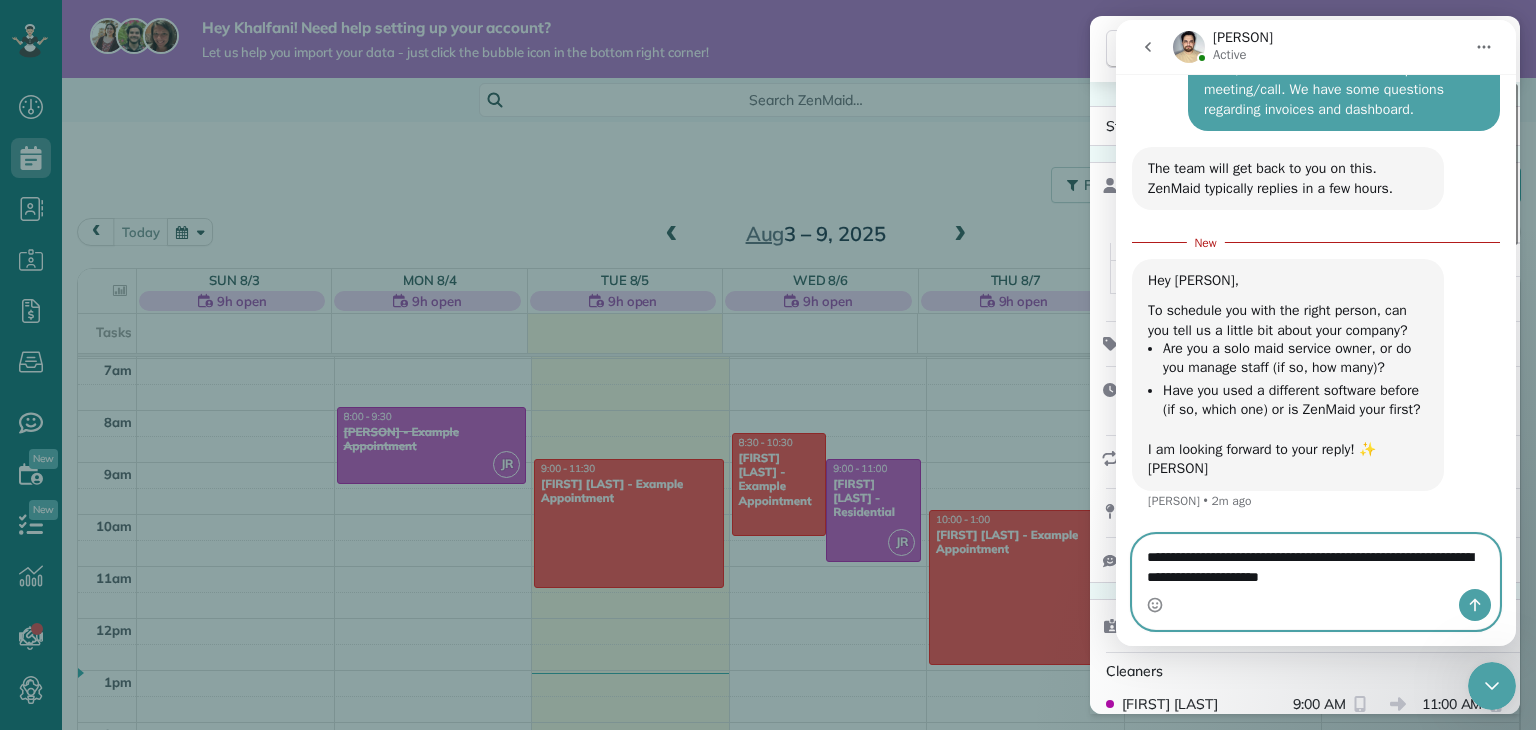 click on "**********" at bounding box center [1316, 562] 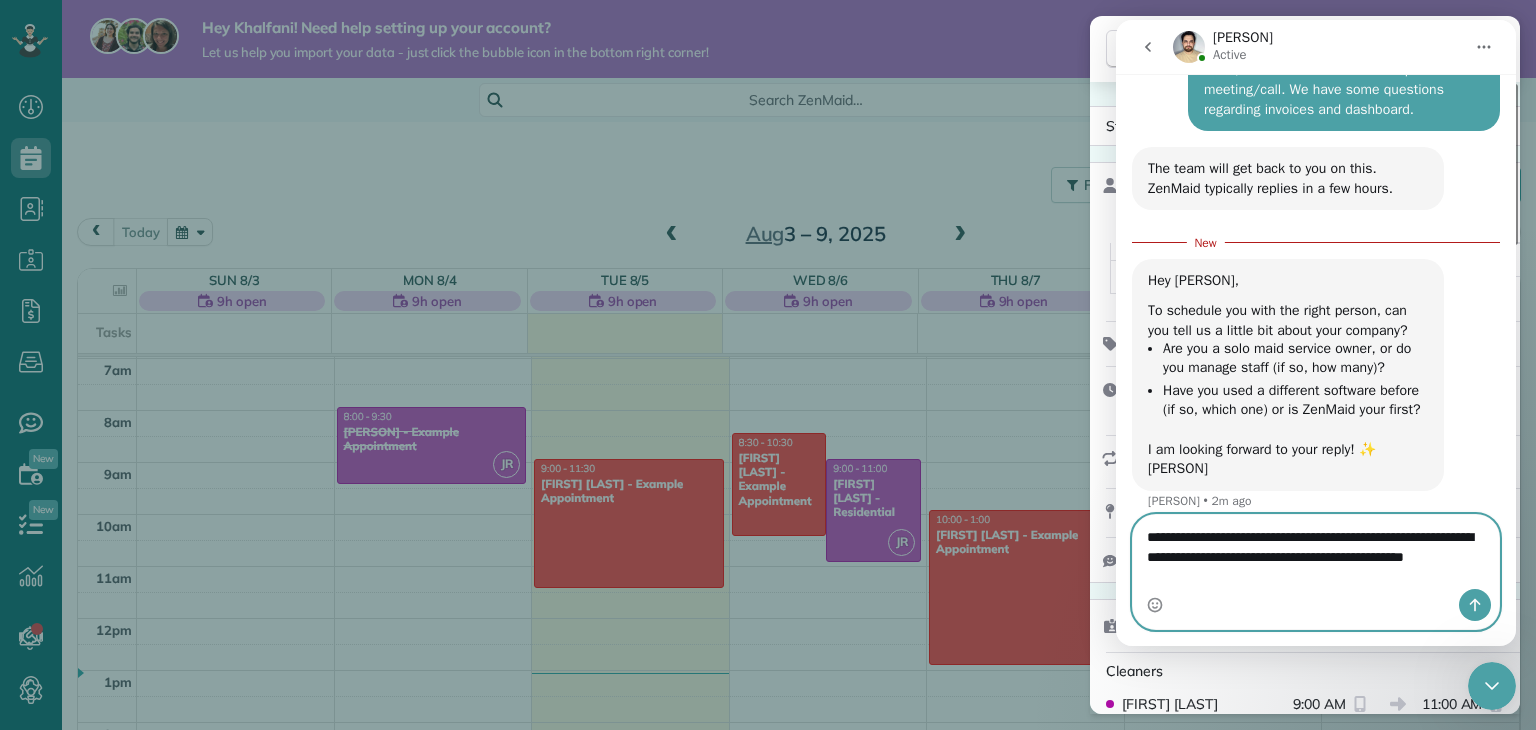 scroll, scrollTop: 221, scrollLeft: 0, axis: vertical 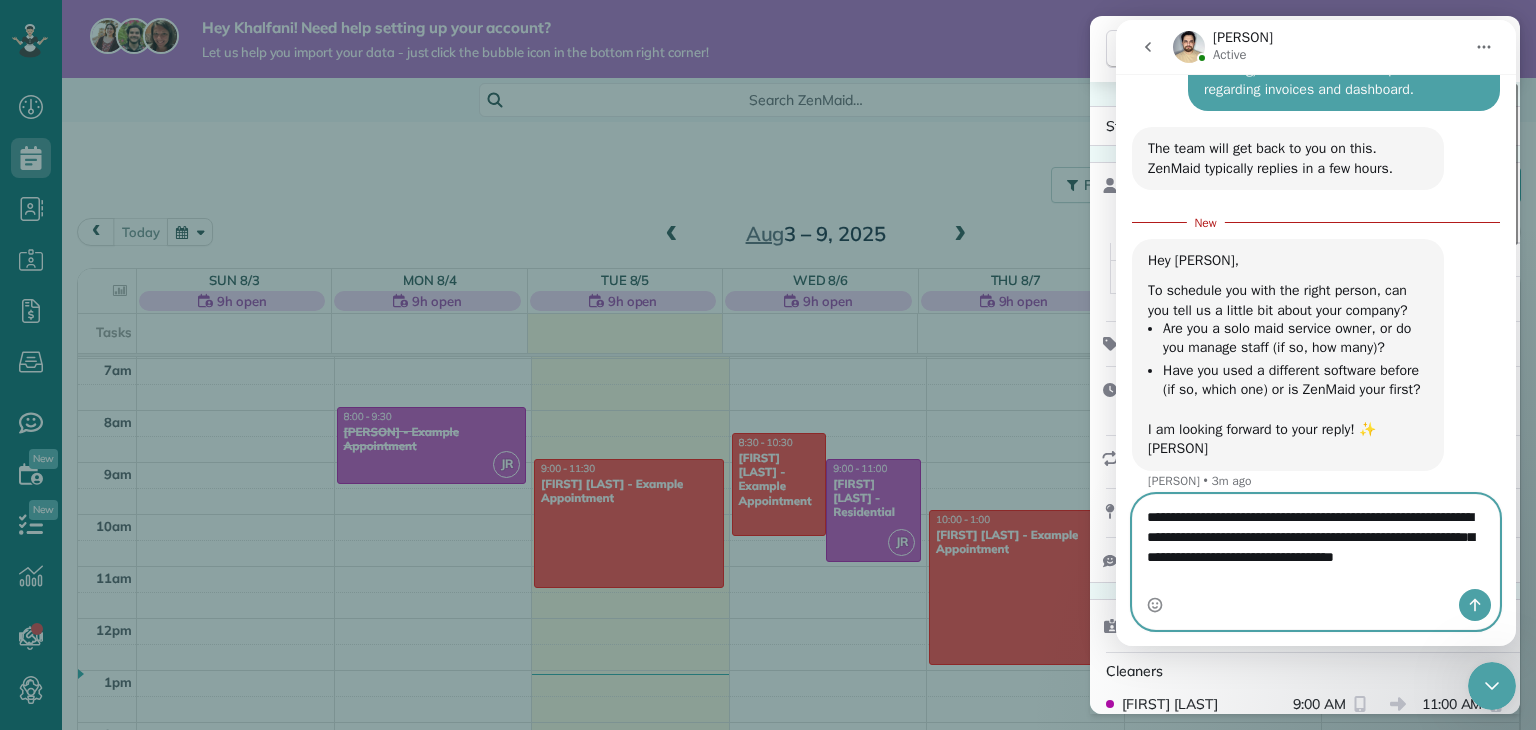 drag, startPoint x: 1478, startPoint y: 577, endPoint x: 1226, endPoint y: 525, distance: 257.30914 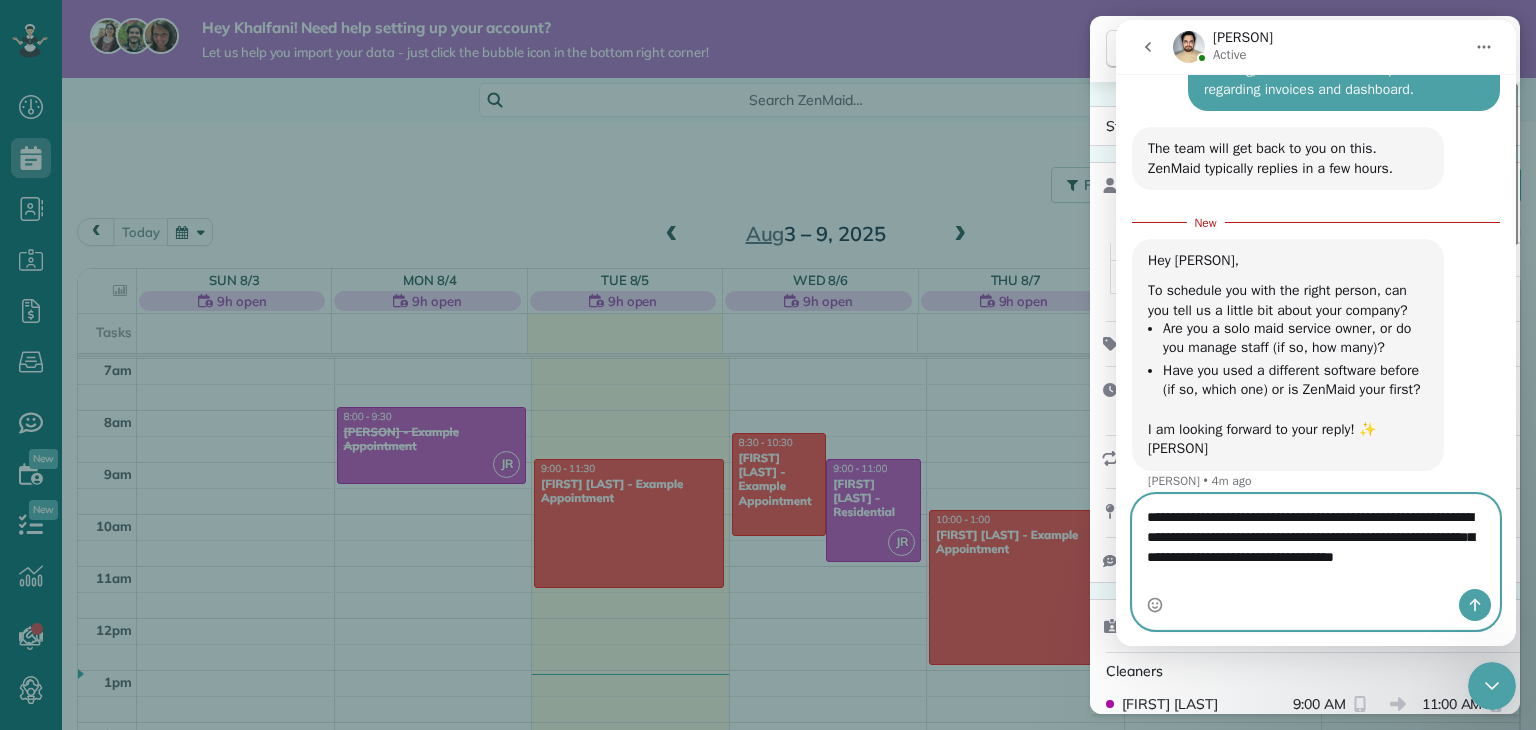 paste 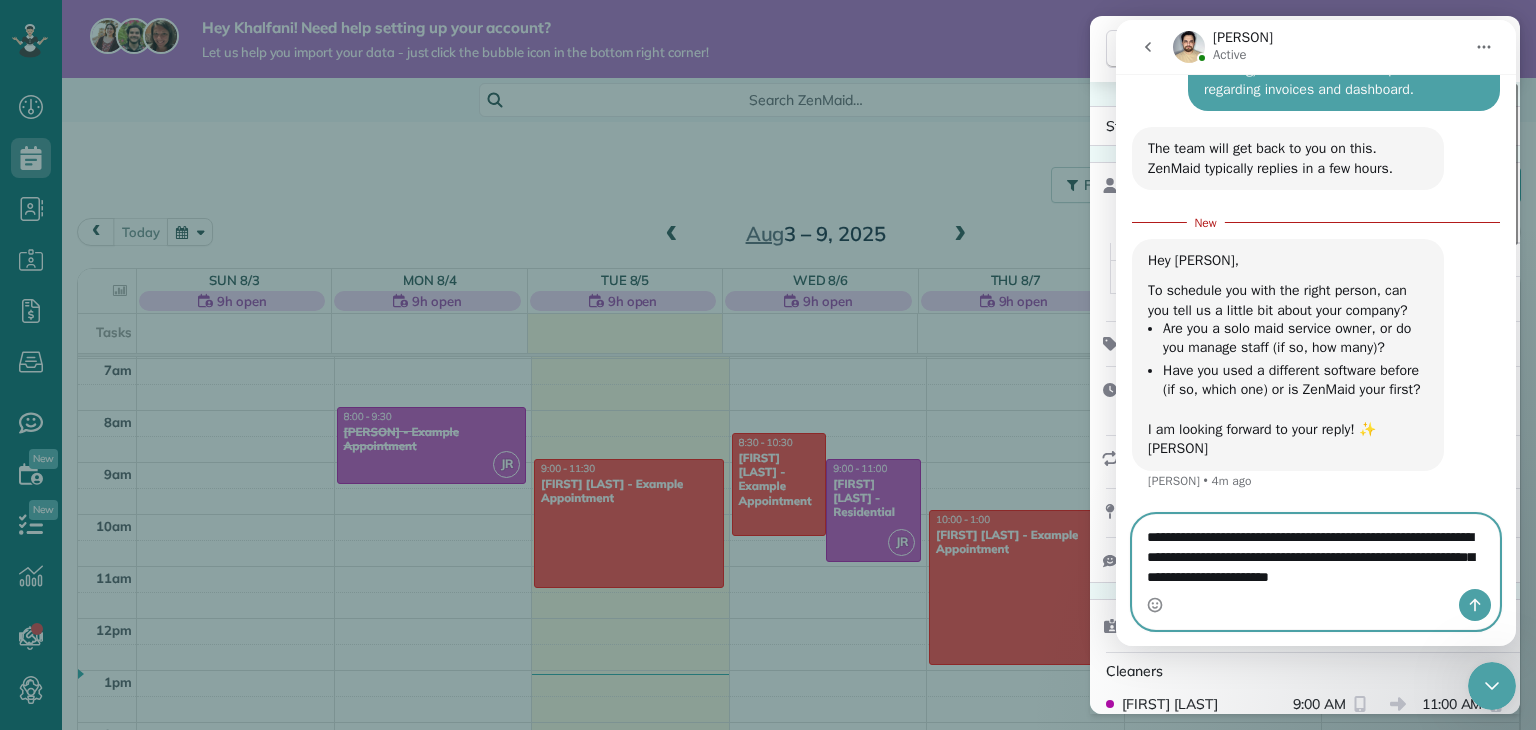 click on "**********" at bounding box center [1316, 552] 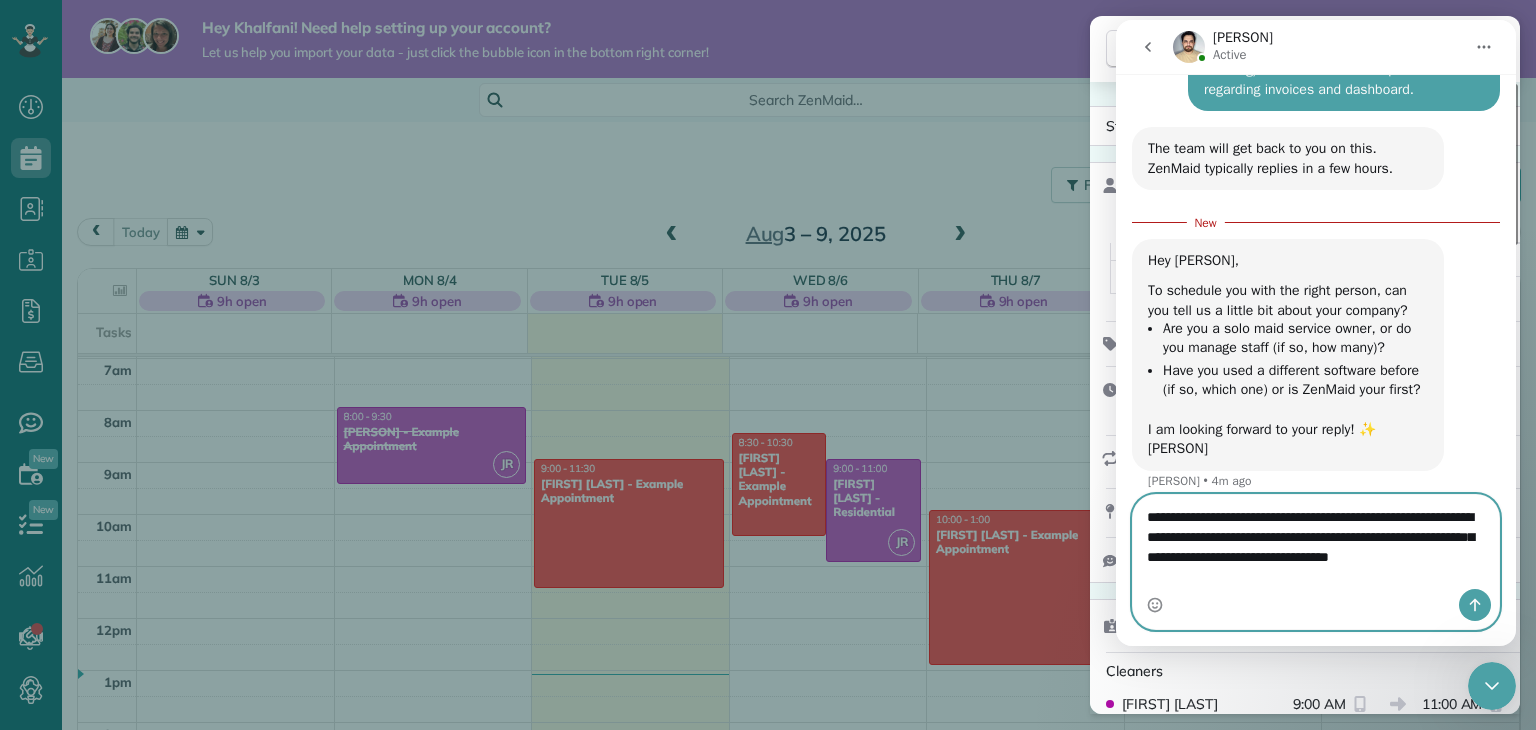 scroll, scrollTop: 241, scrollLeft: 0, axis: vertical 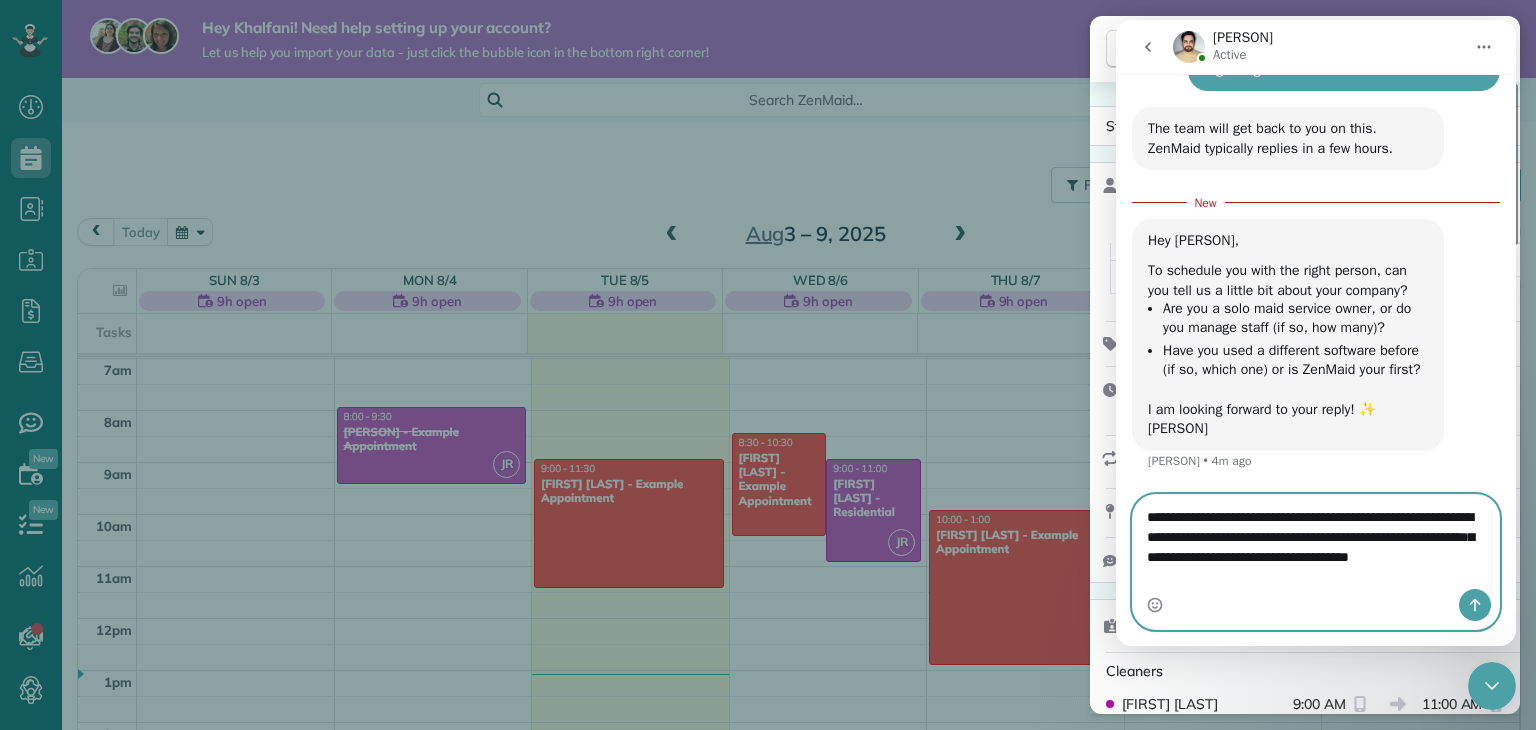 type on "**********" 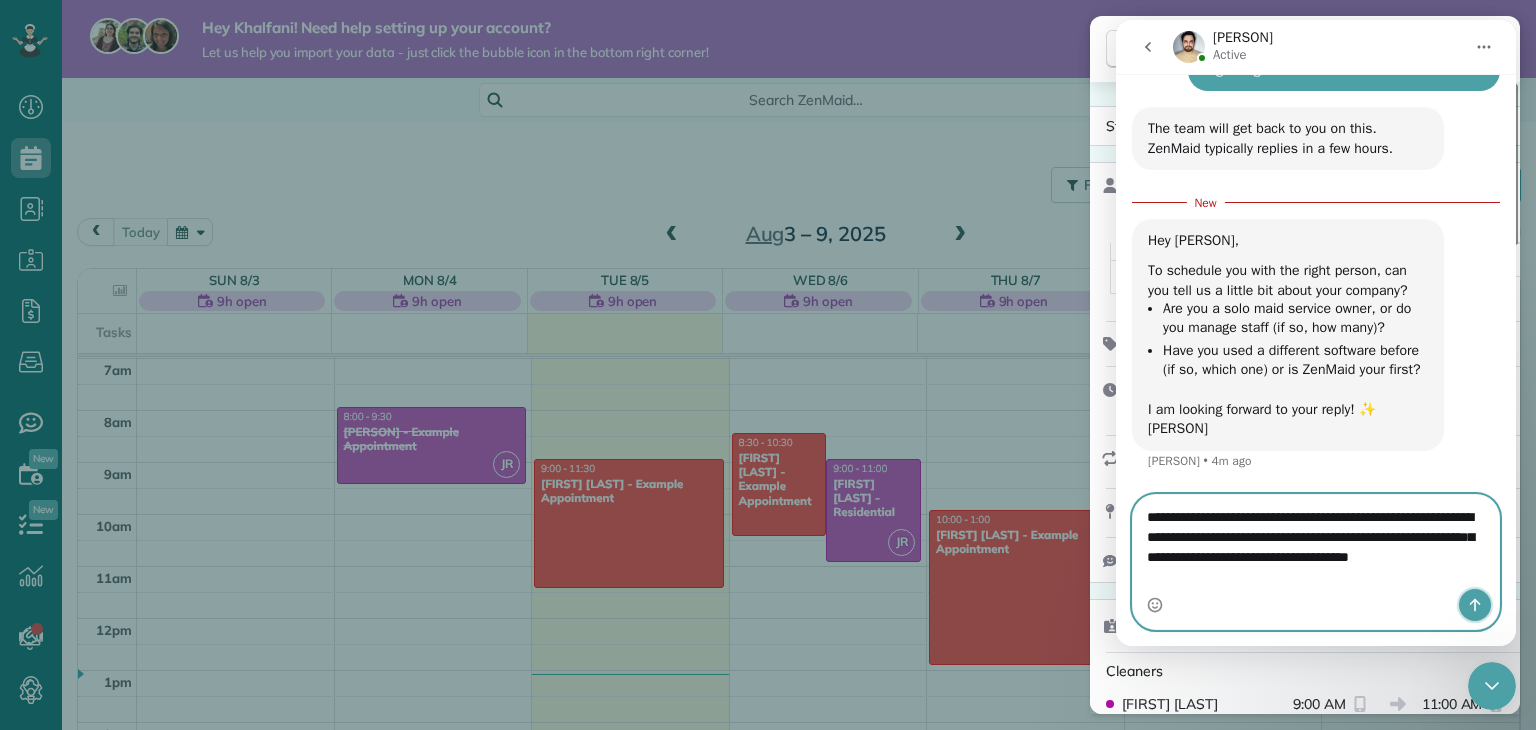 click at bounding box center [1475, 605] 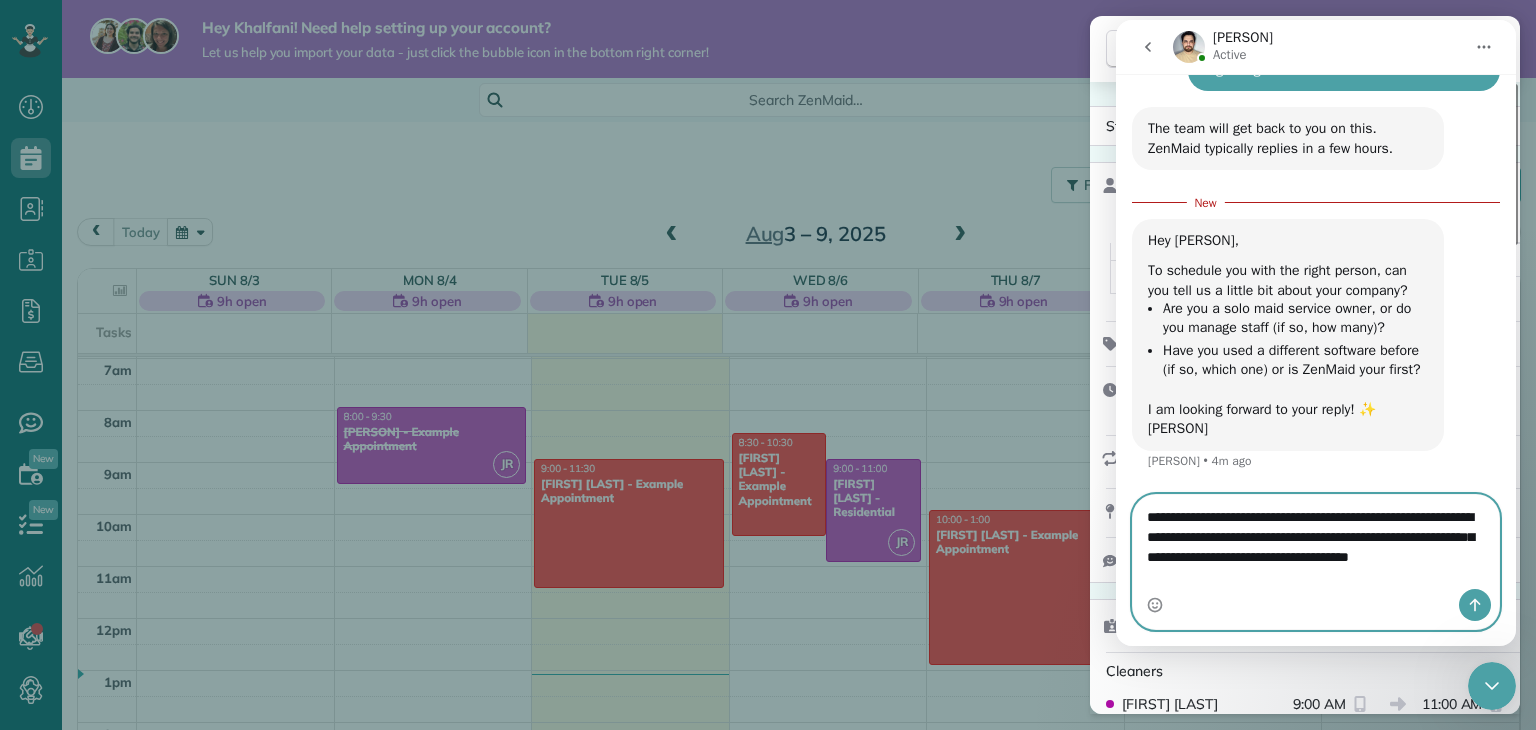 type 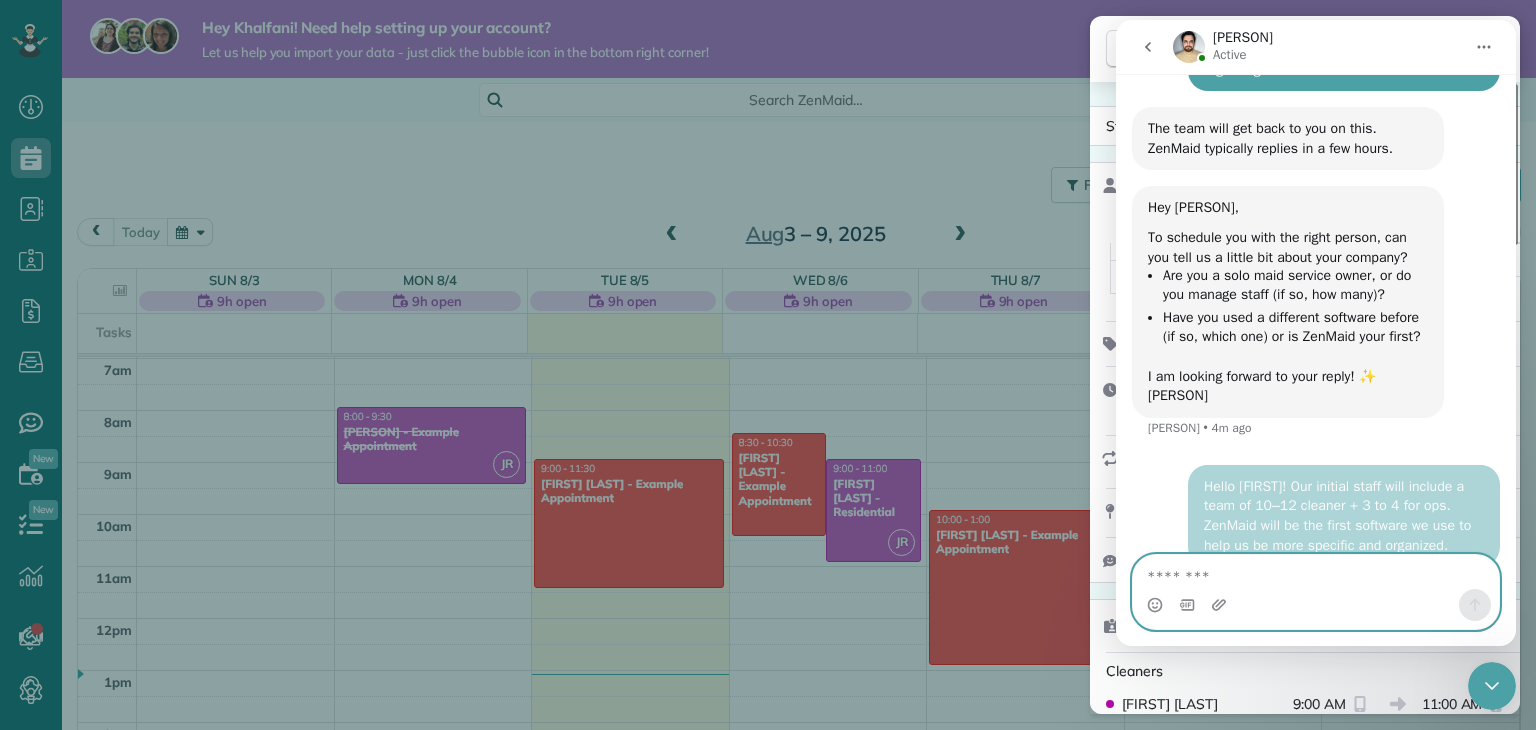scroll, scrollTop: 267, scrollLeft: 0, axis: vertical 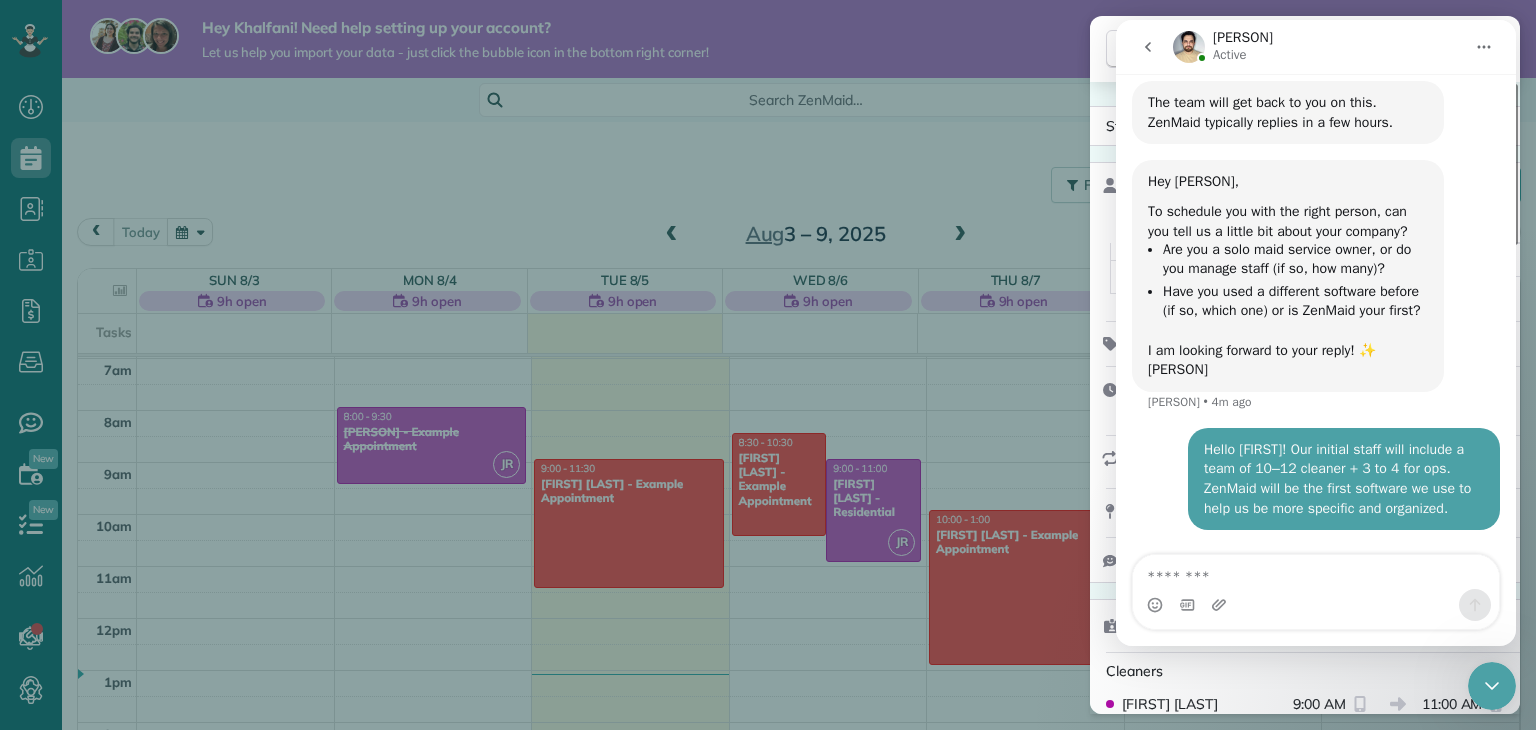 click on "Close Residential Jeni Clarke (Residential) Actions Status Active Jeni Clarke (Residential) · Open profile No phone number on record Add phone number jenistorage@gmail.com Copy View Details Residential miércoles, agosto 06, 2025 ( tomorrow ) 9:00 AM 11:00 AM 2 hours and 0 minutes One time San Ramon Sesame Street California CA ? Open access information Service was not rated yet Cleaners Time in and out Assign Invite Cleaners Jeni   Rangel 9:00 AM 11:00 AM Checklist Try Now Airbnnb cleaning  ⋅  v1 2 of 2 items completed Details Unassign Details Unassign Billing Billing actions Service Service Price (1x $0.00) $0.00 Add an item Overcharge $0.00 Discount $0.00 Coupon discount - Primary tax Test Tax (8%) $0.00 Secondary tax - Total appointment price $0.00 Tips collected $0.00 Mark as paid Total including tip $0.00 Get paid online in no-time! Send an invoice and reward your cleaners with tips Charge customer credit card Appointment custom fields Reason for Skip - Hidden from cleaners Pay Method - Work items 0 0" at bounding box center (768, 365) 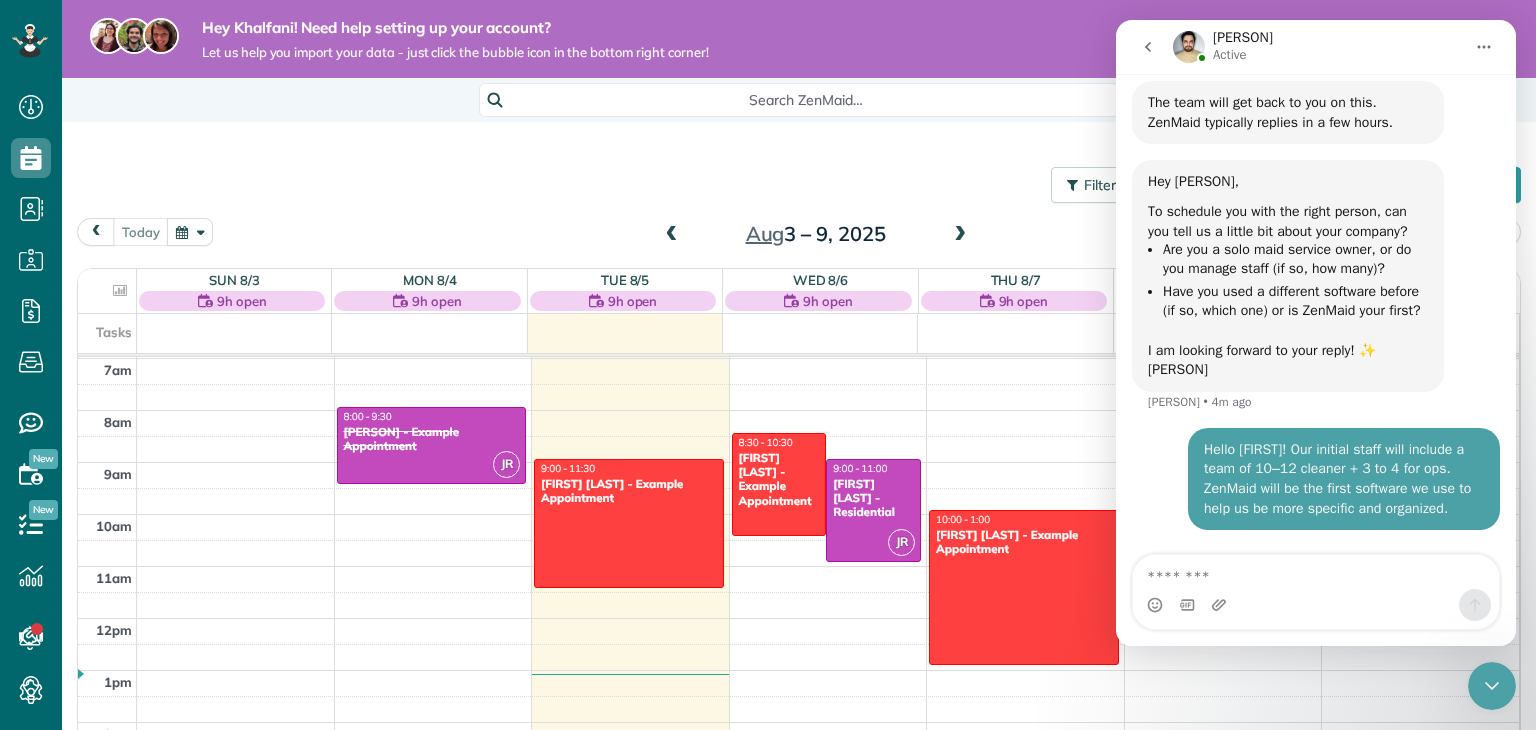 click on "Filters:   Default
Colored by  Cleaners
Color by Cleaner
Color by Team
Color by Status
Color by Recurrence
Color by Paid/Unpaid
Filters  Default
Schedule Changes
Actions
Create Appointment
Create Task
Clock In/Out
Send Work Orders
Print Route Sheets
Today's Emails/Texts
View Metrics" at bounding box center (799, 185) 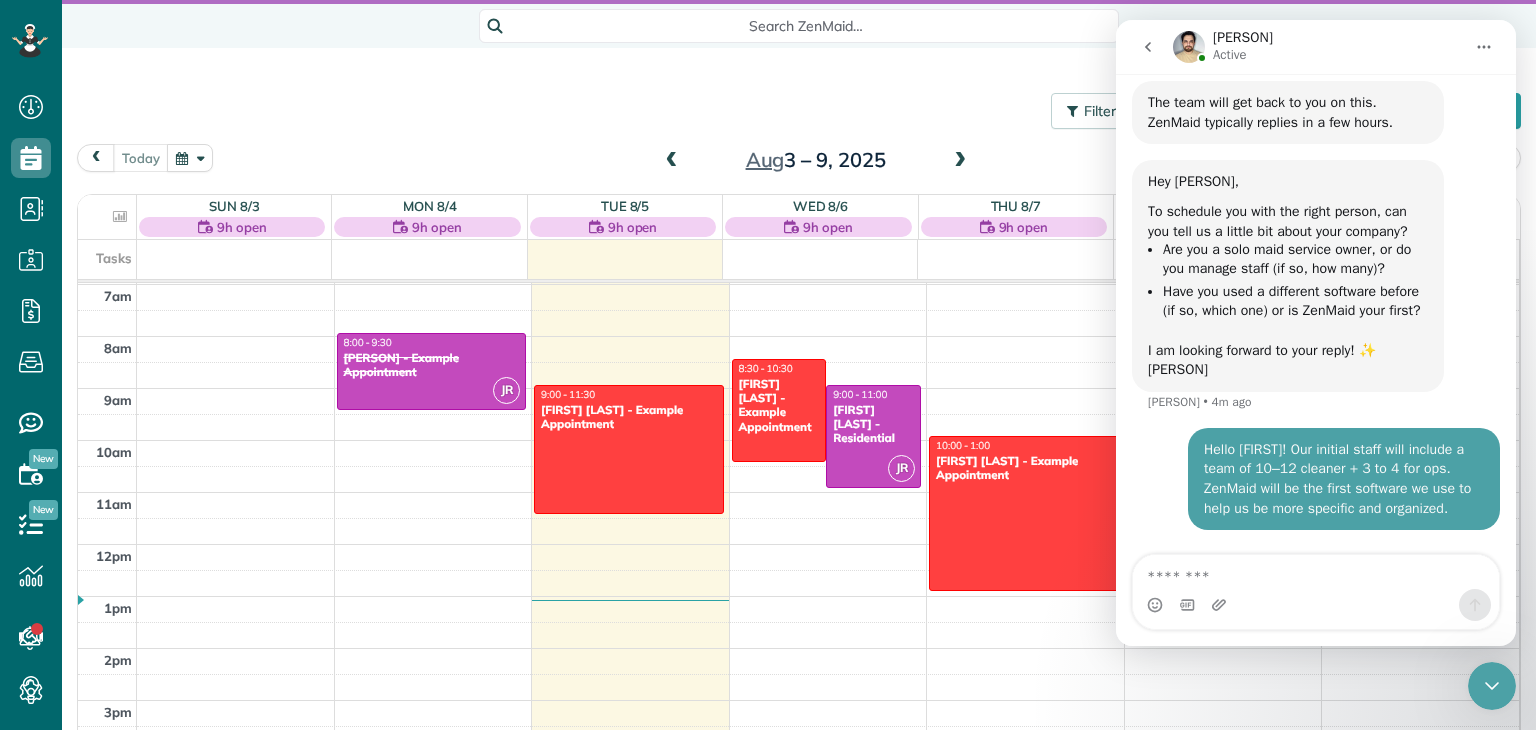 scroll, scrollTop: 135, scrollLeft: 0, axis: vertical 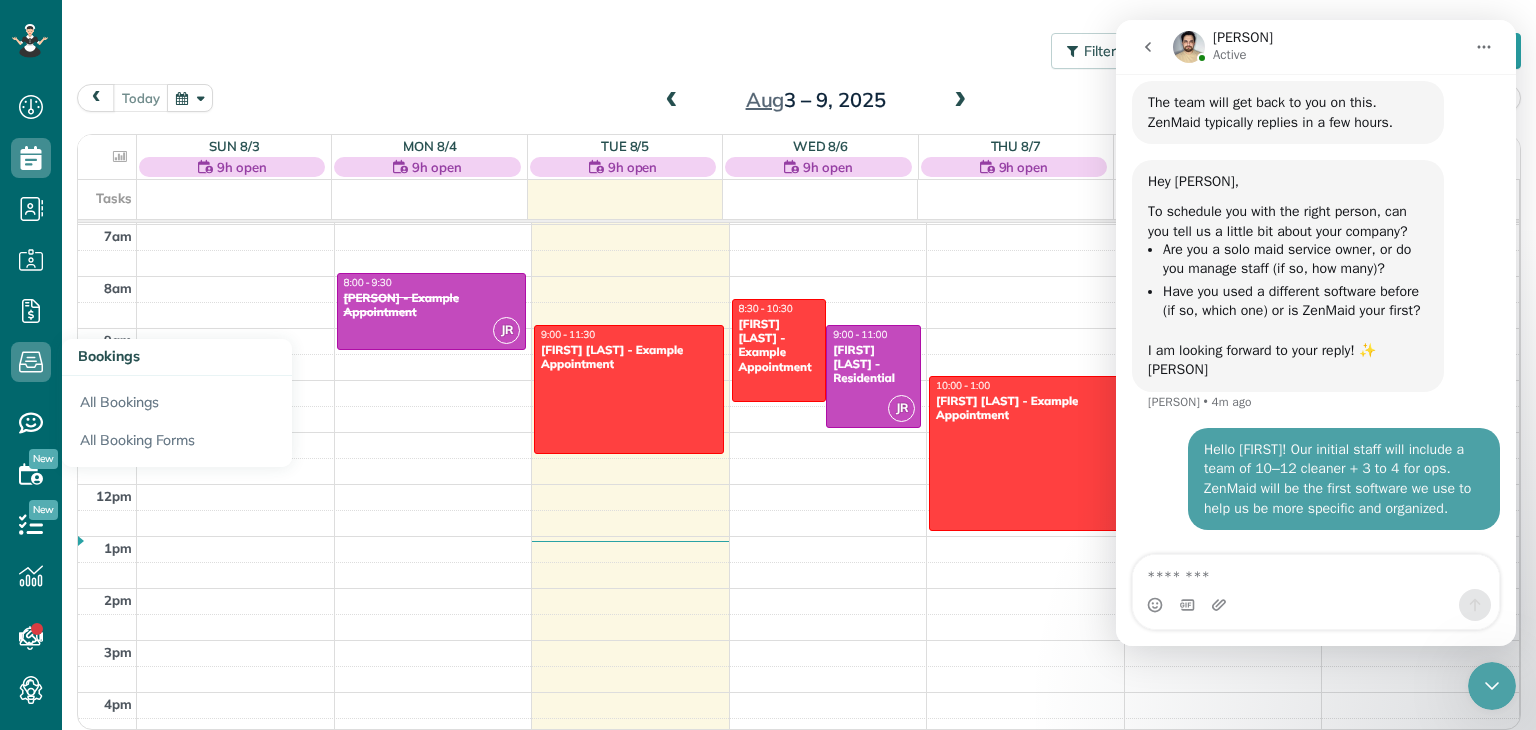 click on "Bookings" at bounding box center [109, 356] 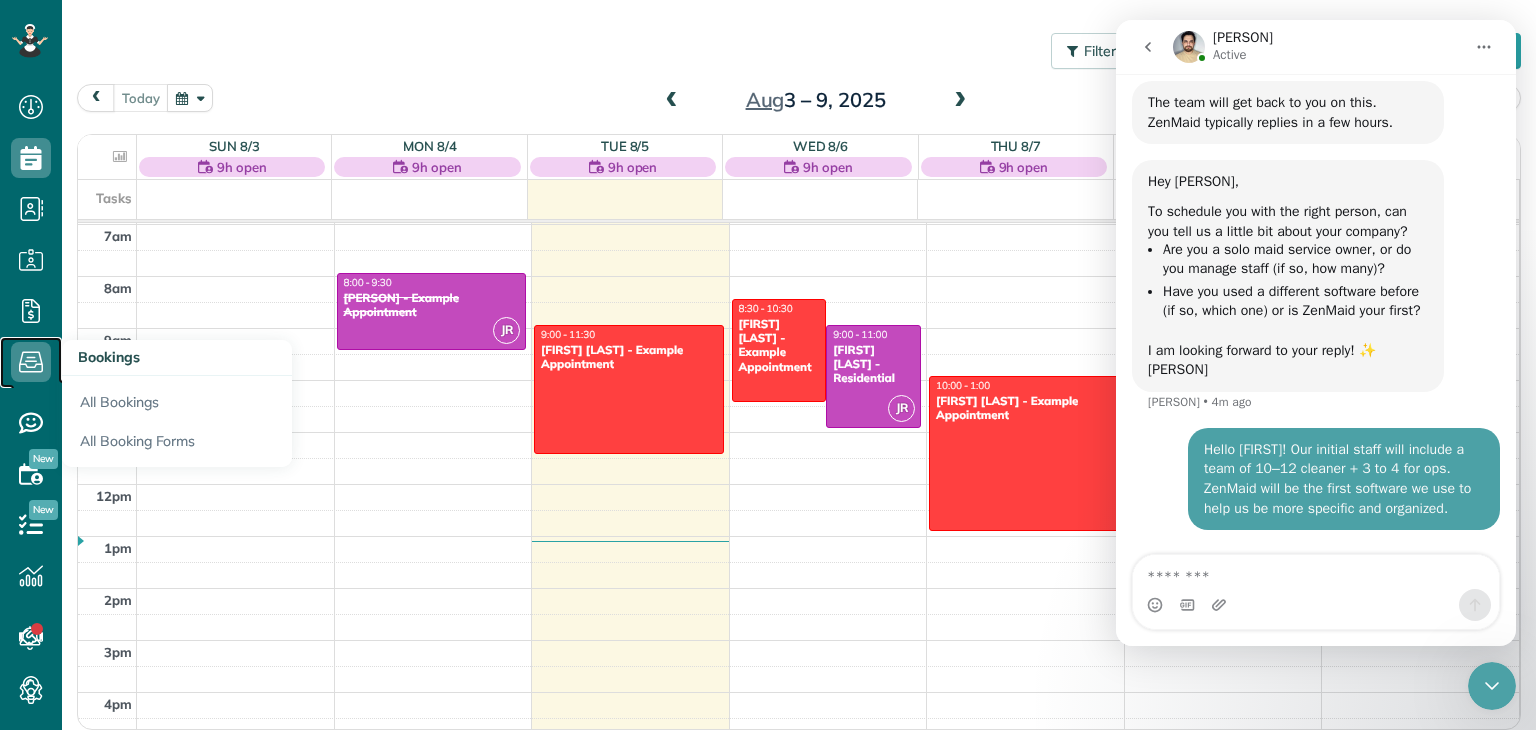 click 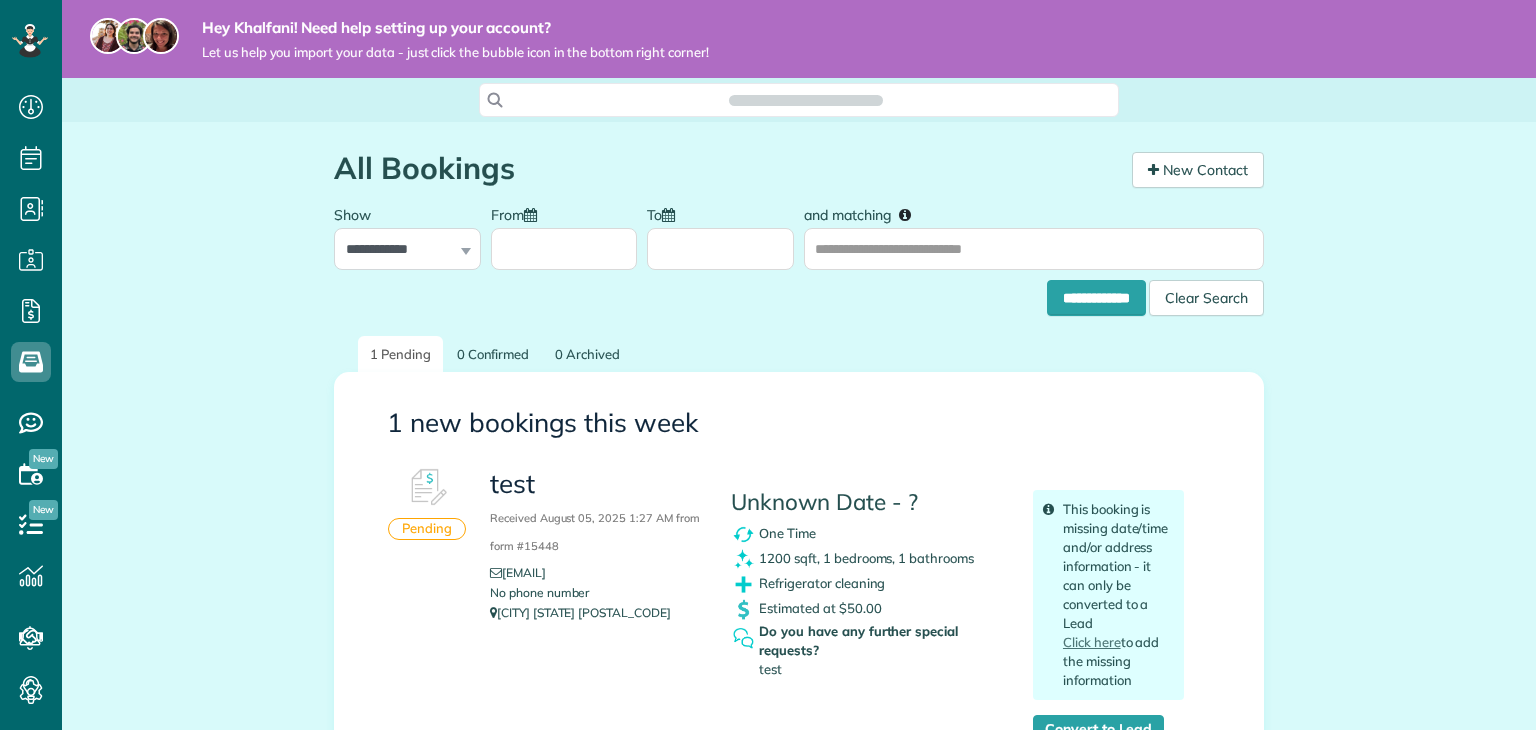 scroll, scrollTop: 0, scrollLeft: 0, axis: both 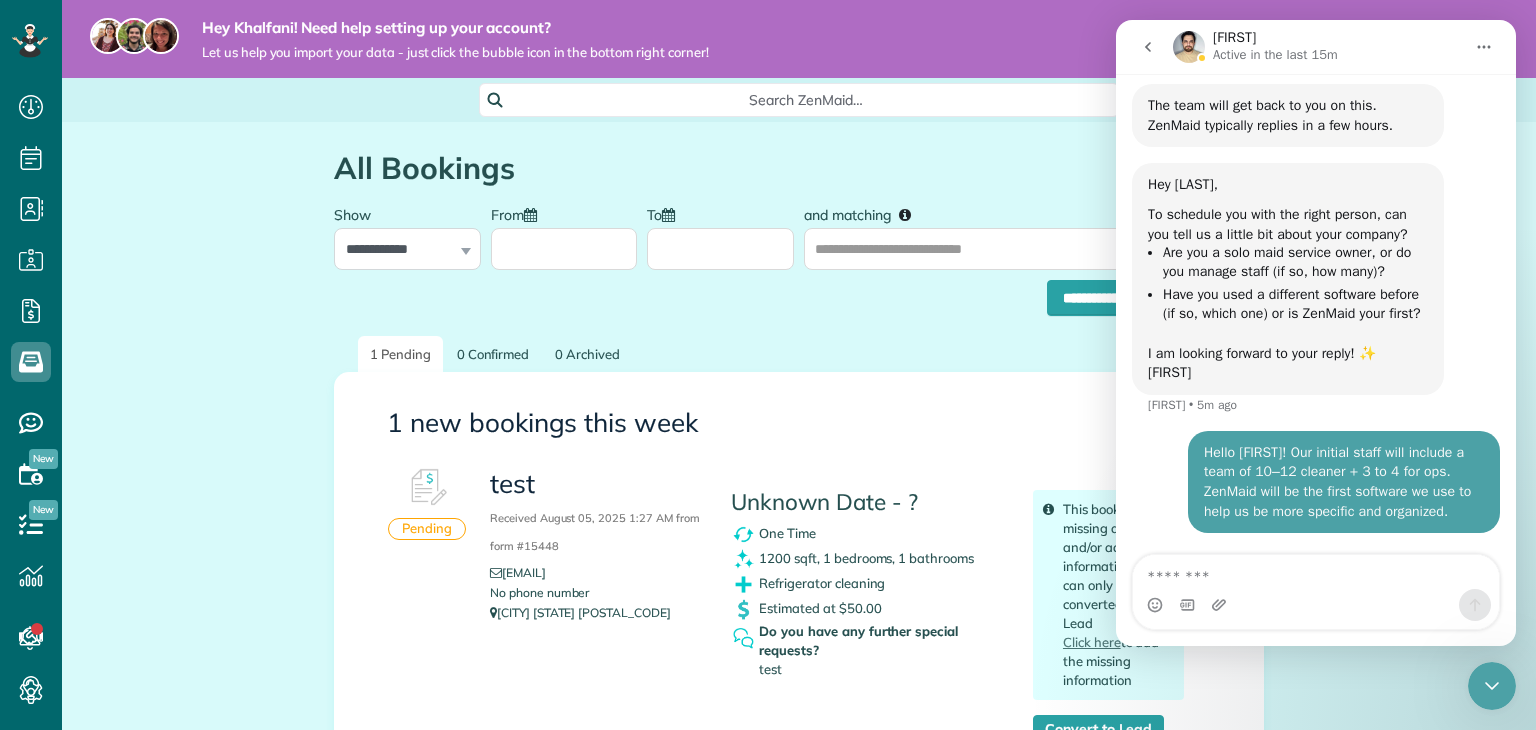 click on "**********" at bounding box center [799, 559] 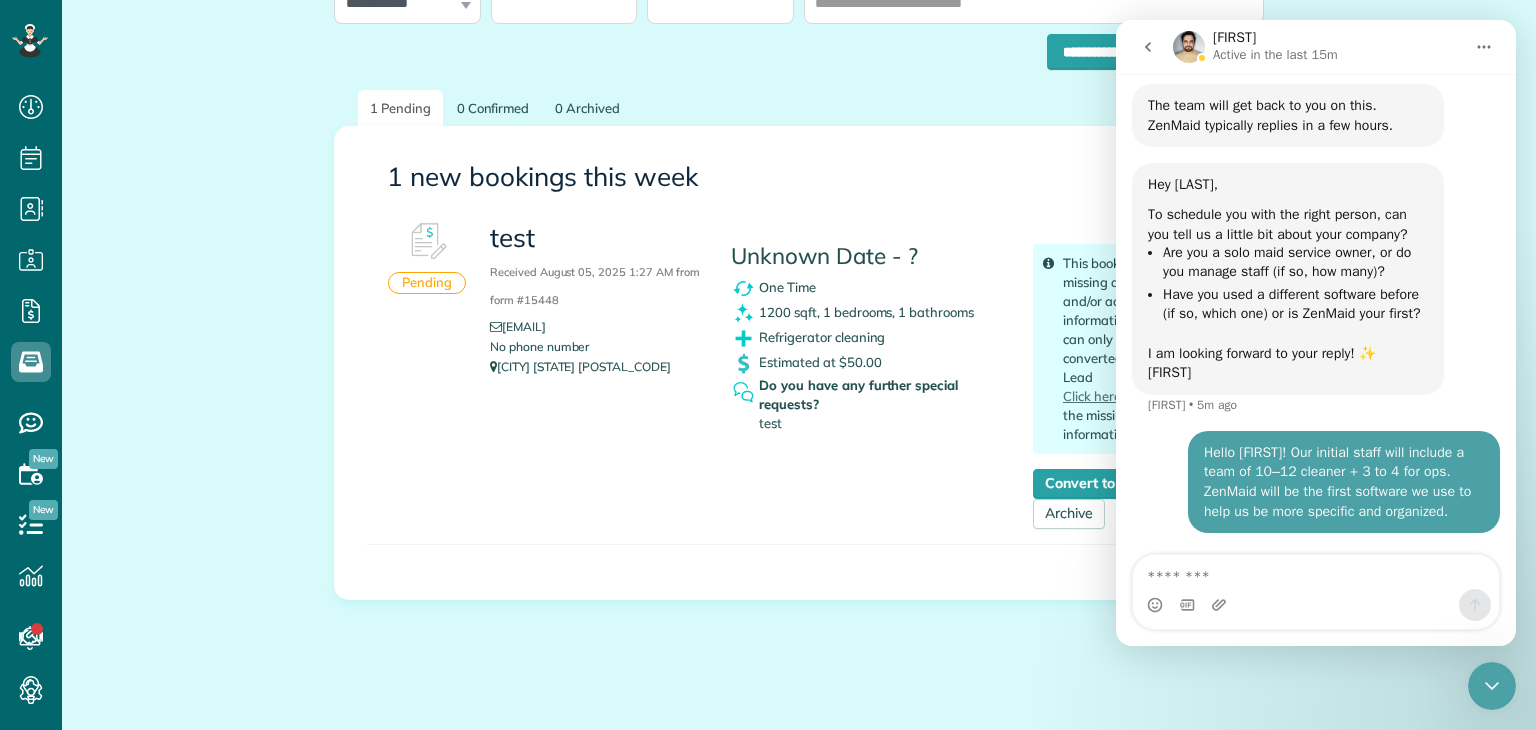 scroll, scrollTop: 266, scrollLeft: 0, axis: vertical 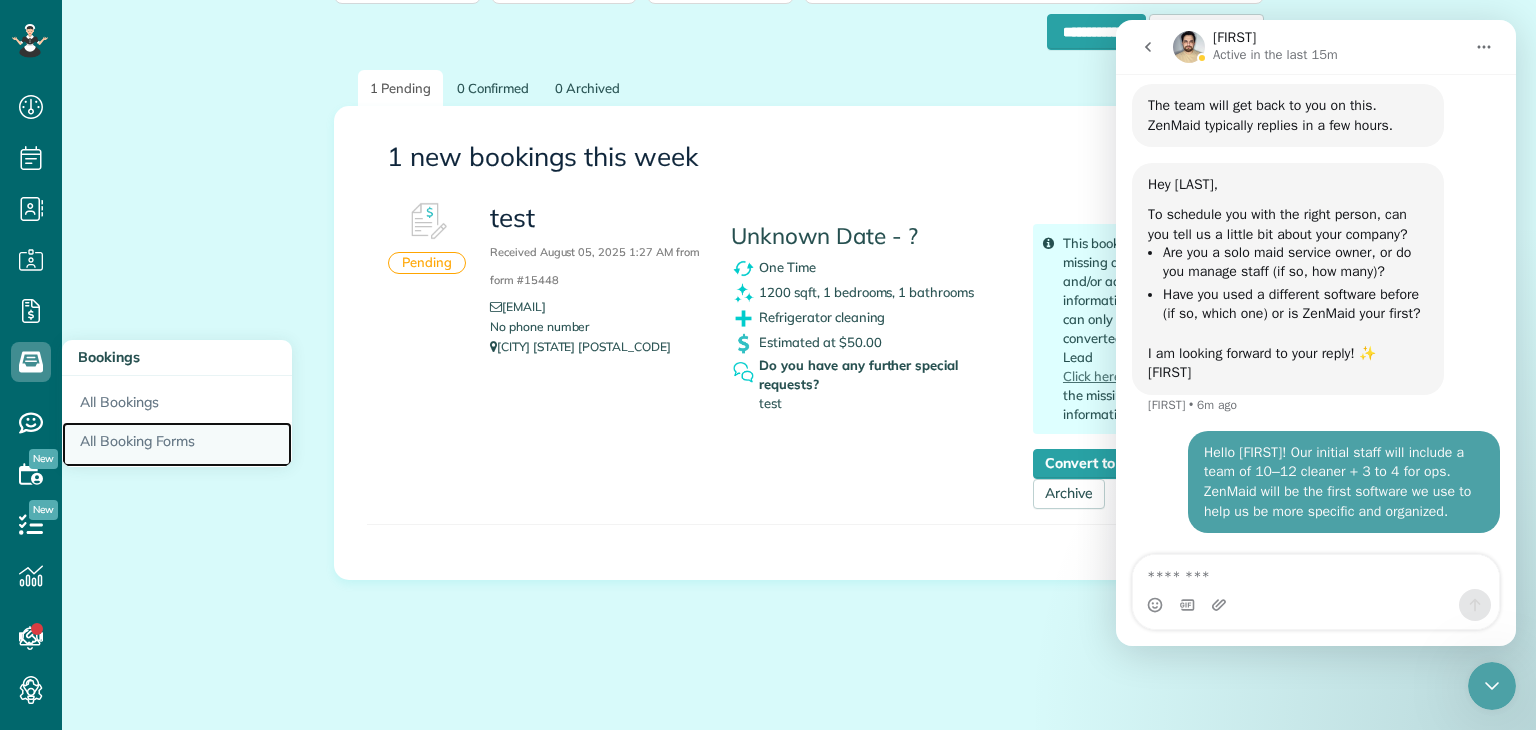 click on "All Booking Forms" at bounding box center (177, 445) 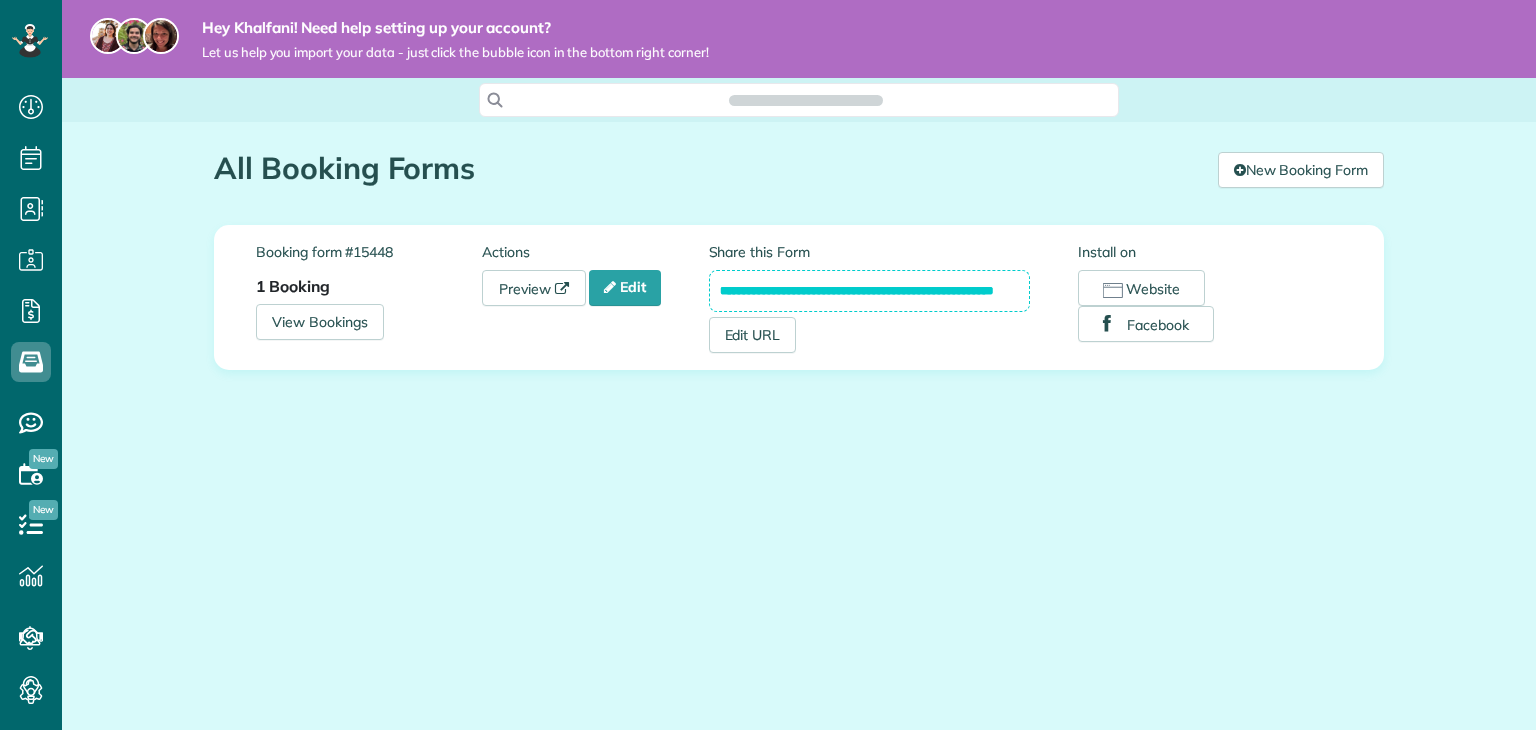 scroll, scrollTop: 0, scrollLeft: 0, axis: both 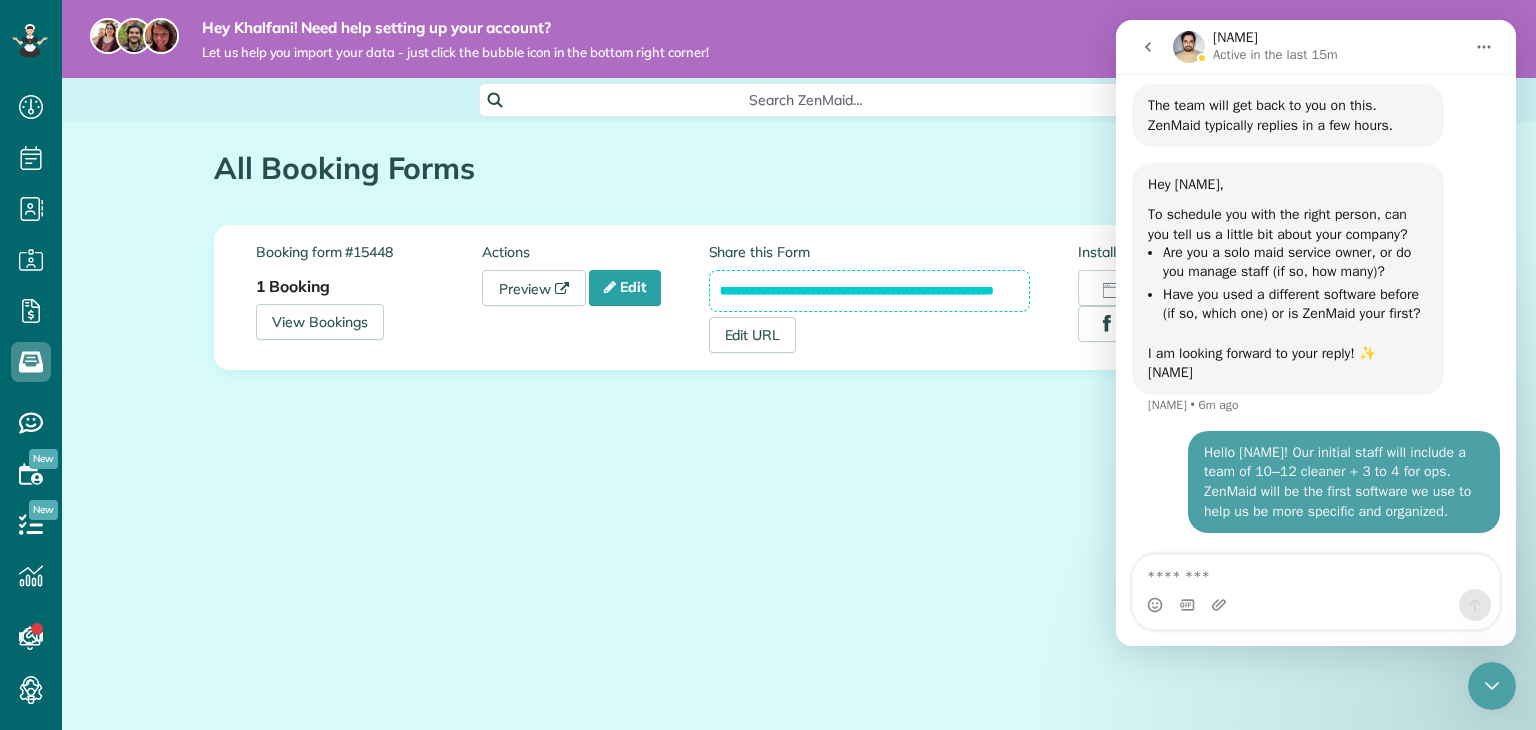 click on "Hey [NAME]! Need help setting up your account?
Let us help you import your data - just click the bubble icon in the bottom right corner!
Search ZenMaid…
All Booking Forms
the ZenMaid Instant Booking Form [9 min]
New Booking Form
Booking form #15448
1 Booking
View Bookings
Actions" at bounding box center [799, 365] 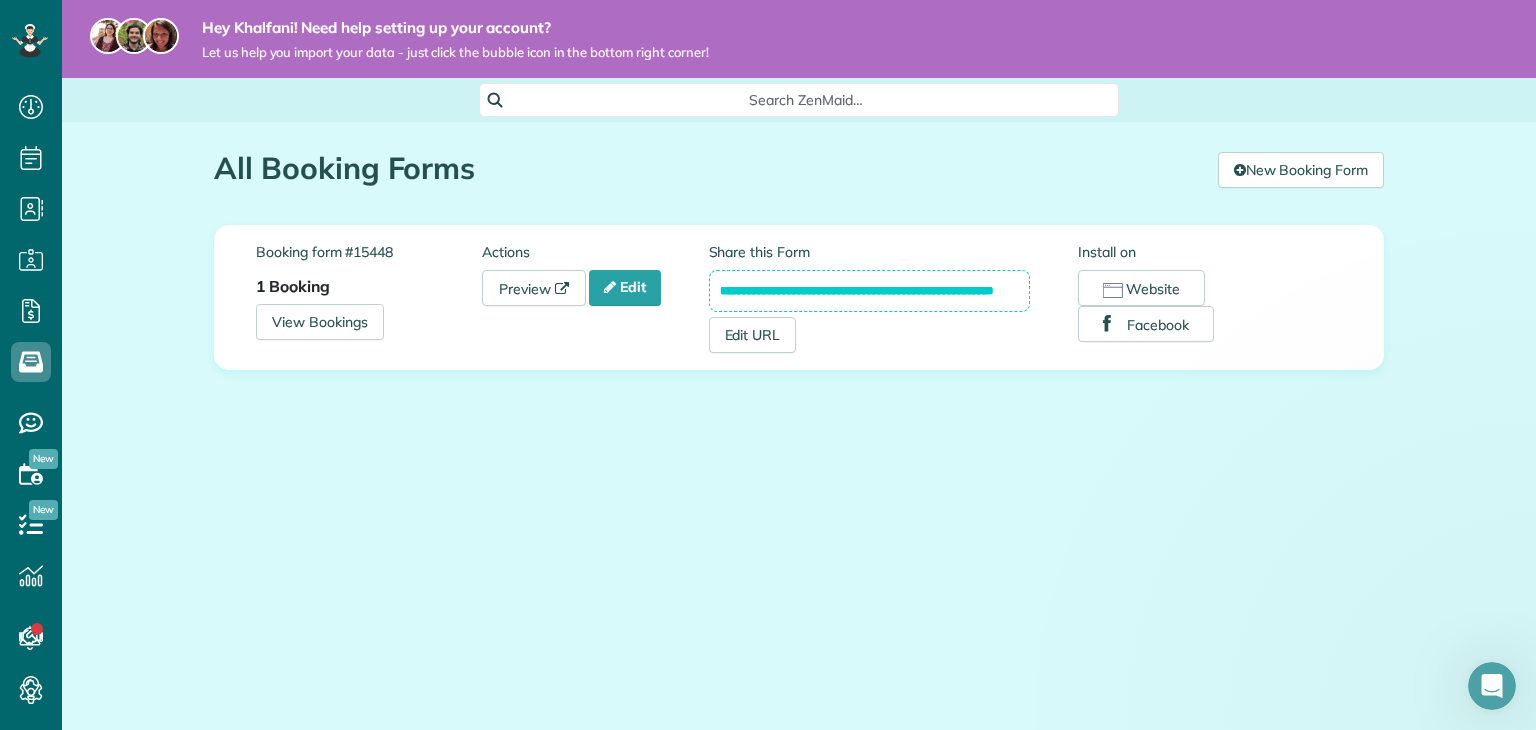 scroll, scrollTop: 0, scrollLeft: 0, axis: both 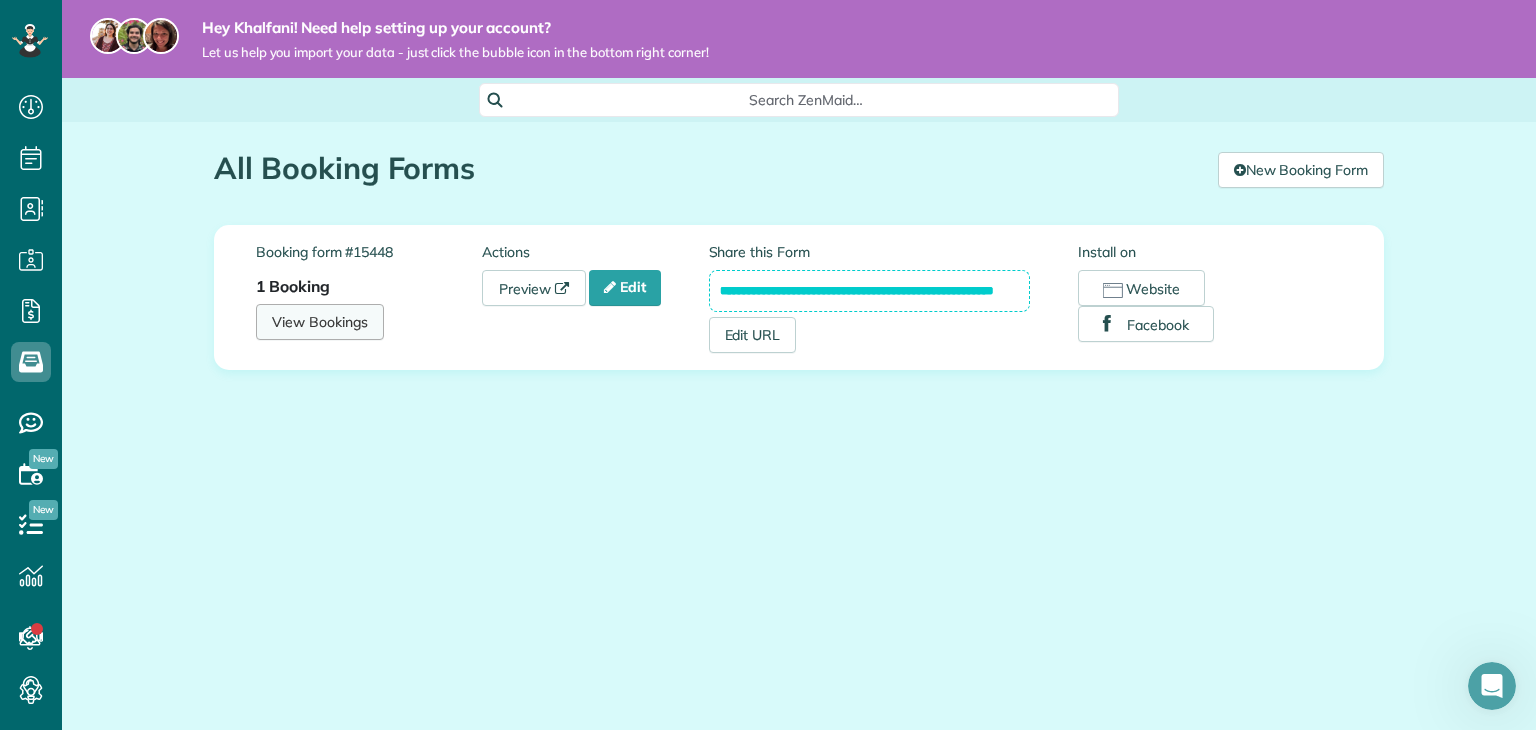 click on "View Bookings" at bounding box center [320, 322] 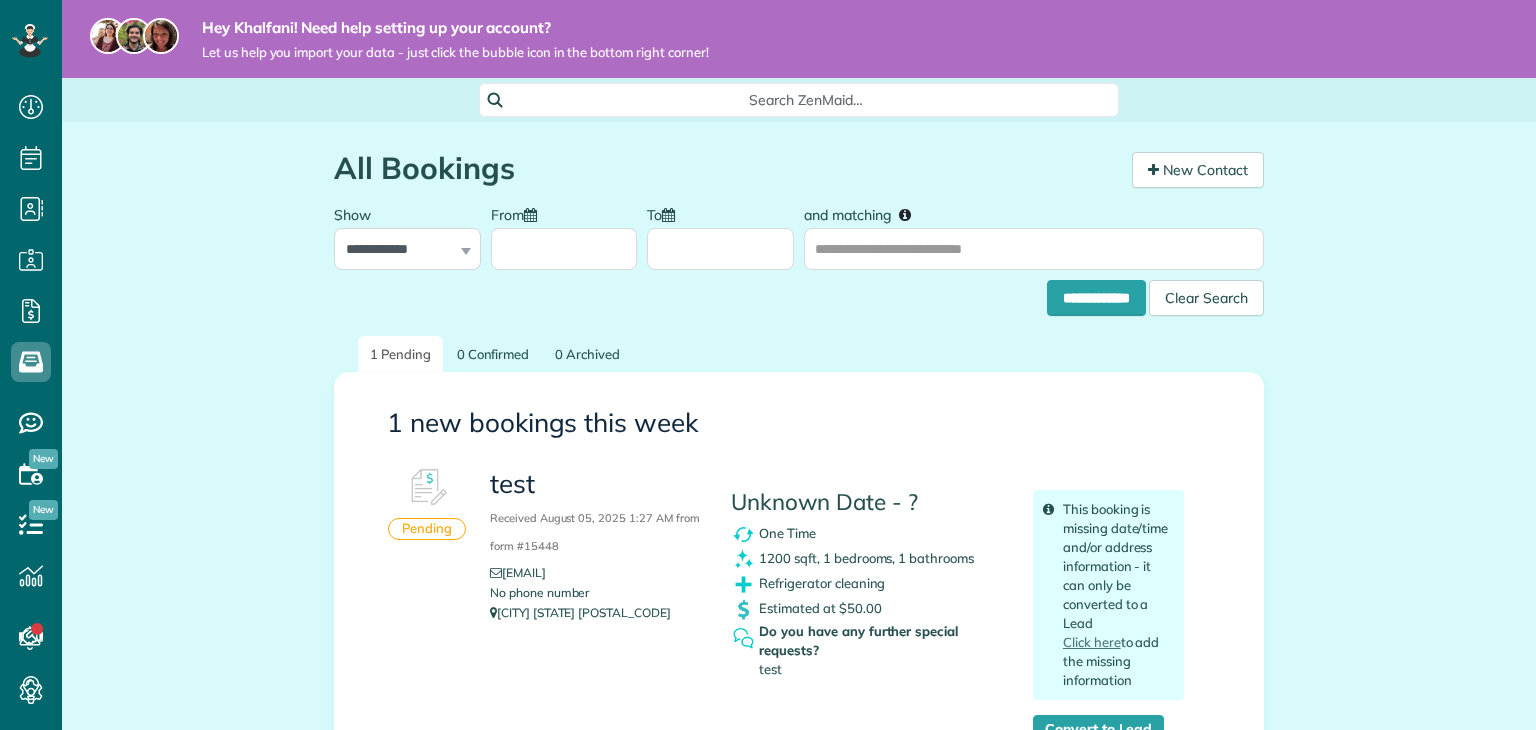 scroll, scrollTop: 0, scrollLeft: 0, axis: both 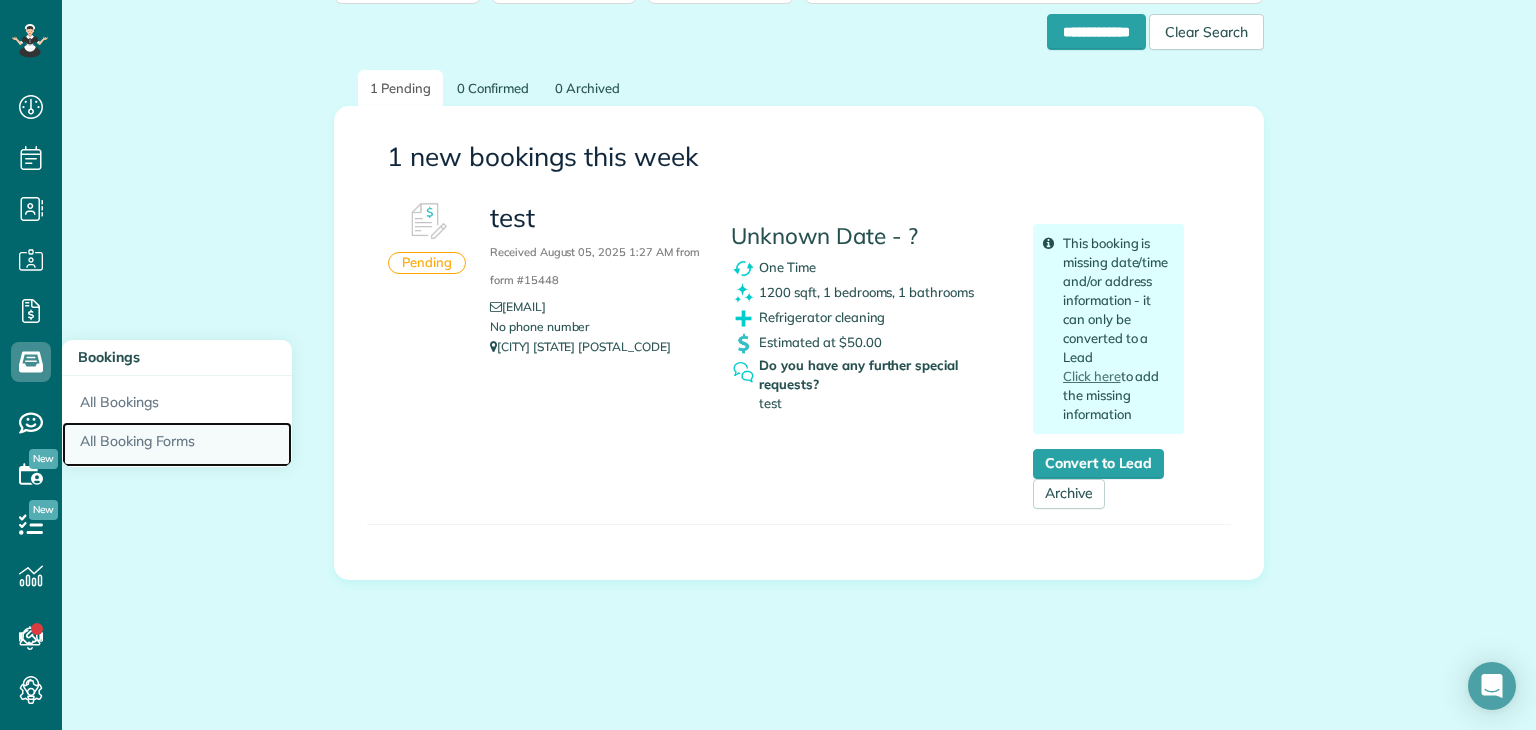 click on "All Booking Forms" at bounding box center (177, 445) 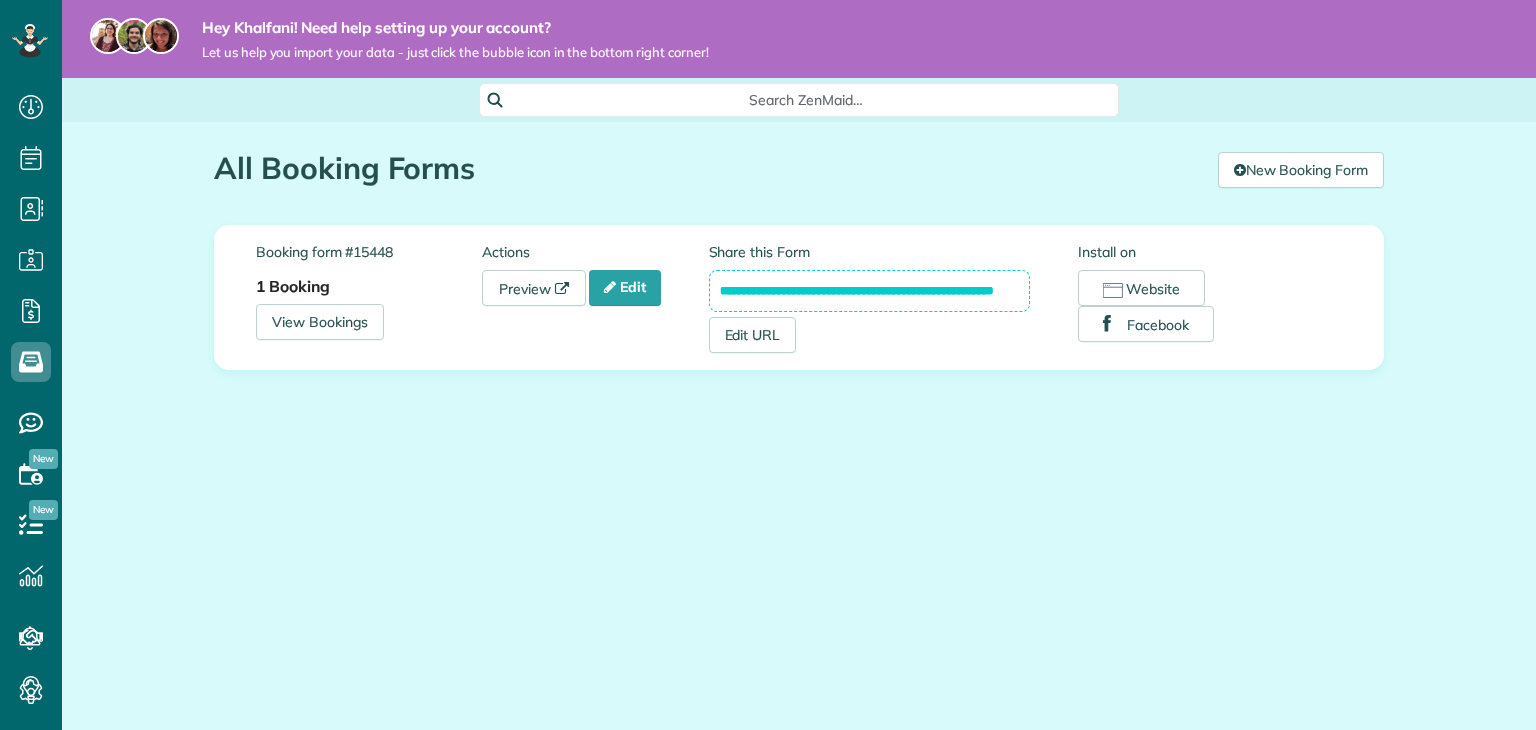 scroll, scrollTop: 0, scrollLeft: 0, axis: both 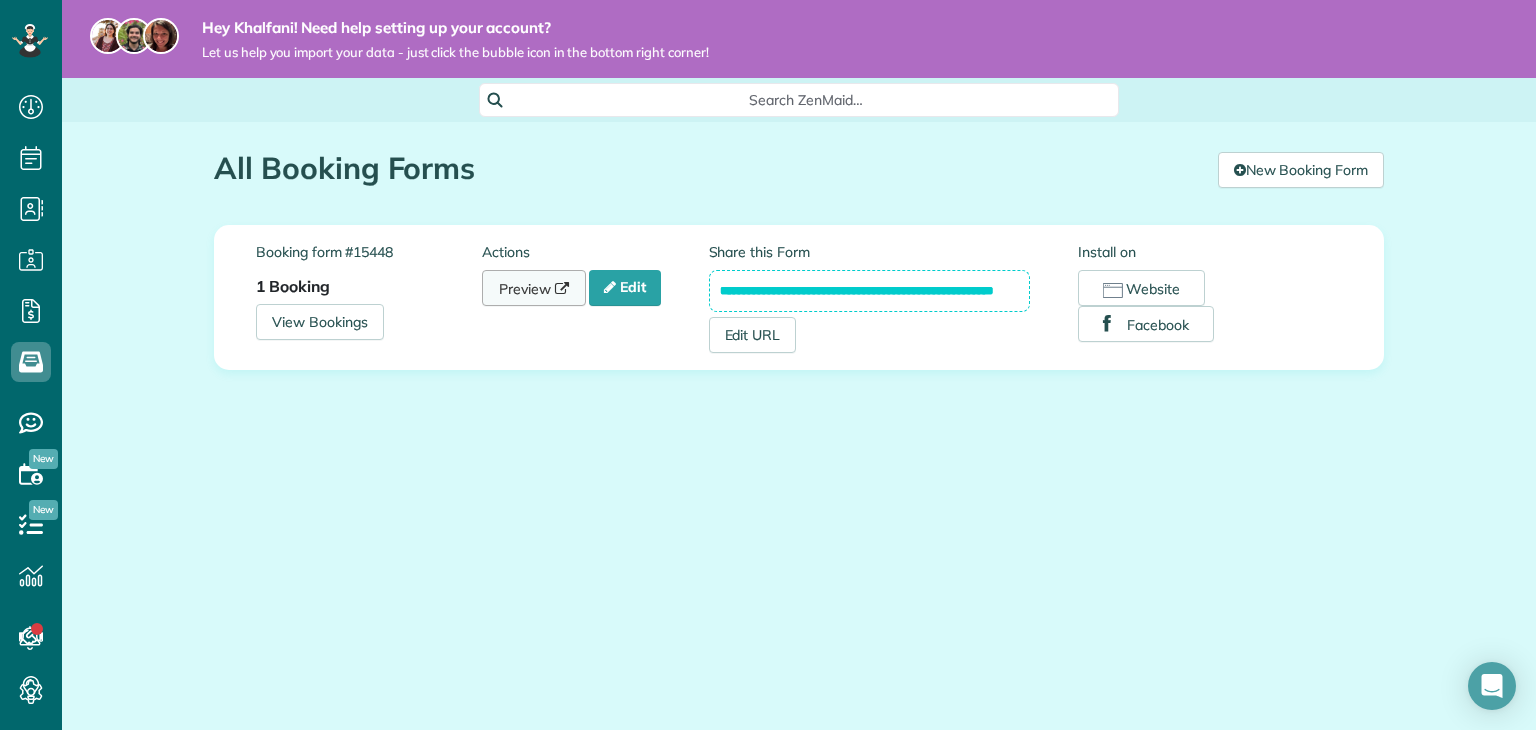 click at bounding box center (562, 289) 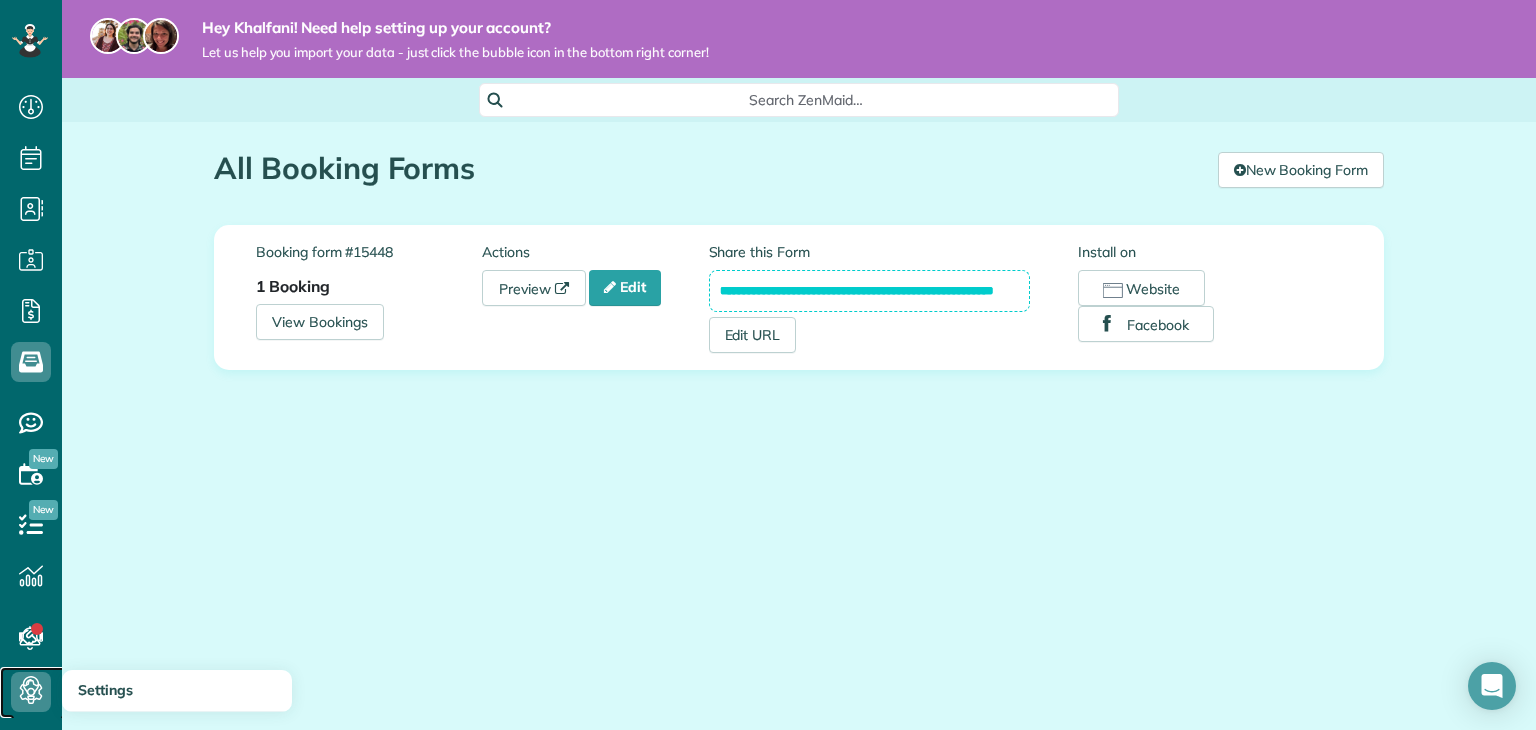 click 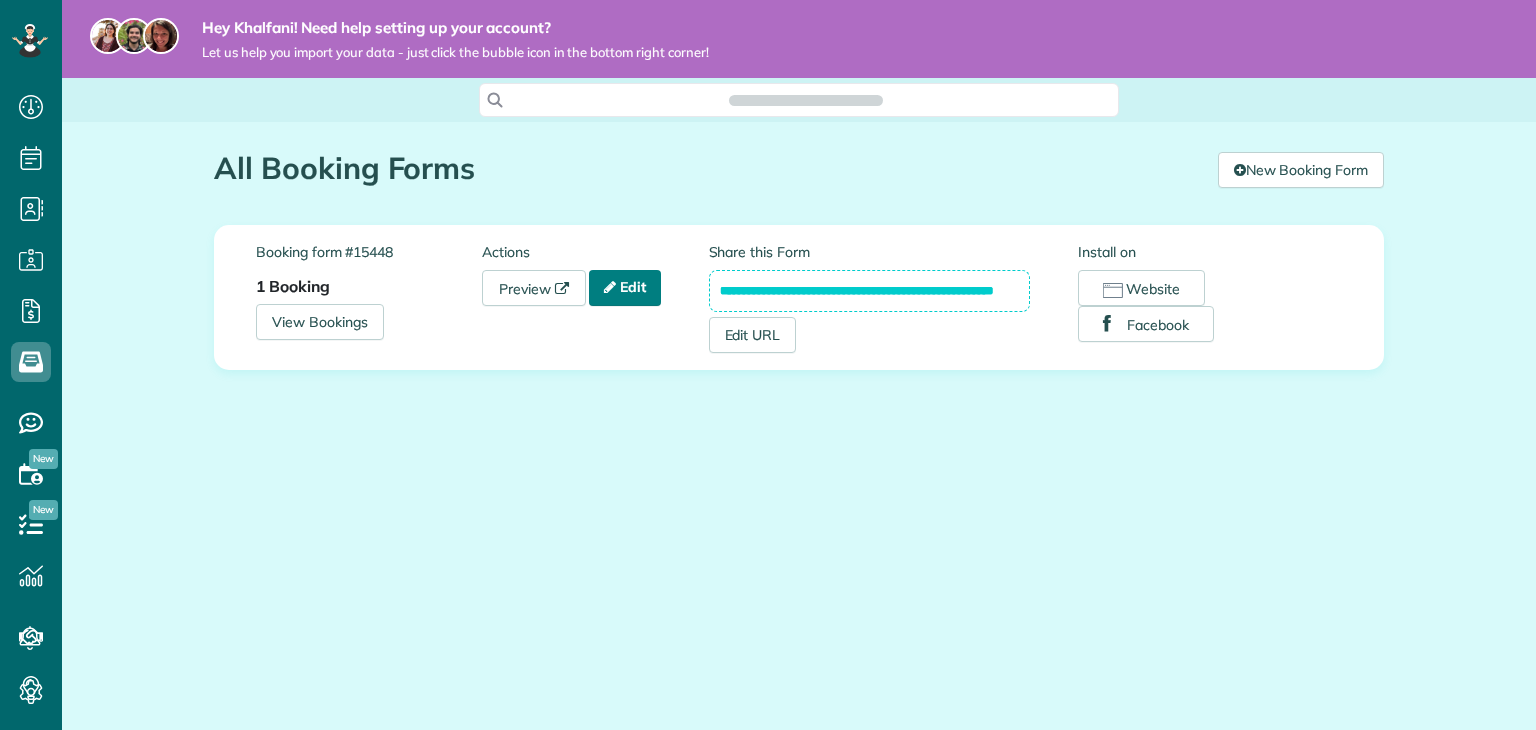 scroll, scrollTop: 0, scrollLeft: 0, axis: both 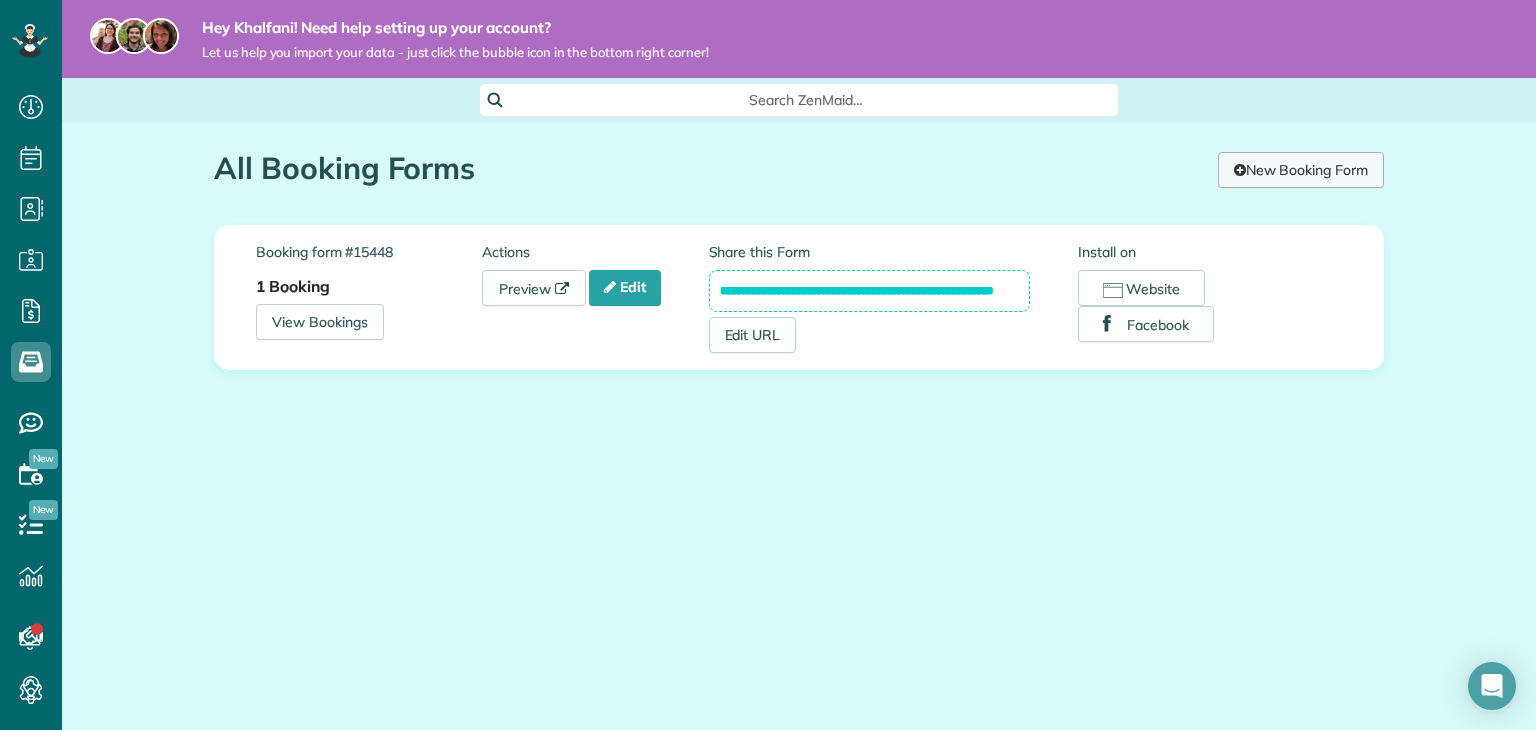 click on "New Booking Form" at bounding box center [1301, 170] 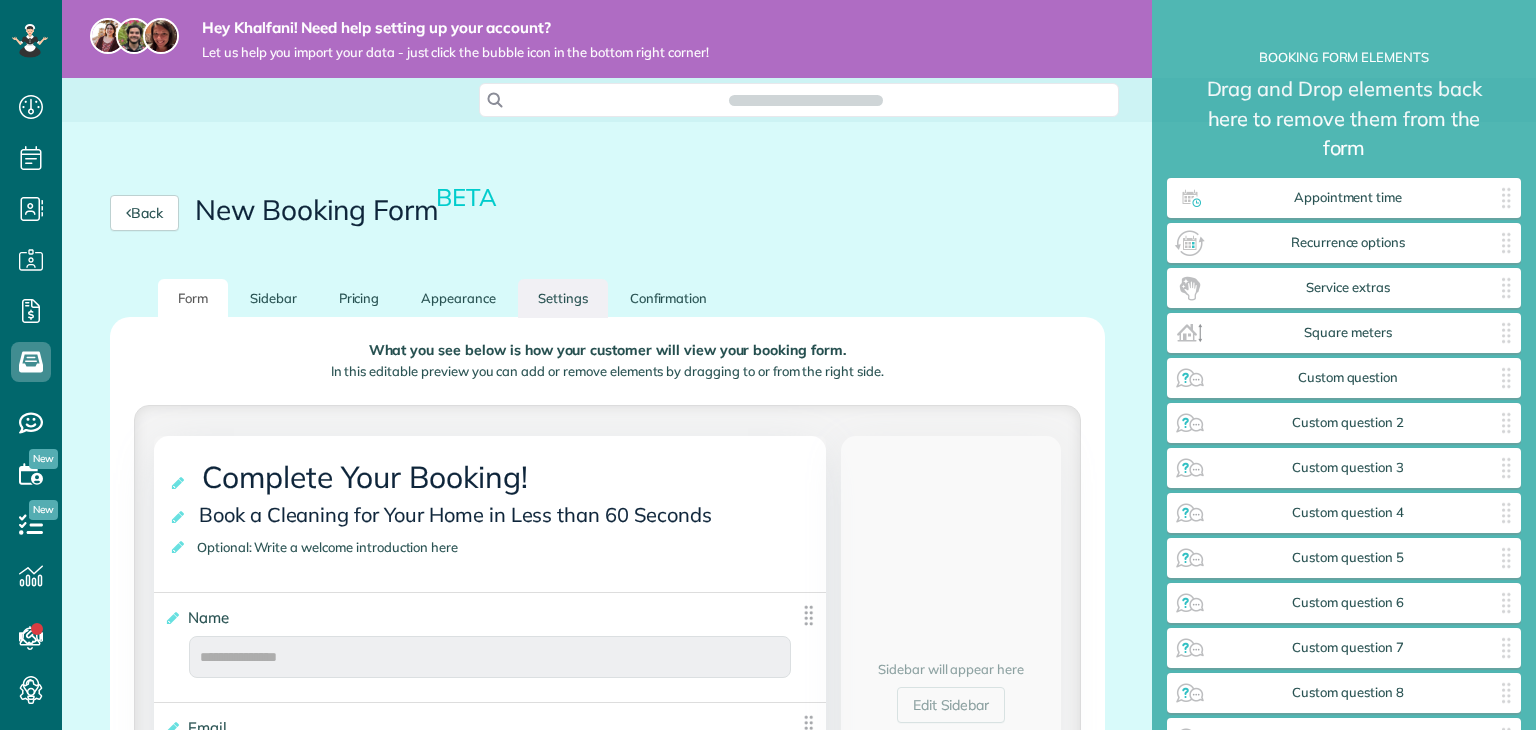 scroll, scrollTop: 0, scrollLeft: 0, axis: both 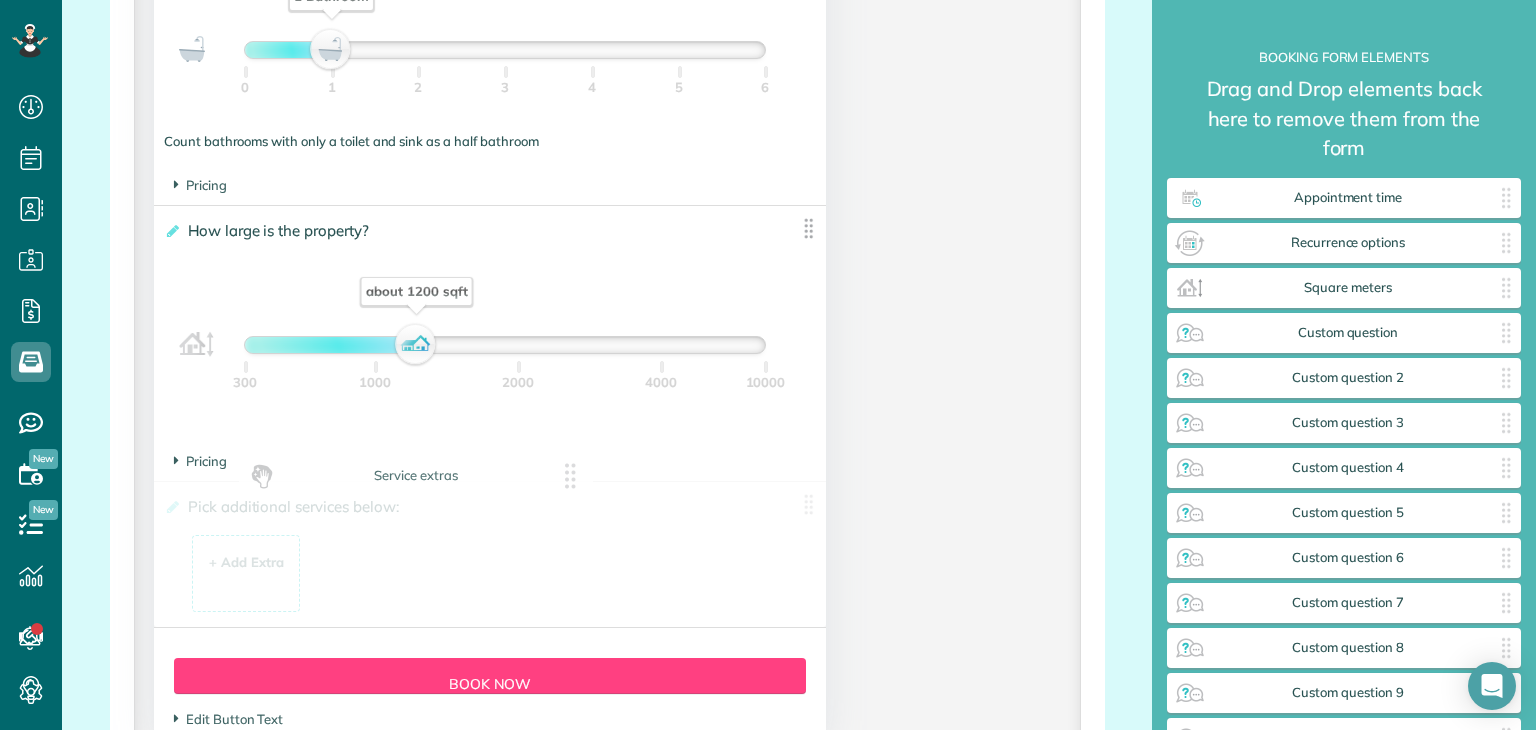 drag, startPoint x: 1234, startPoint y: 324, endPoint x: 373, endPoint y: 488, distance: 876.4799 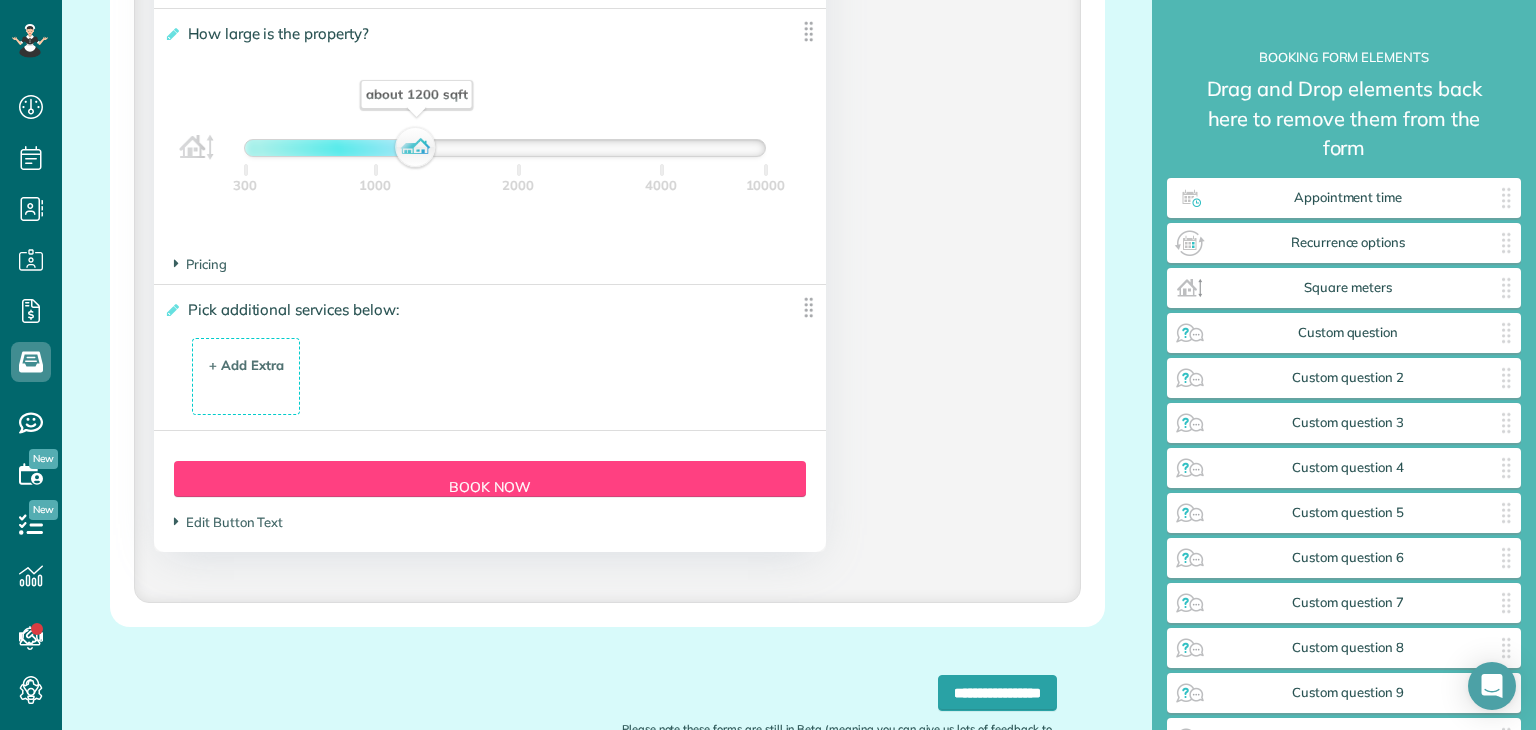 scroll, scrollTop: 1969, scrollLeft: 0, axis: vertical 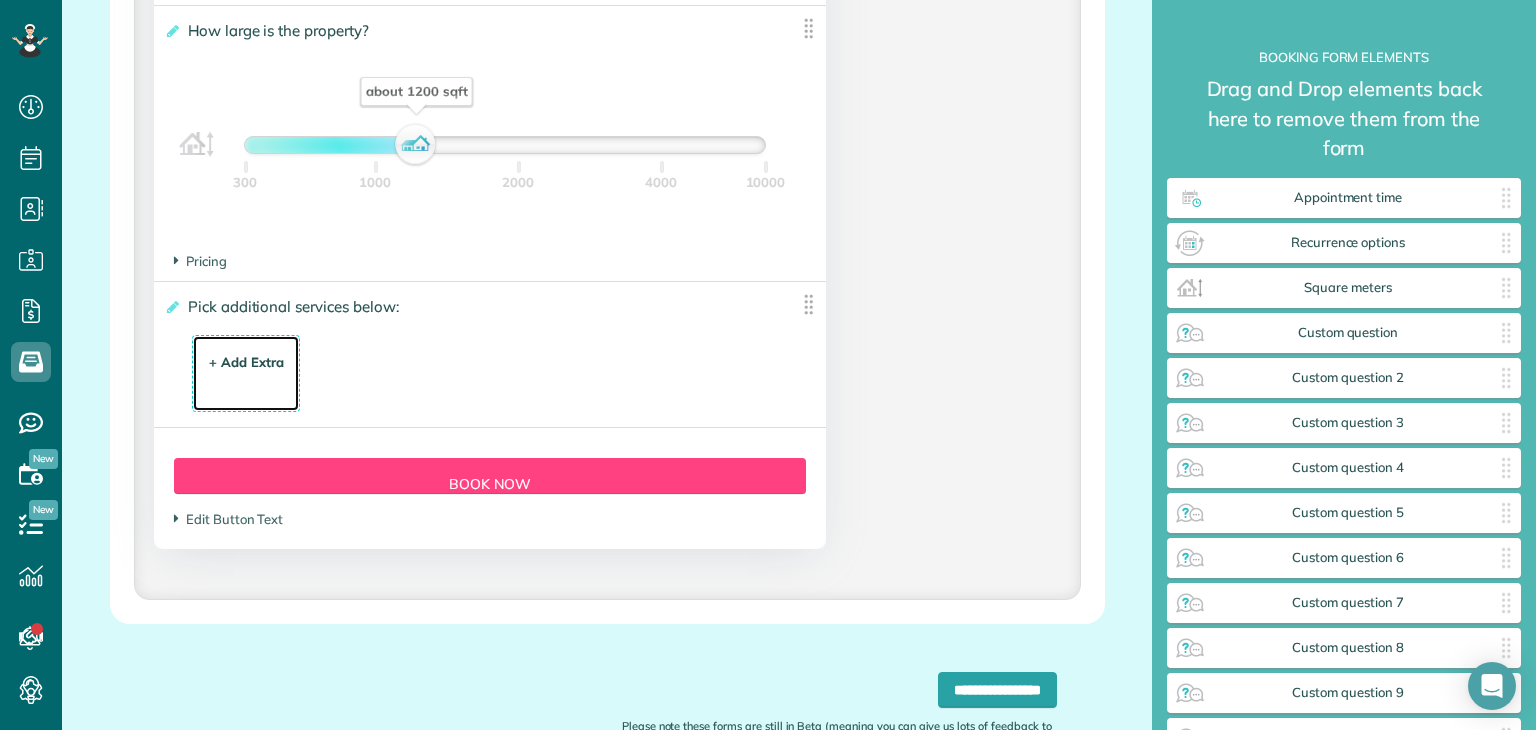 click on "+ Add Extra" at bounding box center (246, 362) 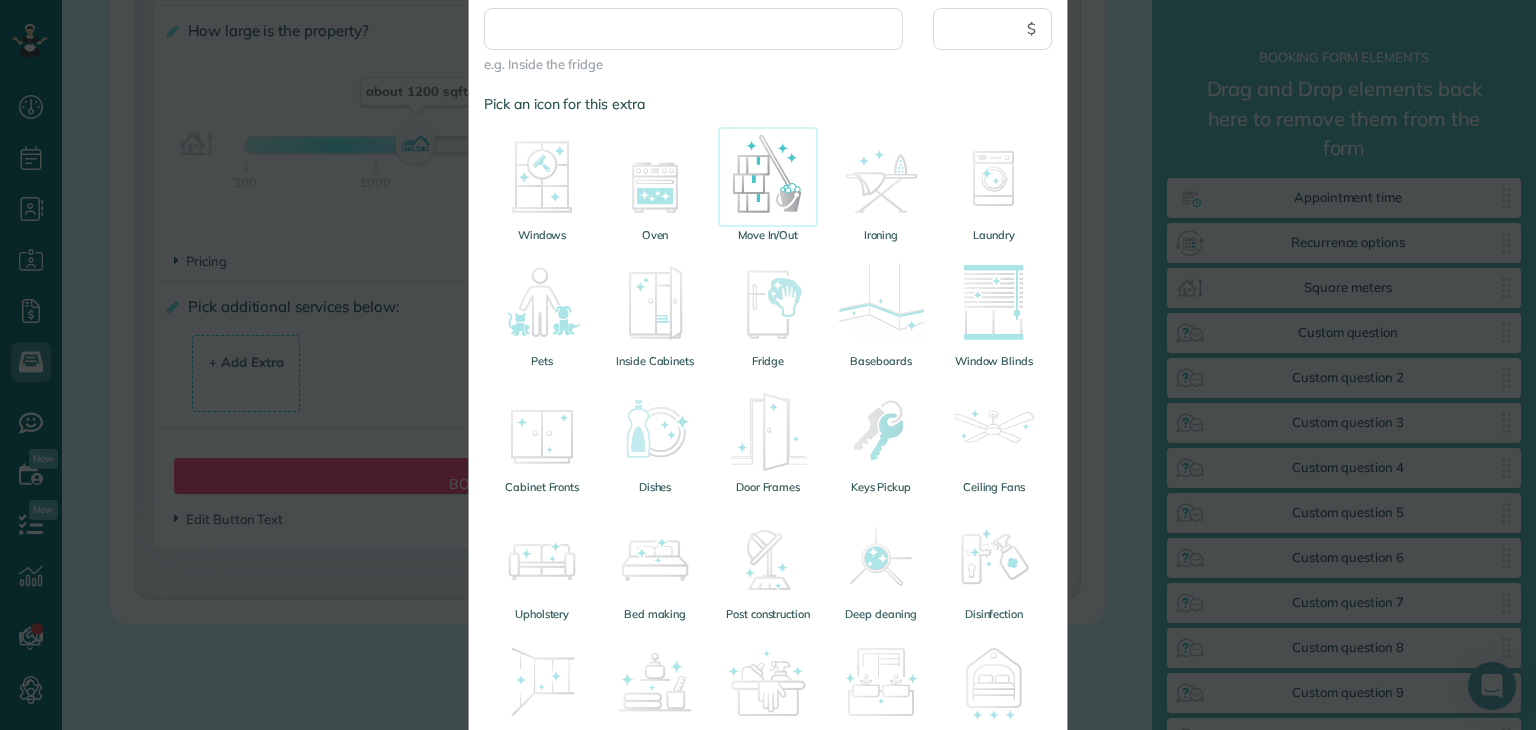 scroll, scrollTop: 300, scrollLeft: 0, axis: vertical 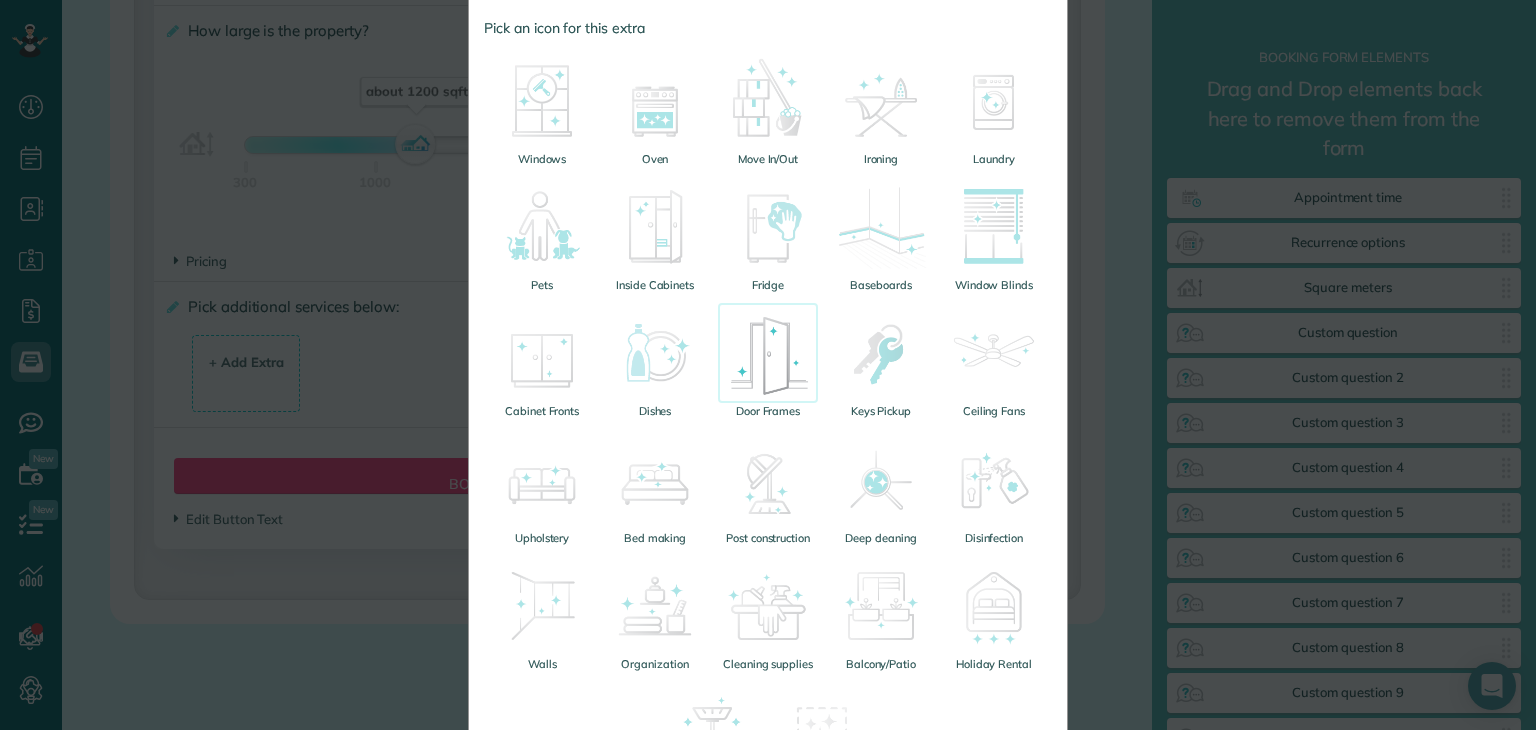 click at bounding box center [768, 353] 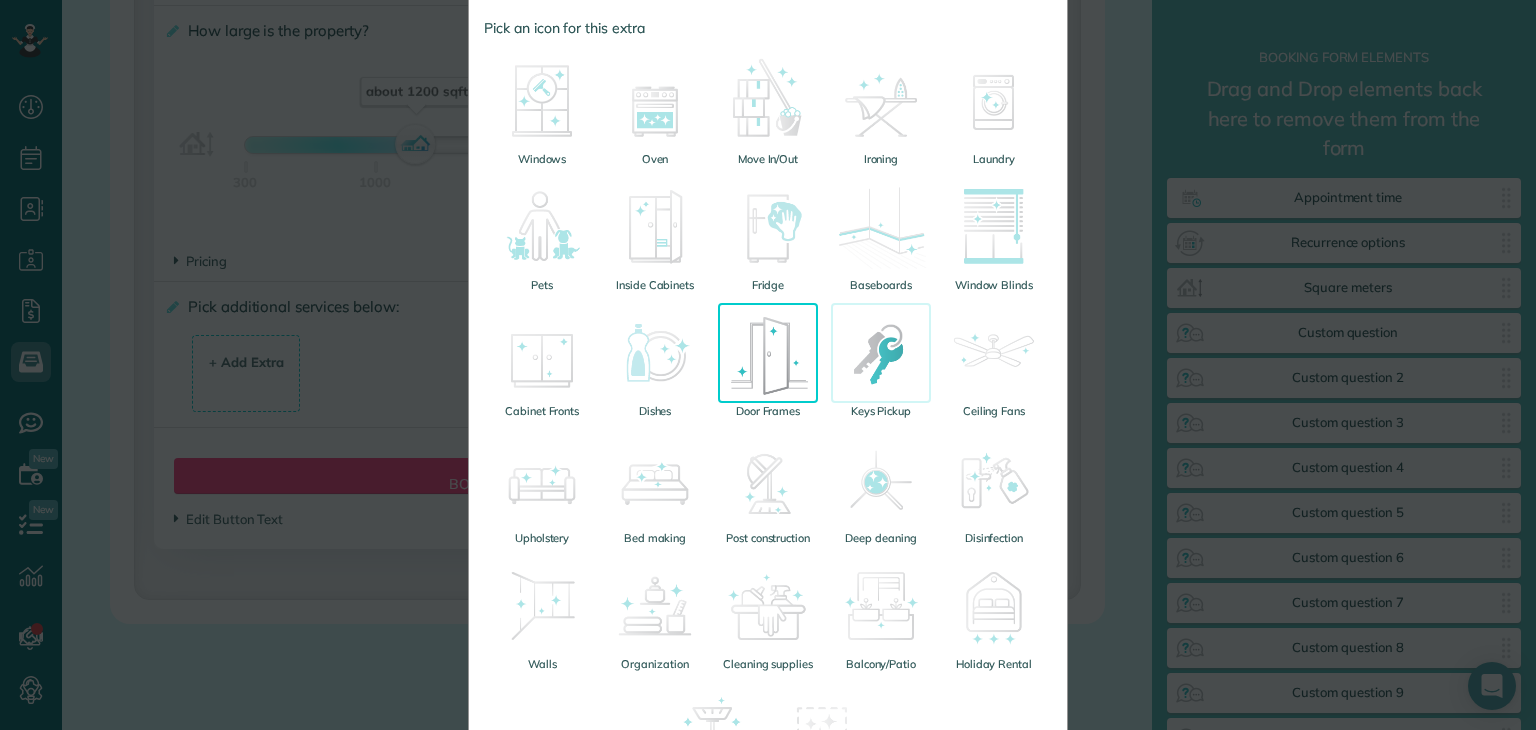 click at bounding box center [881, 353] 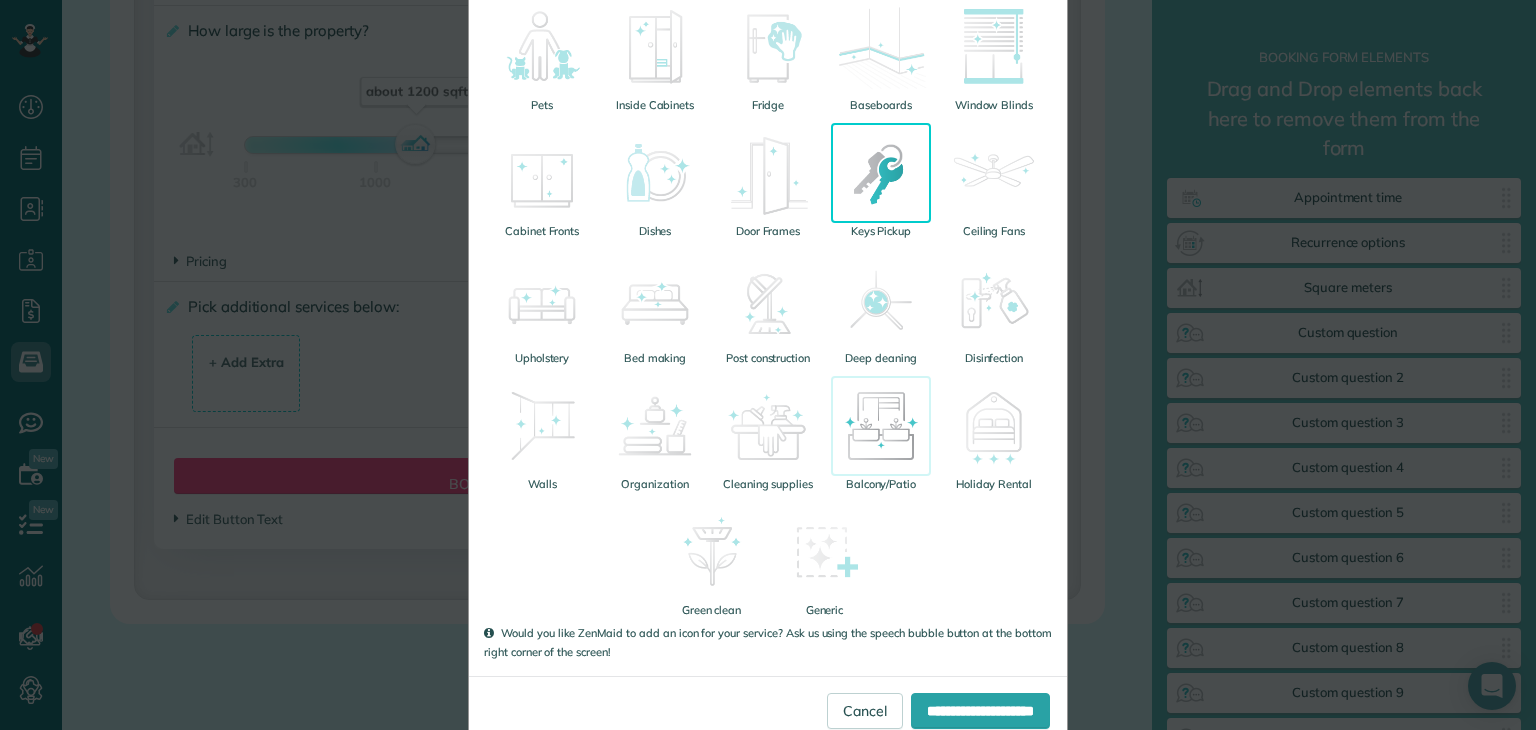 scroll, scrollTop: 527, scrollLeft: 0, axis: vertical 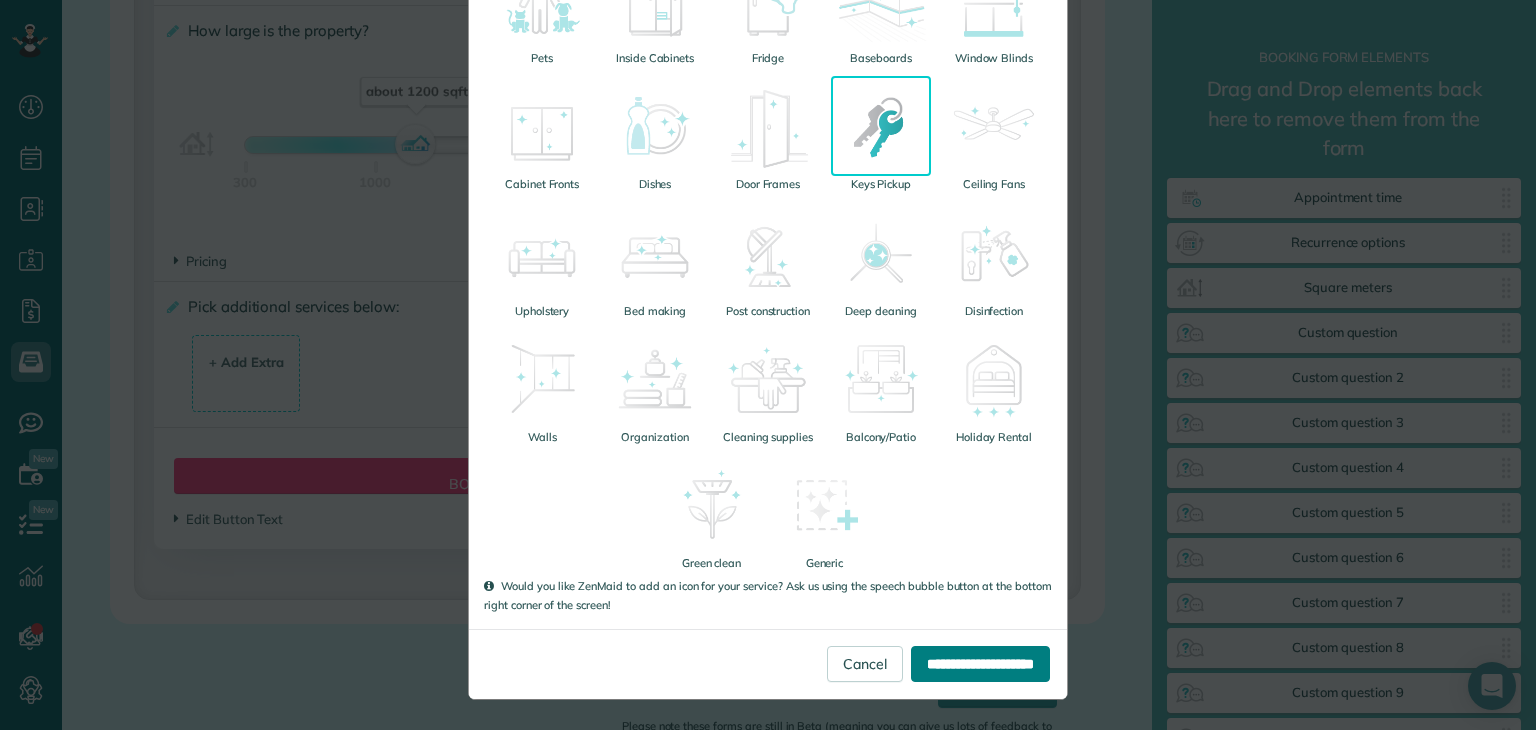 click on "**********" at bounding box center [980, 664] 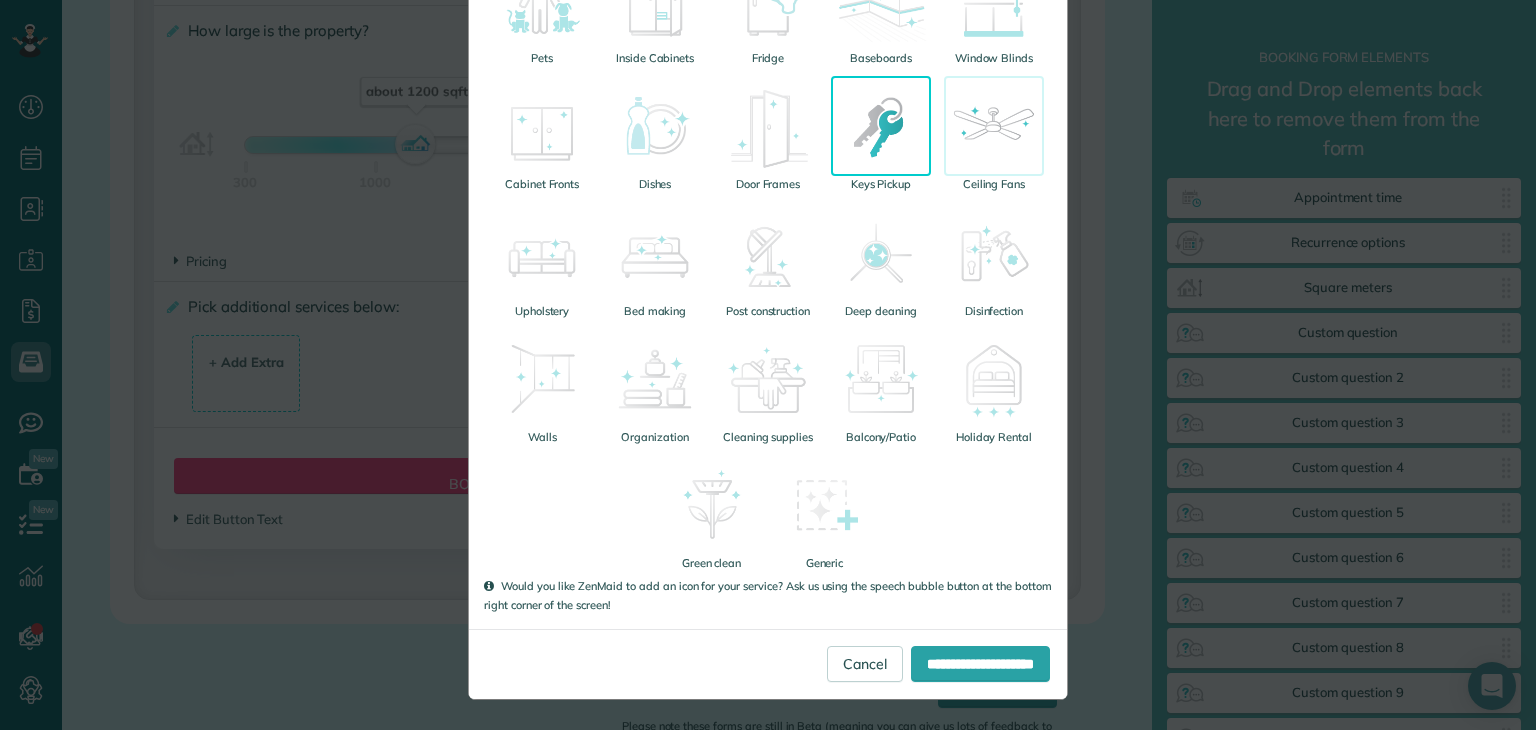 scroll, scrollTop: 0, scrollLeft: 0, axis: both 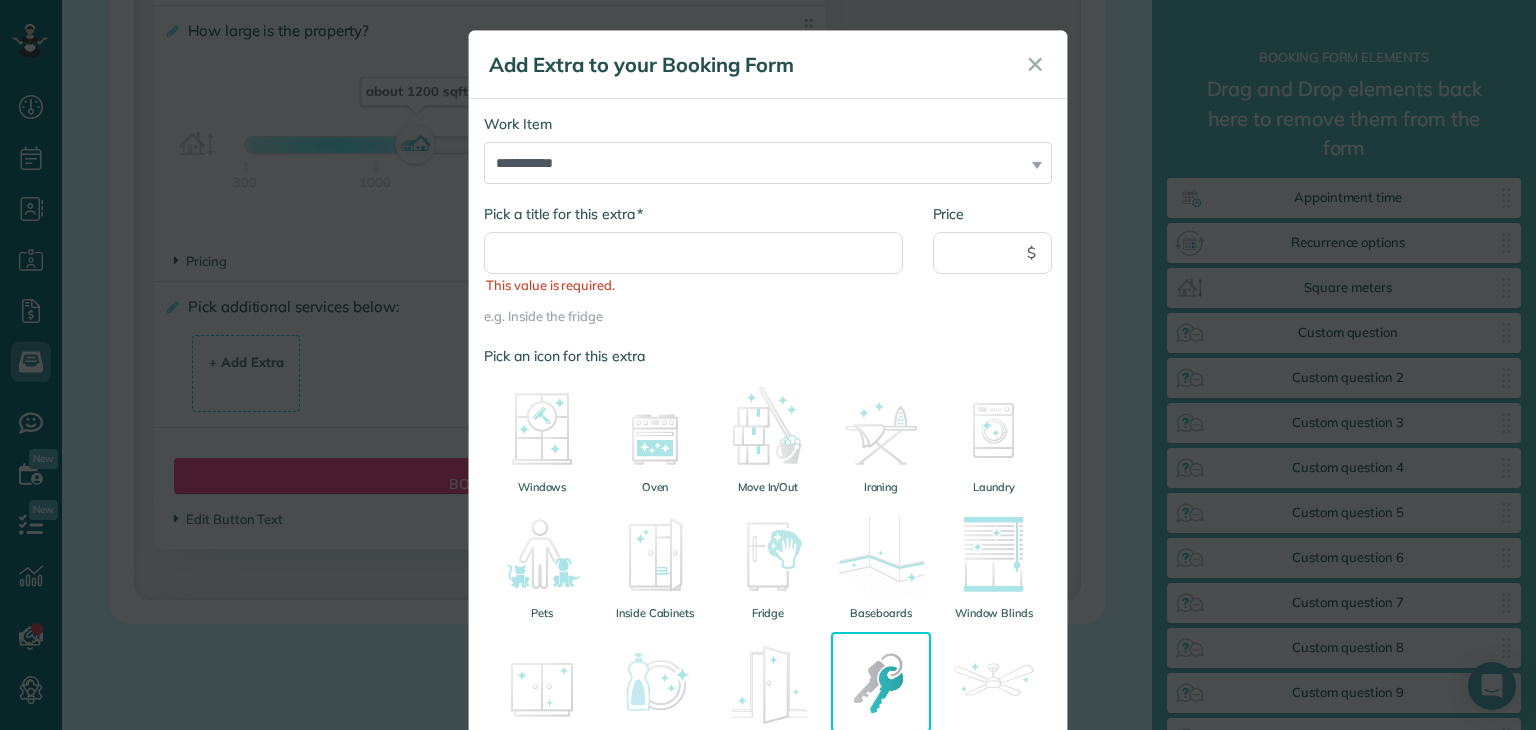click on "This value is required." at bounding box center [693, 285] 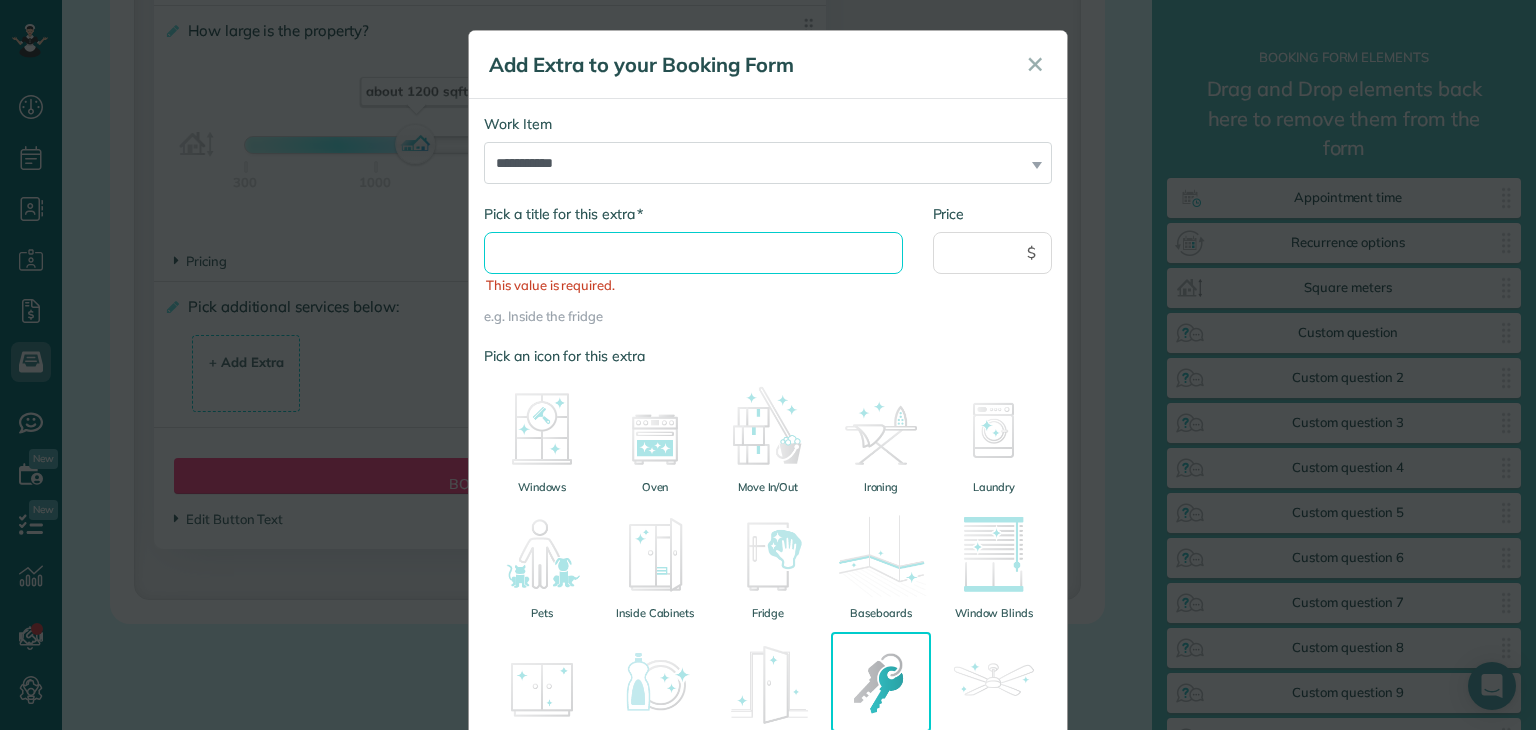 click on "*  Pick a title for this extra" at bounding box center (693, 253) 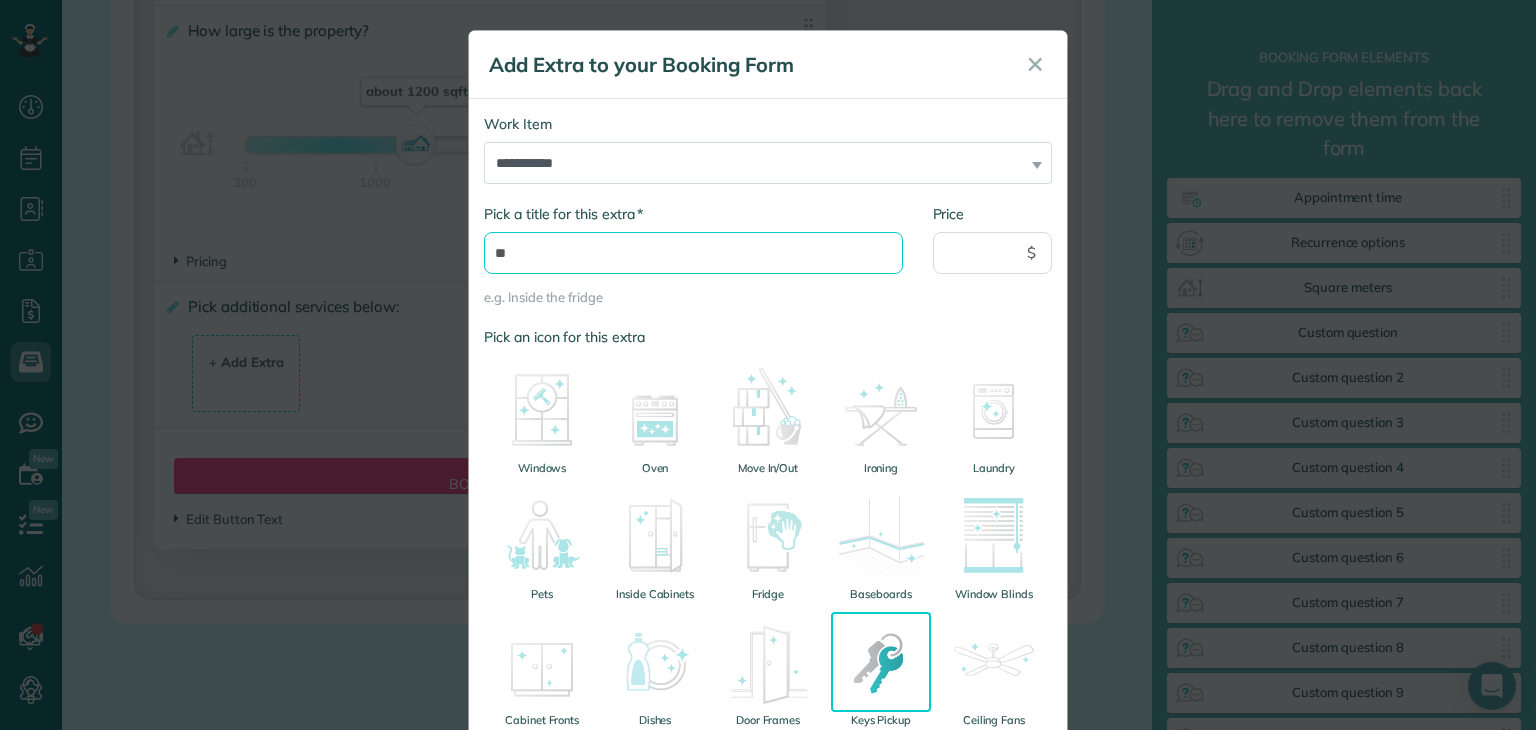 drag, startPoint x: 534, startPoint y: 261, endPoint x: 478, endPoint y: 257, distance: 56.142673 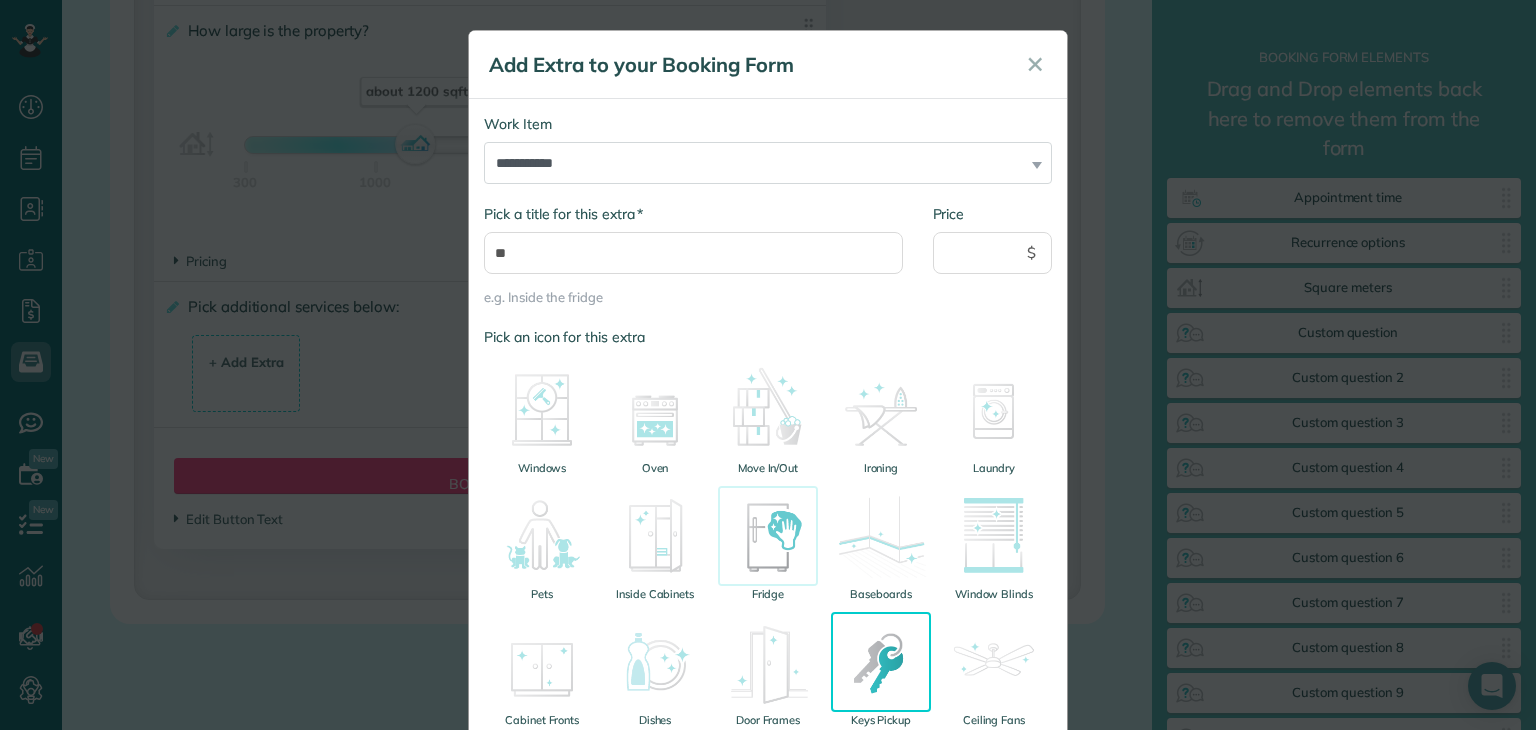 click at bounding box center [768, 536] 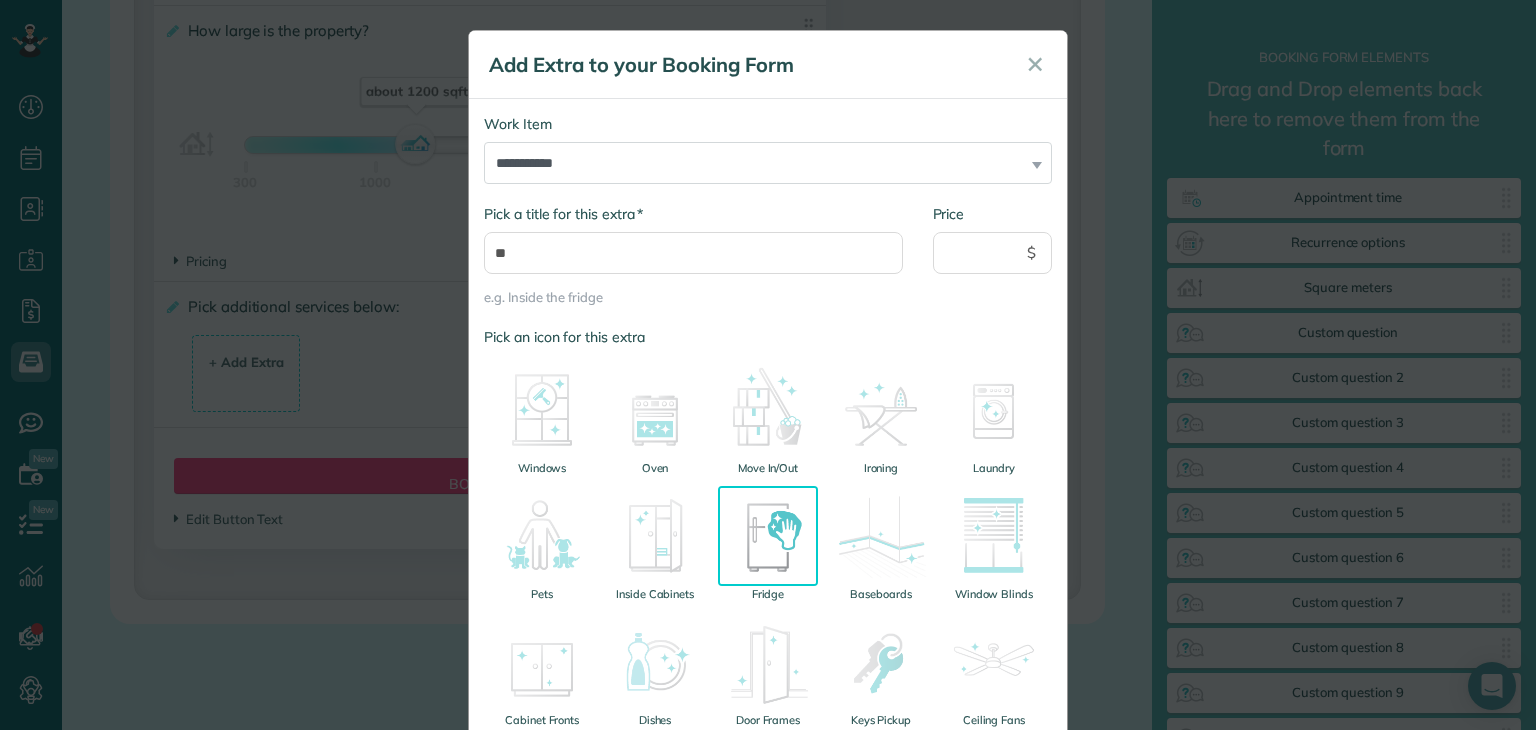 click at bounding box center (768, 536) 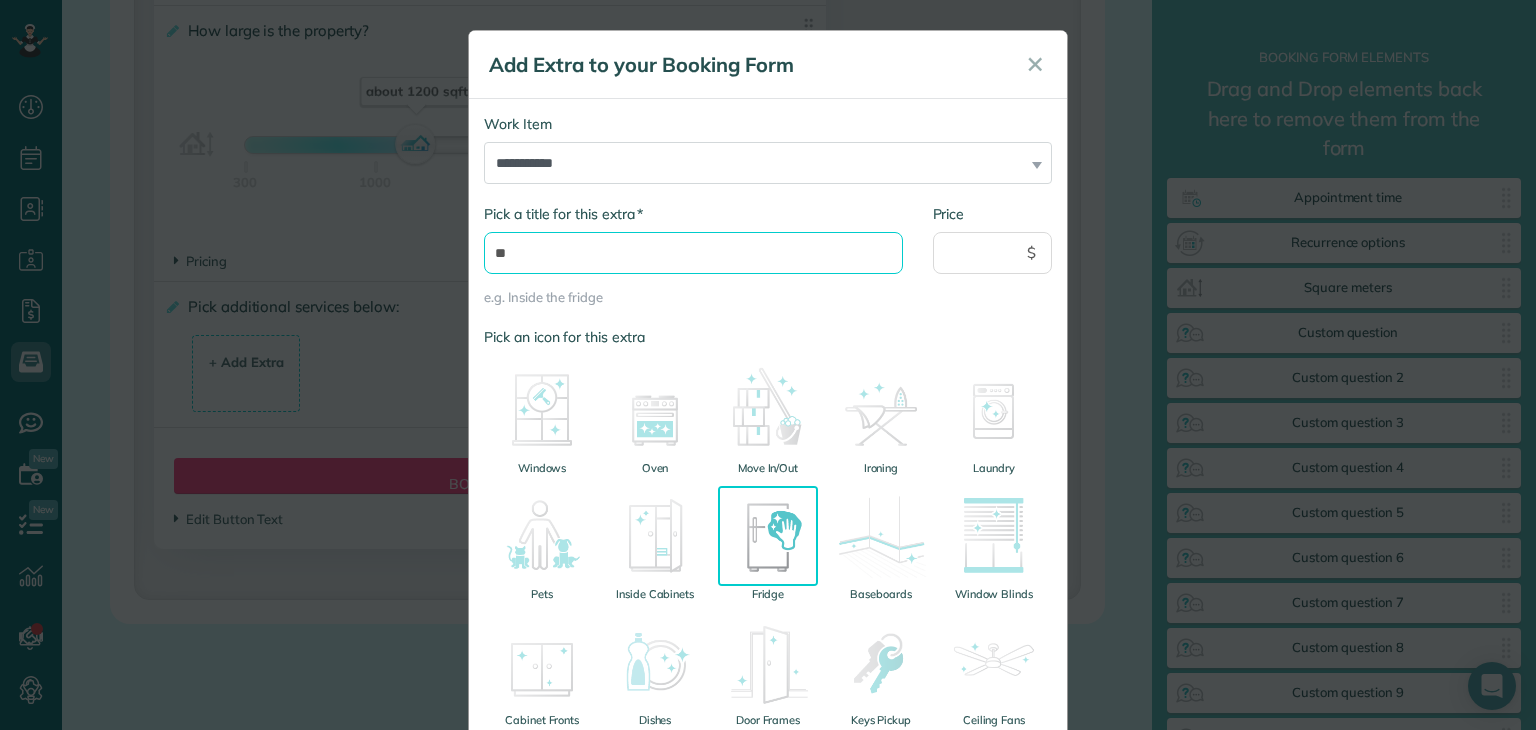 click on "**" at bounding box center [693, 253] 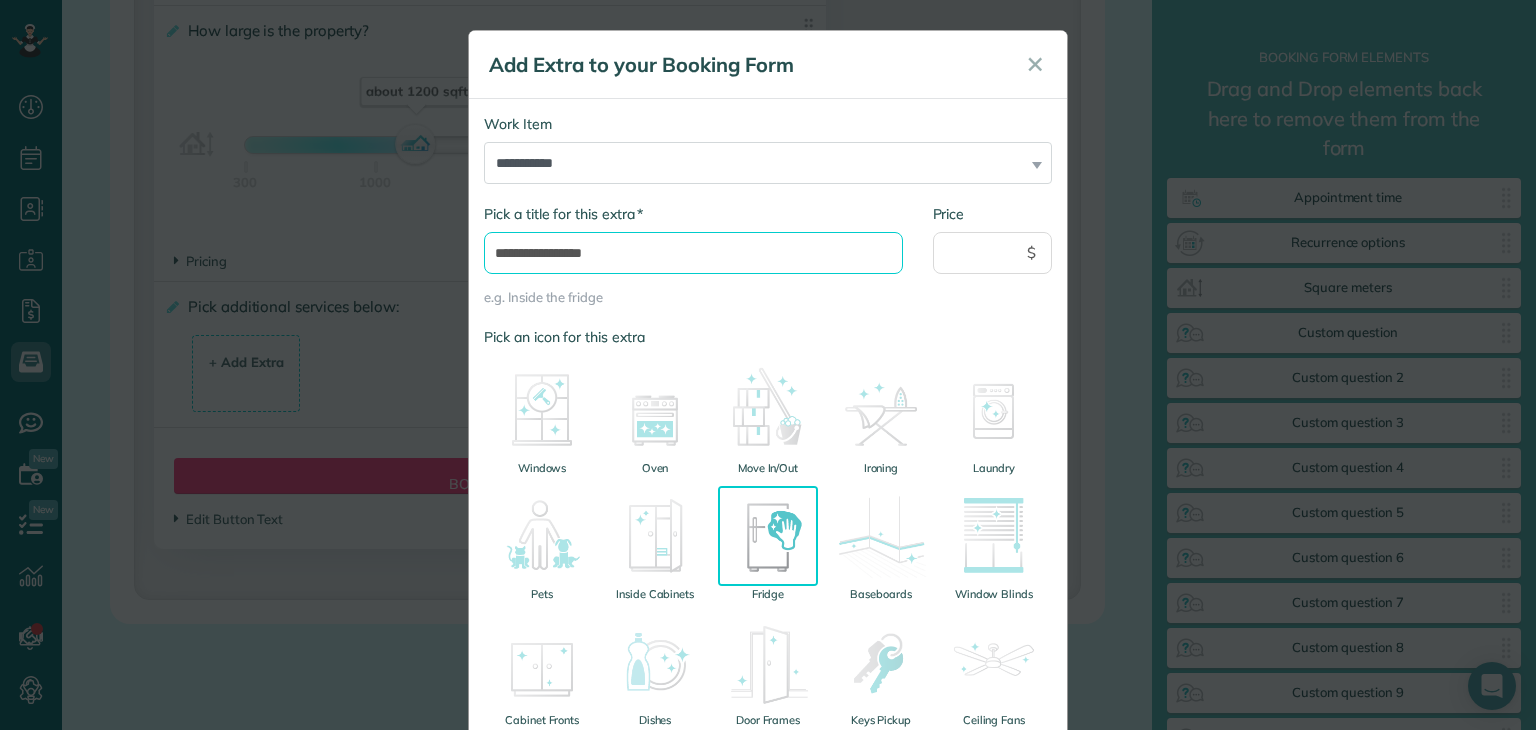 type on "**********" 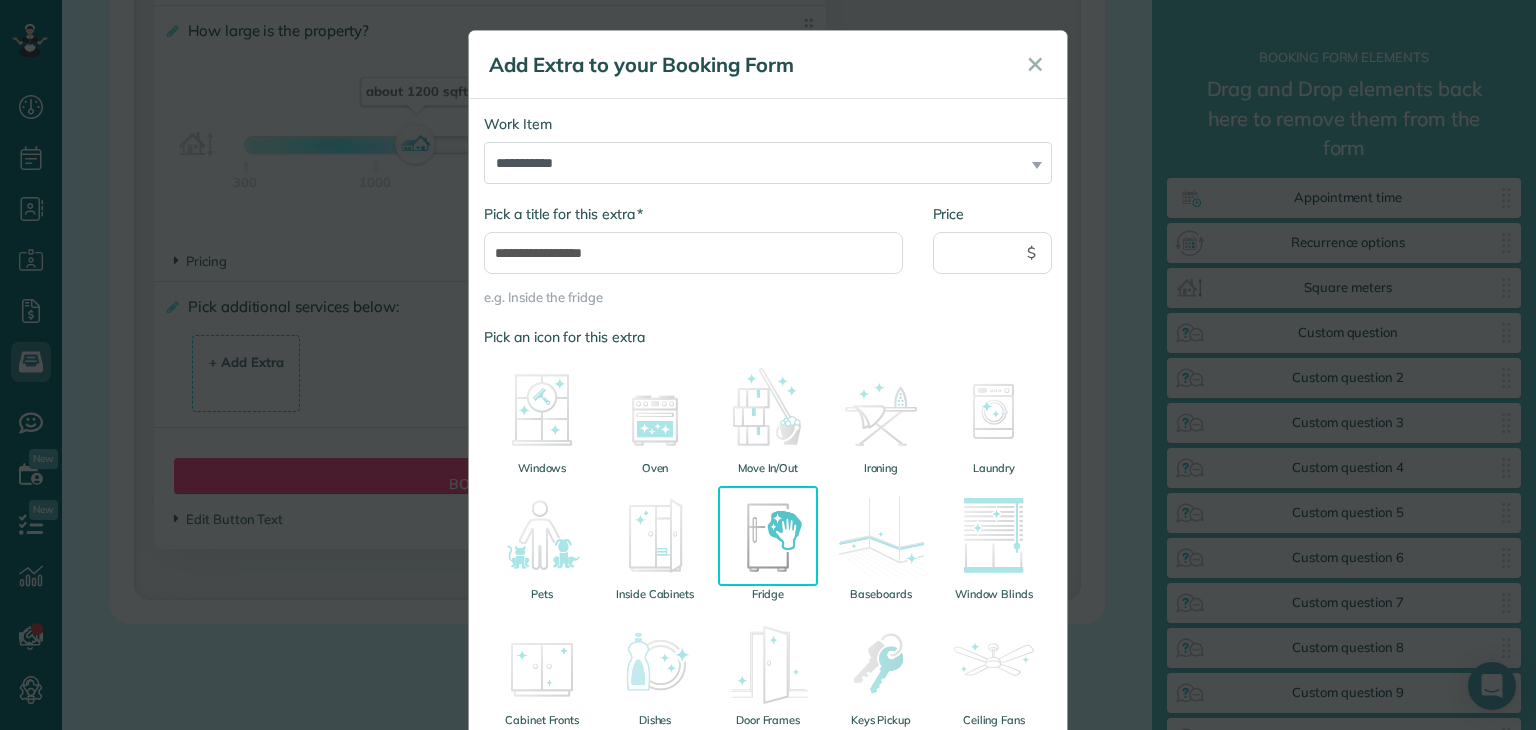 click on "Price
$" at bounding box center [993, 249] 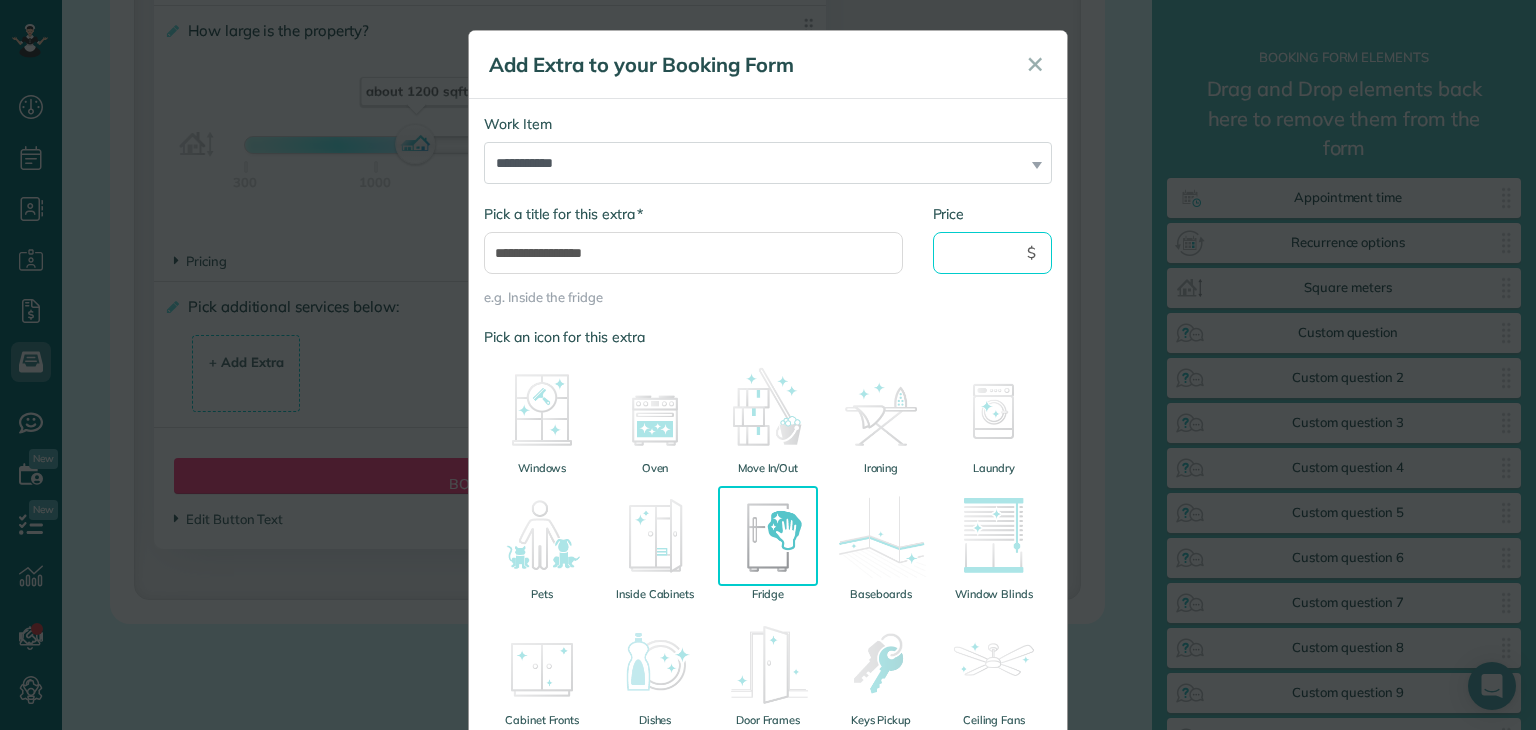 click on "Price" at bounding box center [993, 253] 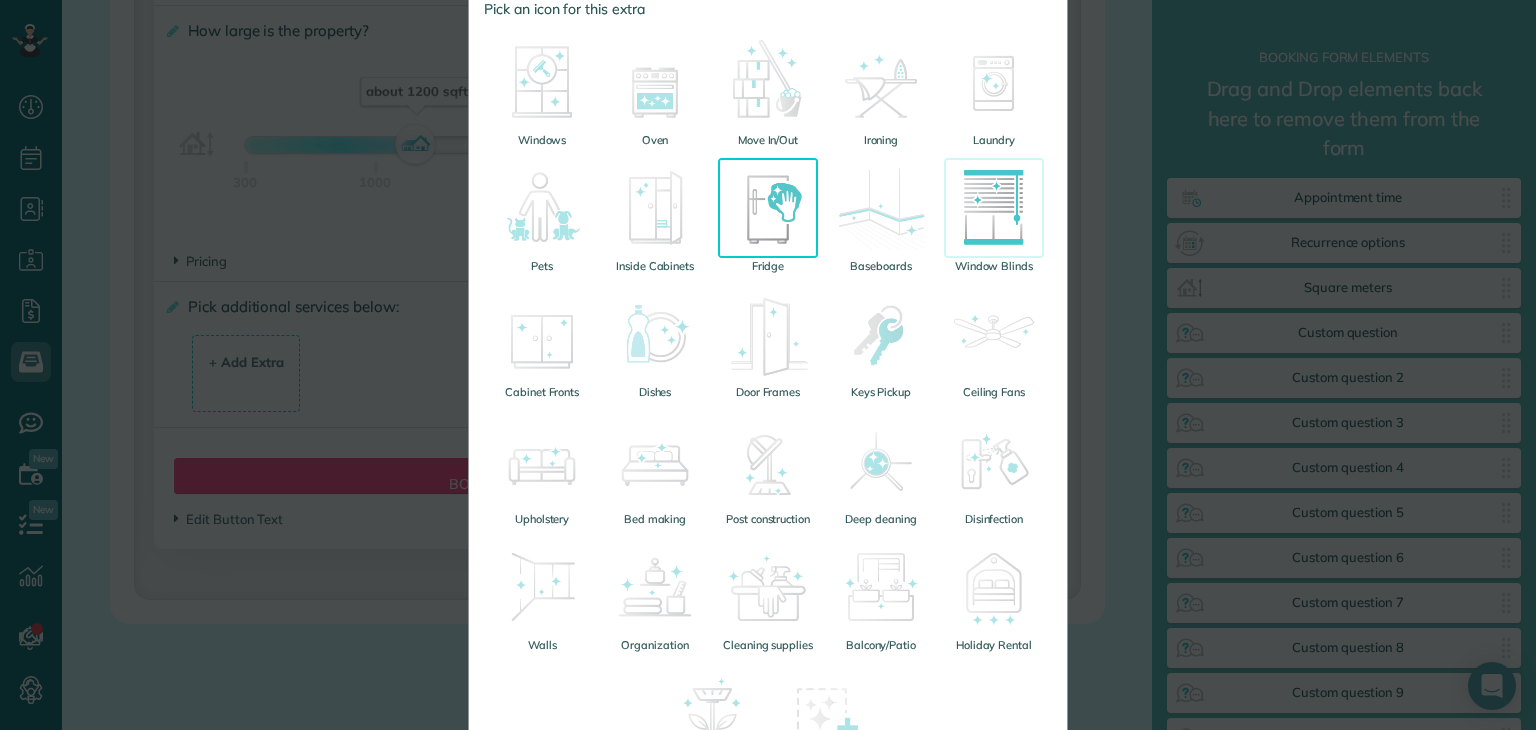scroll, scrollTop: 536, scrollLeft: 0, axis: vertical 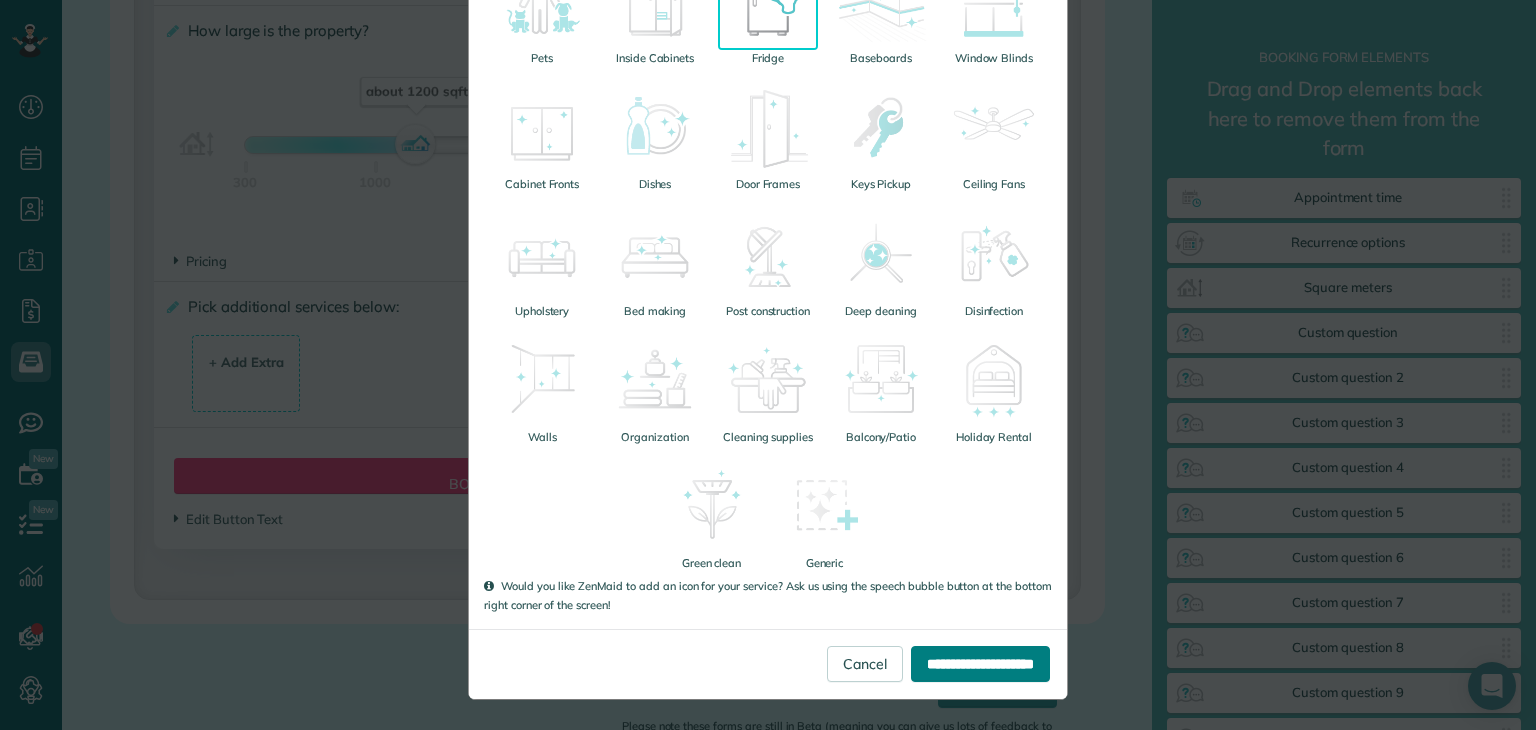 type on "**" 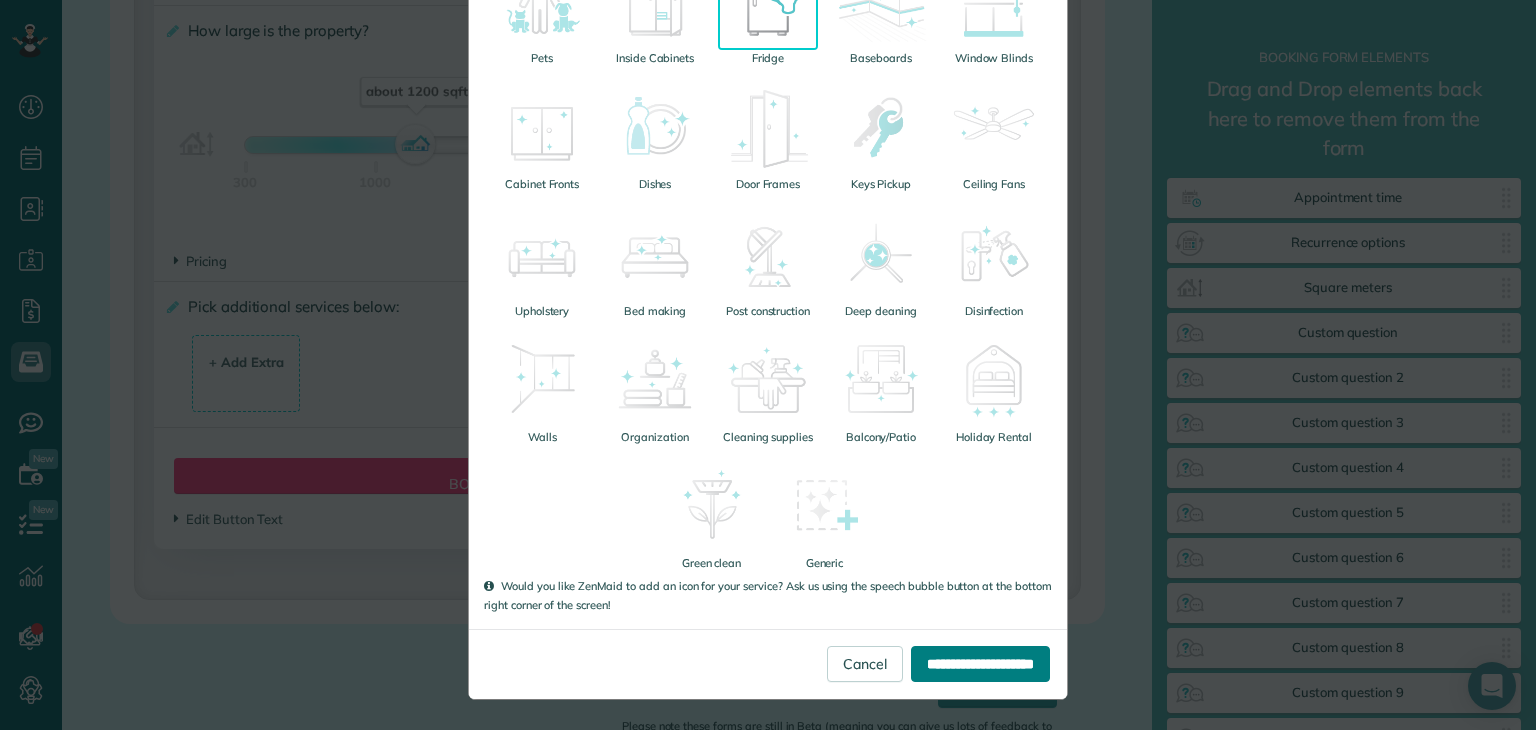 click on "**********" at bounding box center (980, 664) 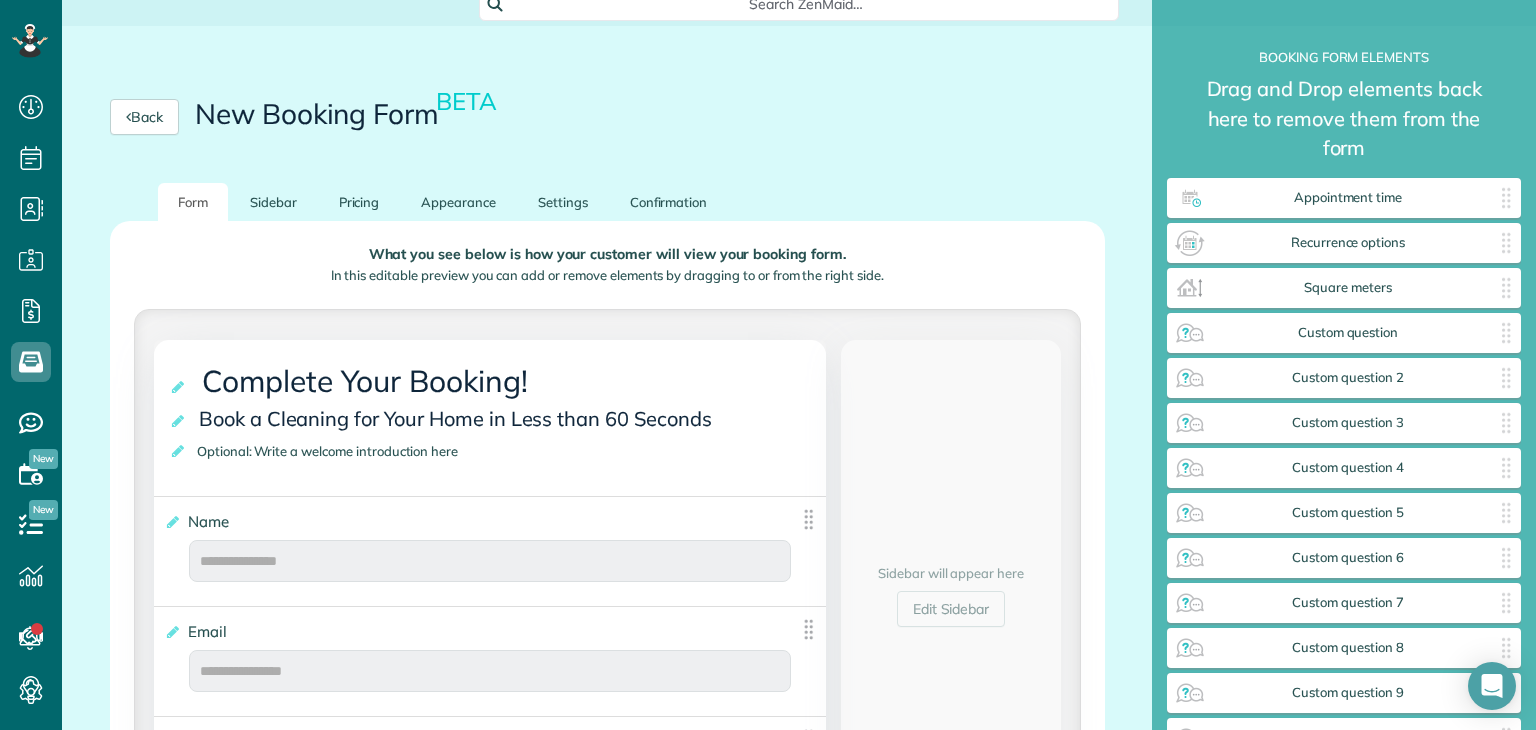 scroll, scrollTop: 400, scrollLeft: 0, axis: vertical 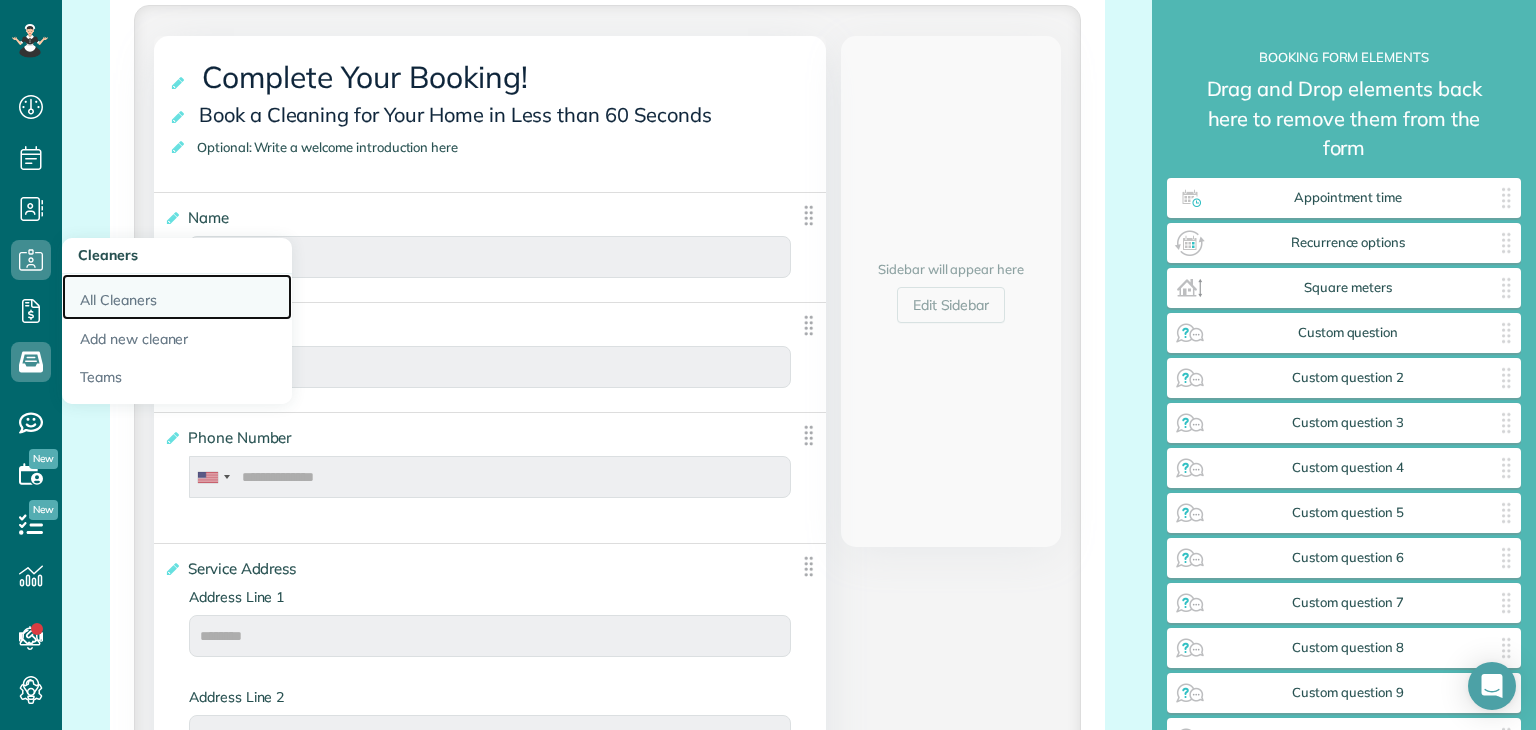 click on "All Cleaners" at bounding box center (177, 297) 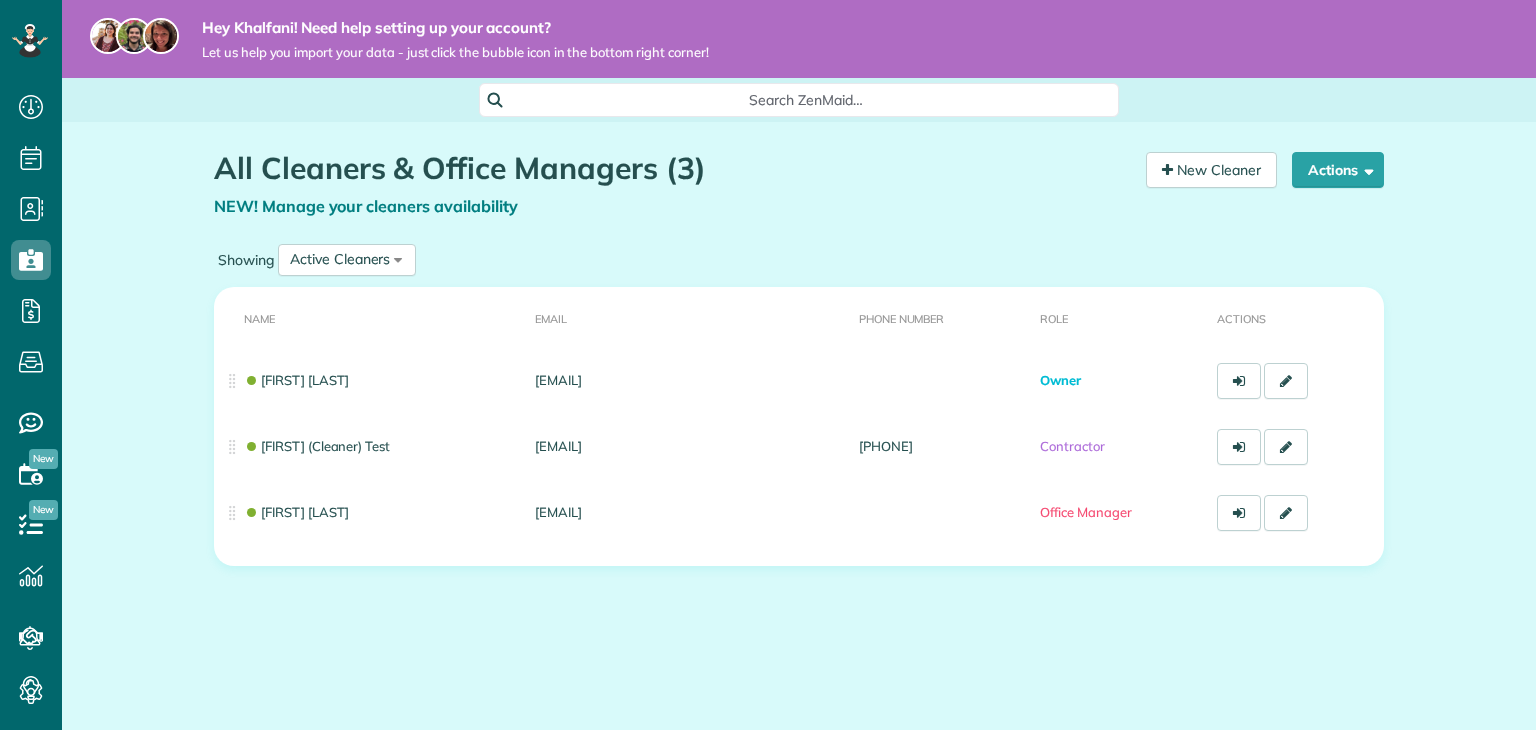 scroll, scrollTop: 0, scrollLeft: 0, axis: both 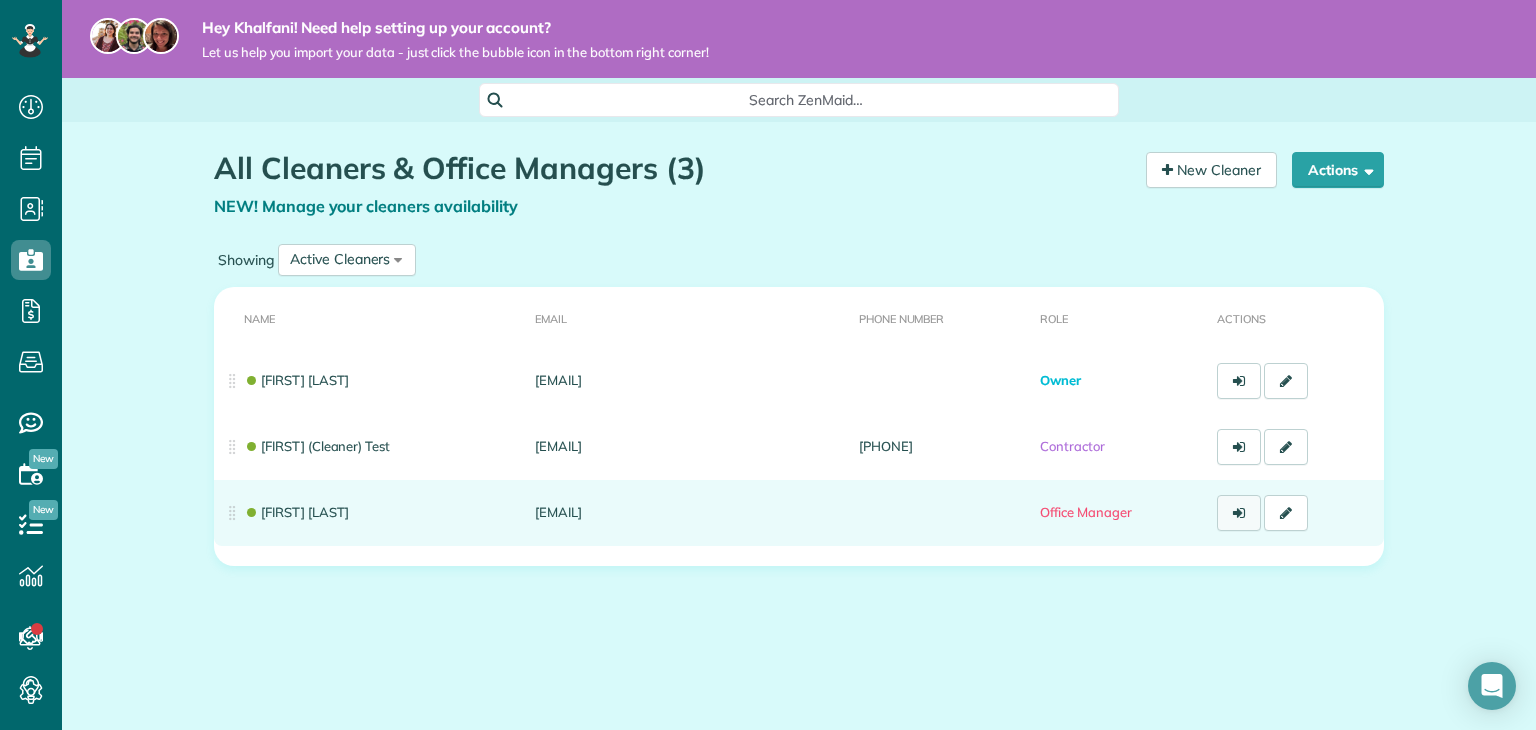 click at bounding box center [1239, 513] 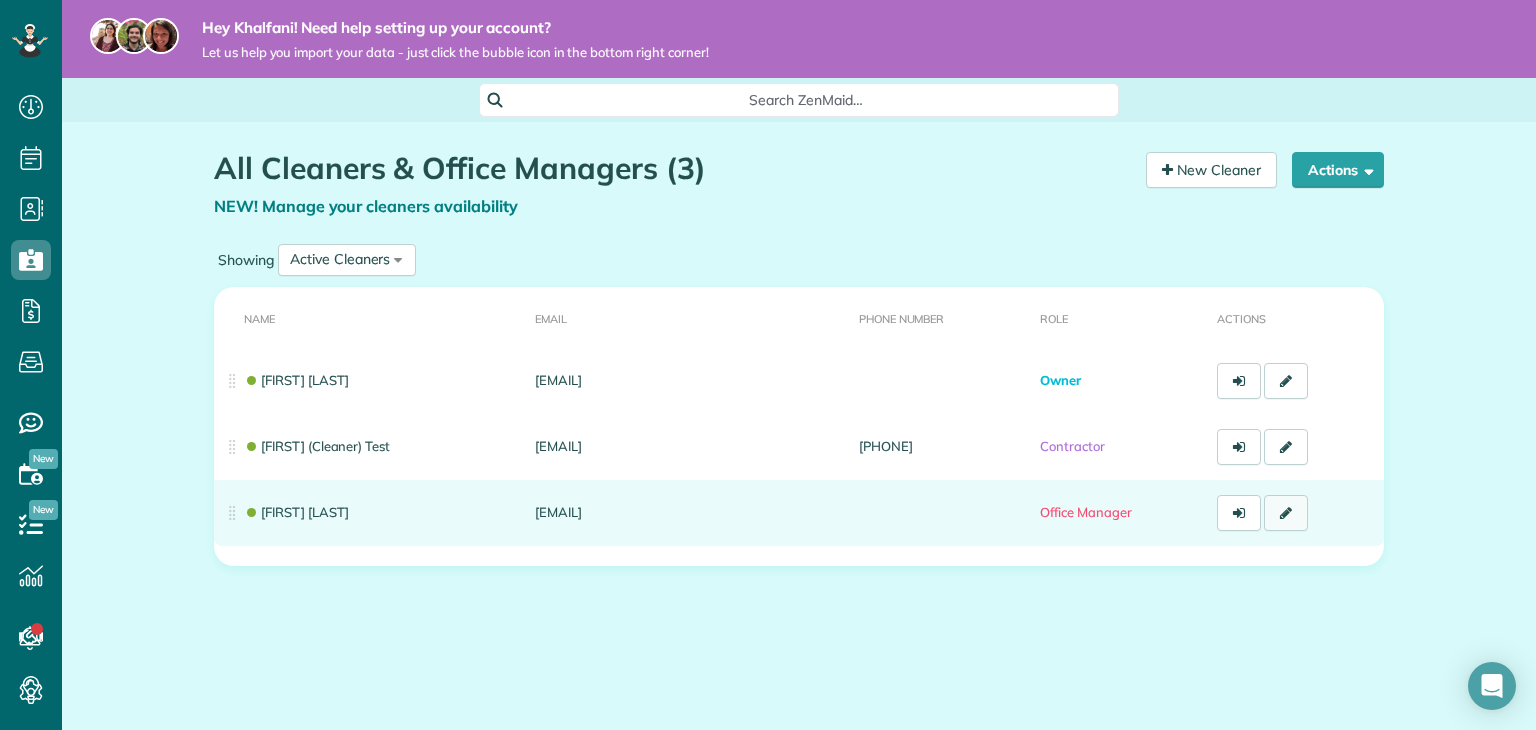 click at bounding box center [1286, 513] 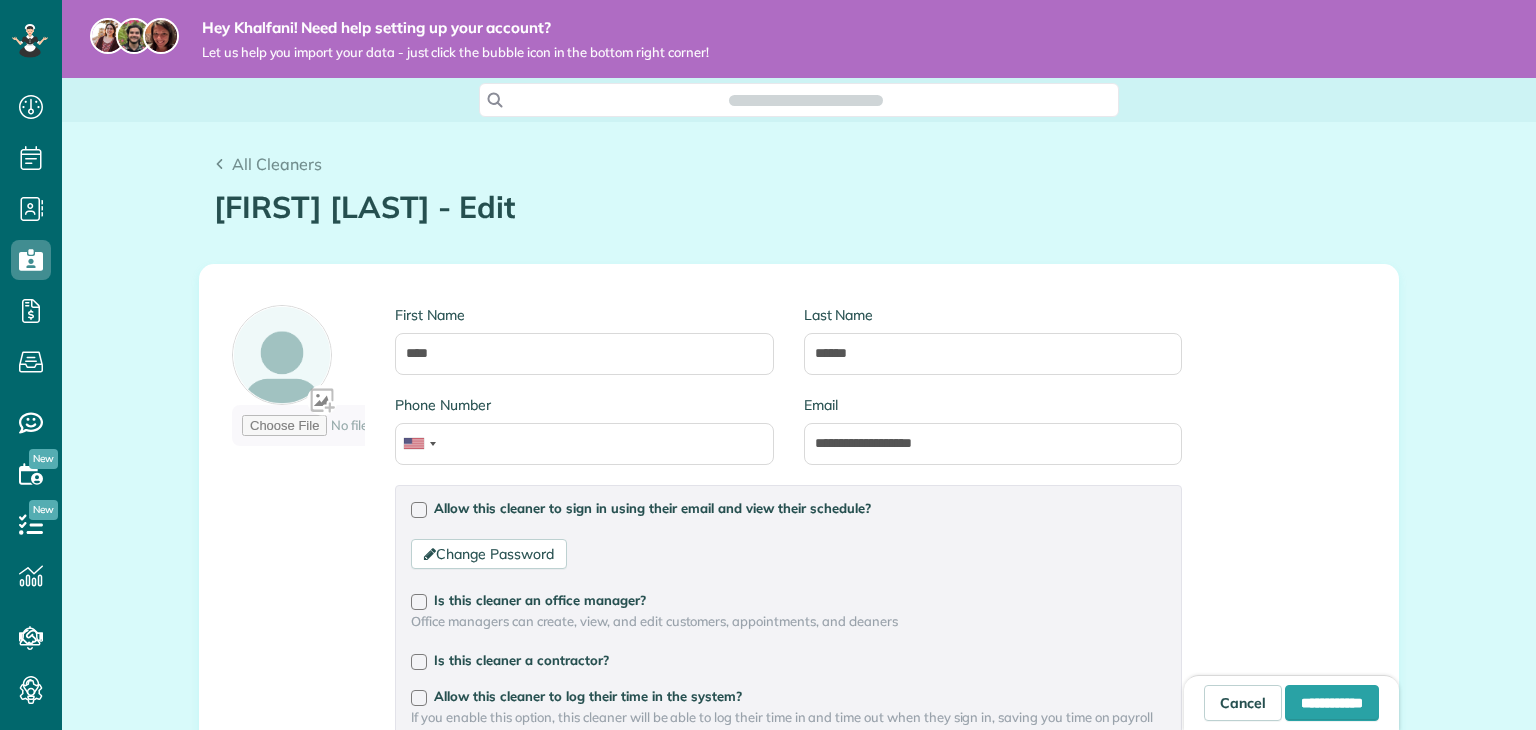 scroll, scrollTop: 0, scrollLeft: 0, axis: both 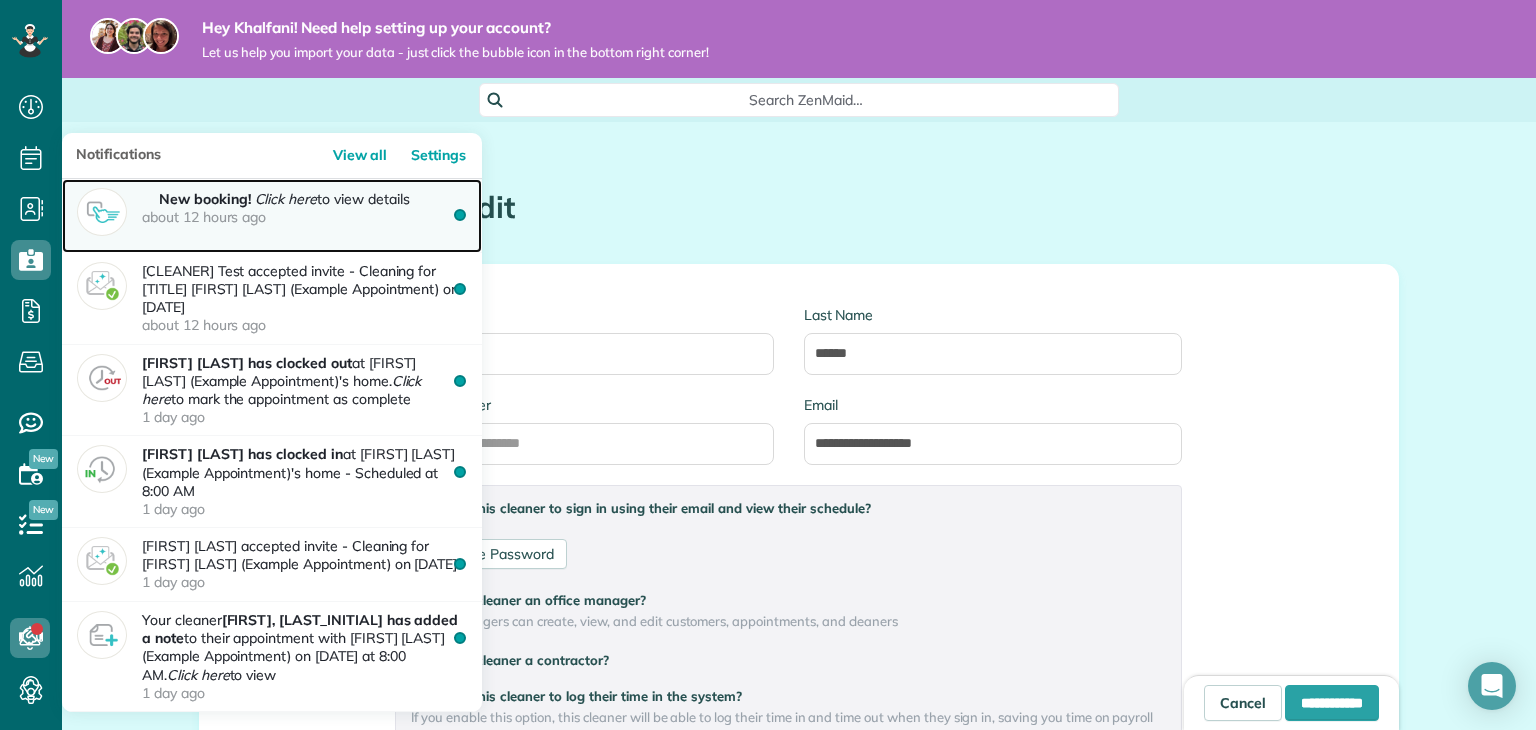 click on "about 12 hours ago" at bounding box center (302, 217) 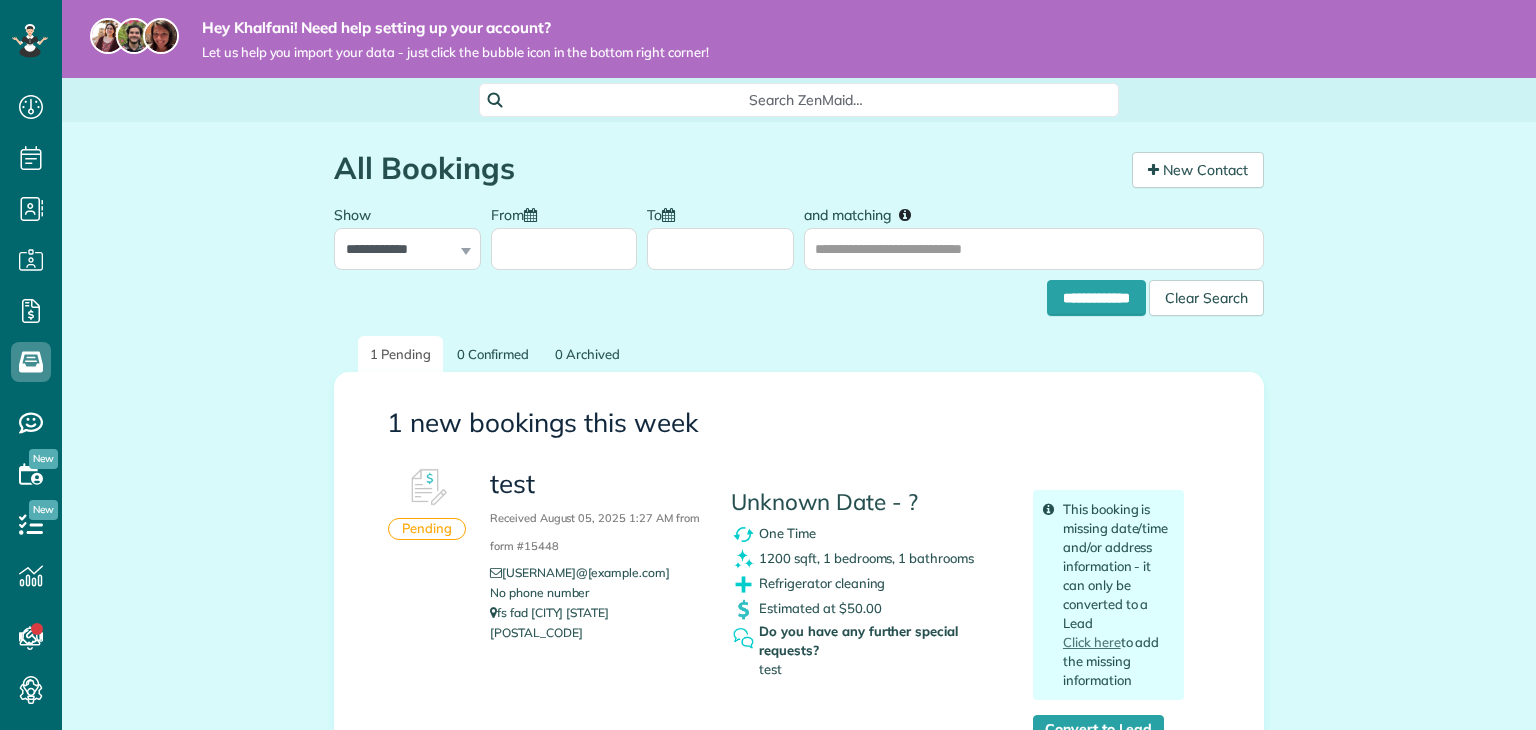 scroll, scrollTop: 0, scrollLeft: 0, axis: both 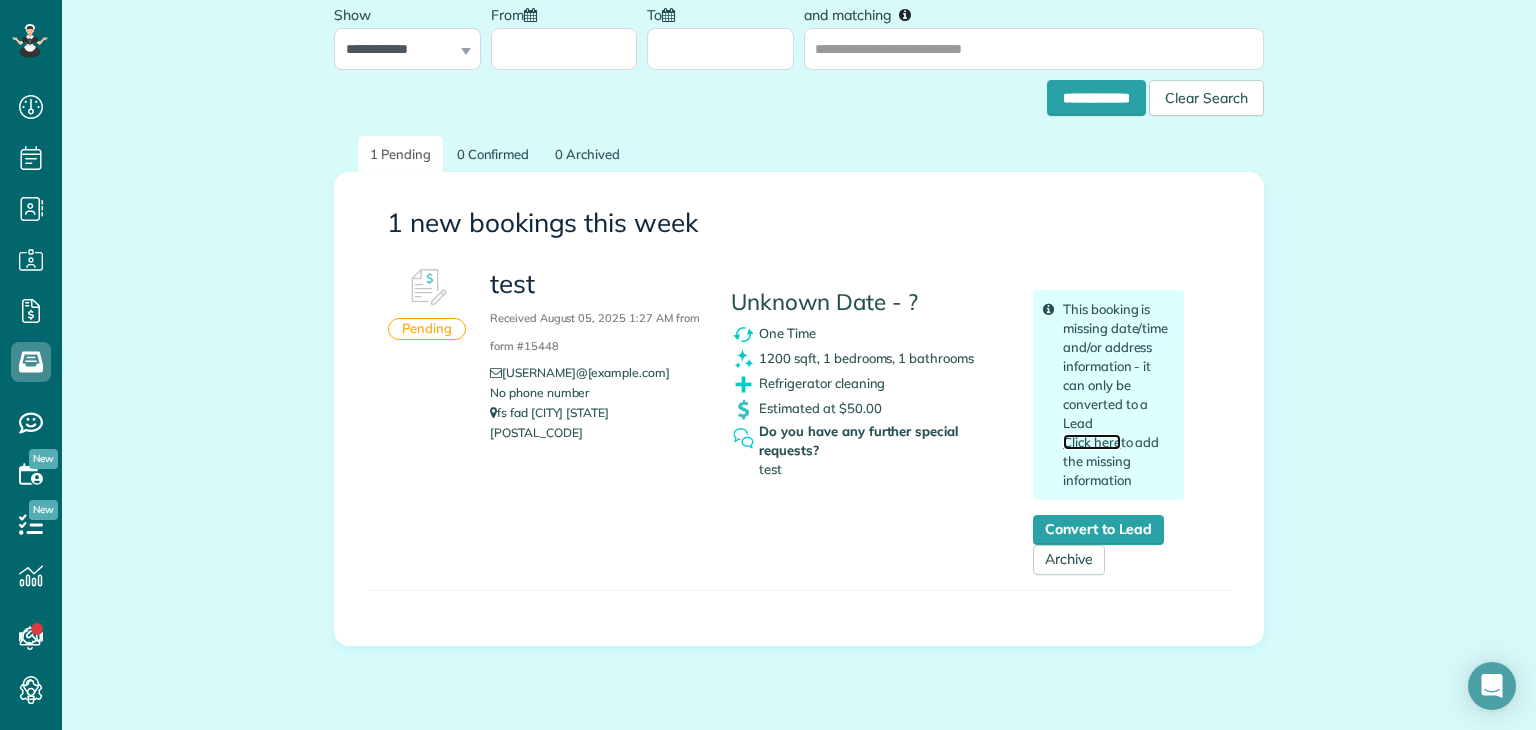 click on "Click here" at bounding box center [1092, 442] 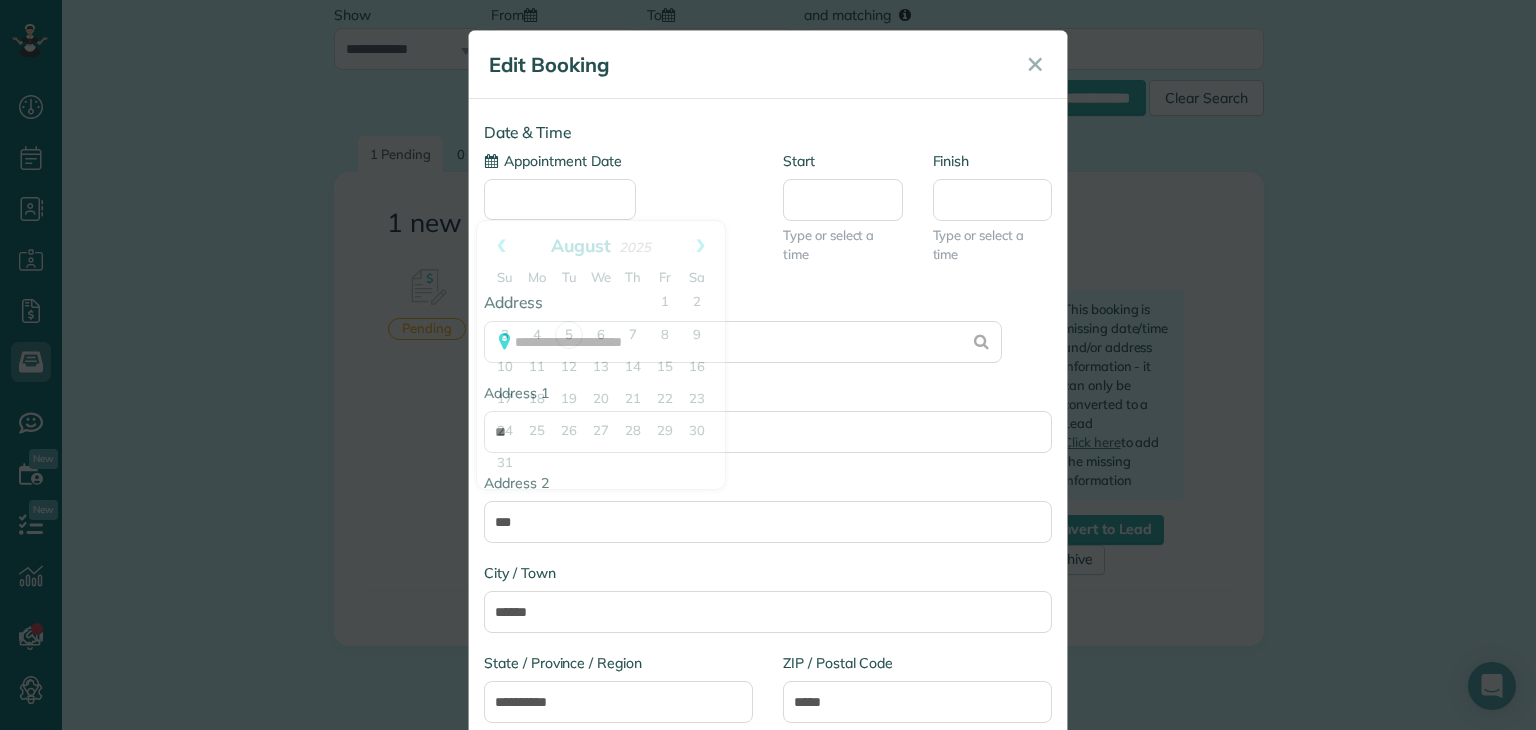 click on "Appointment Date" at bounding box center (560, 199) 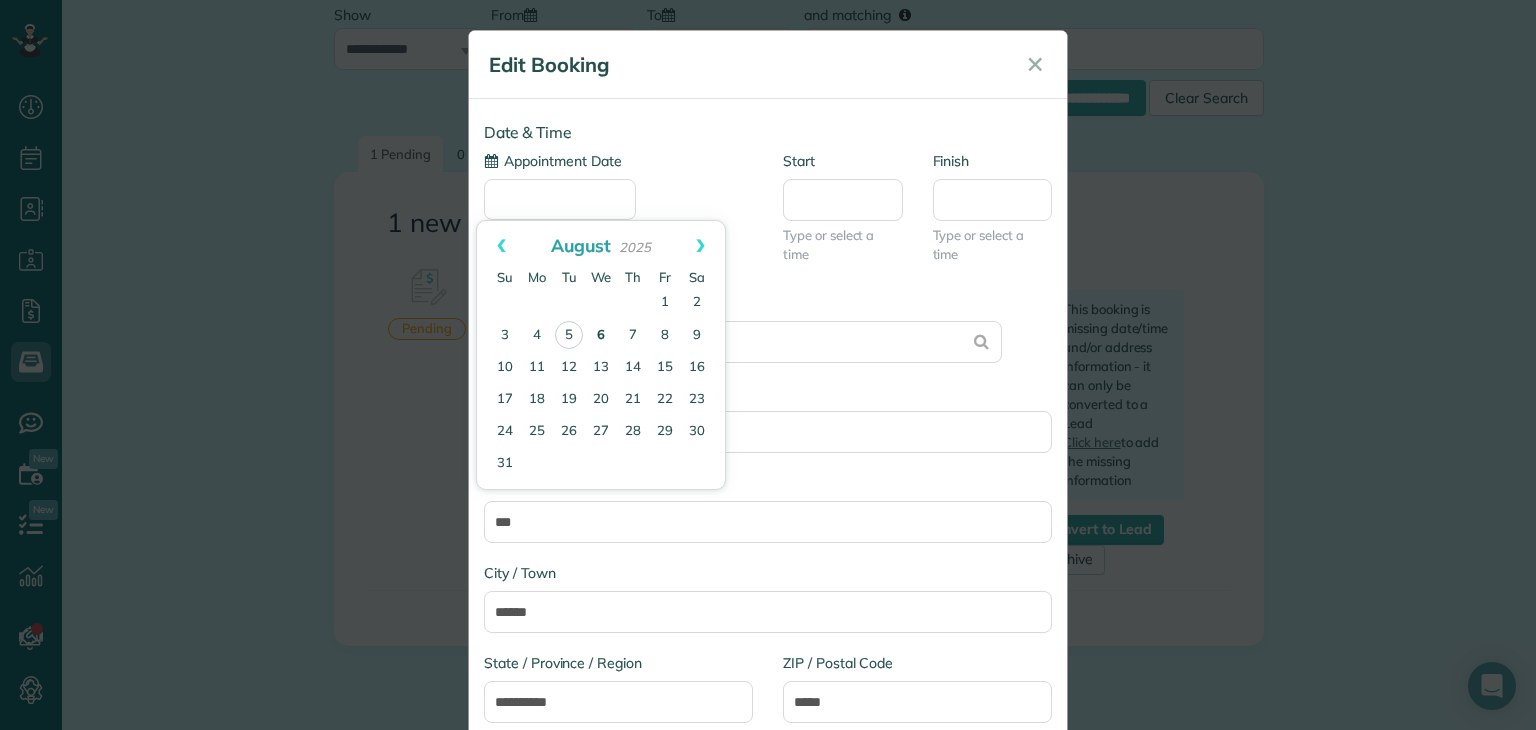click on "6" at bounding box center (601, 336) 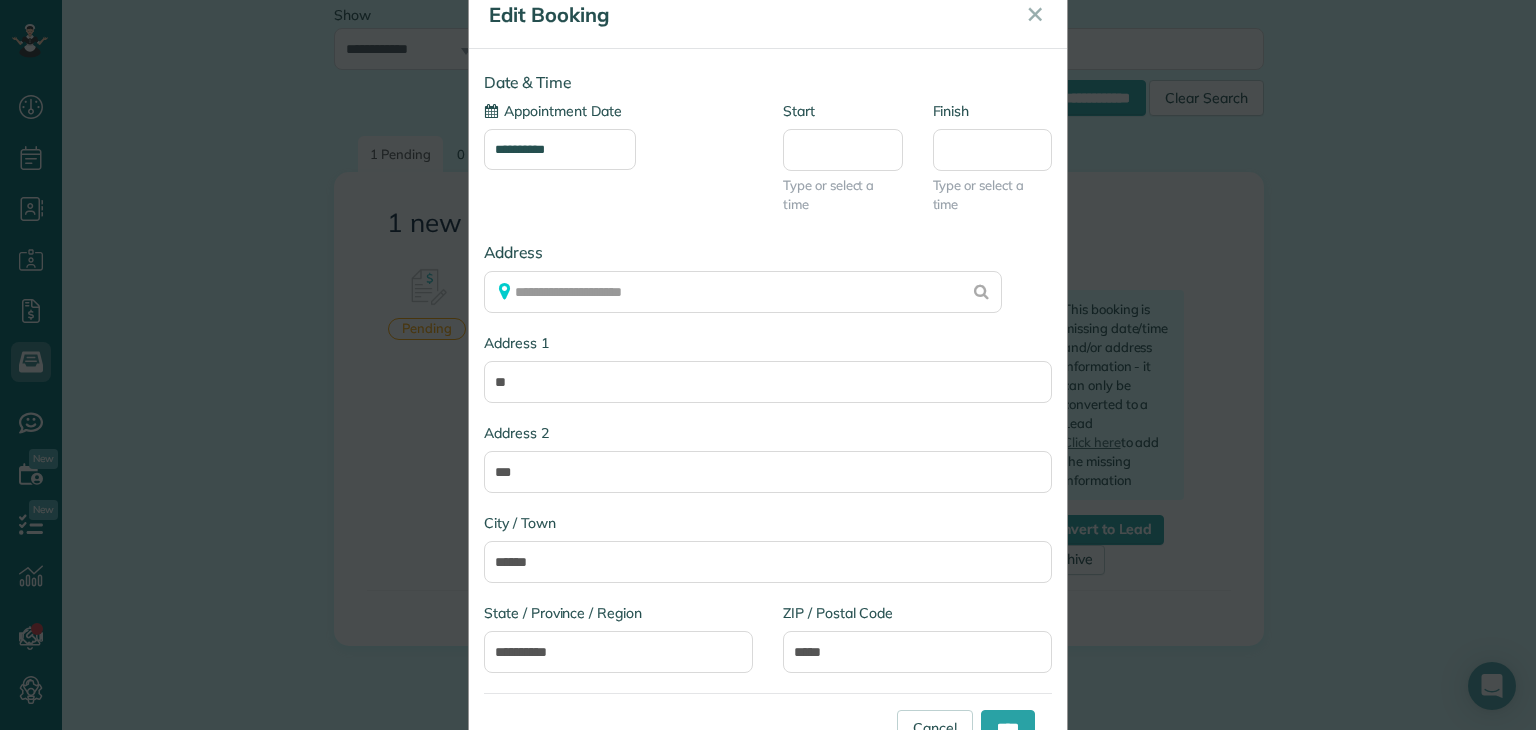 scroll, scrollTop: 129, scrollLeft: 0, axis: vertical 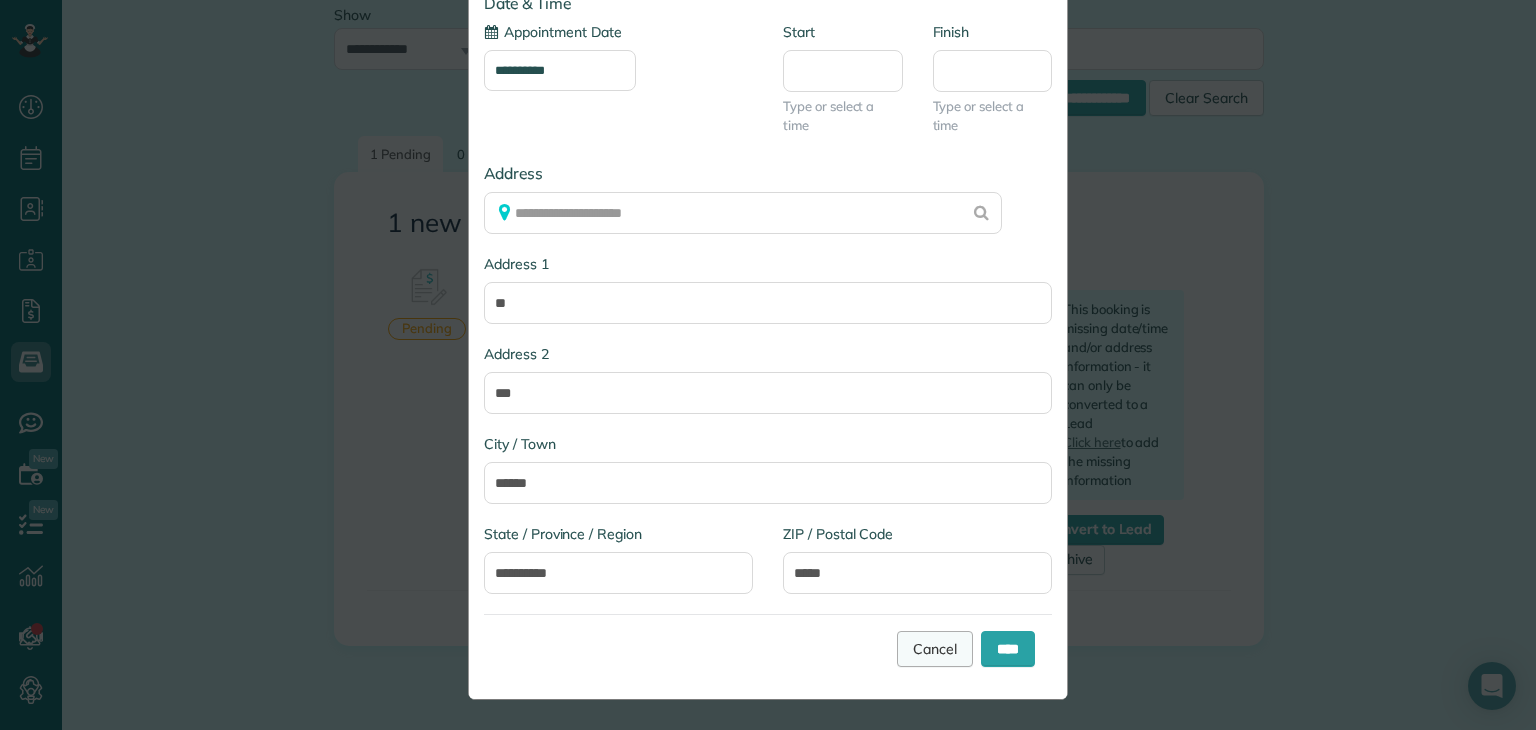 click on "Cancel" at bounding box center (935, 649) 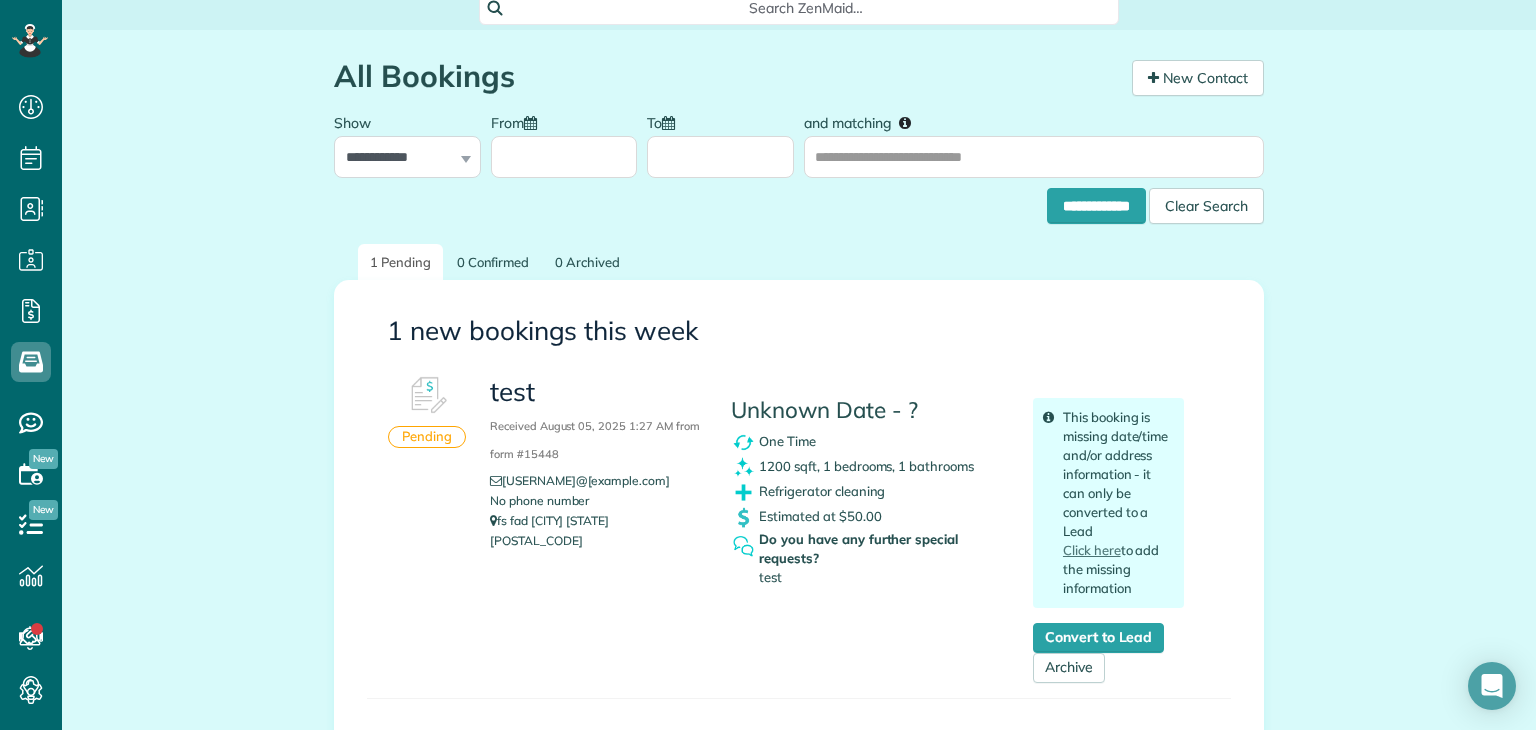 scroll, scrollTop: 0, scrollLeft: 0, axis: both 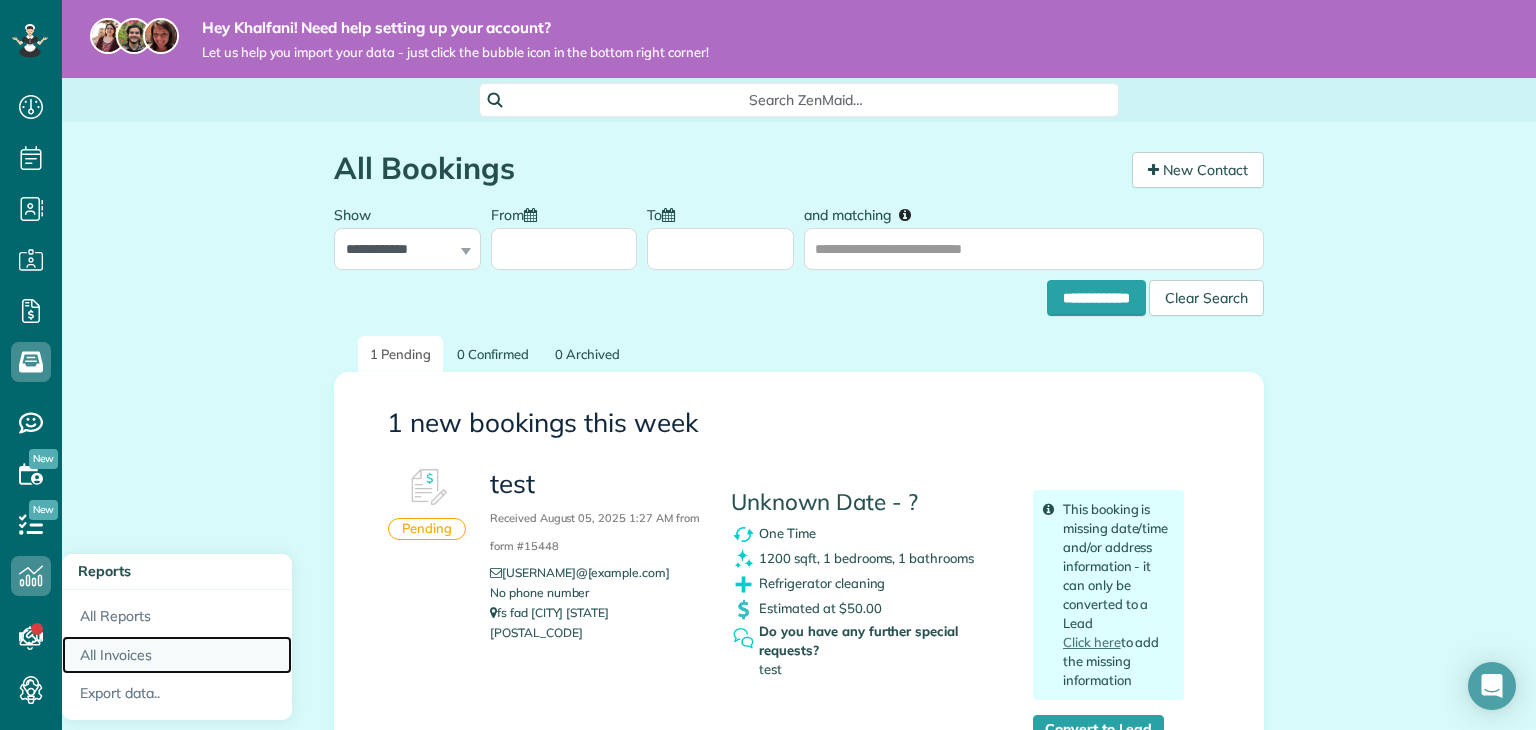 click on "All Invoices" at bounding box center [177, 655] 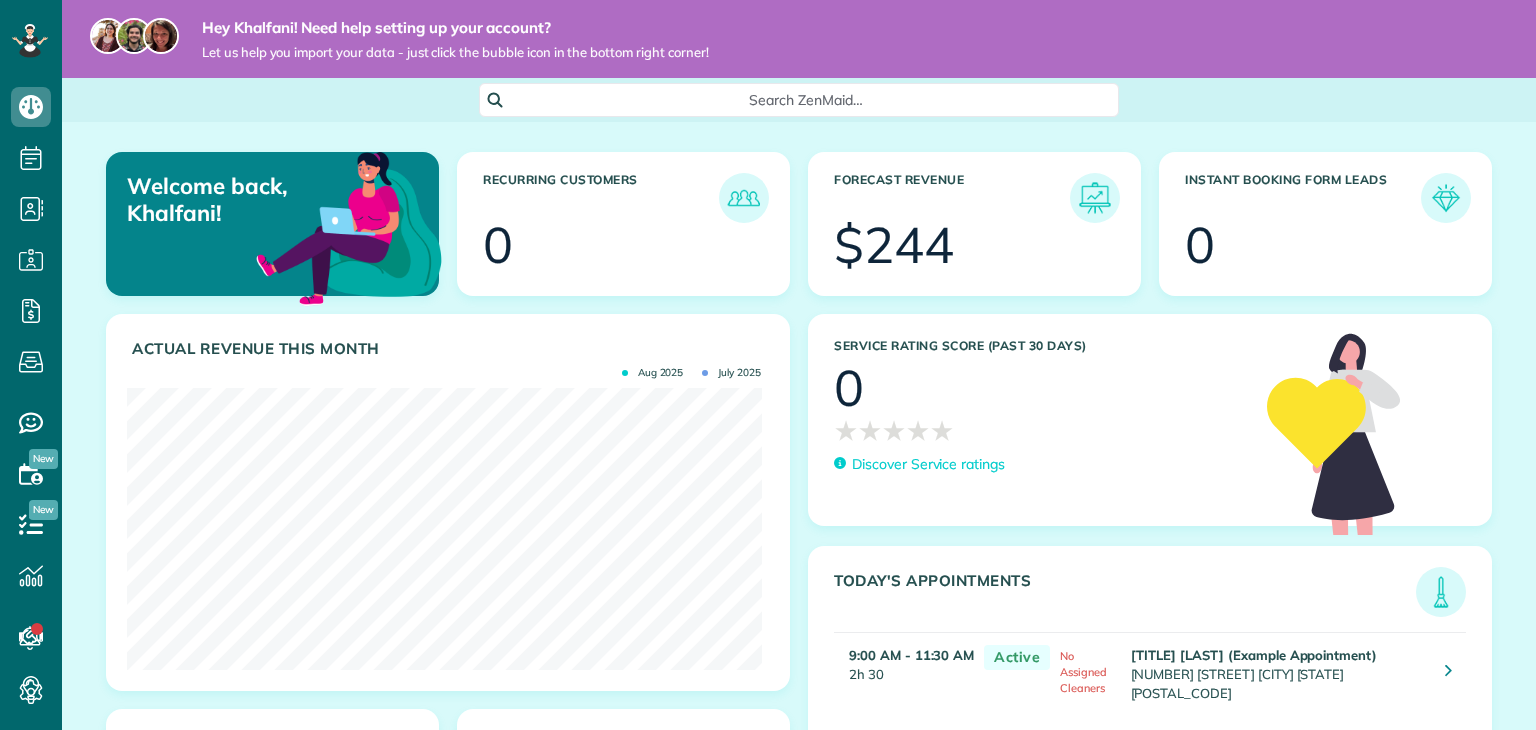 scroll, scrollTop: 0, scrollLeft: 0, axis: both 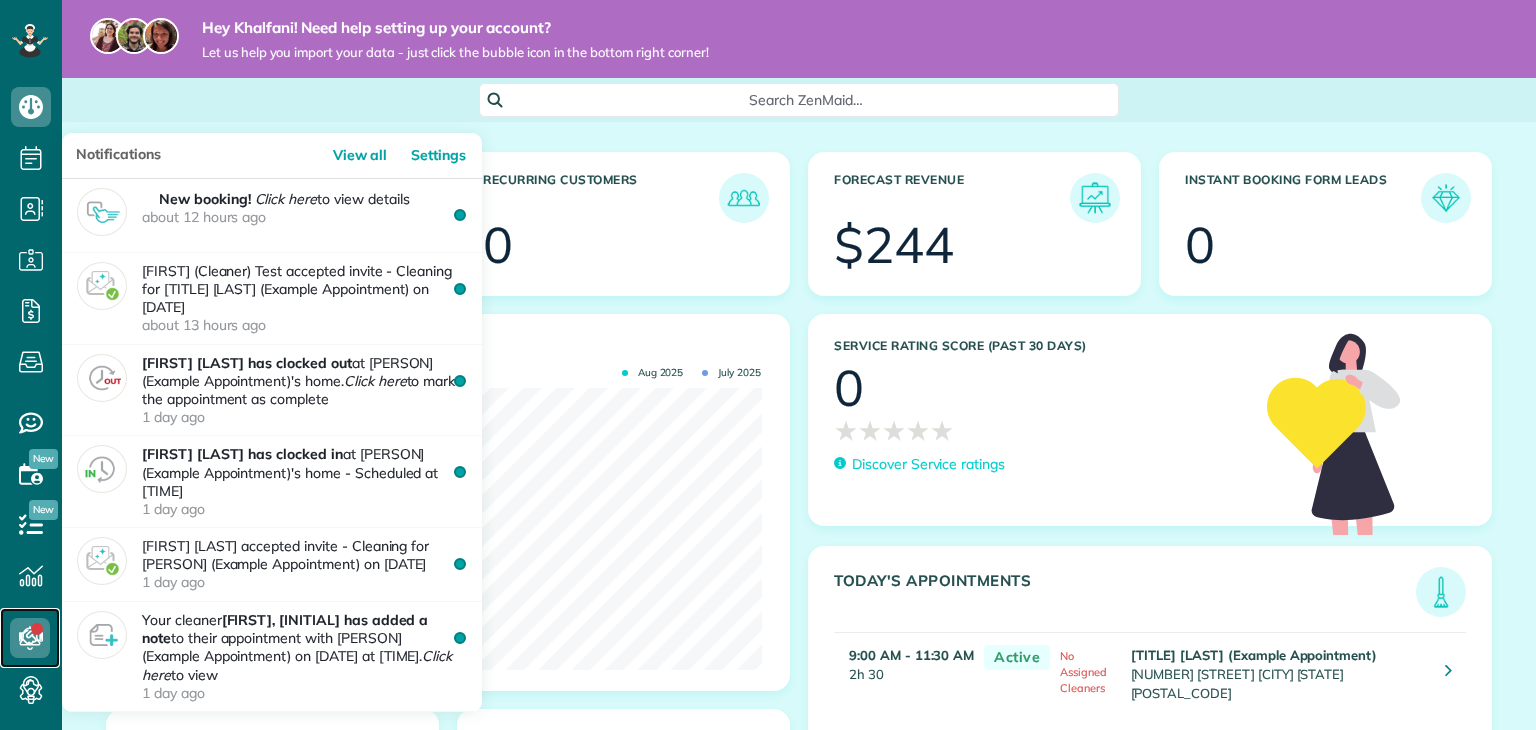 click 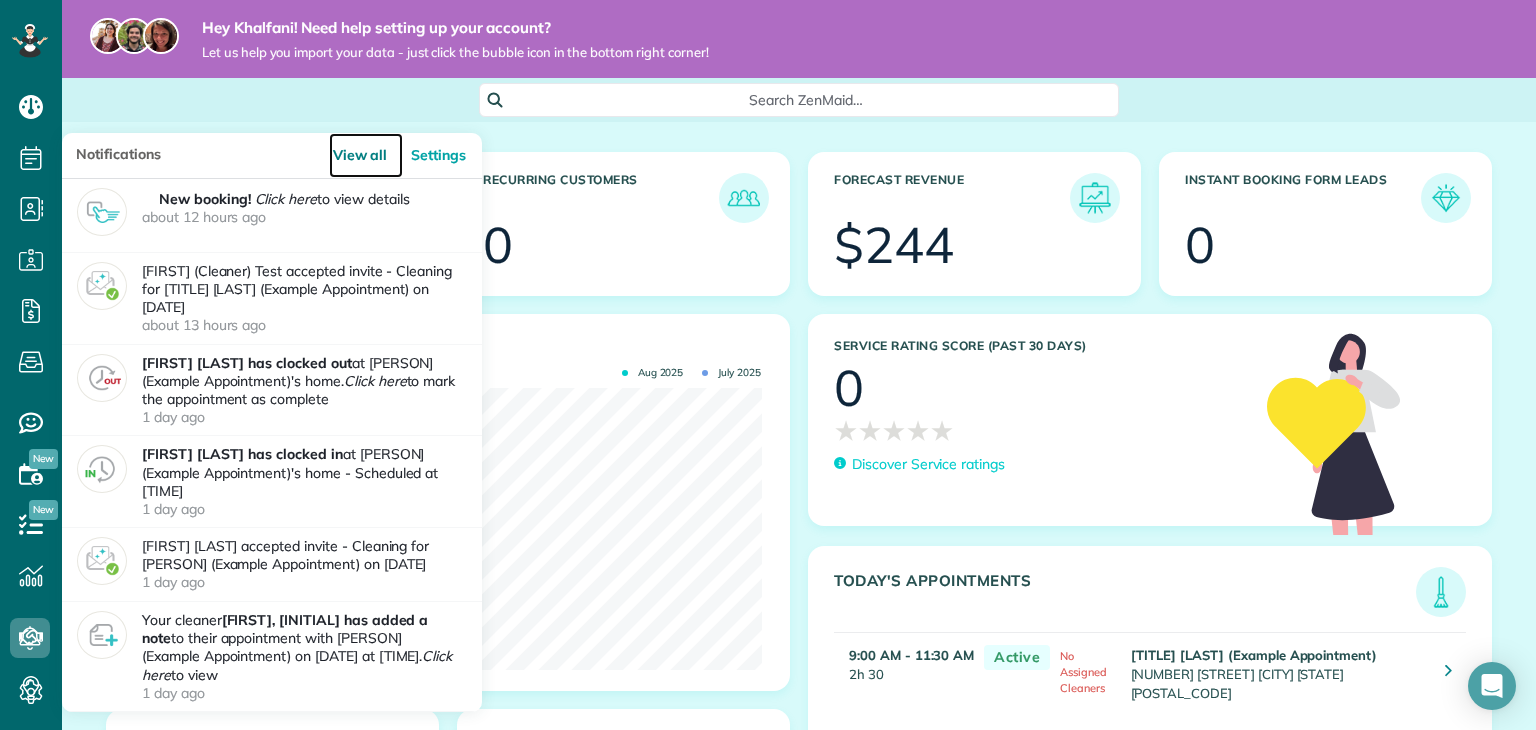click on "View all" at bounding box center (366, 155) 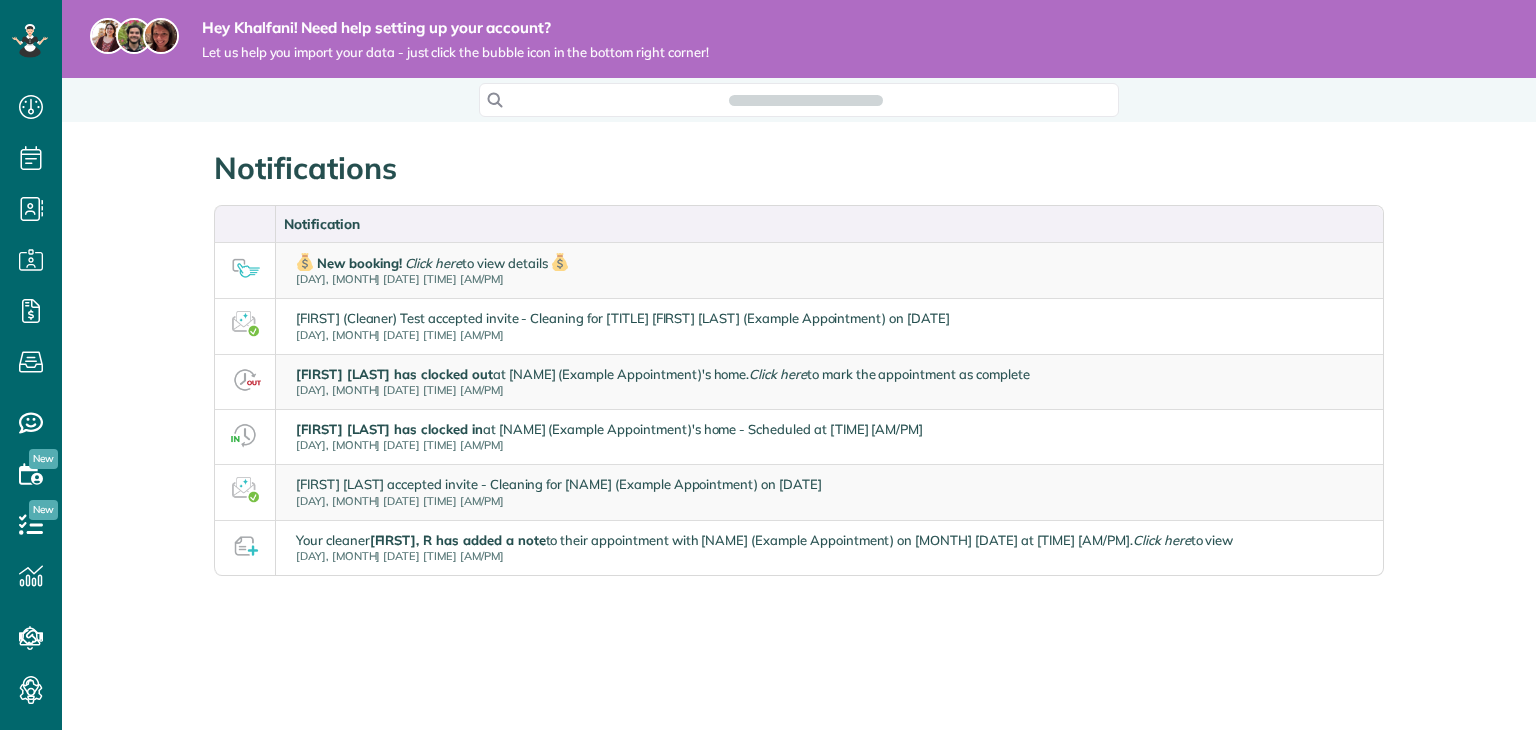 scroll, scrollTop: 0, scrollLeft: 0, axis: both 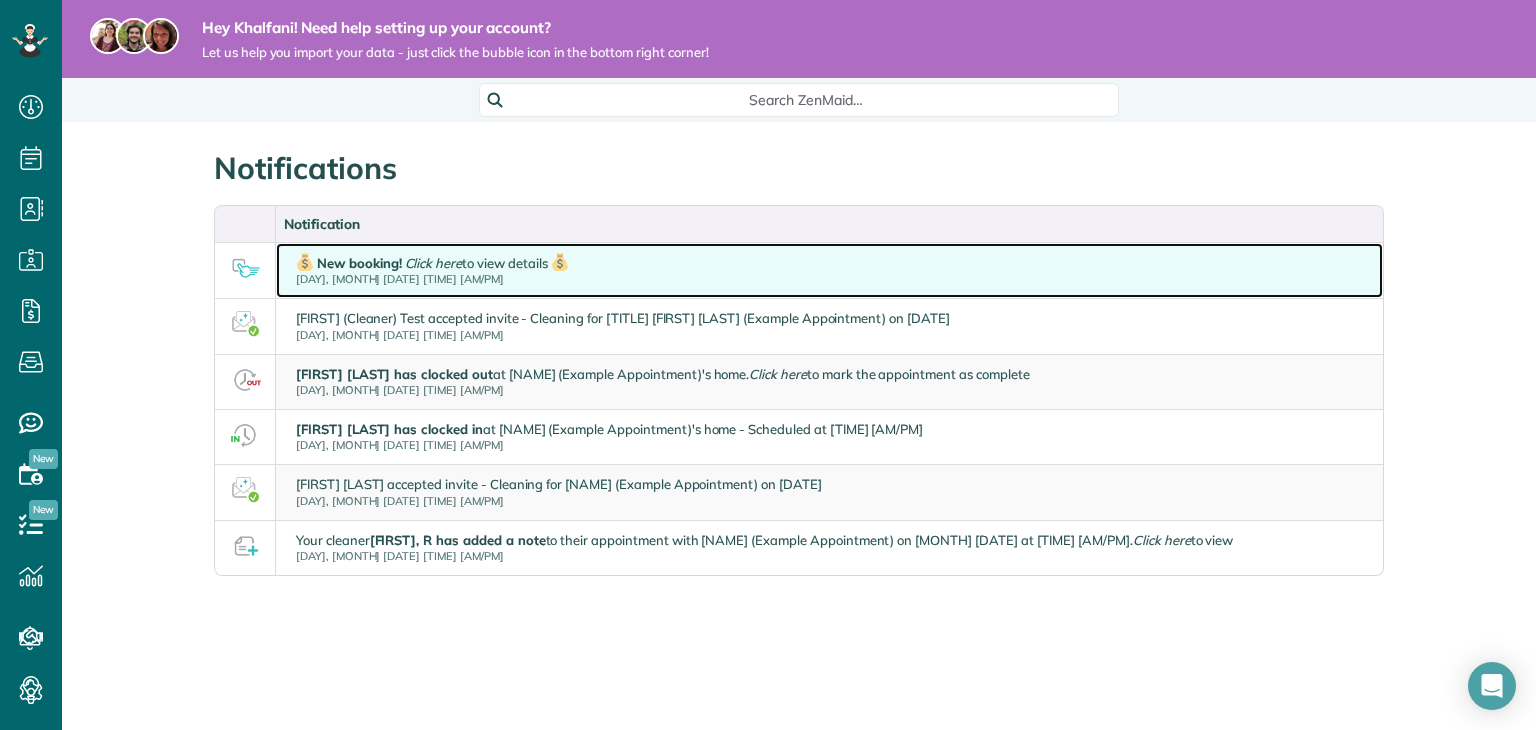 click on "[DAY], [MONTH] [DATE] [TIME] [AM/PM]" at bounding box center [432, 280] 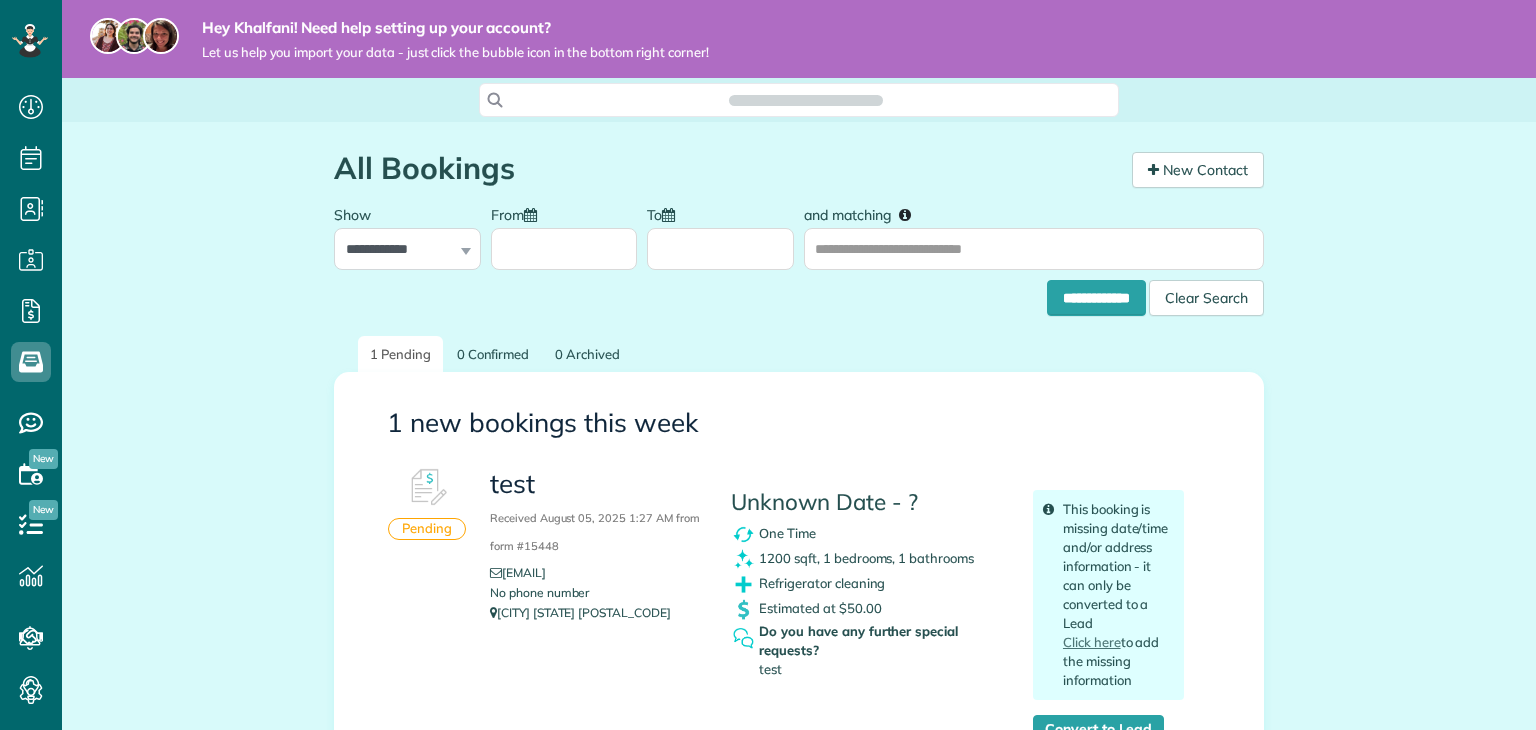 scroll, scrollTop: 0, scrollLeft: 0, axis: both 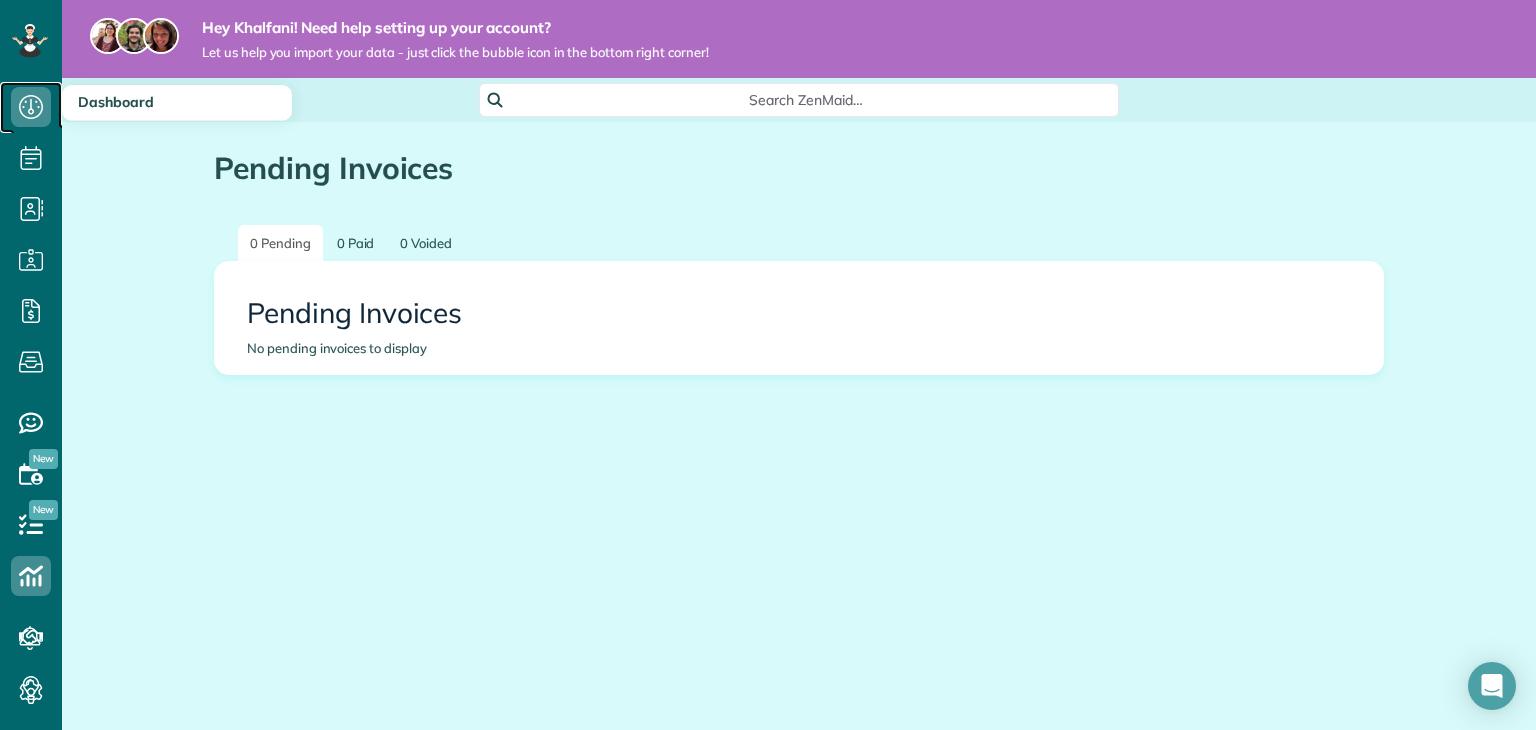 click 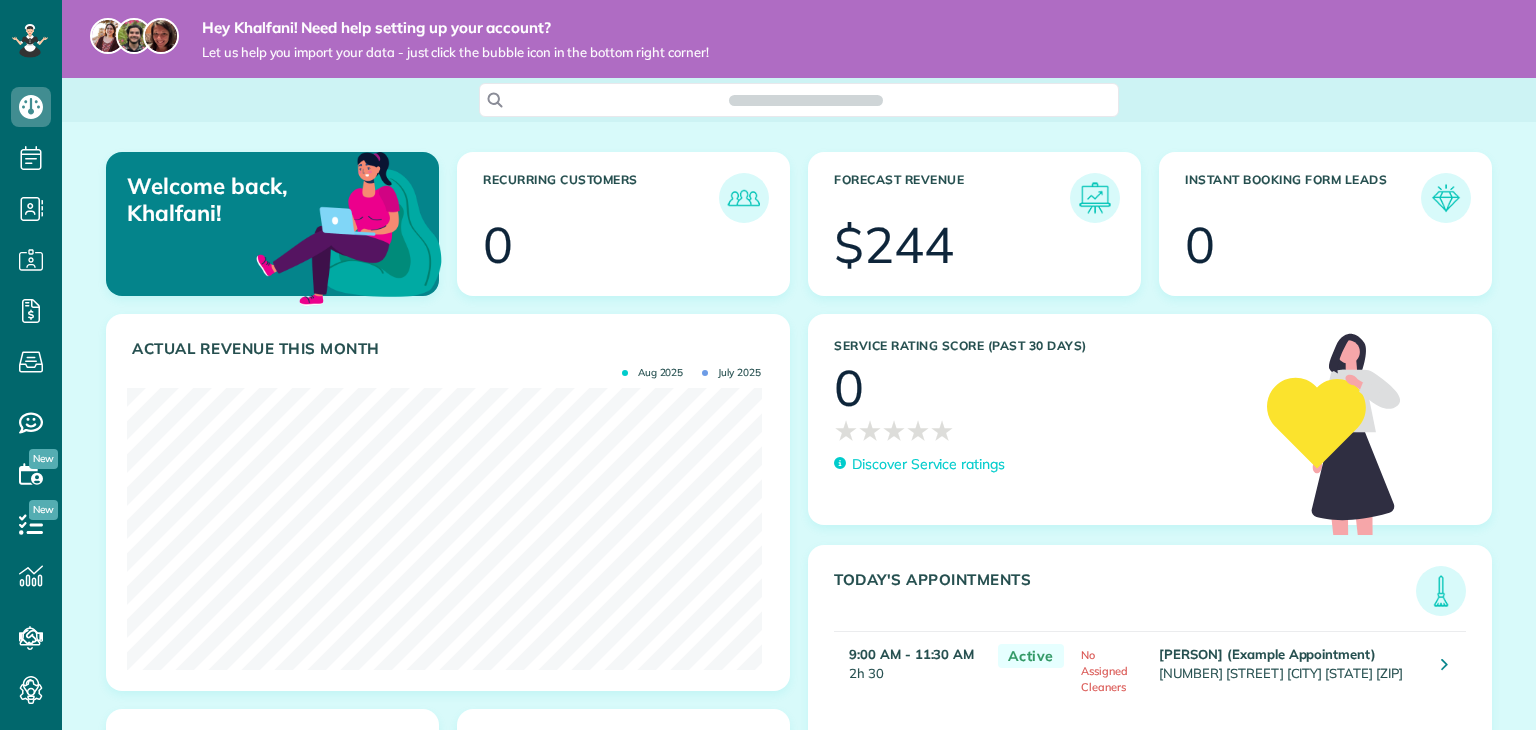 scroll, scrollTop: 0, scrollLeft: 0, axis: both 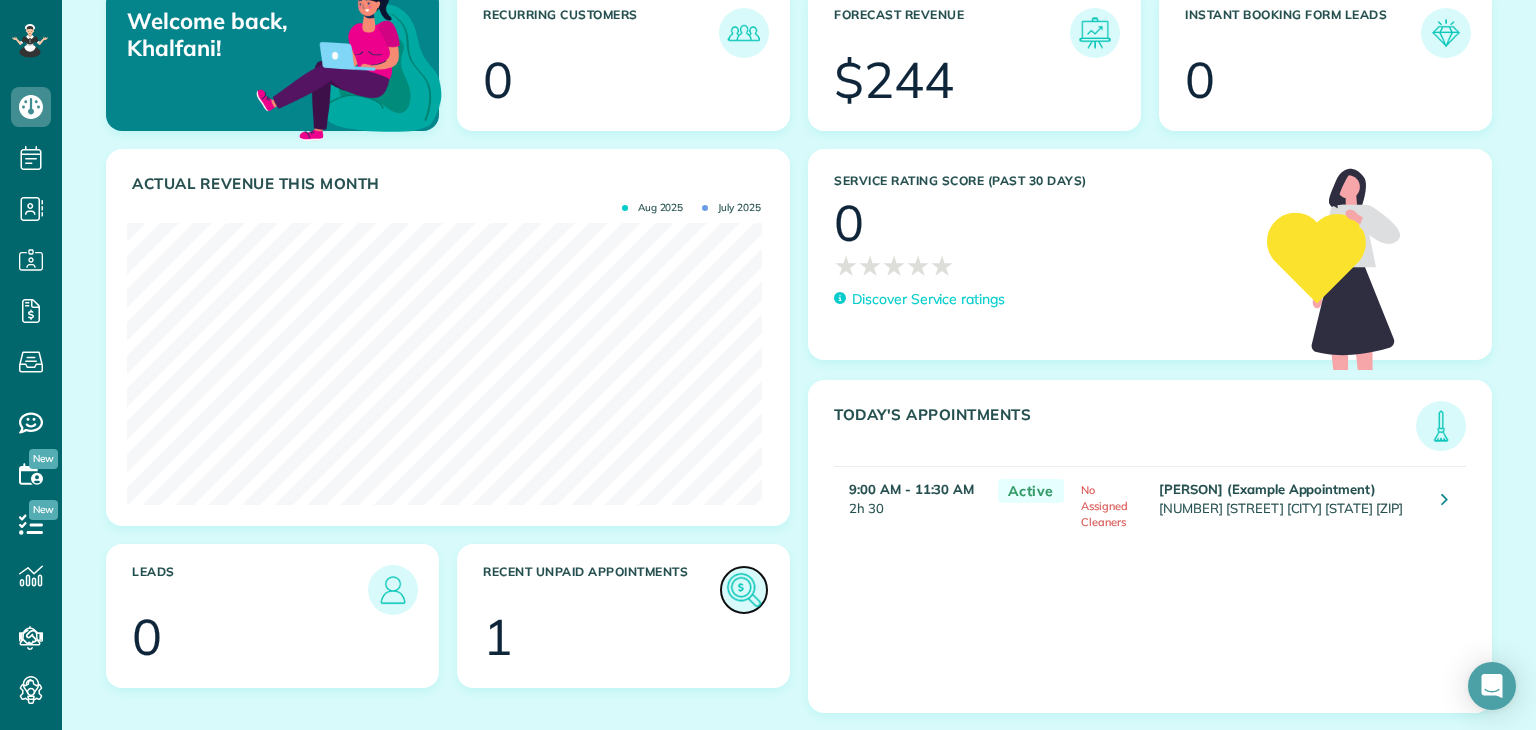click at bounding box center (744, 590) 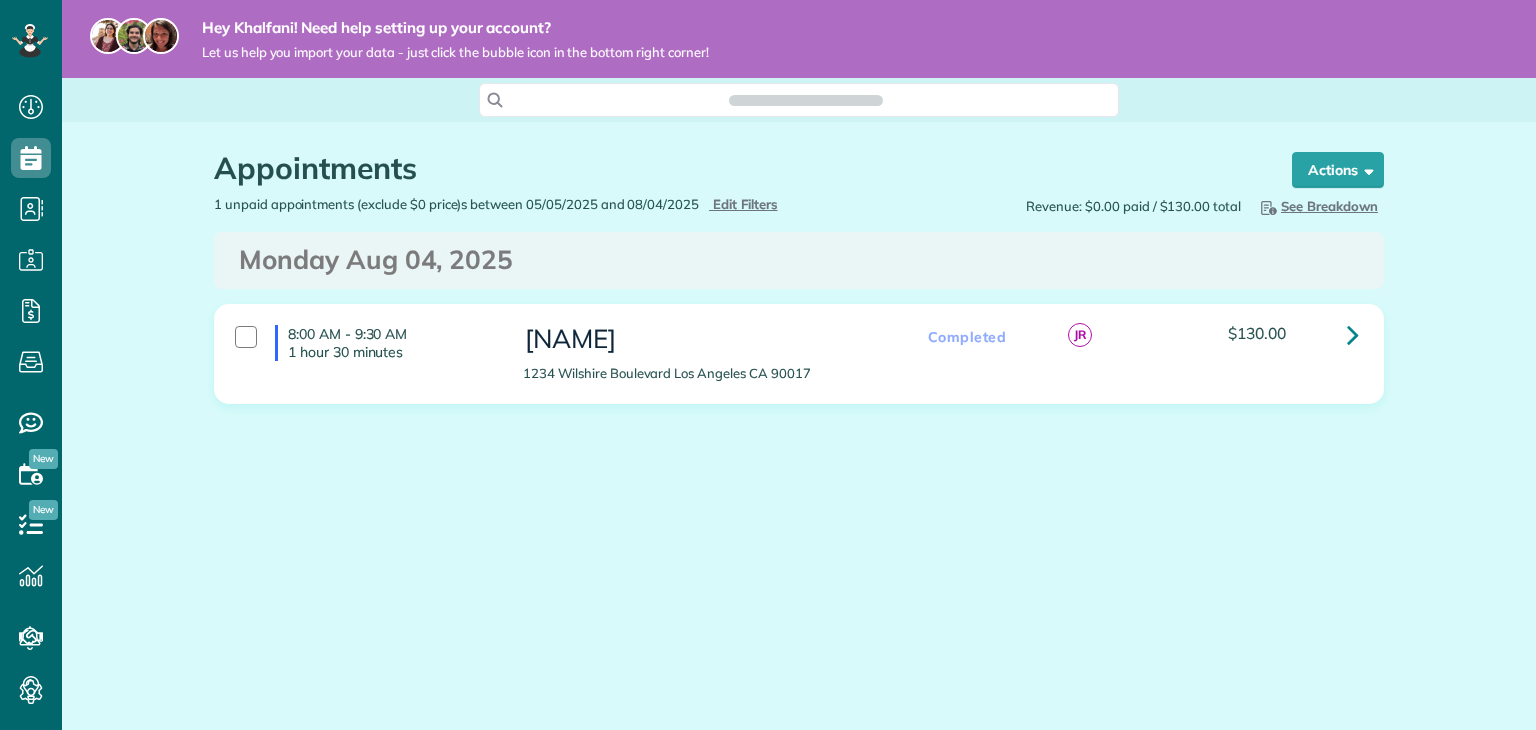 scroll, scrollTop: 0, scrollLeft: 0, axis: both 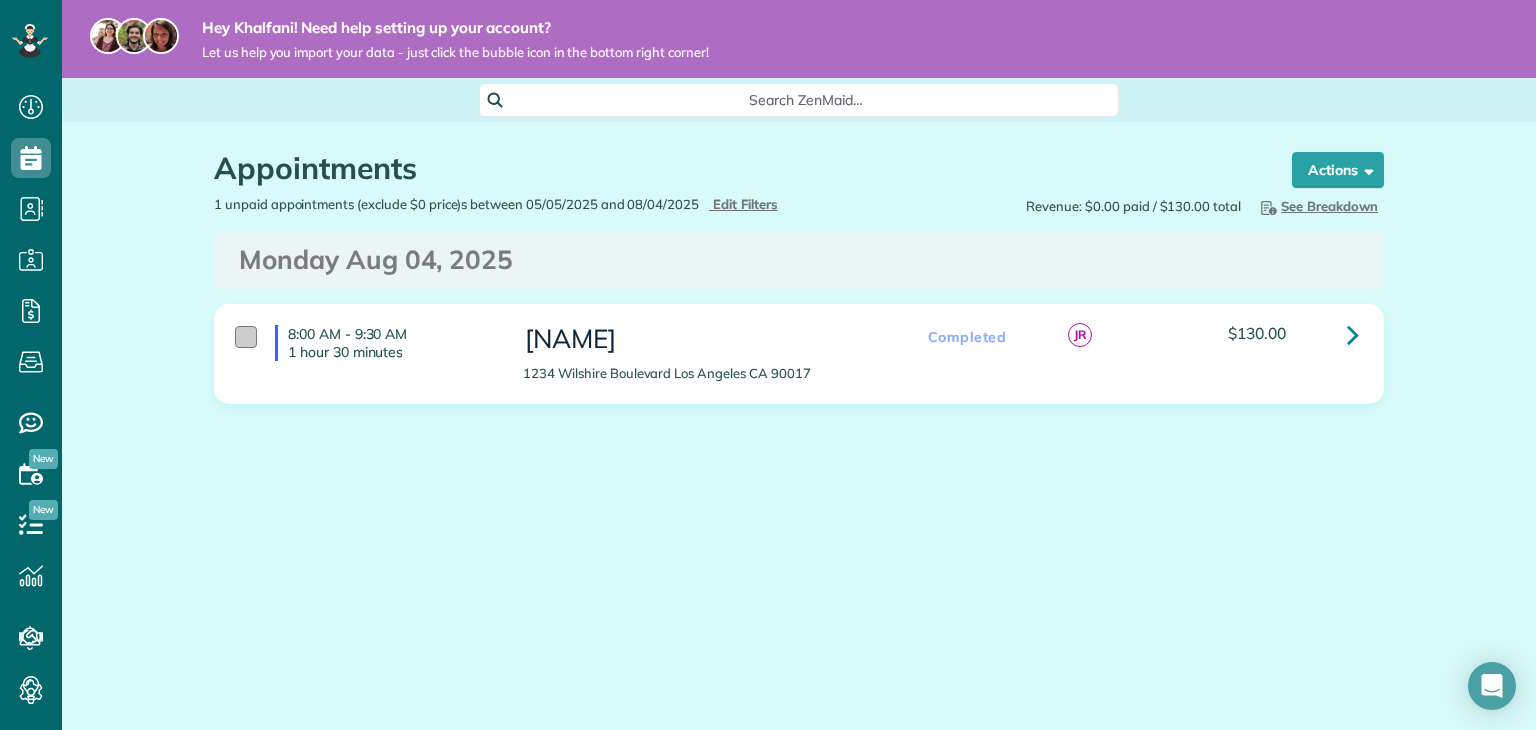 click at bounding box center (246, 337) 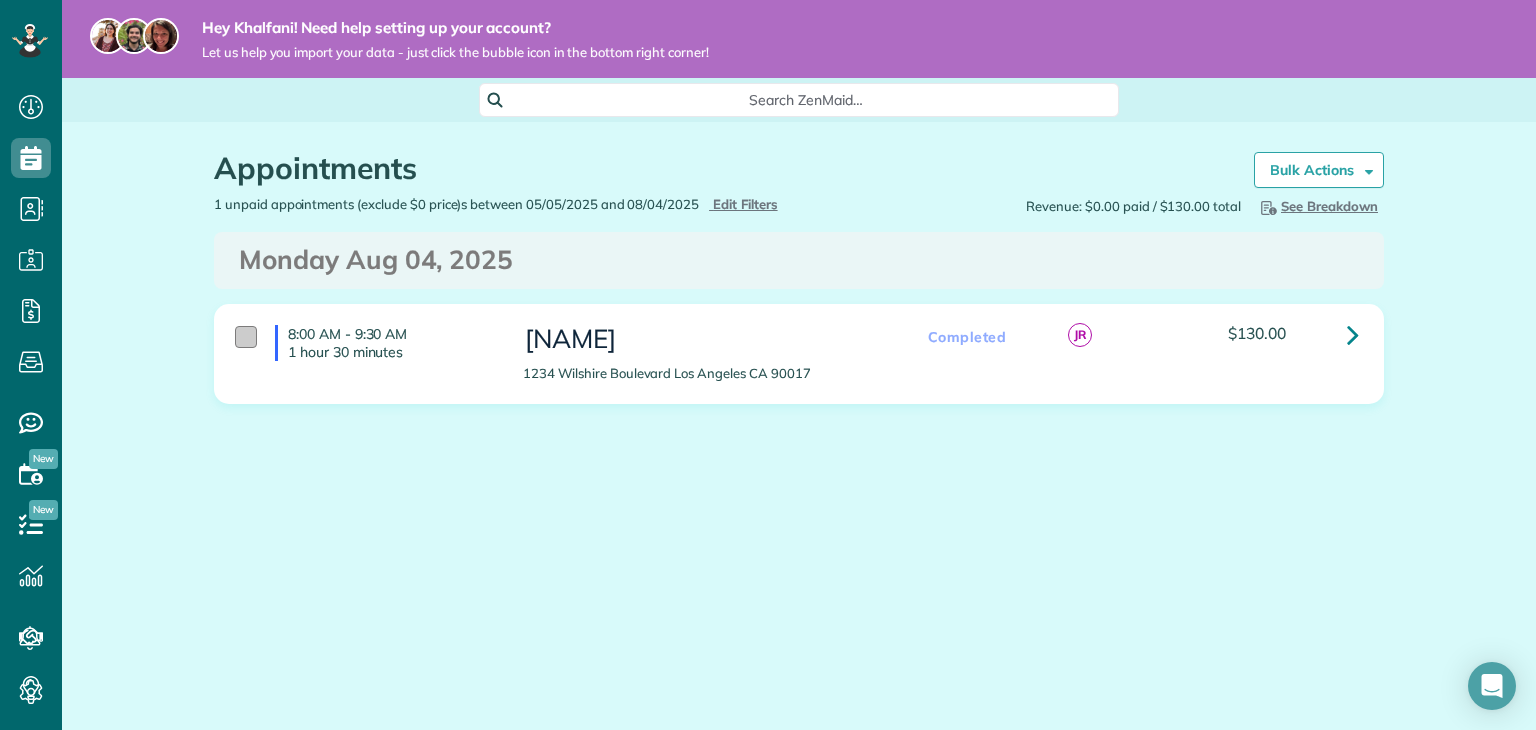 click at bounding box center (246, 337) 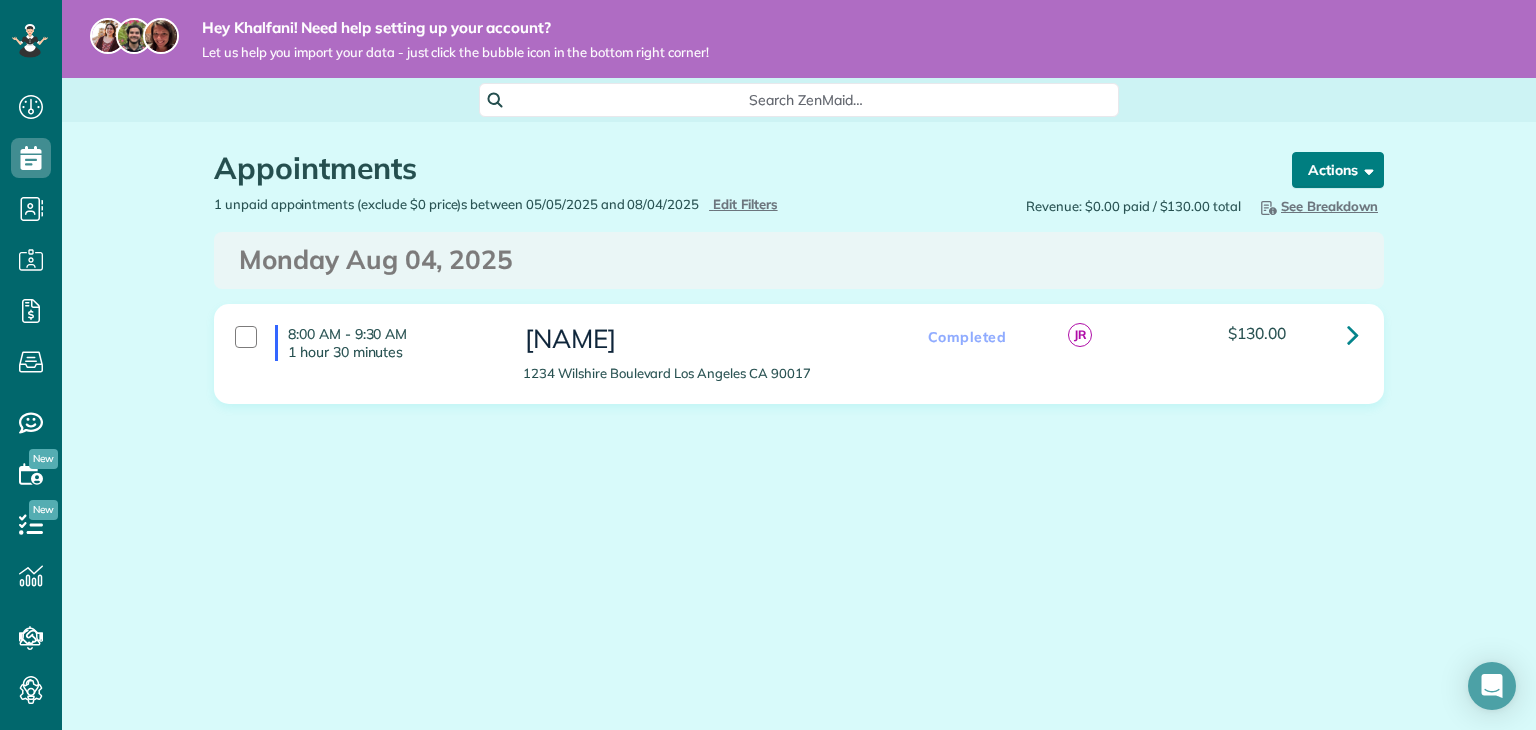 click on "Actions" at bounding box center (1338, 170) 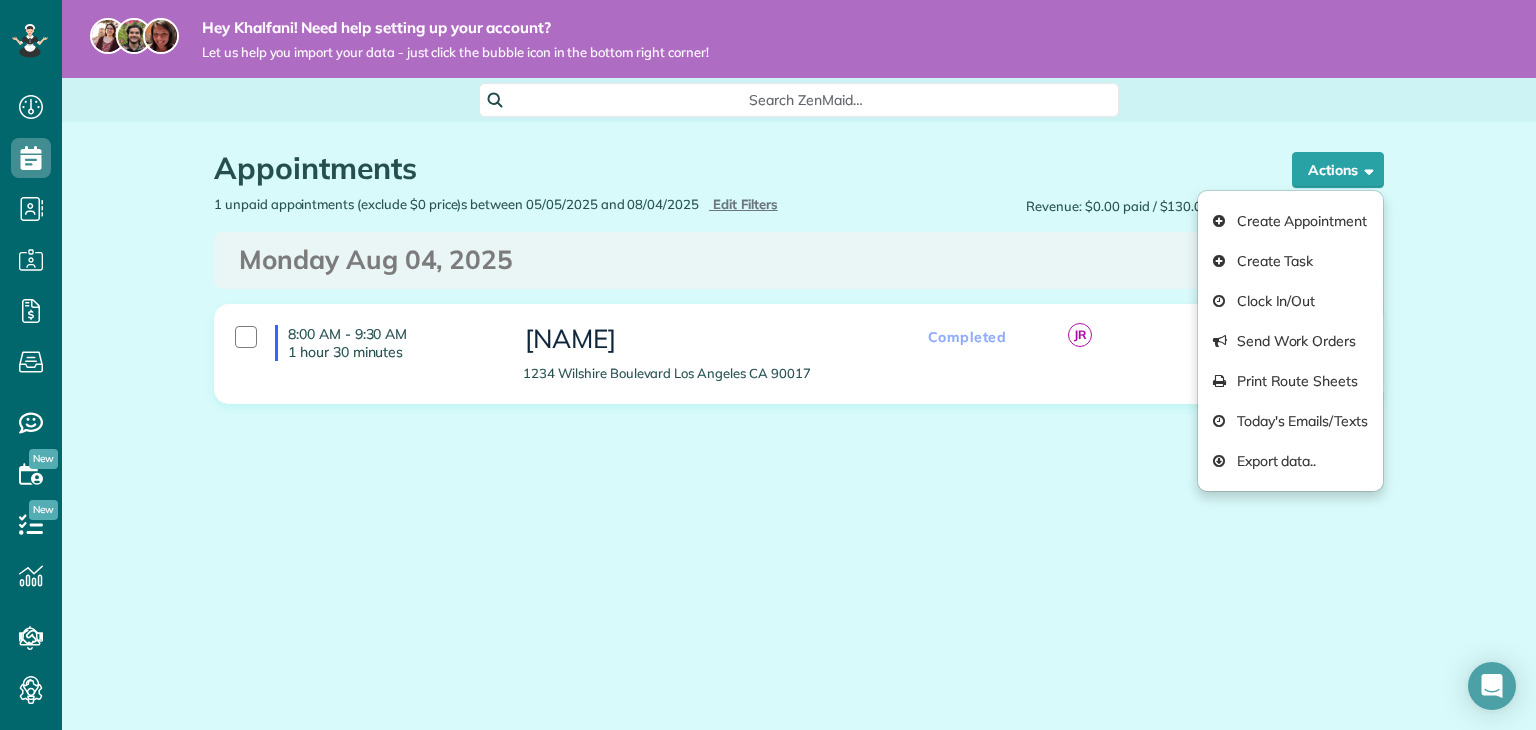 click on "Appointments
the List View [2 min]
Schedule Changes
Actions
Create Appointment
Create Task
Clock In/Out
Send Work Orders
Print Route Sheets
Today's Emails/Texts
Export data..
Bulk Actions
Set status to: Active
Set status to: Estimate
Select All" at bounding box center [799, 337] 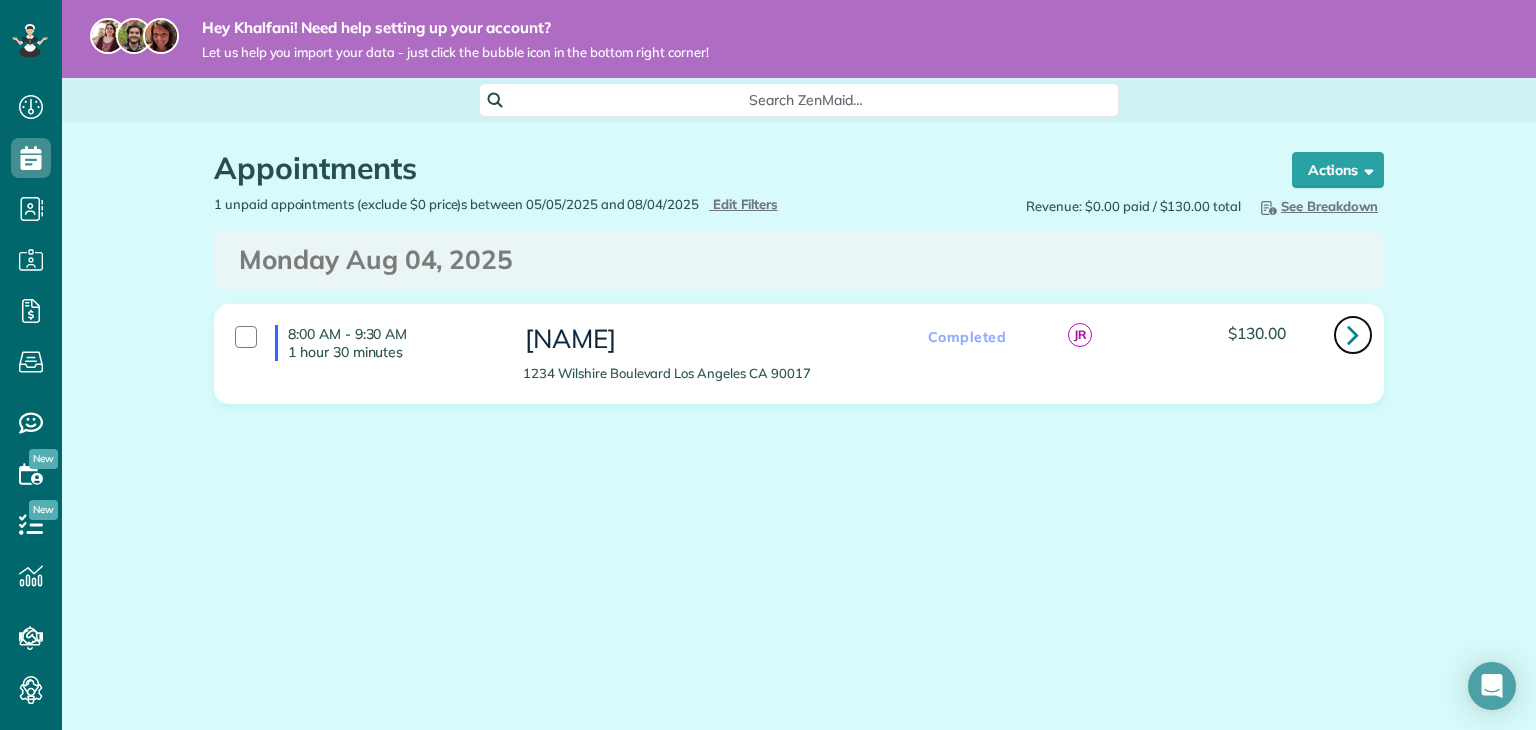 click at bounding box center (1353, 334) 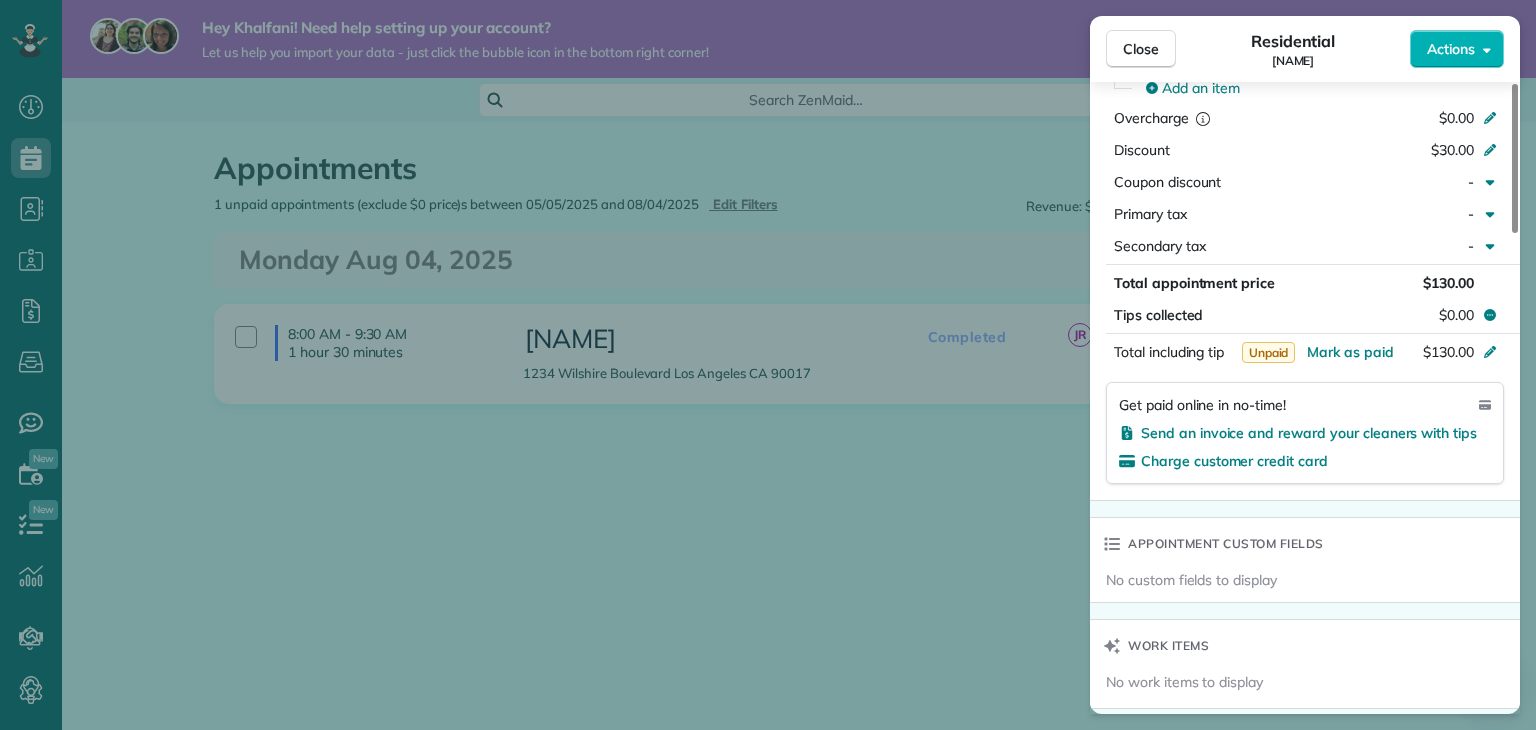 scroll, scrollTop: 1100, scrollLeft: 0, axis: vertical 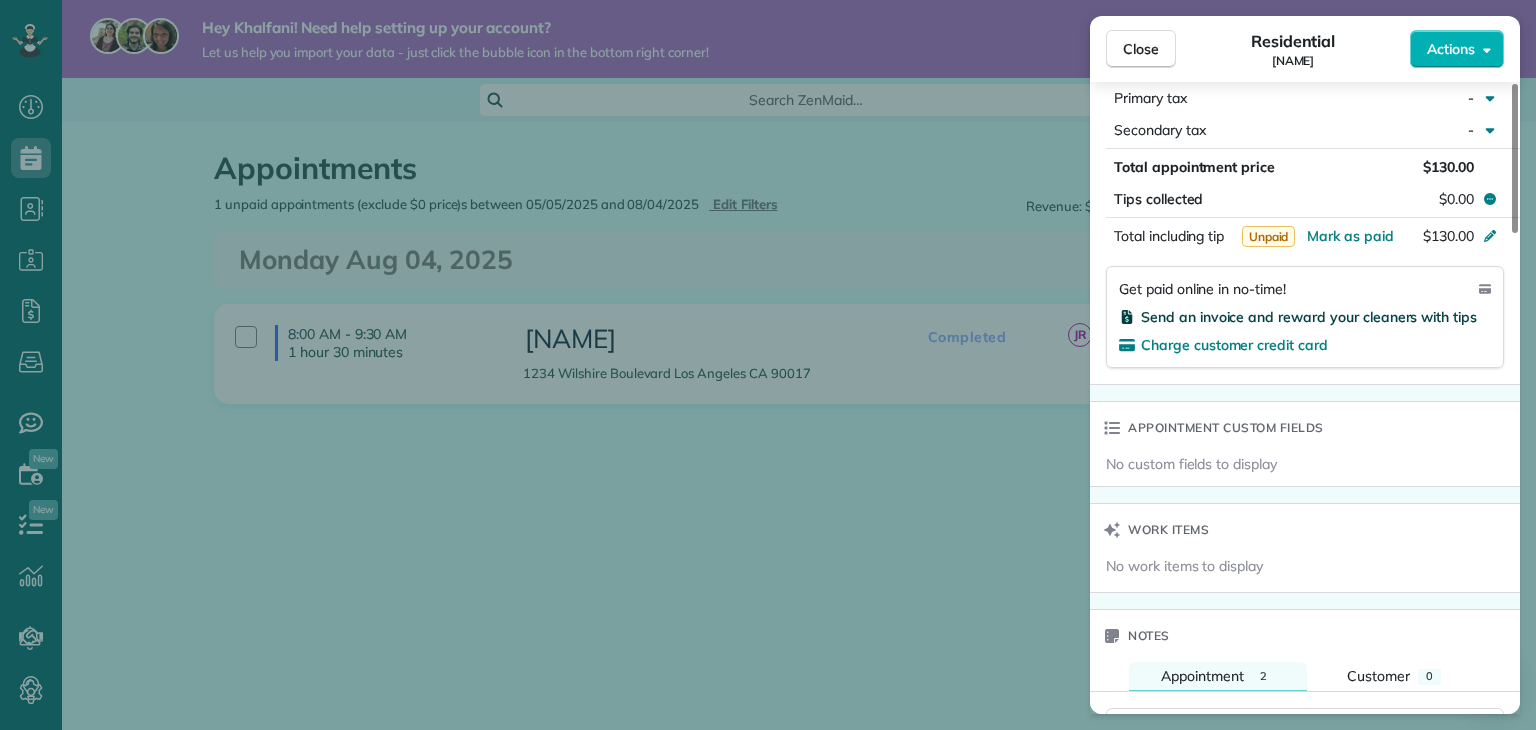 click on "Send an invoice and reward your cleaners with tips" at bounding box center (1309, 317) 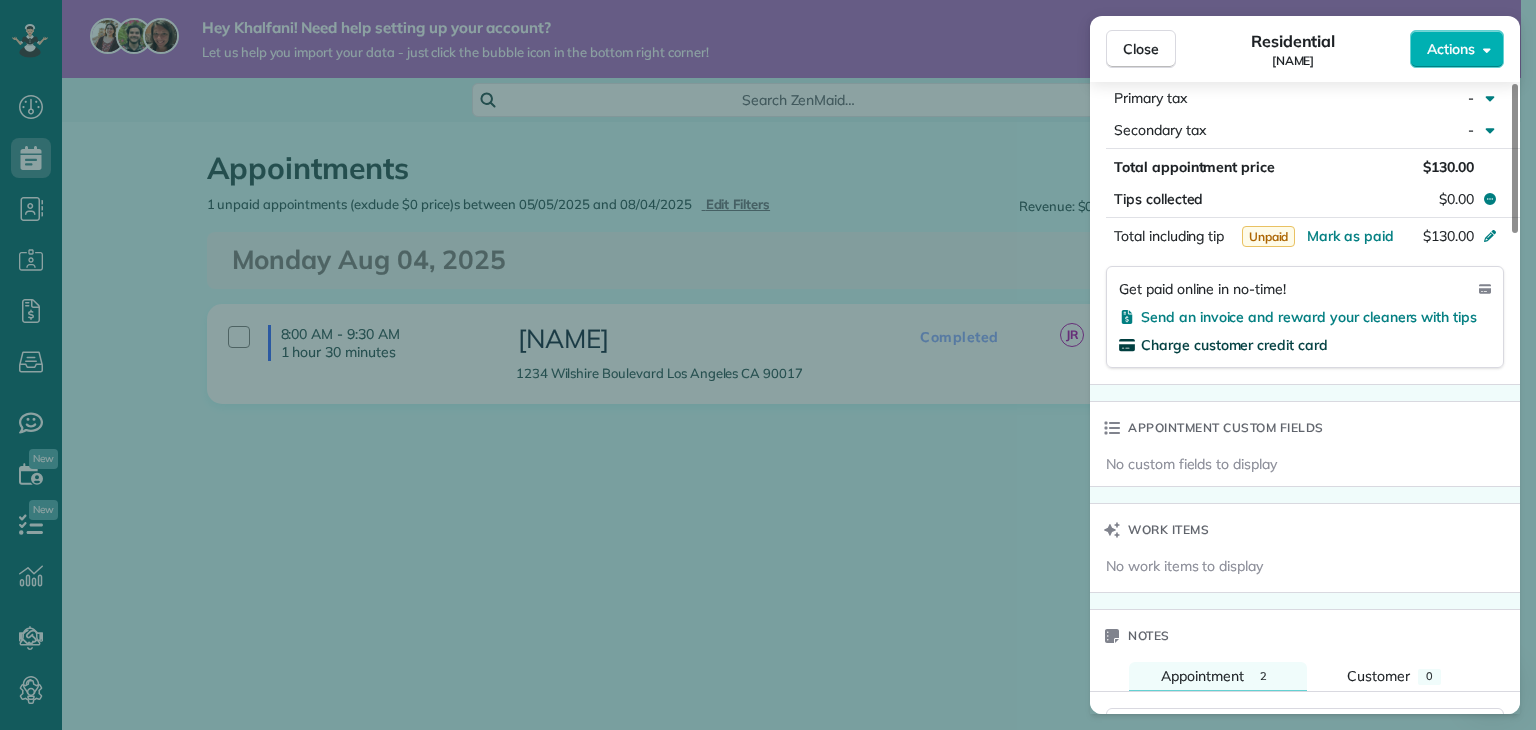 click on "Charge customer credit card" at bounding box center [1234, 345] 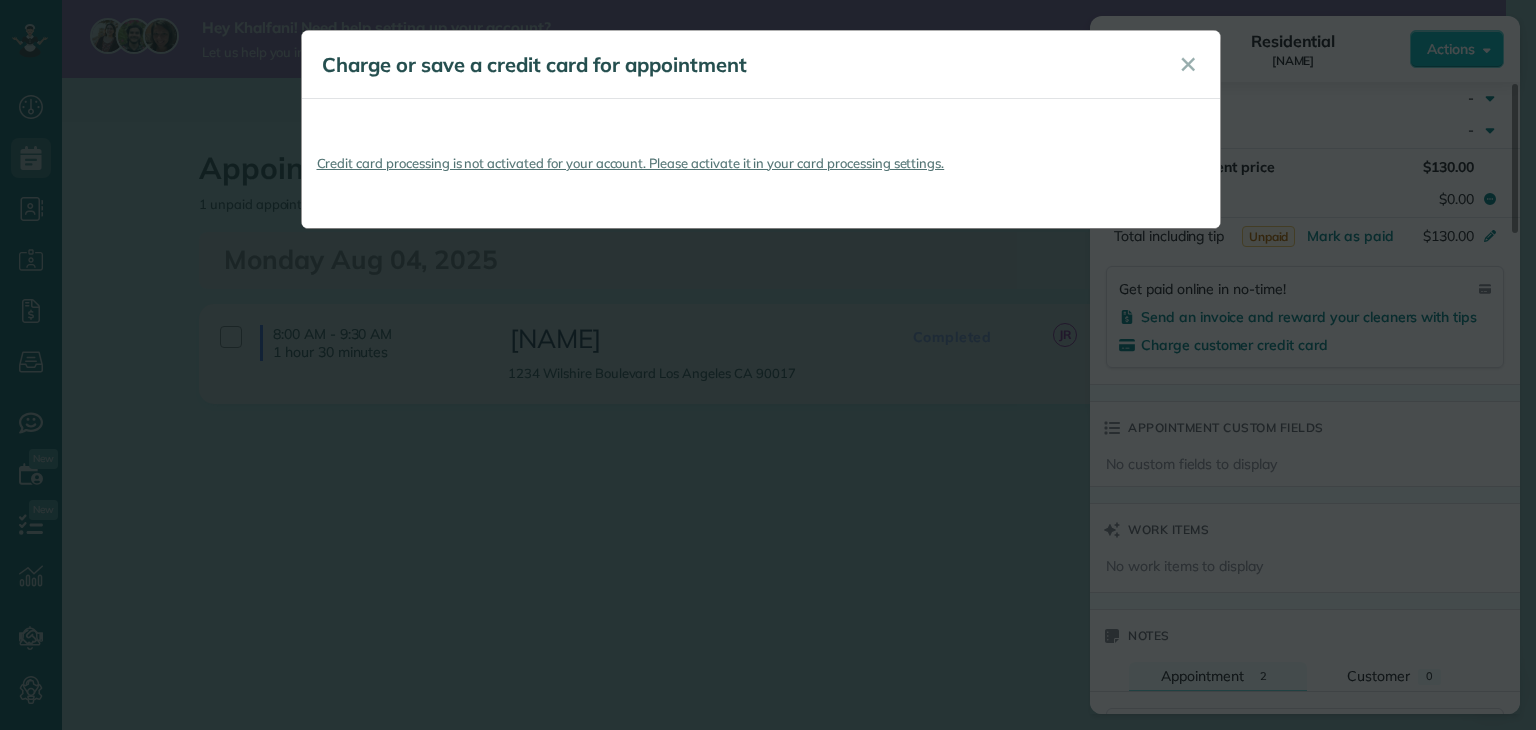 click on "[PERSON] (Example Appointment)" at bounding box center [1293, 61] 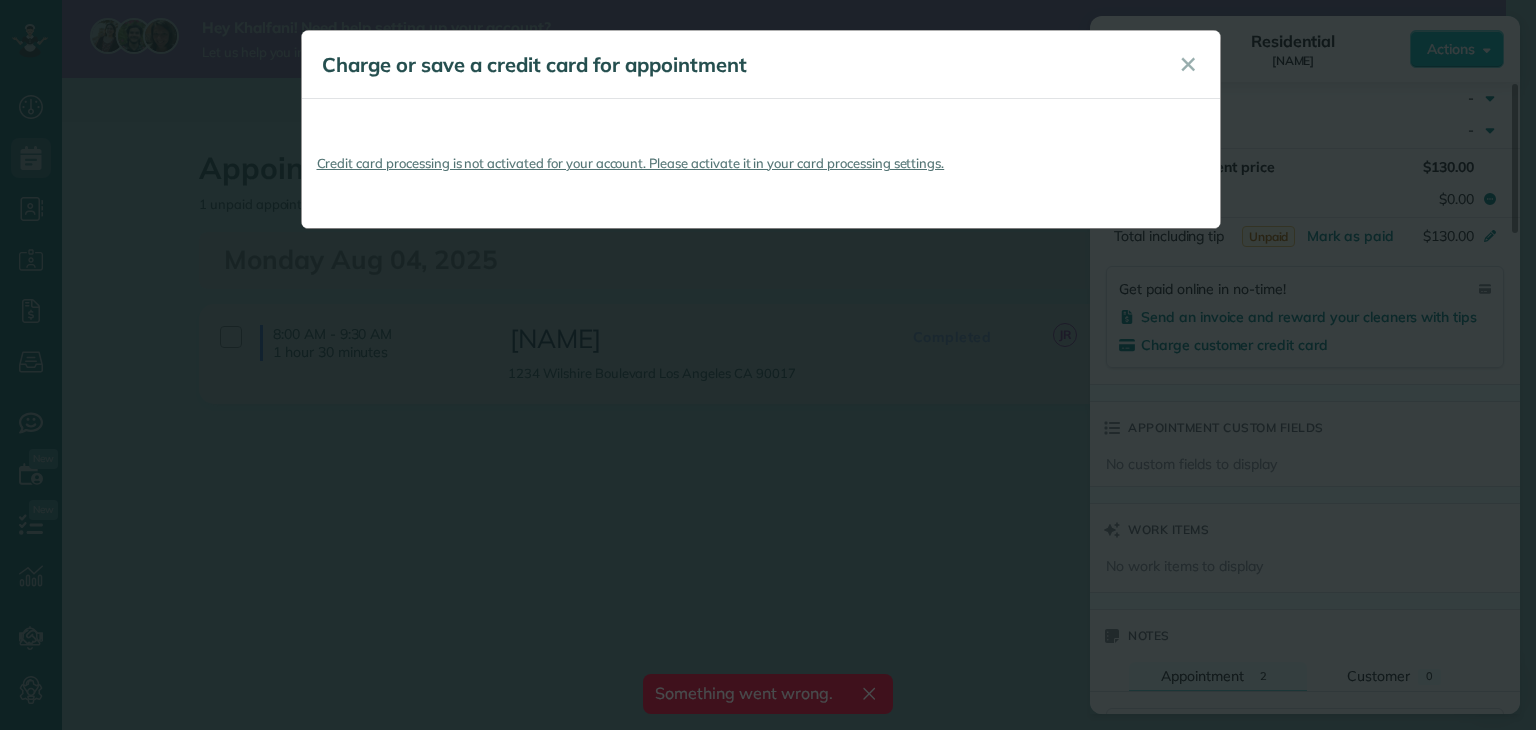 click at bounding box center [768, 365] 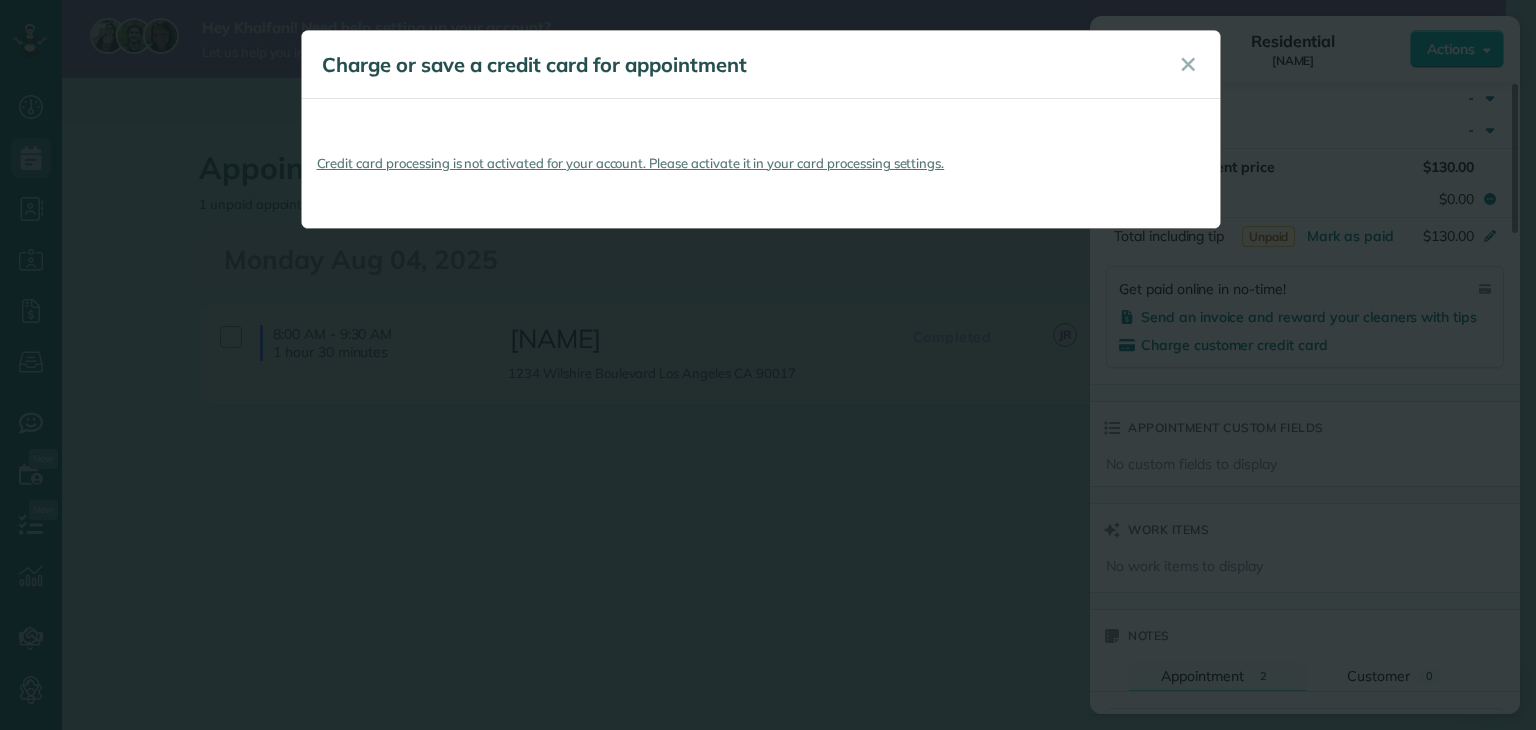 click at bounding box center [768, 365] 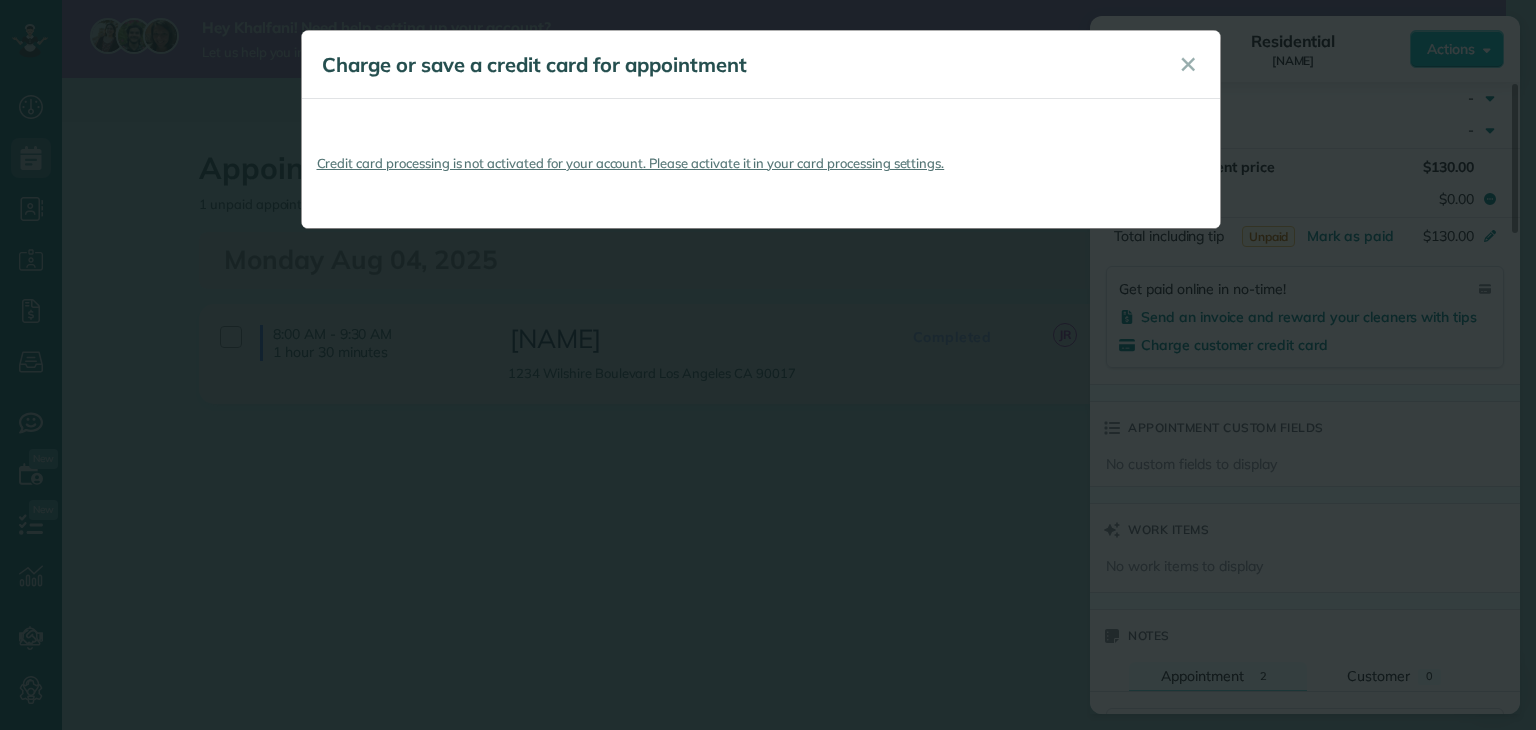 click at bounding box center [768, 365] 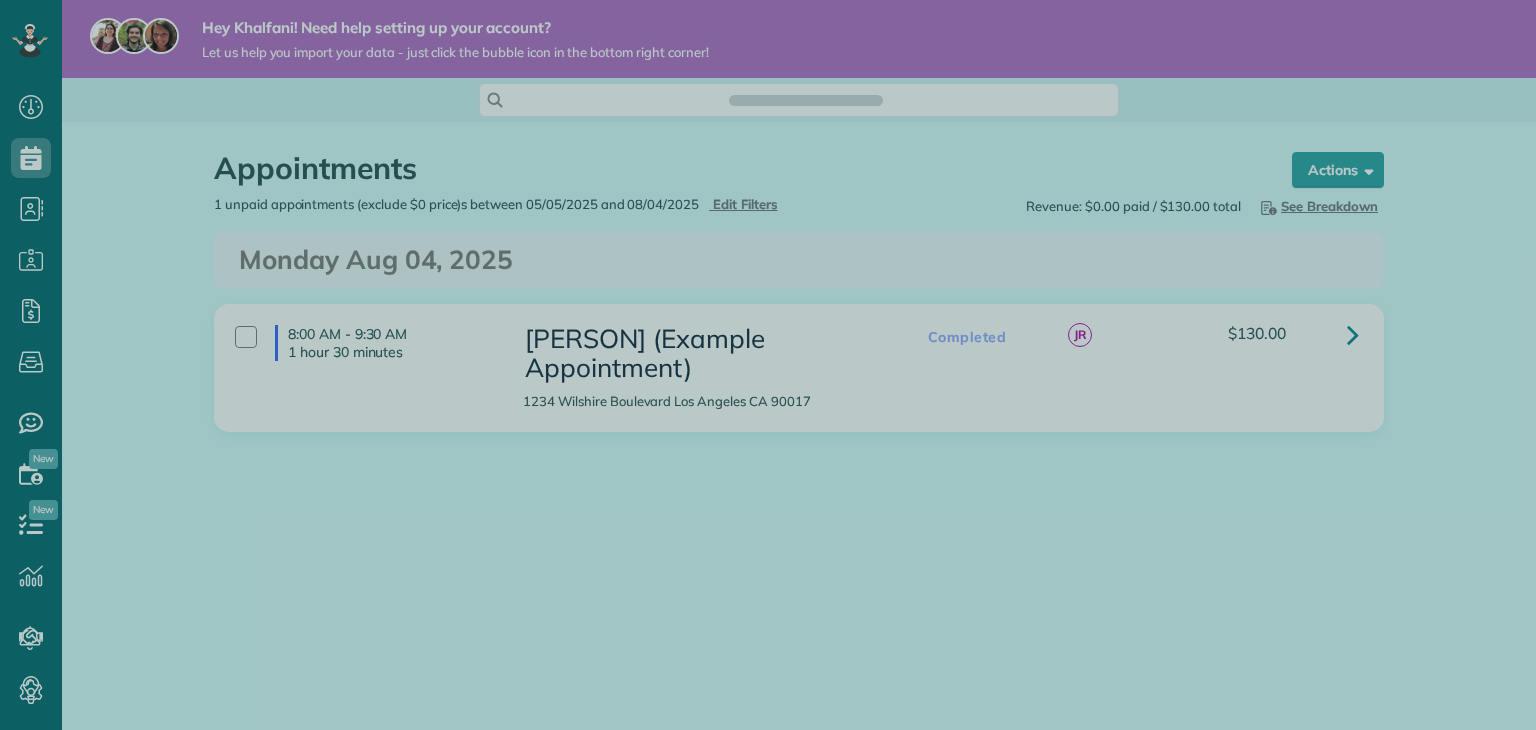 scroll, scrollTop: 0, scrollLeft: 0, axis: both 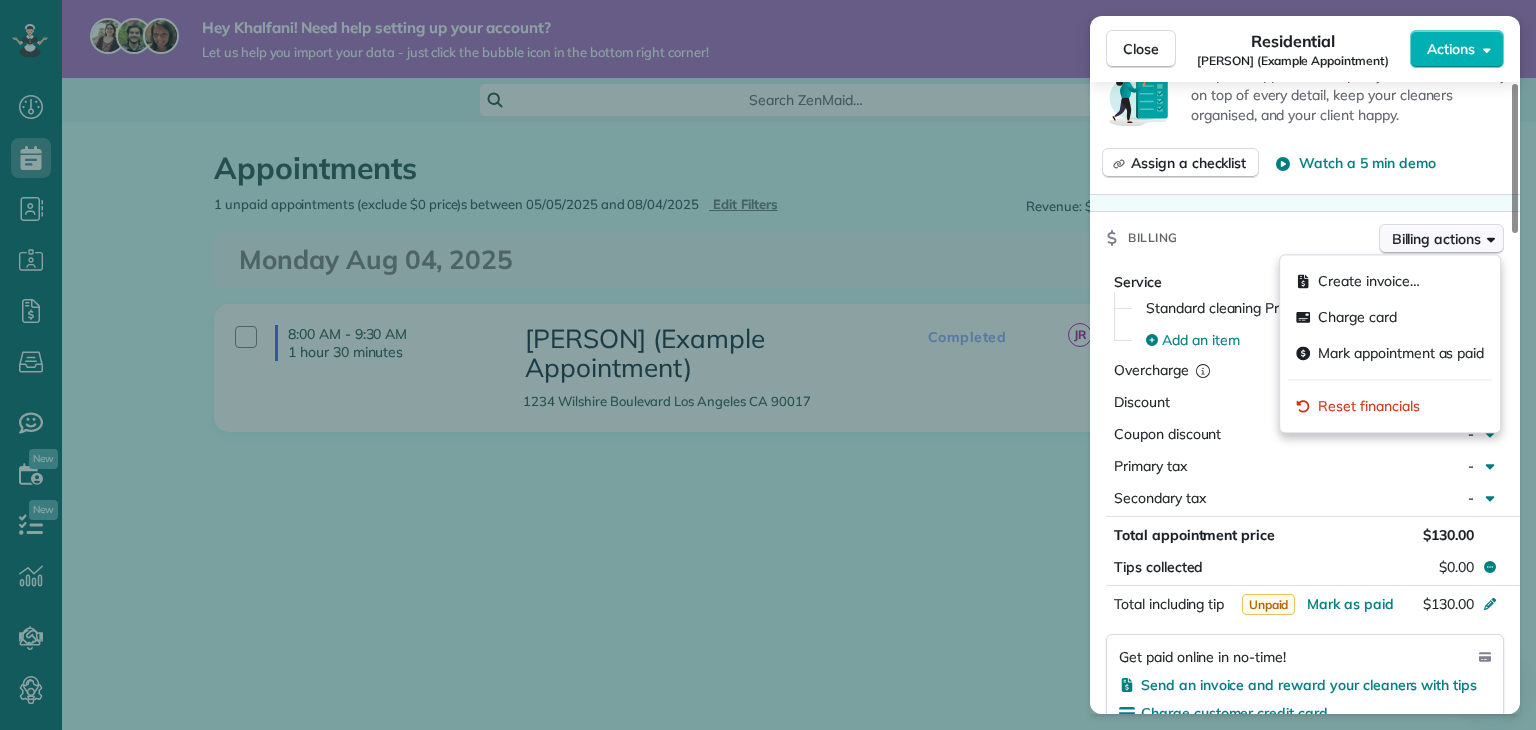click 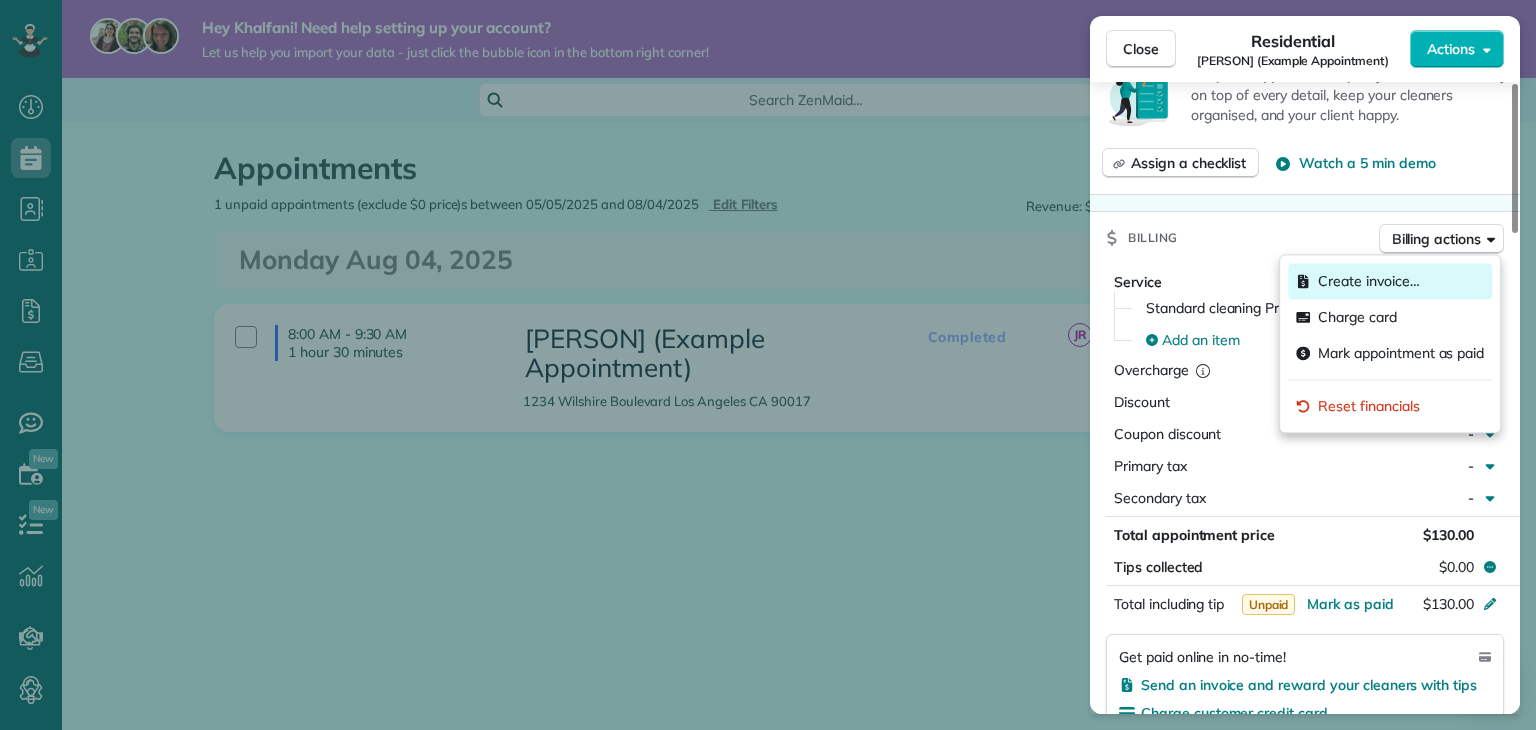 click on "Create invoice…" at bounding box center [1368, 281] 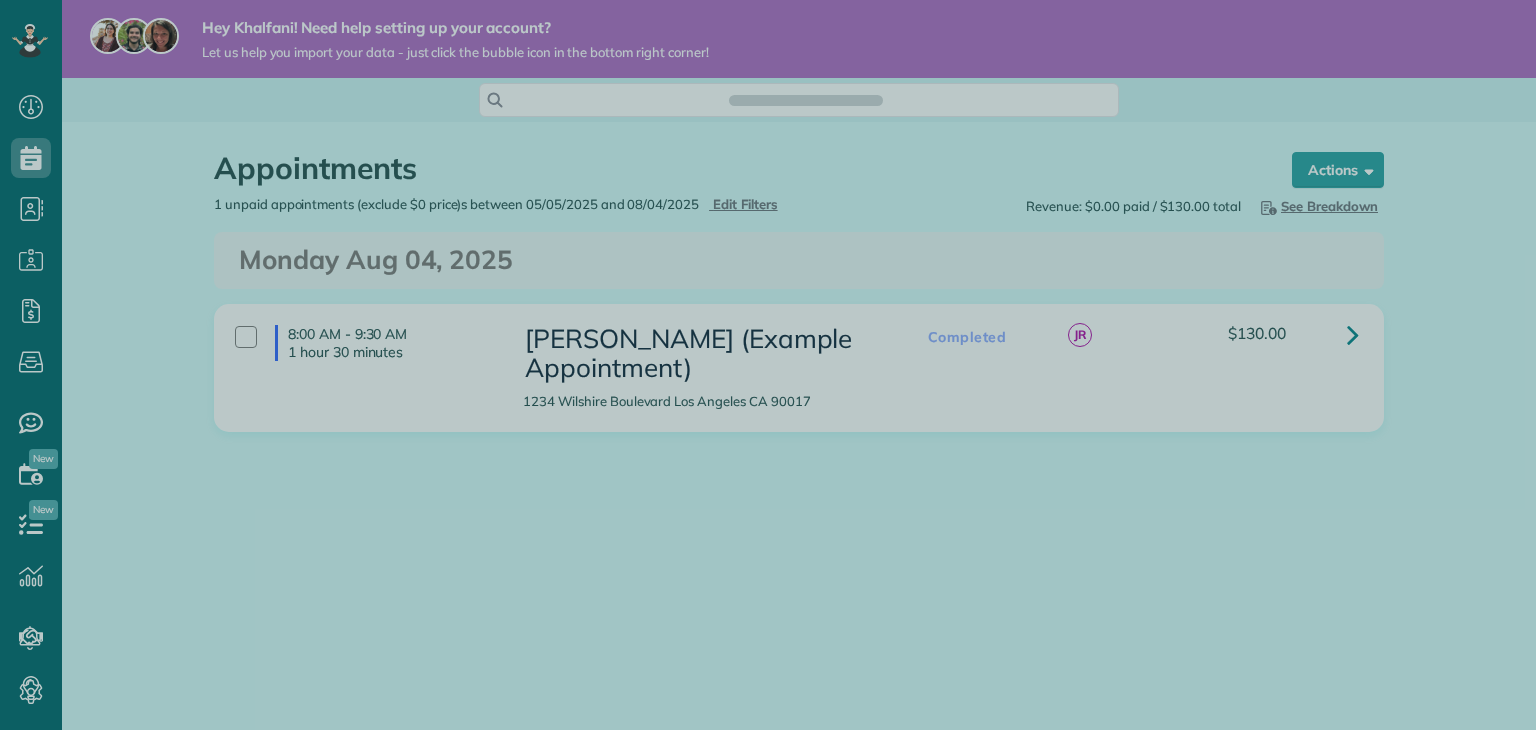 scroll, scrollTop: 0, scrollLeft: 0, axis: both 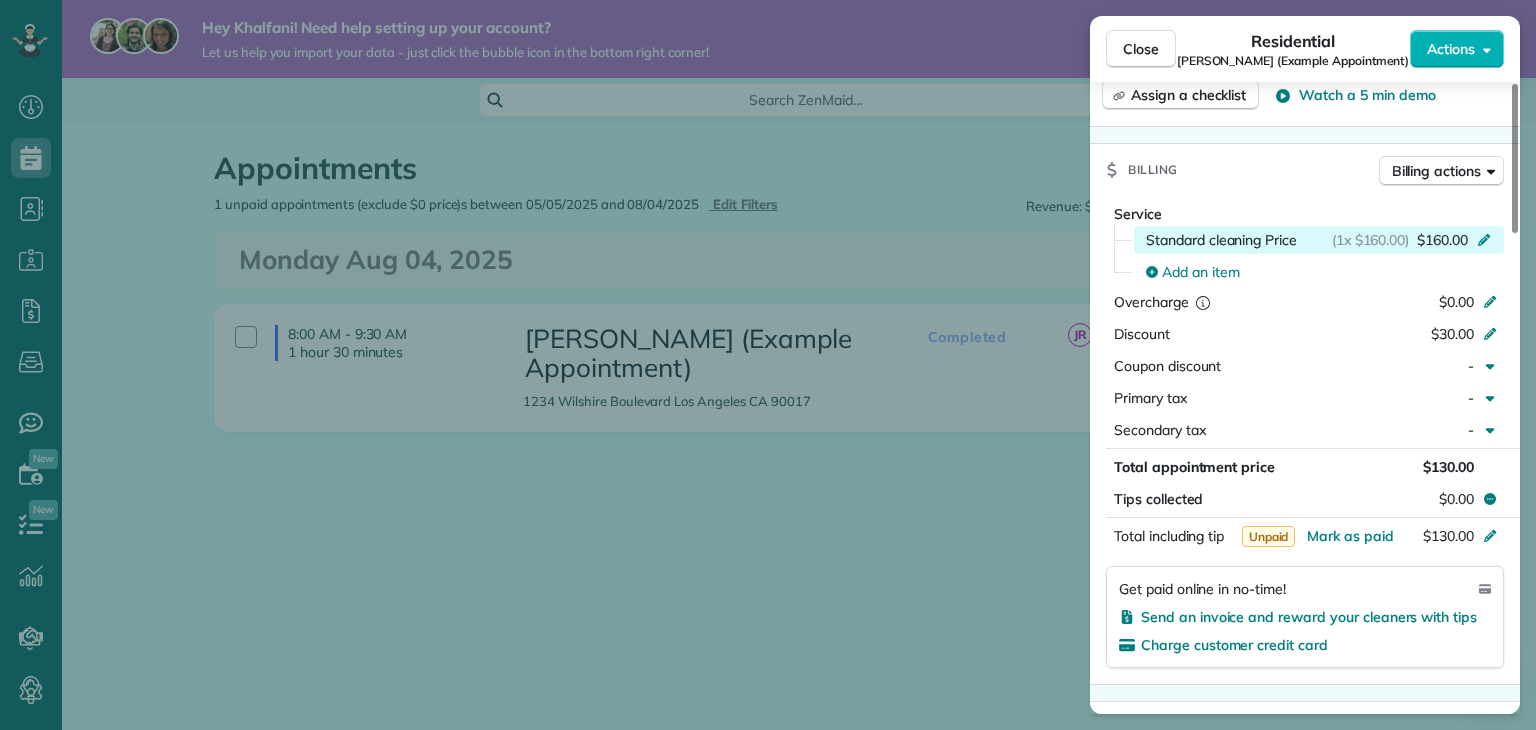 click 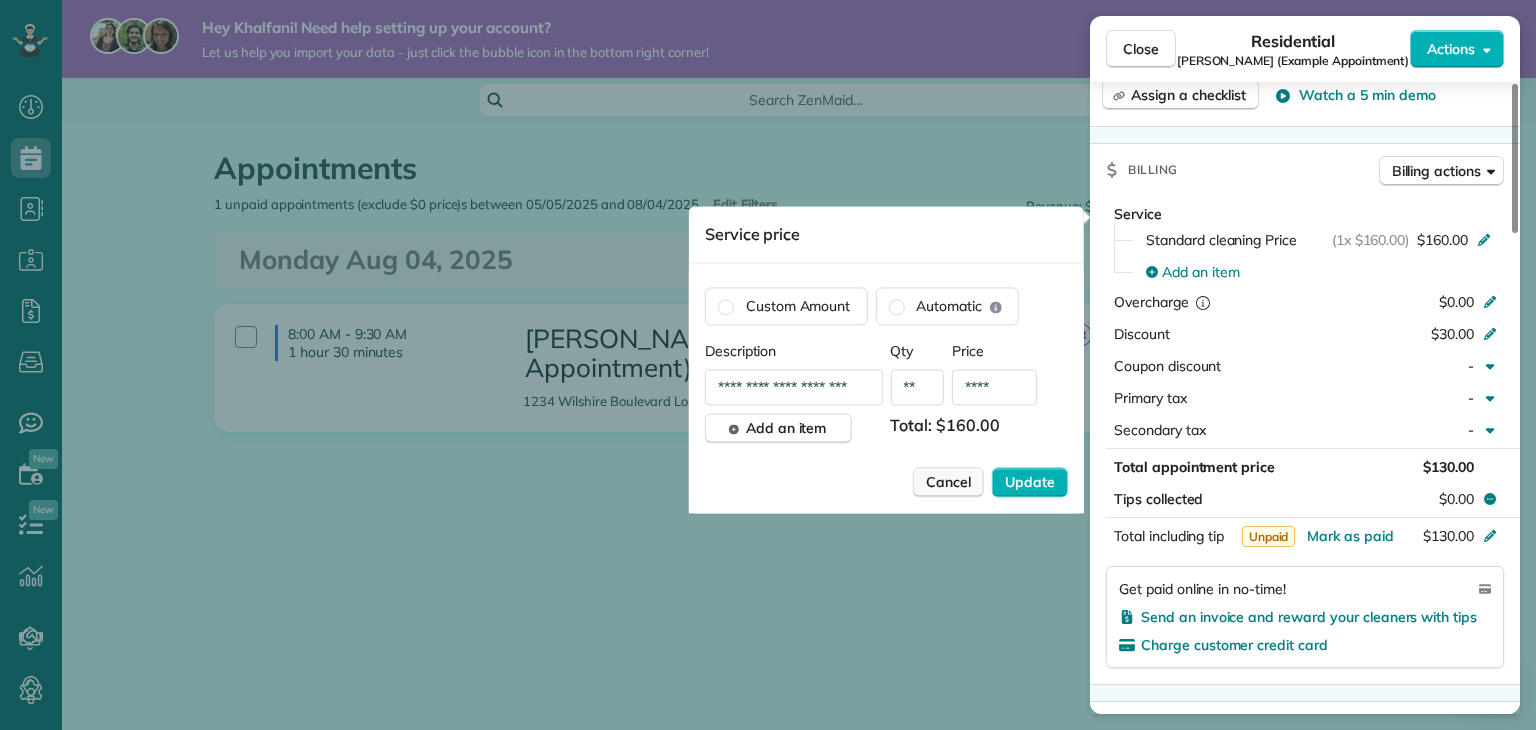 click on "Cancel" at bounding box center (948, 482) 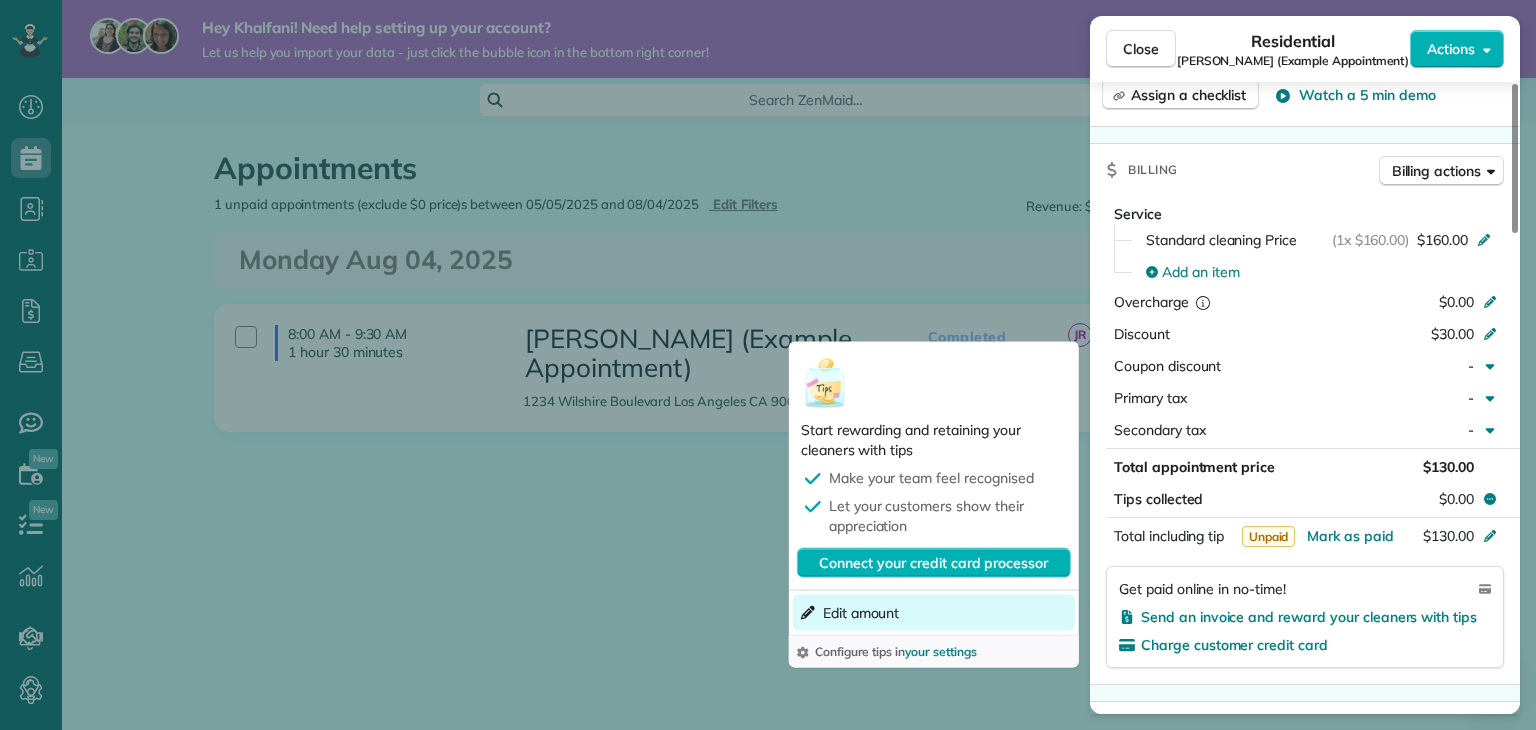 click on "Edit amount" at bounding box center [934, 613] 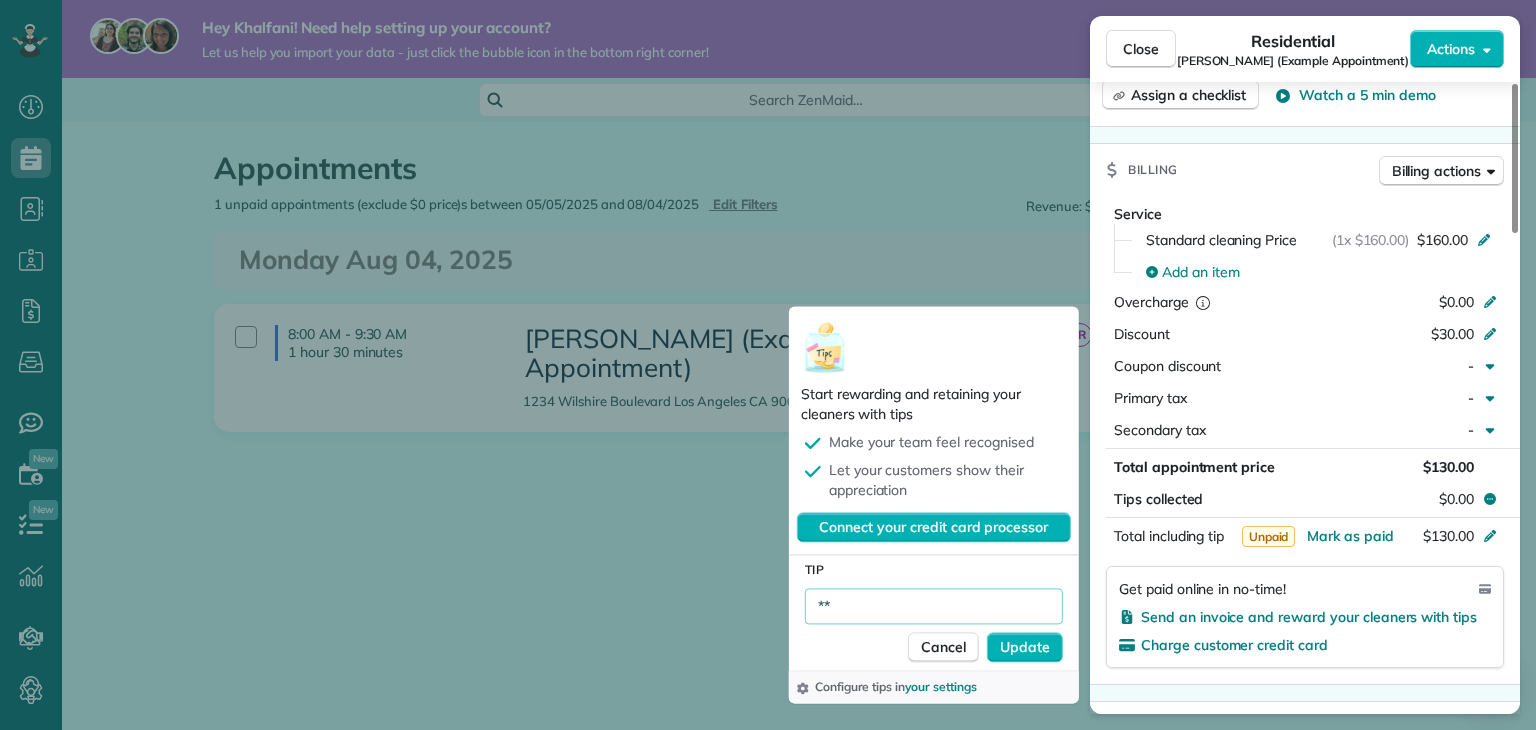 click on "**" at bounding box center [934, 607] 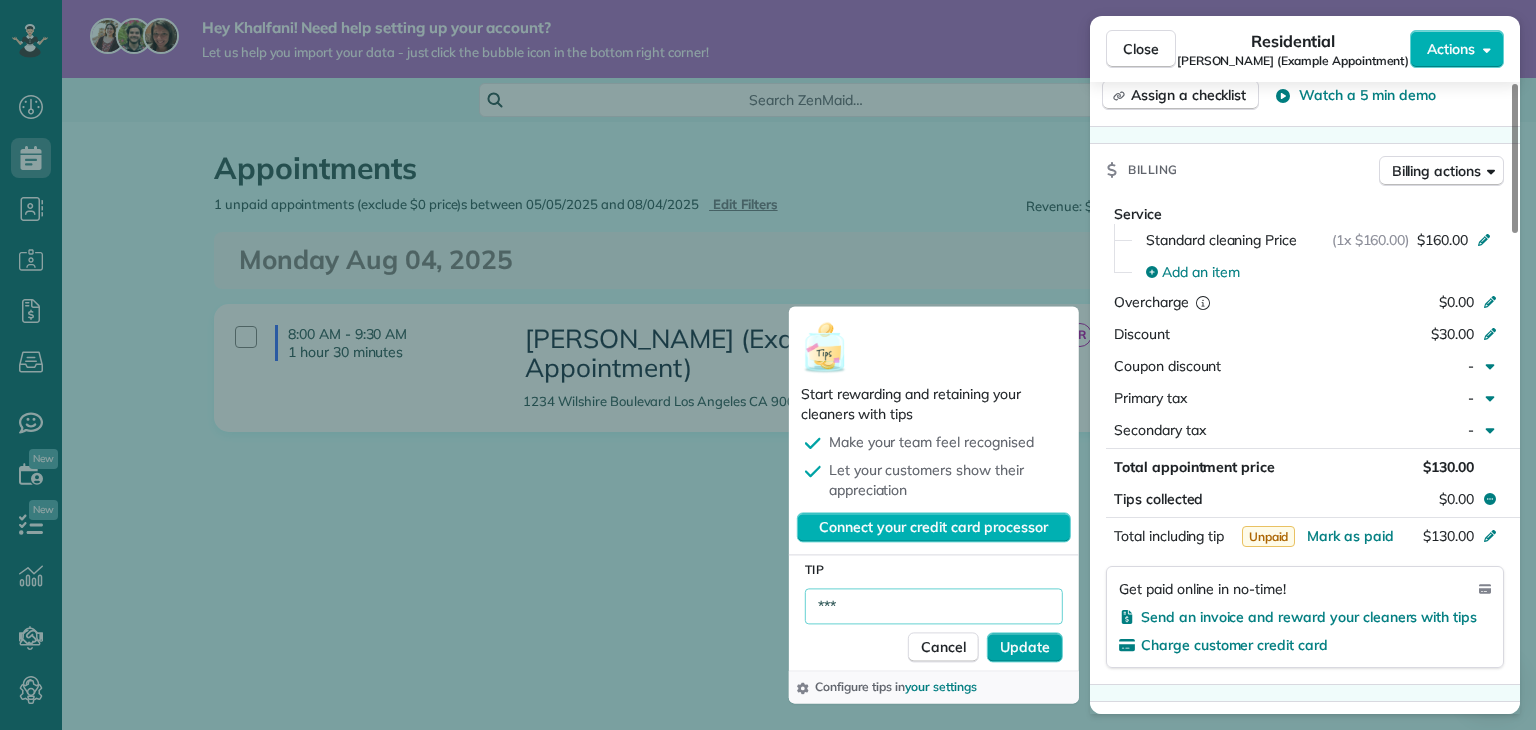 type on "***" 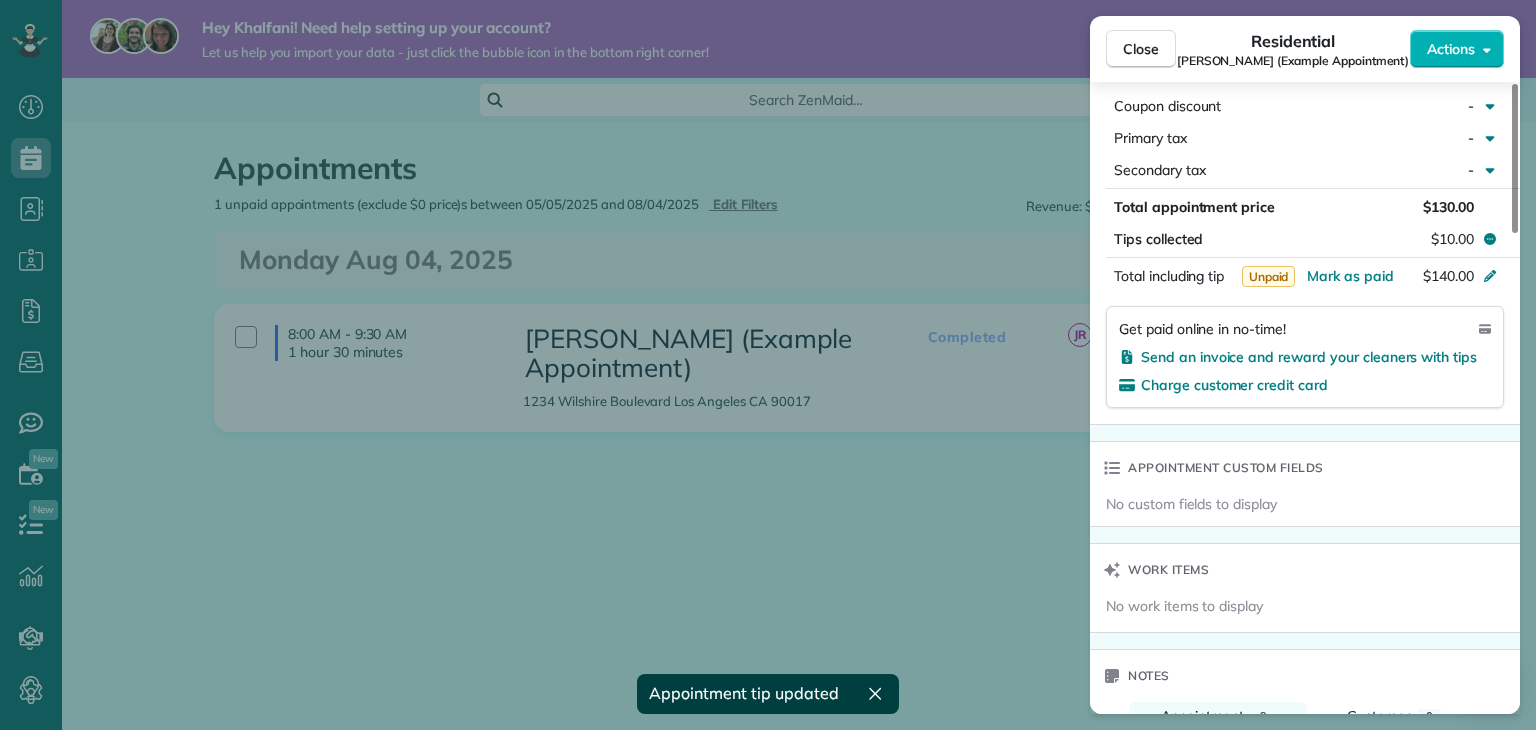 scroll, scrollTop: 1101, scrollLeft: 0, axis: vertical 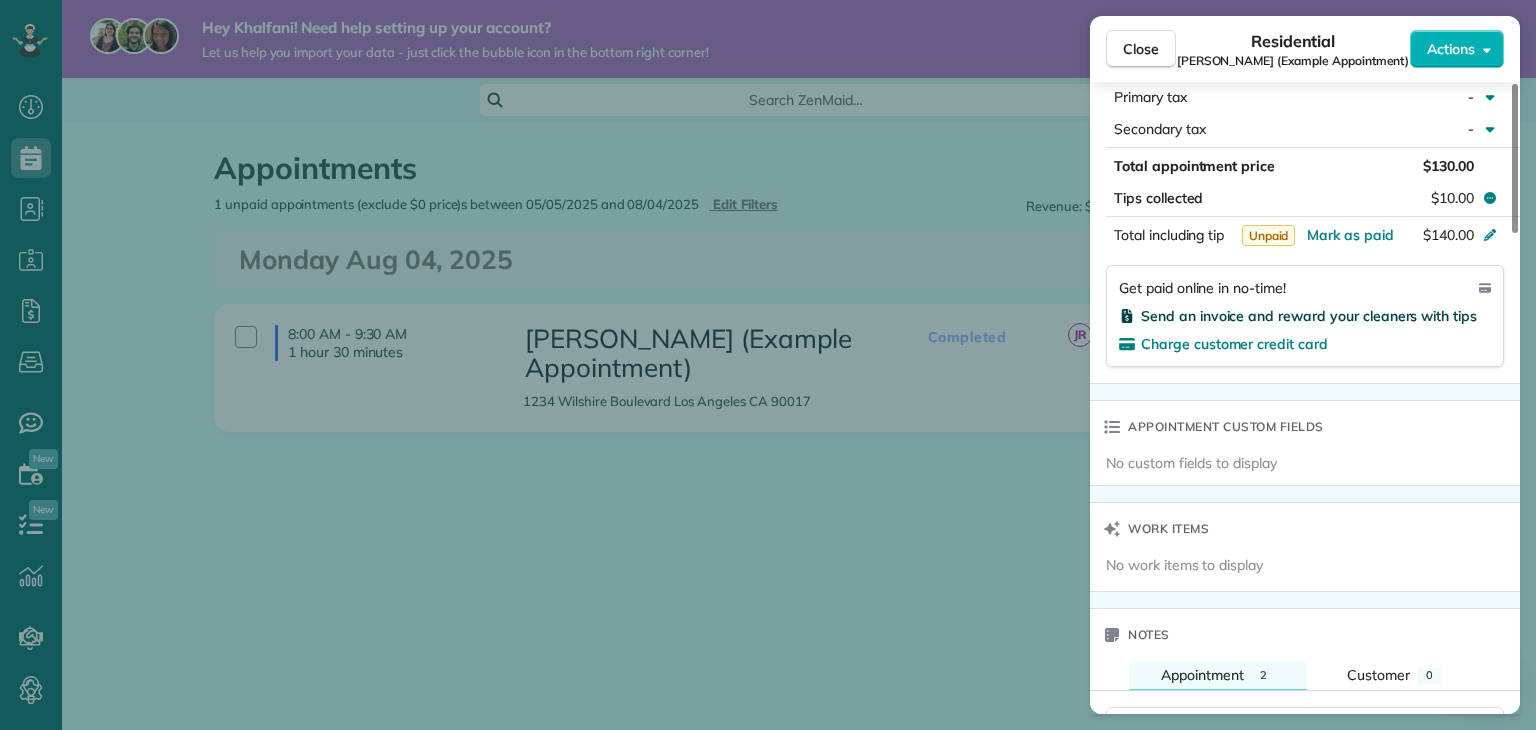 click on "Send an invoice and reward your cleaners with tips" at bounding box center [1309, 316] 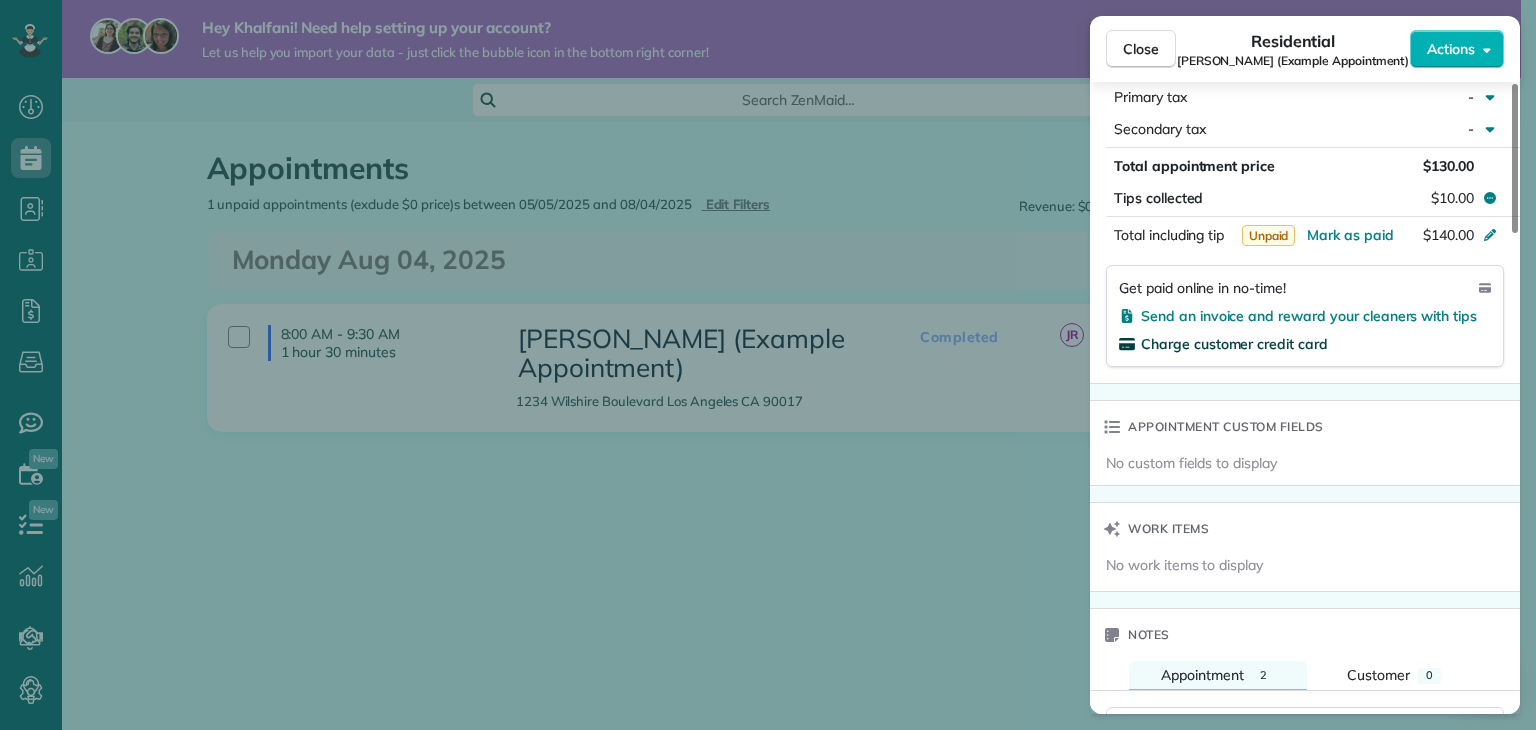 click on "Charge customer credit card" at bounding box center (1234, 344) 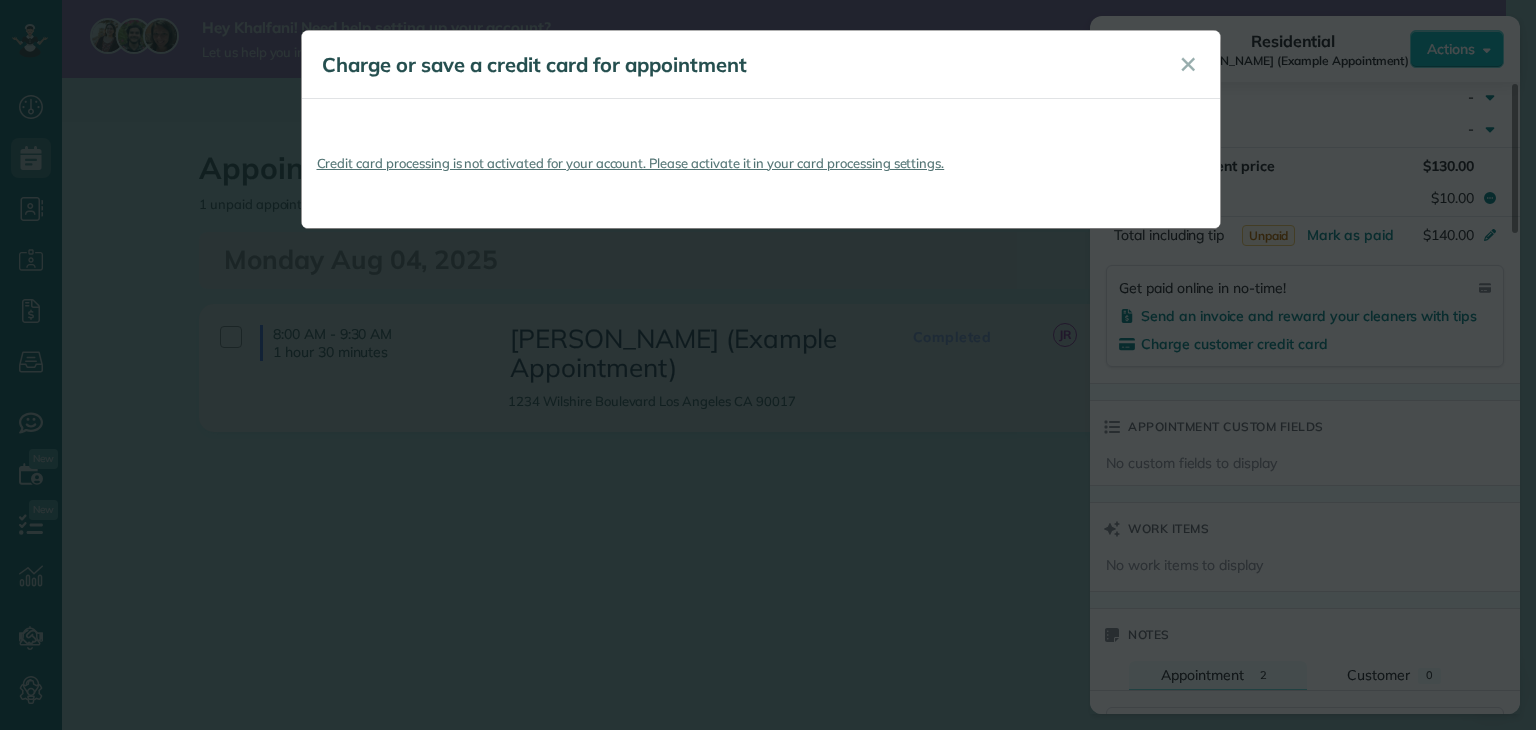 click on "Dashboard
Scheduling
Calendar View
List View
Dispatch View - Weekly scheduling (Beta)" at bounding box center (768, 377) 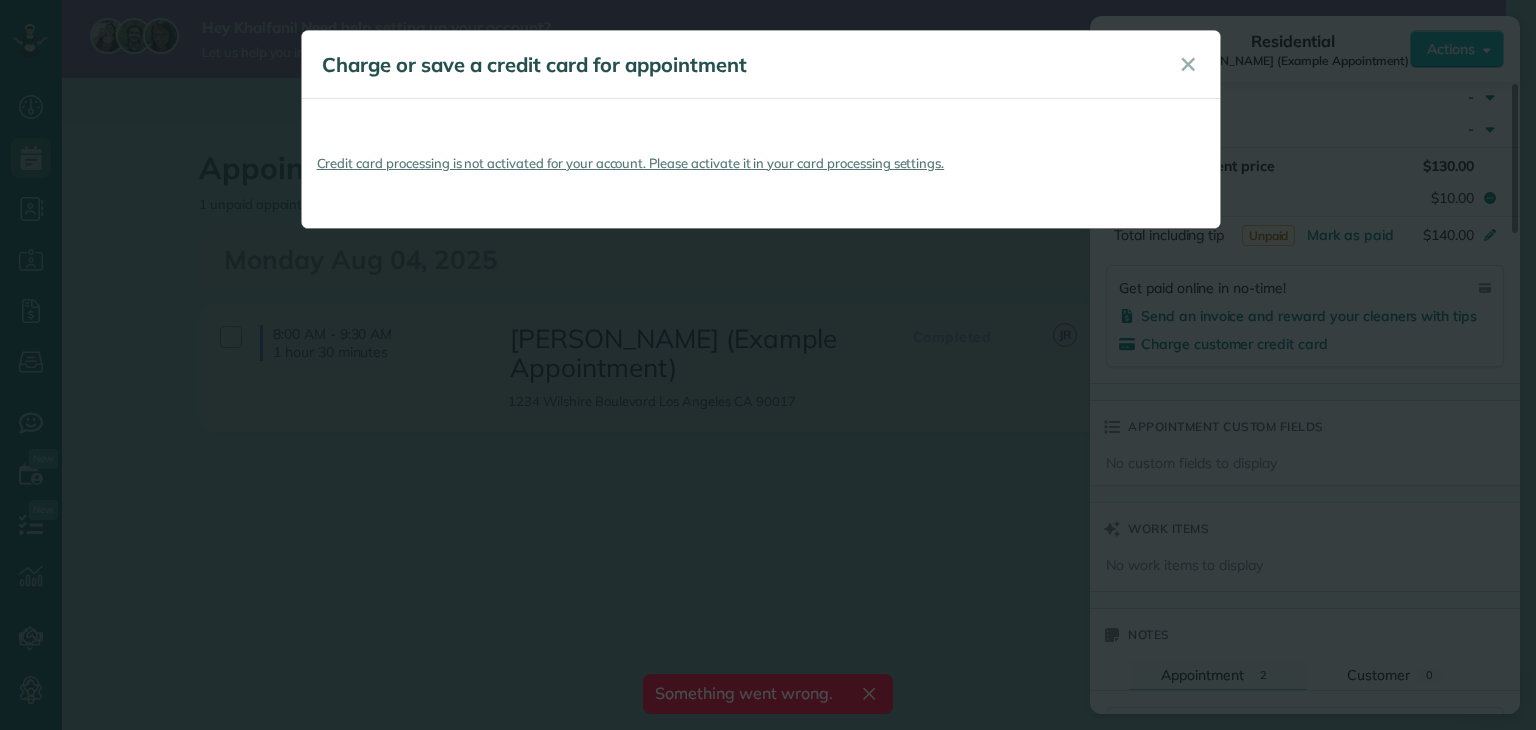 click at bounding box center [768, 365] 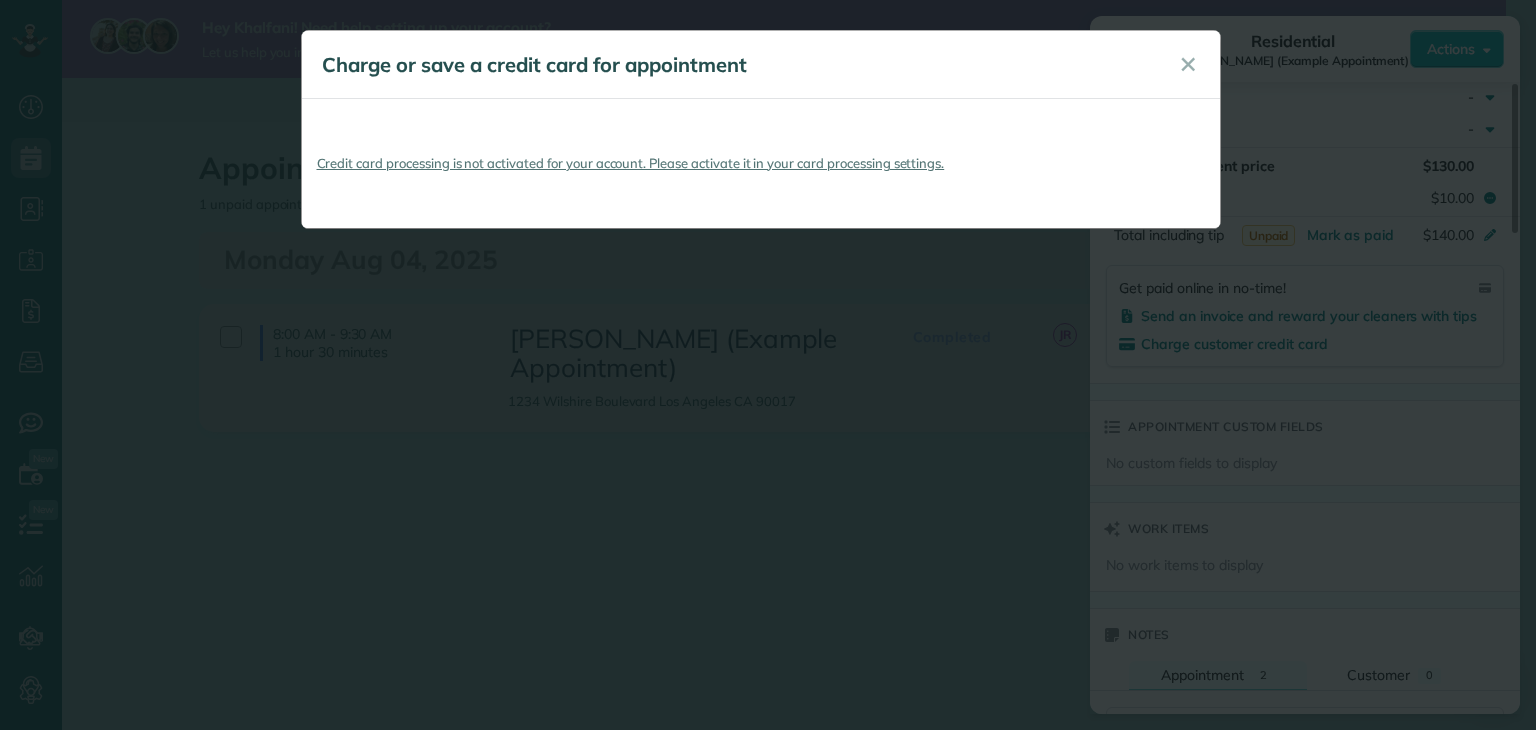 click at bounding box center (768, 365) 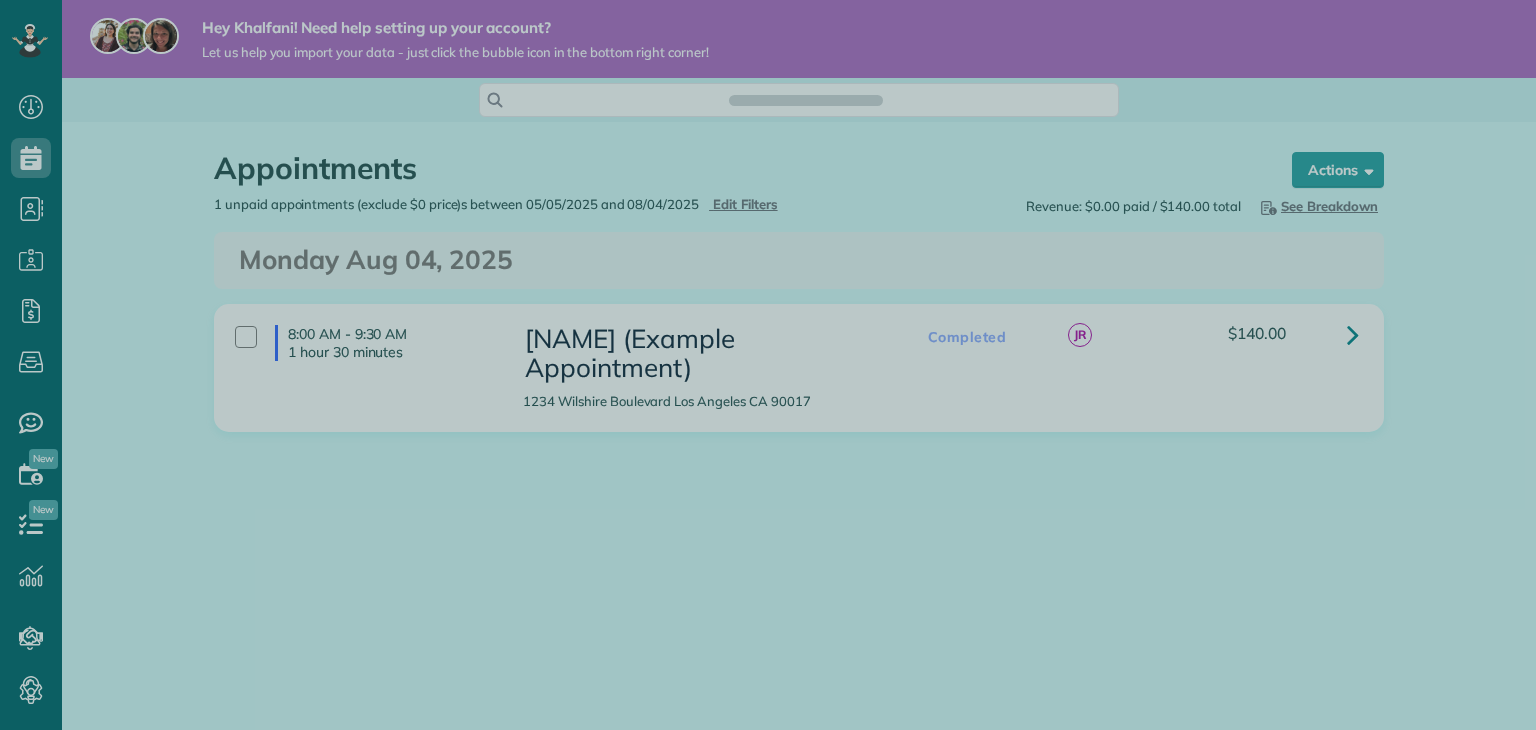 scroll, scrollTop: 0, scrollLeft: 0, axis: both 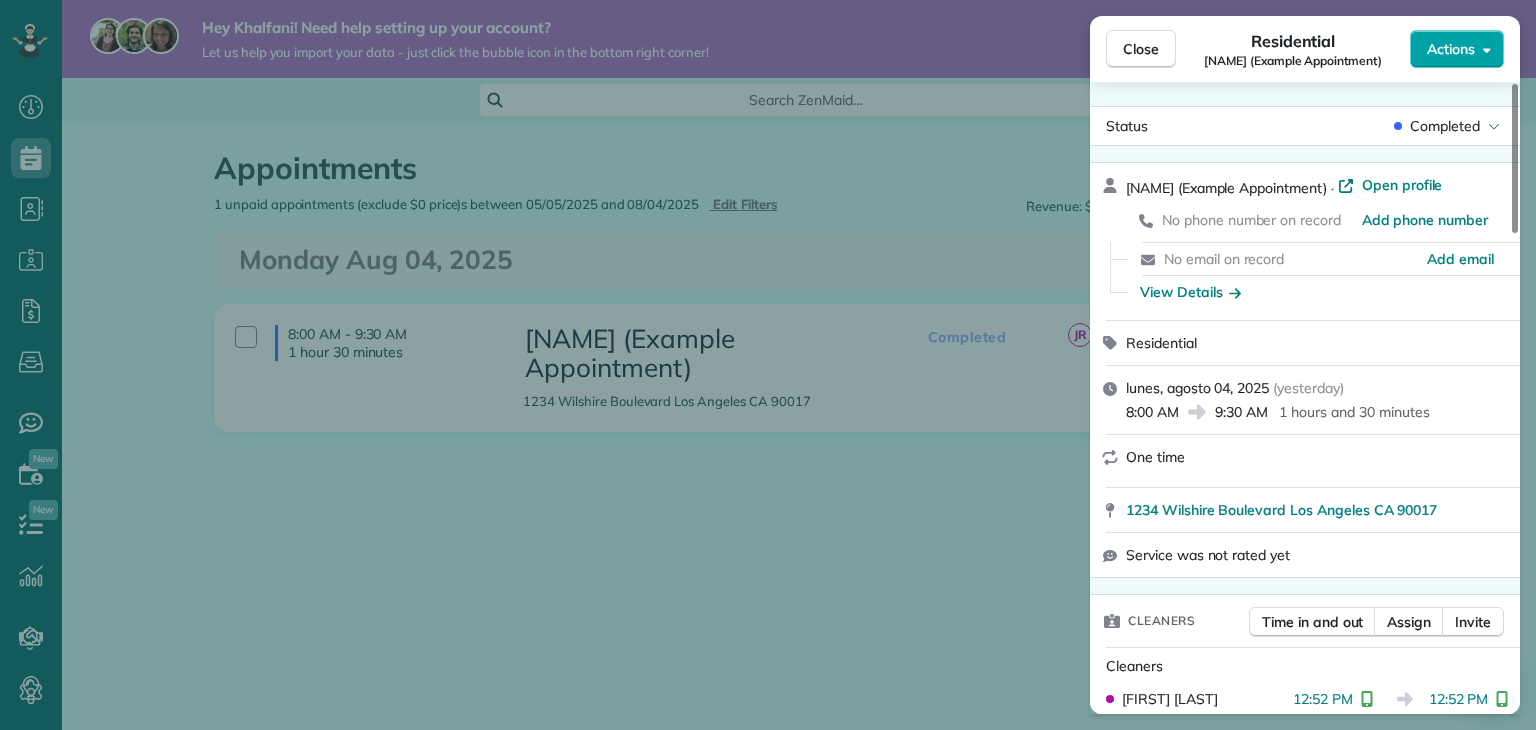 click on "Actions" at bounding box center (1451, 49) 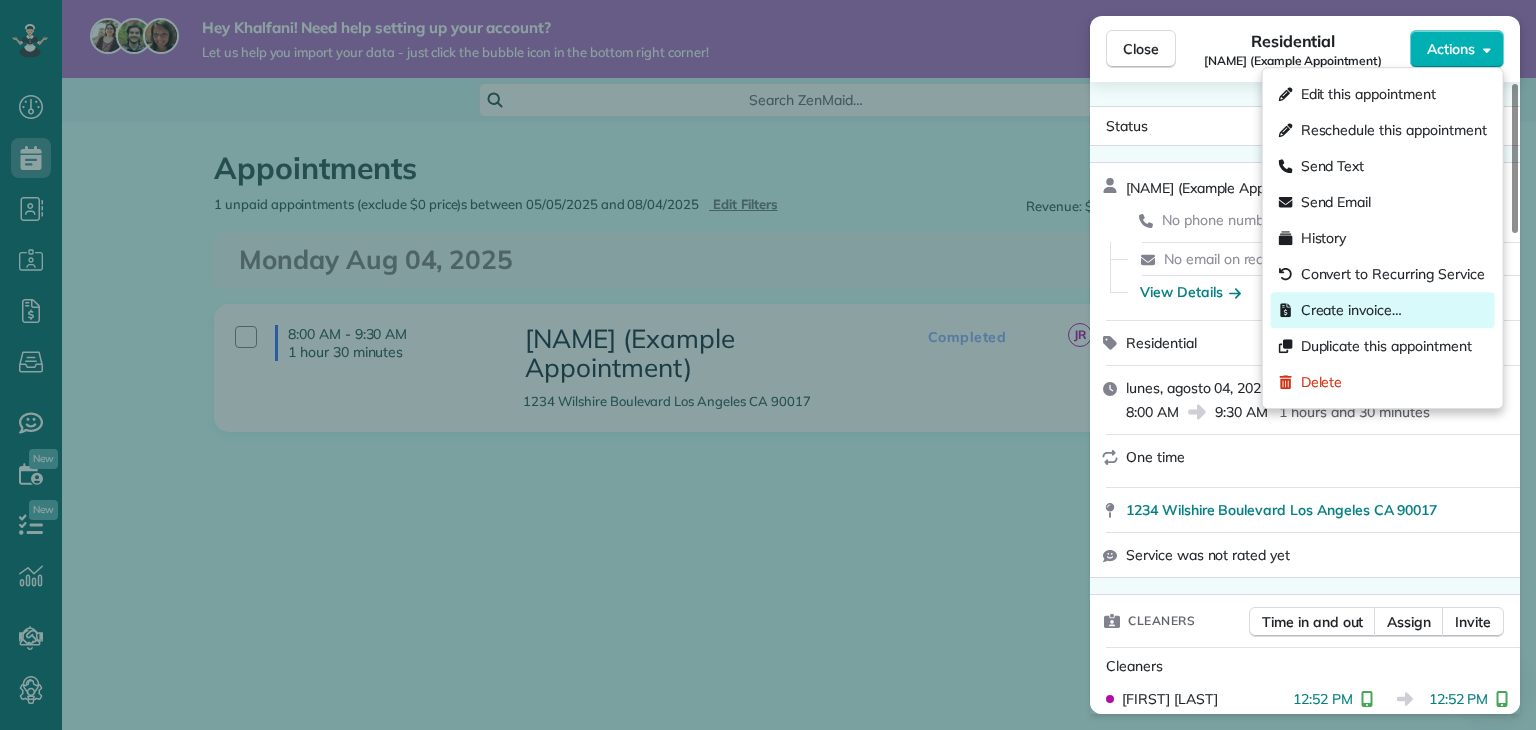 click on "Create invoice…" at bounding box center (1351, 310) 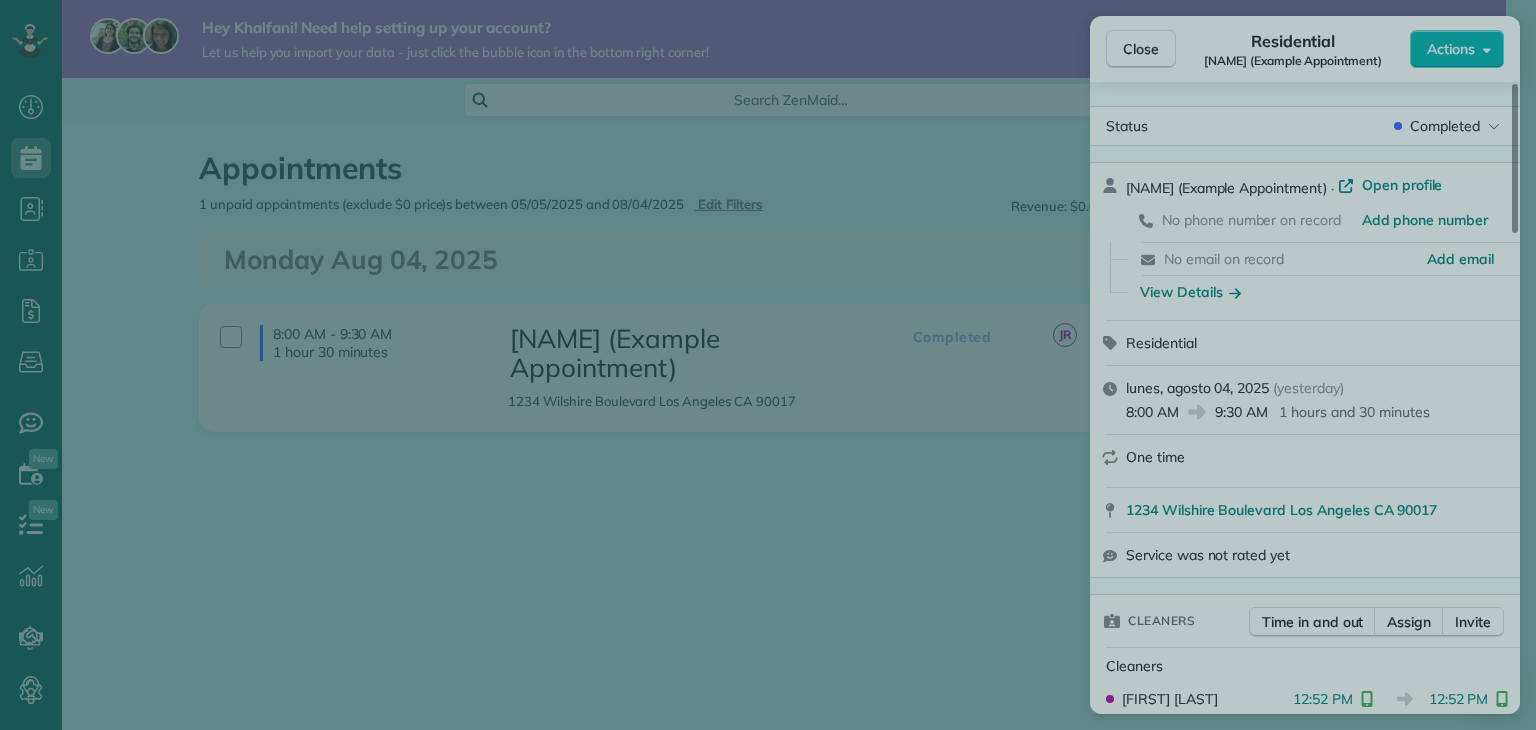 click at bounding box center (768, 365) 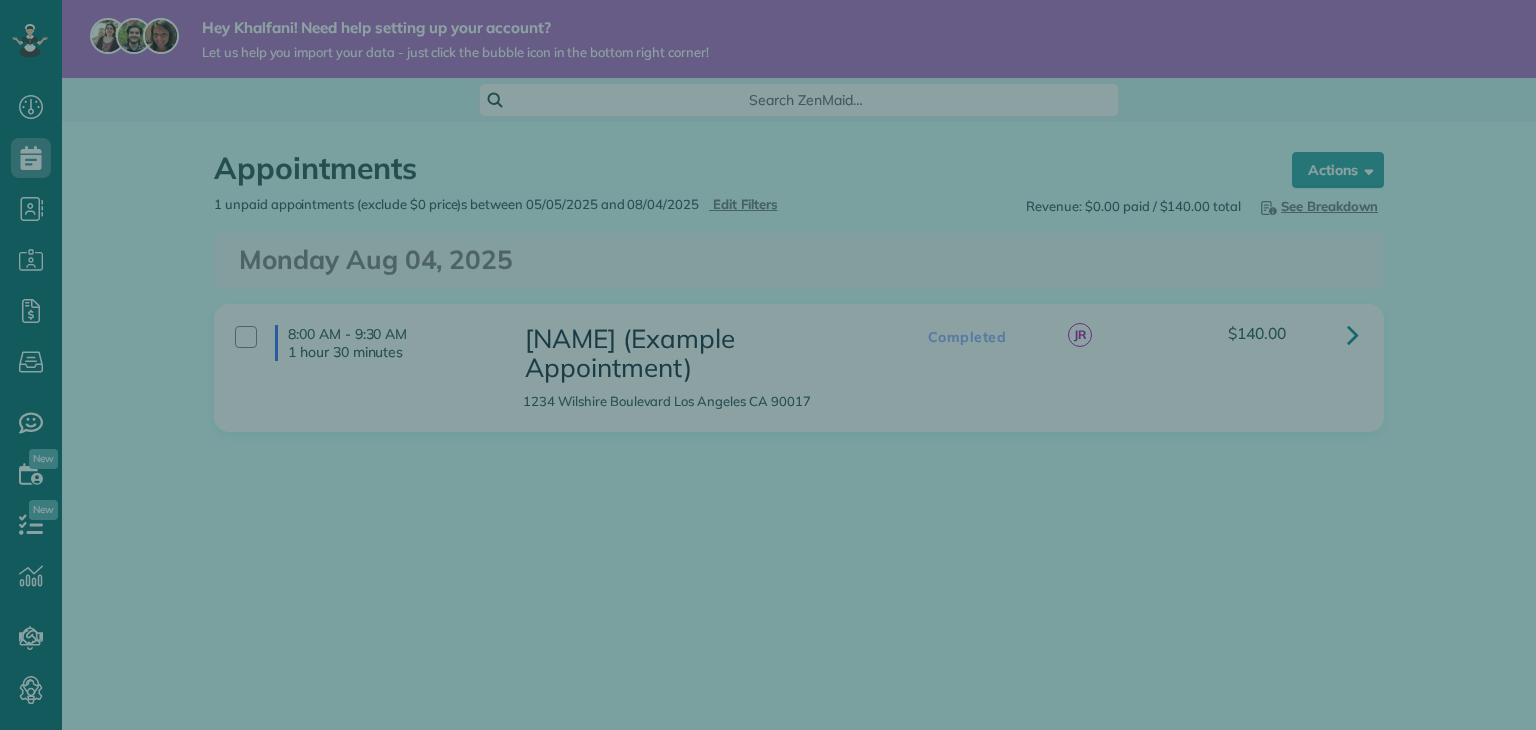 scroll, scrollTop: 0, scrollLeft: 0, axis: both 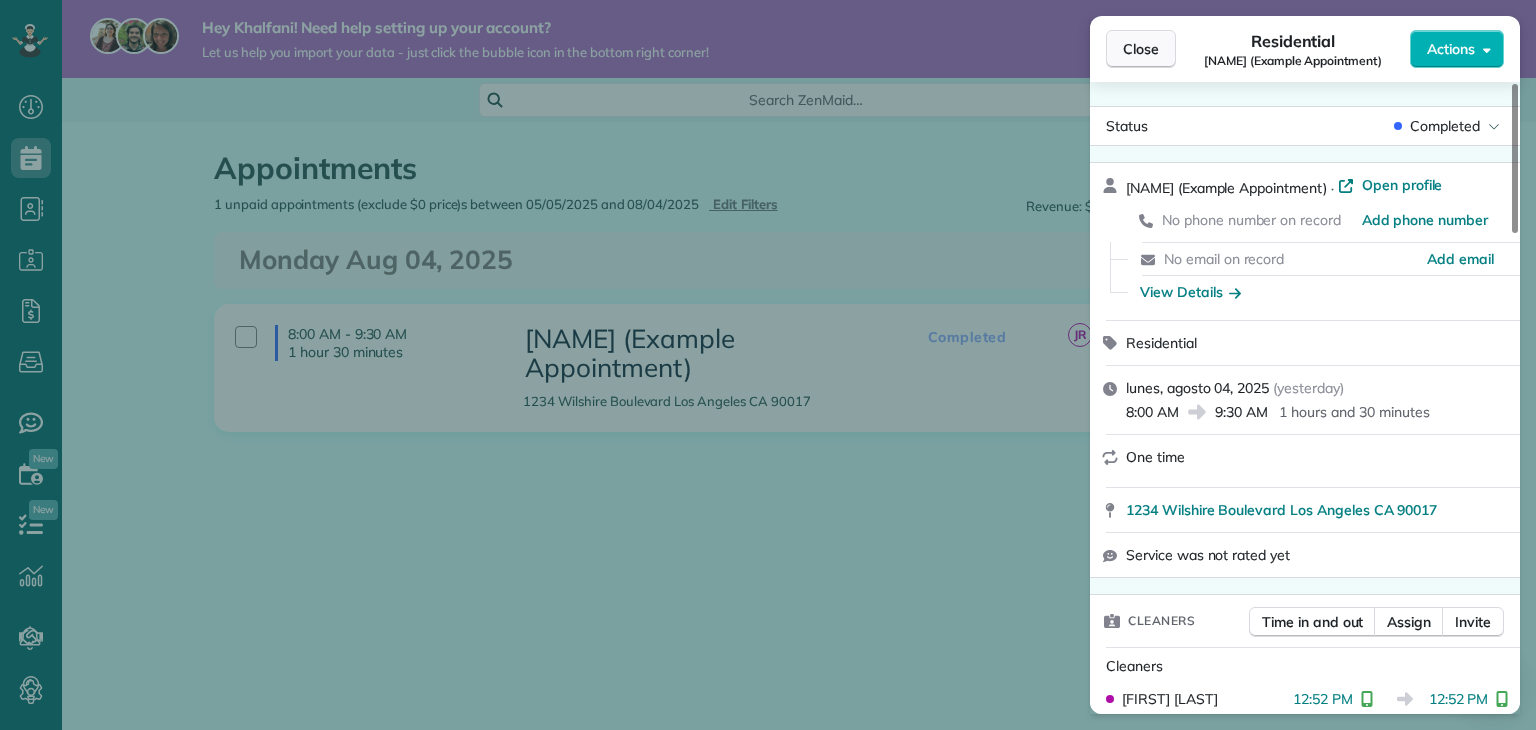 click on "Close" at bounding box center (1141, 49) 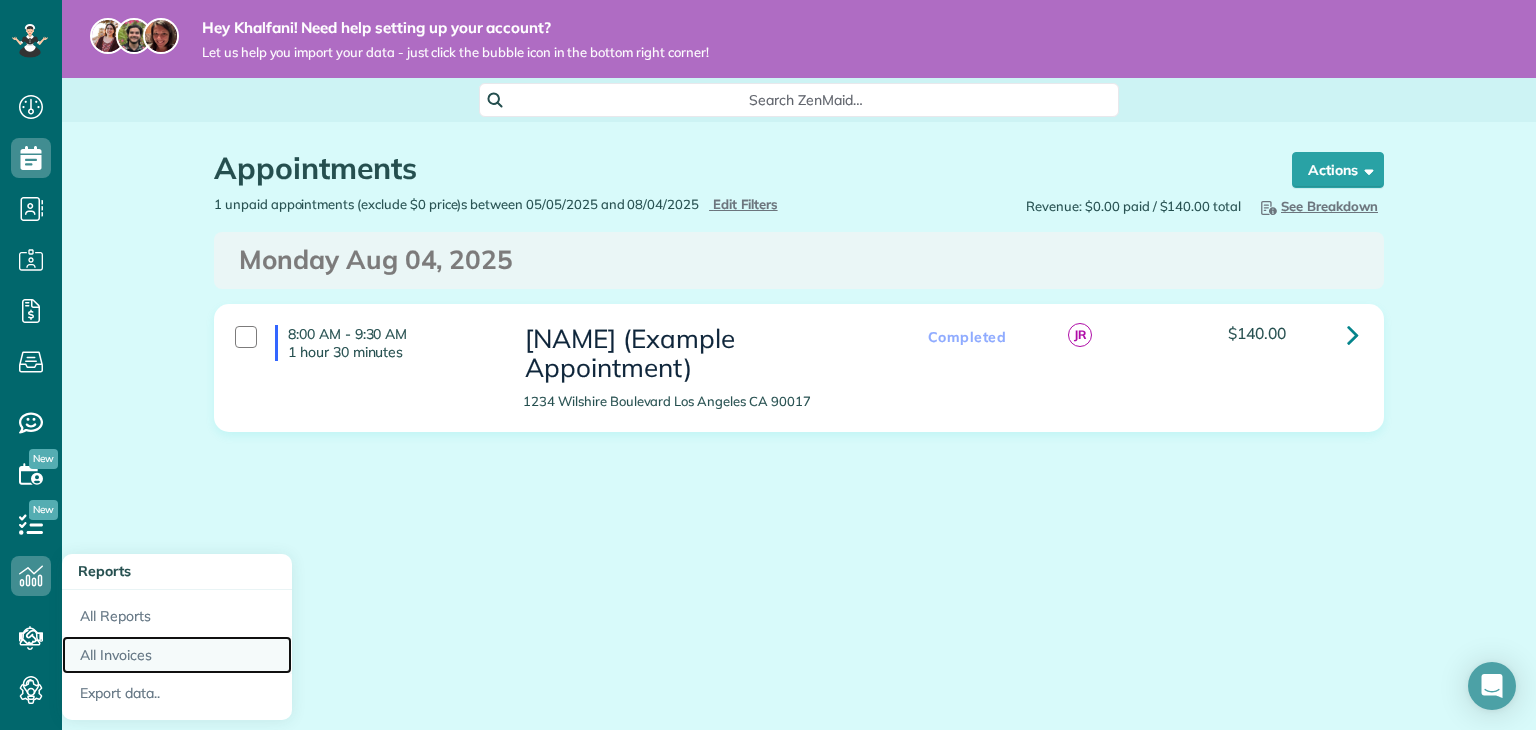 click on "All Invoices" at bounding box center (177, 655) 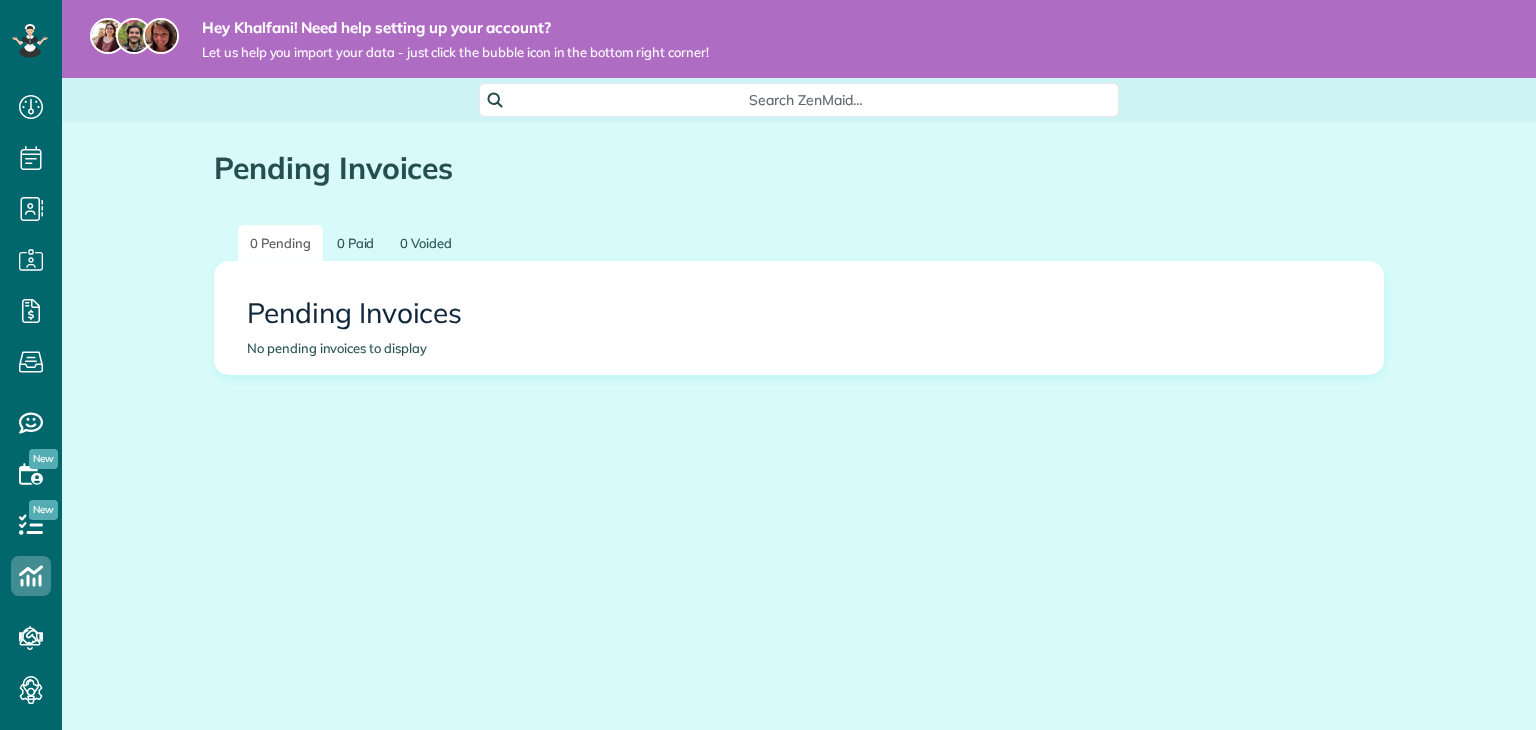 scroll, scrollTop: 0, scrollLeft: 0, axis: both 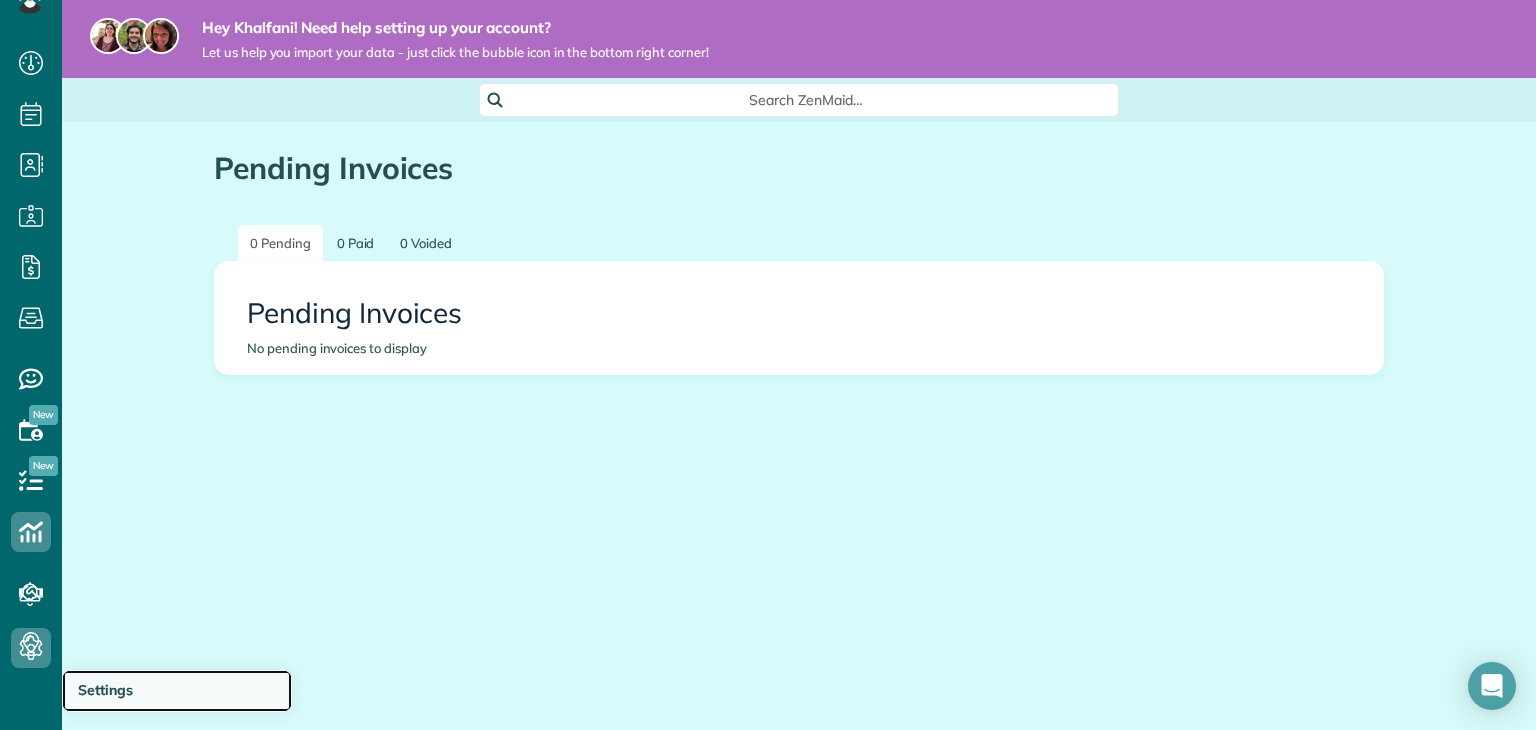 click on "Settings" at bounding box center [105, 690] 